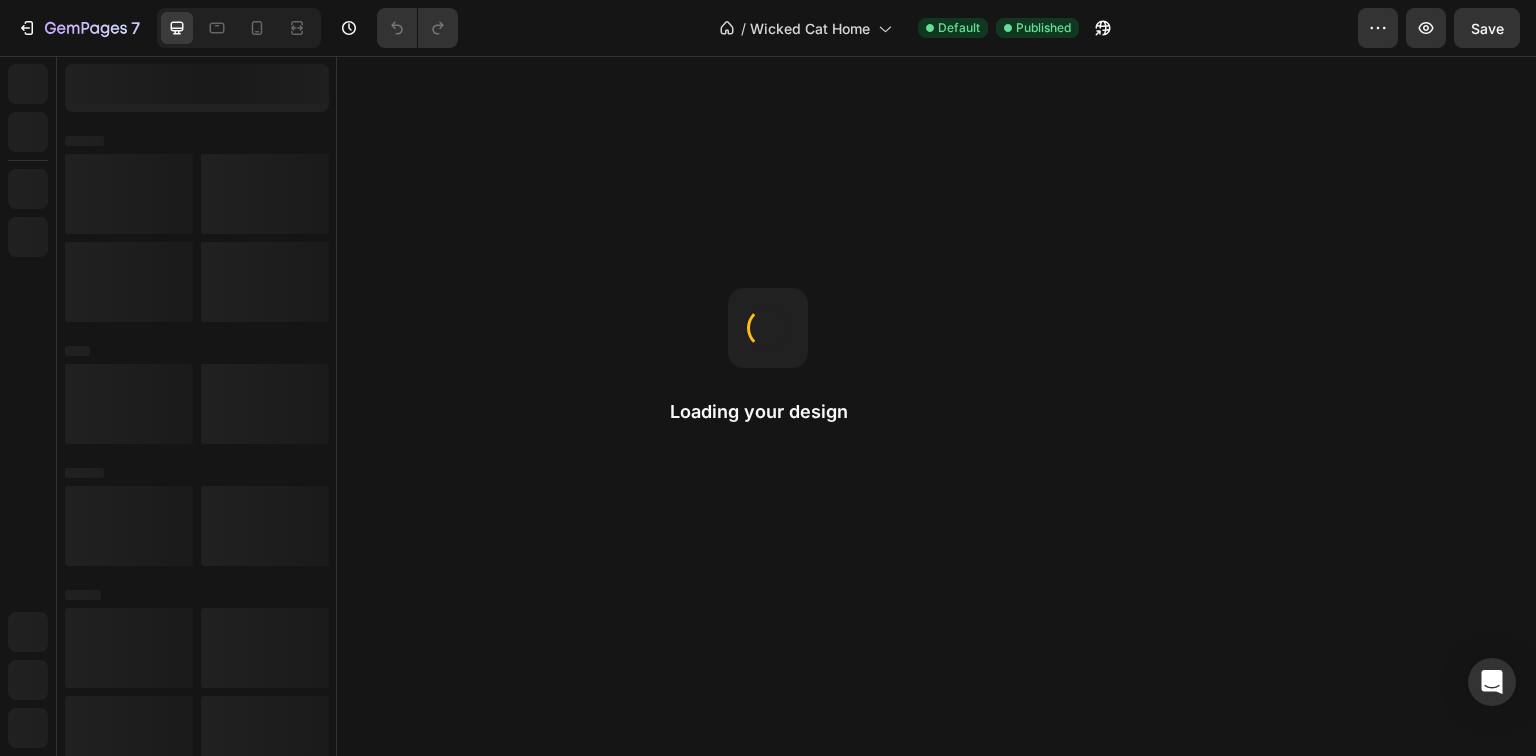 scroll, scrollTop: 0, scrollLeft: 0, axis: both 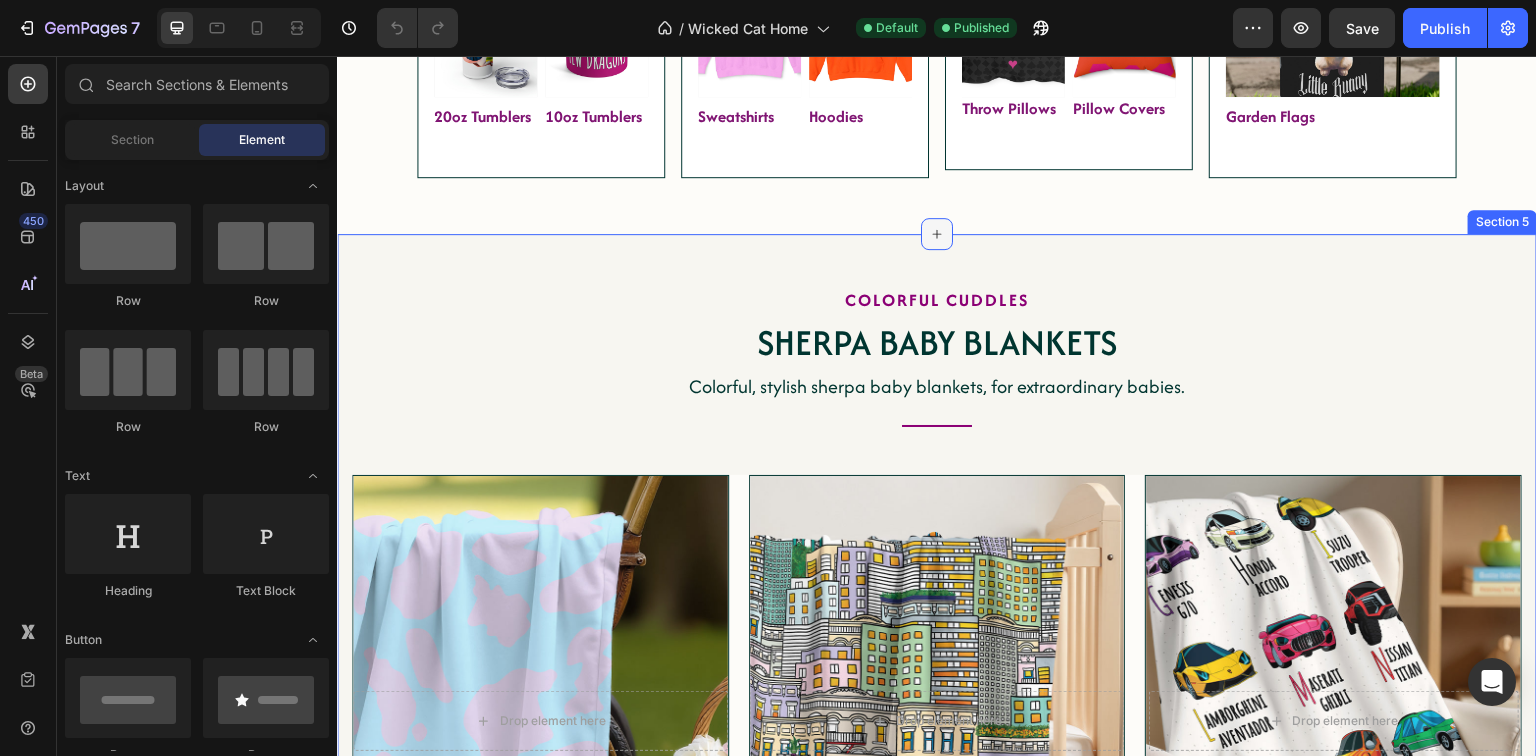click 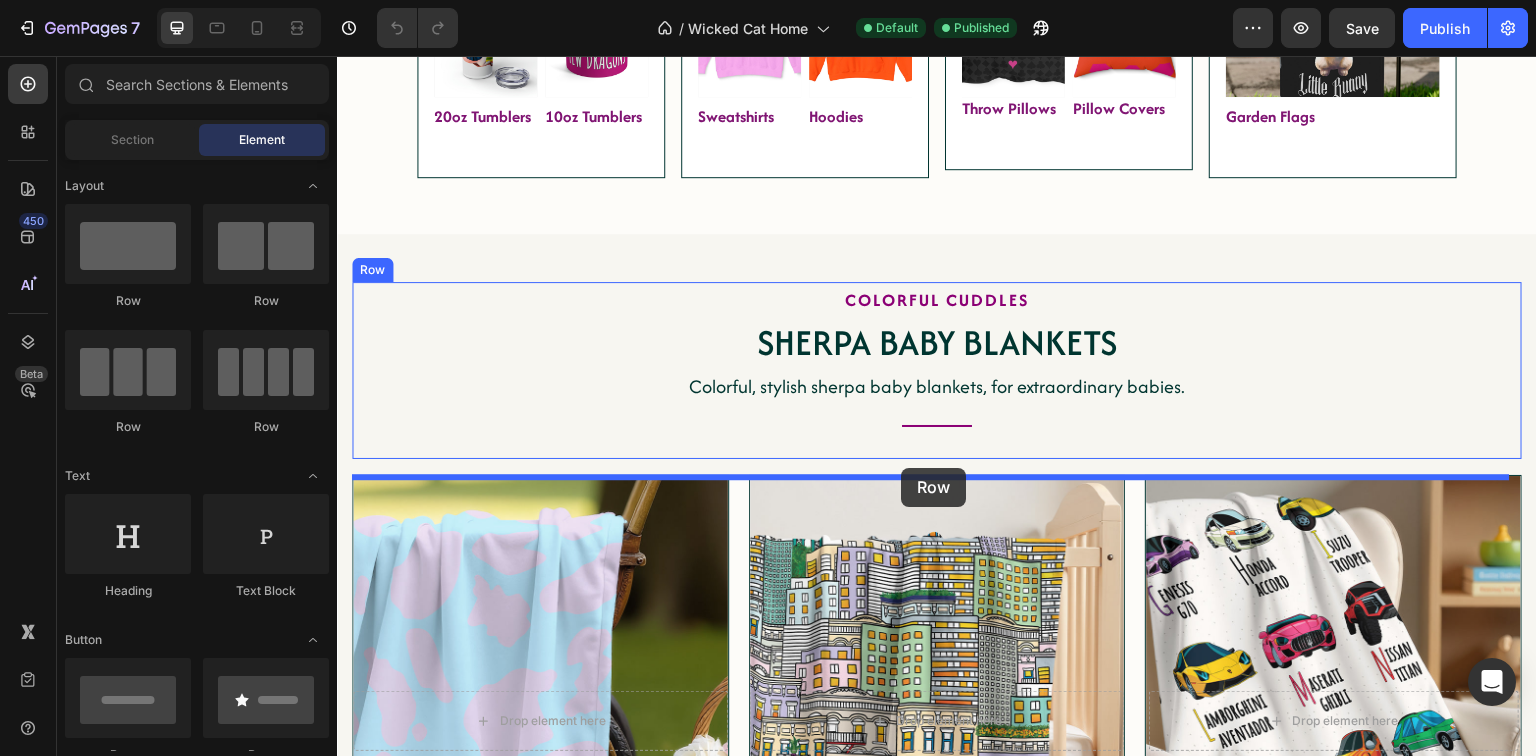 drag, startPoint x: 468, startPoint y: 438, endPoint x: 901, endPoint y: 468, distance: 434.03802 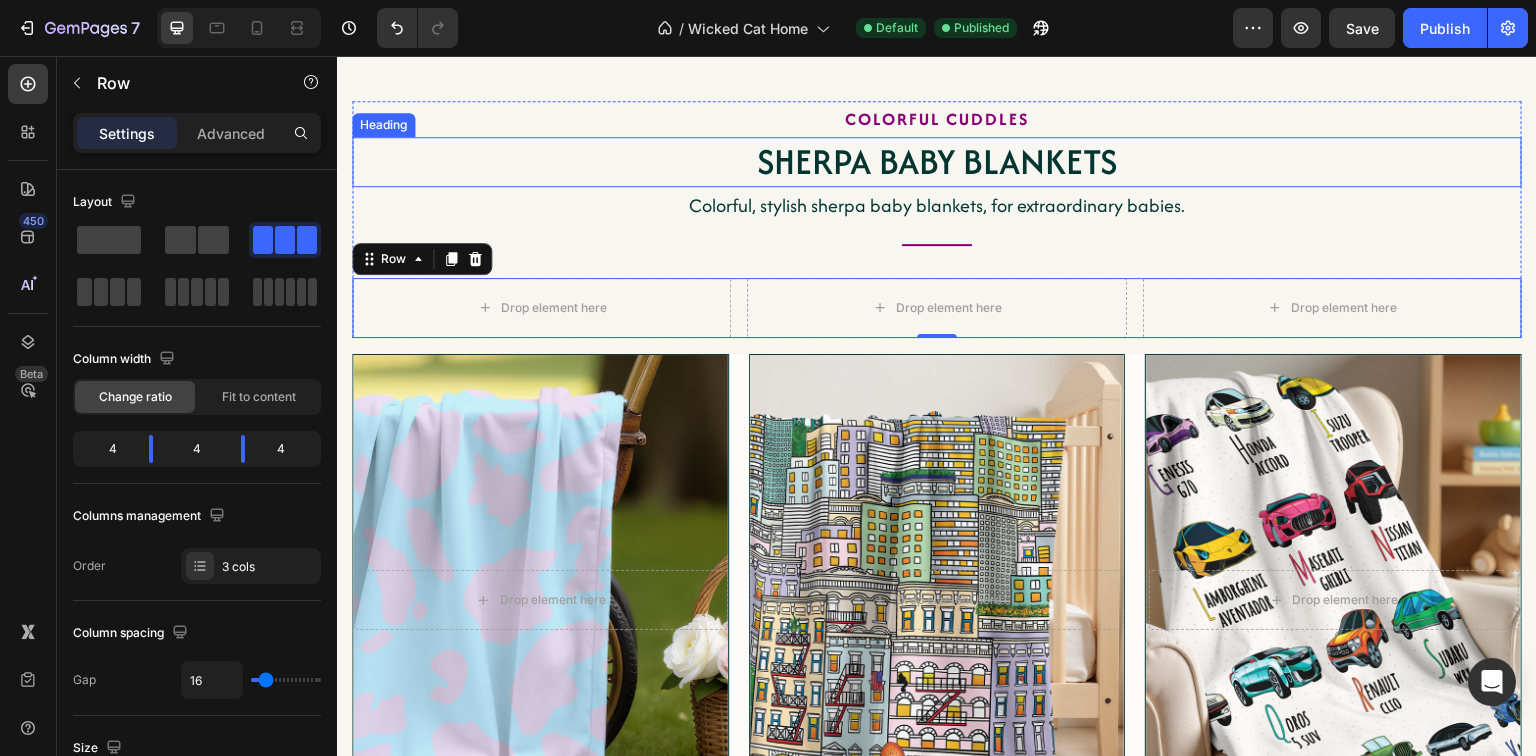 scroll, scrollTop: 2958, scrollLeft: 0, axis: vertical 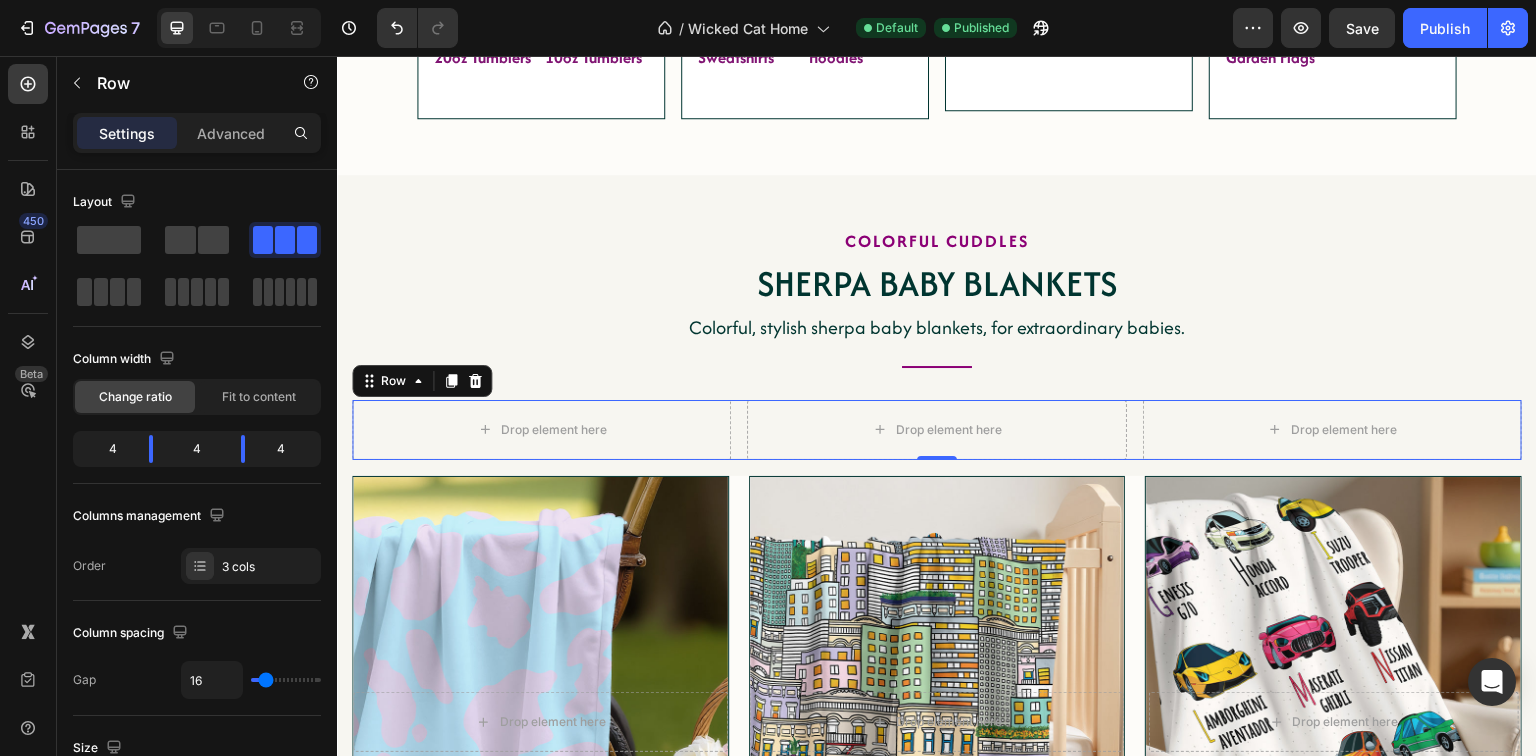 click on "Drop element here
Drop element here
Drop element here Row   0" at bounding box center (937, 430) 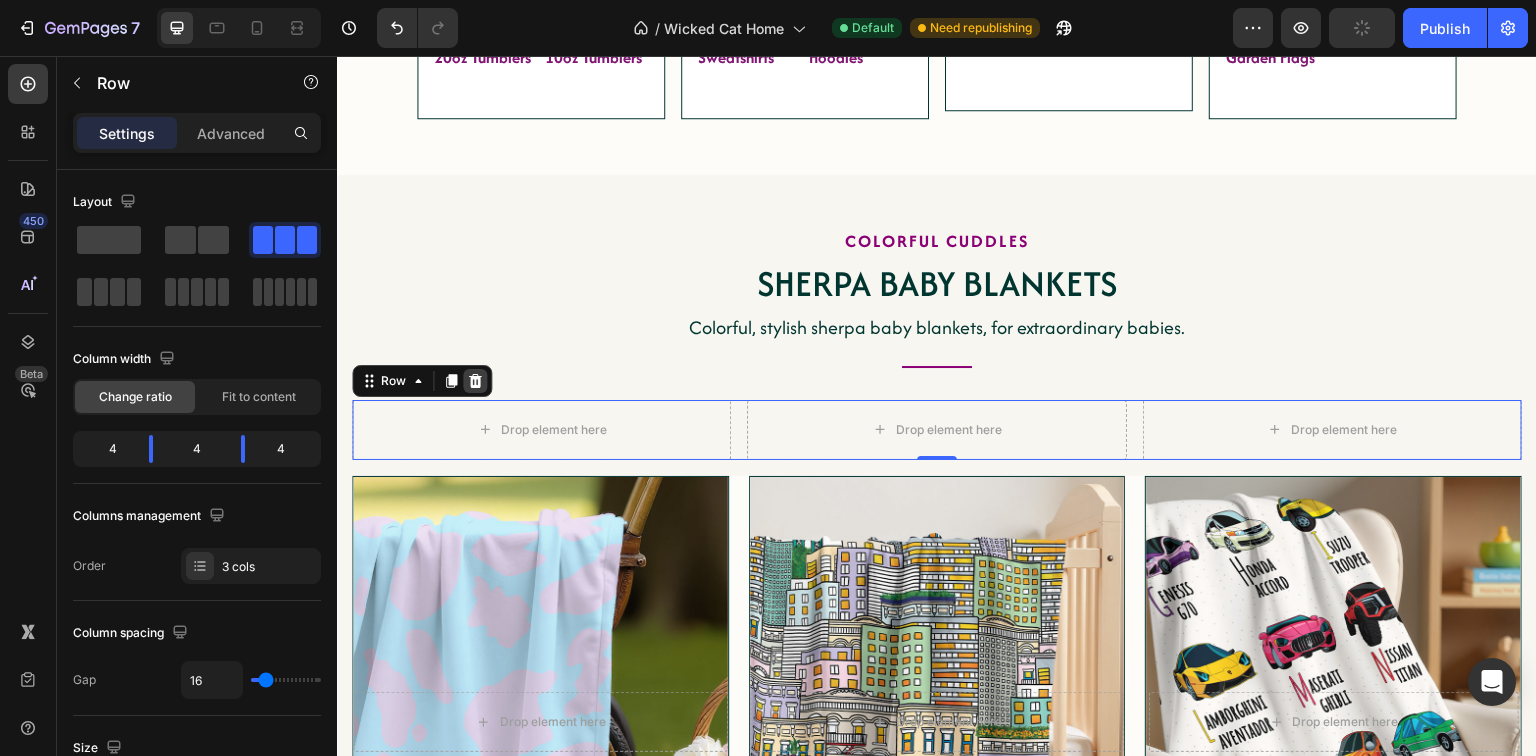 click 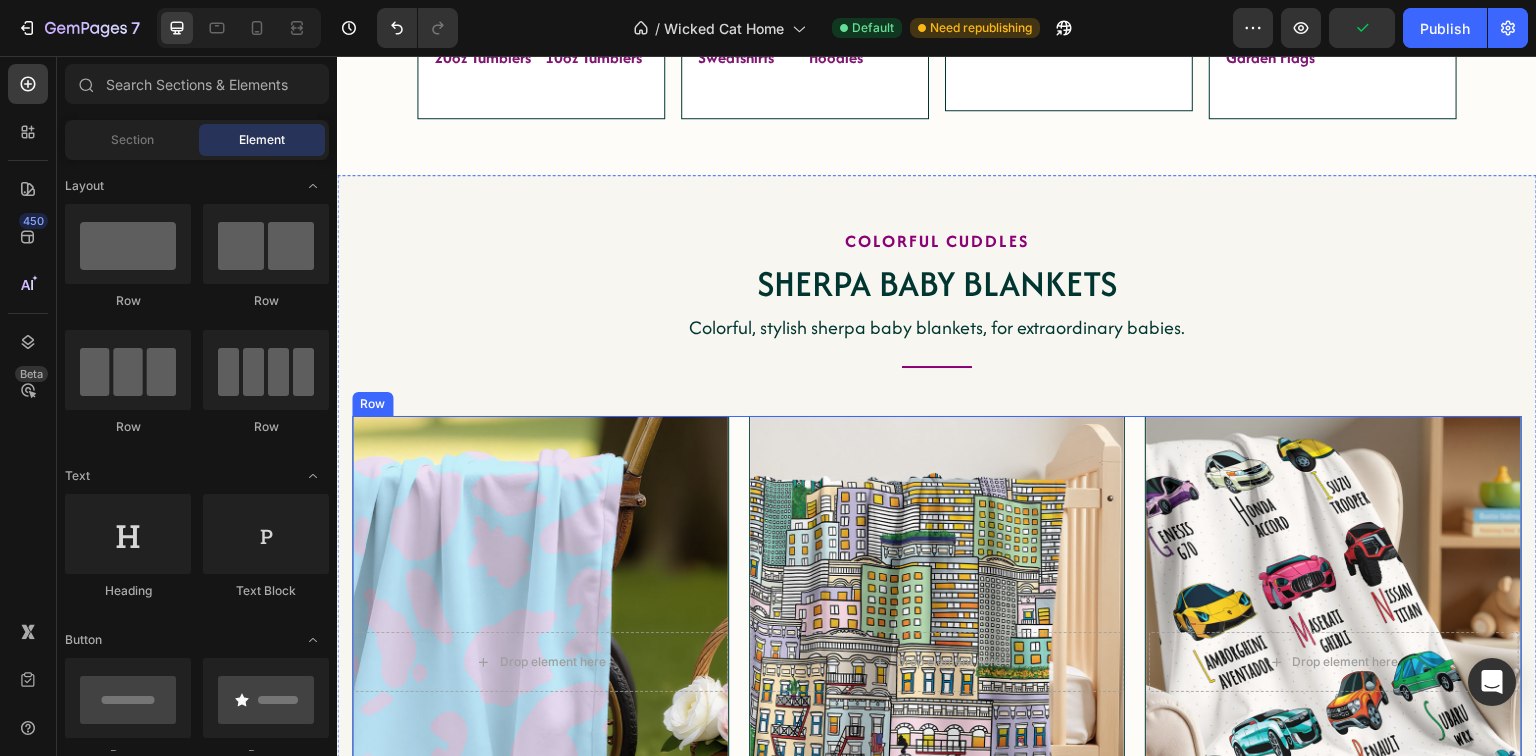 click on "Drop element here Hero Banner                PATTERNED BLANKETS Button
Drop element here Hero Banner                ILLUSTRATED BLANKETS Button
Drop element here Hero Banner                ABC BLANKETS Button Row" at bounding box center (937, 689) 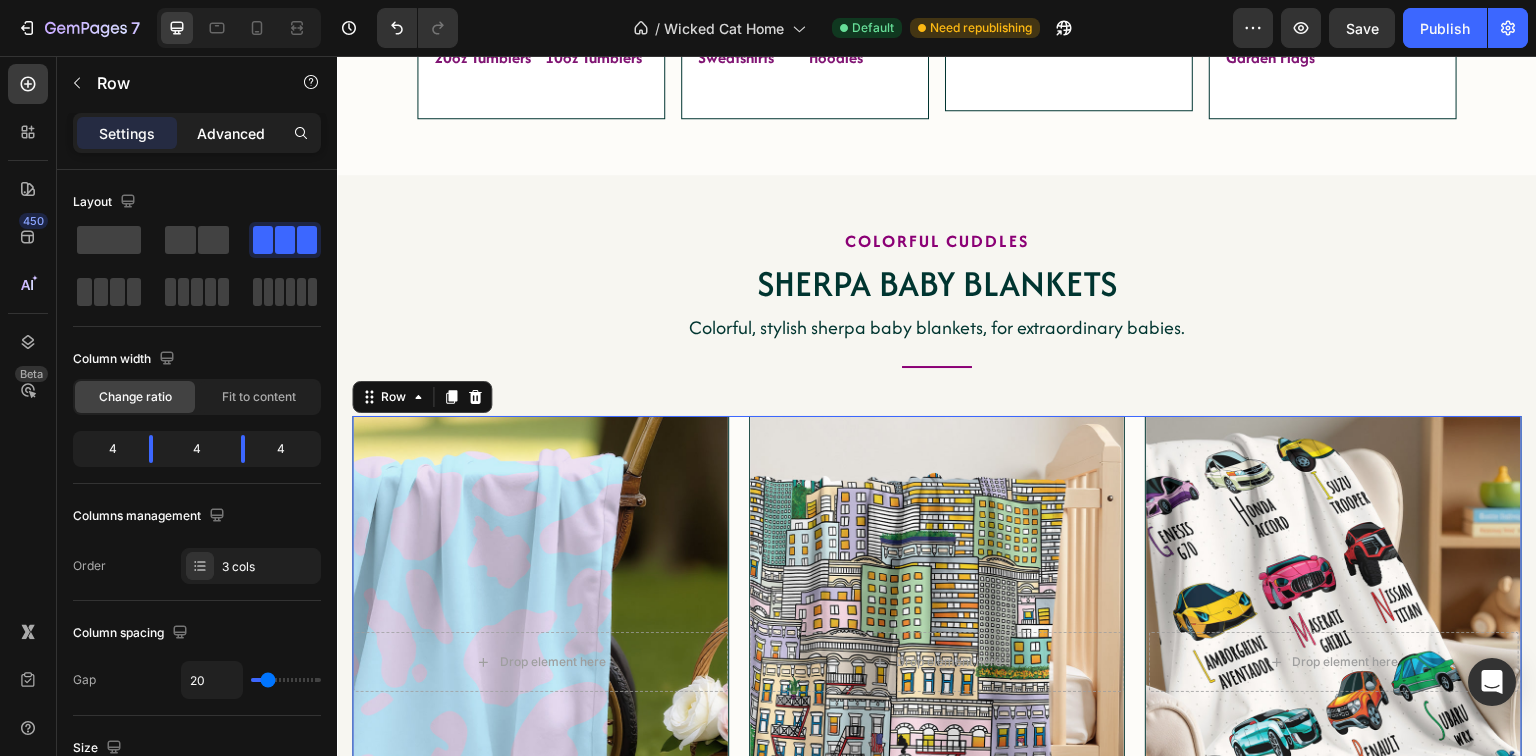 click on "Advanced" at bounding box center (231, 133) 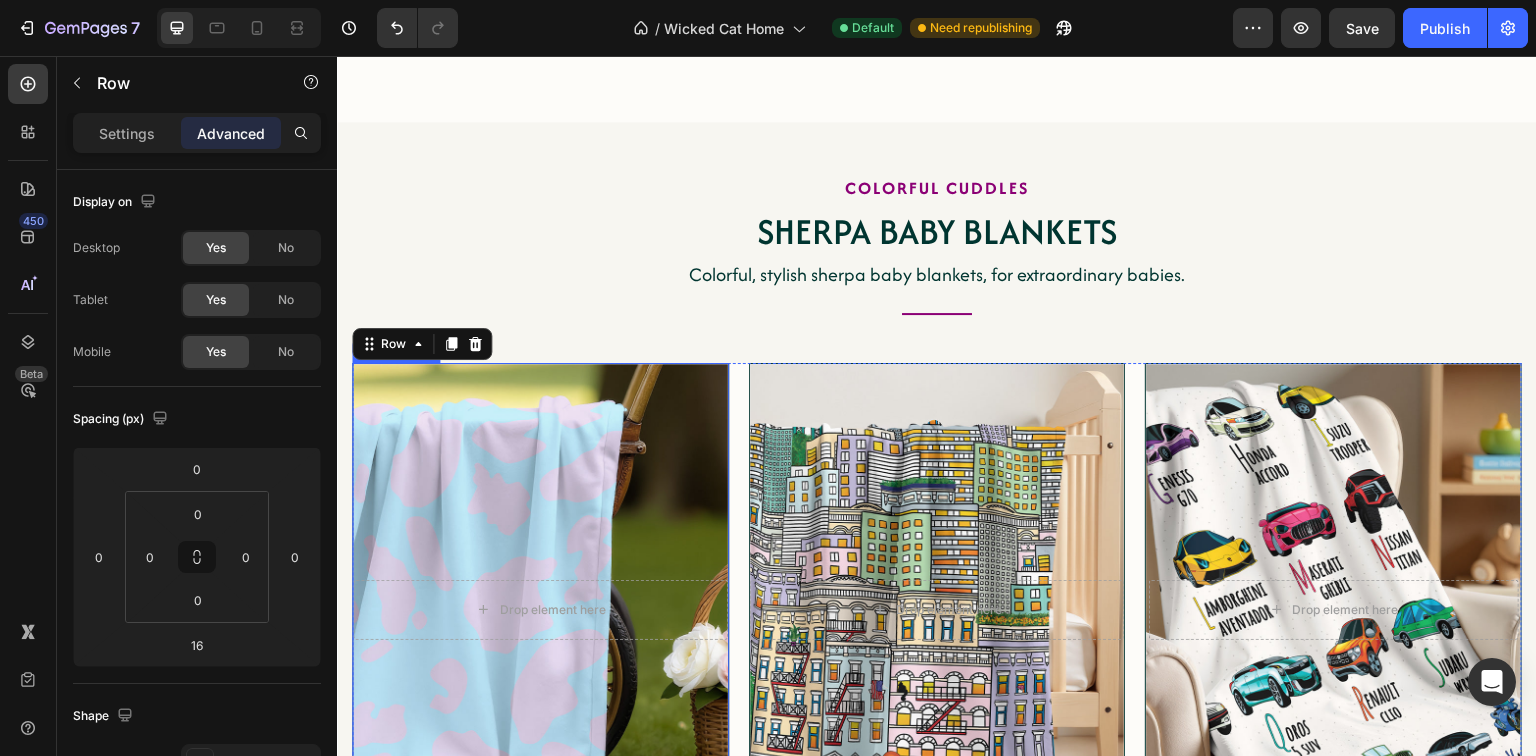 scroll, scrollTop: 3118, scrollLeft: 0, axis: vertical 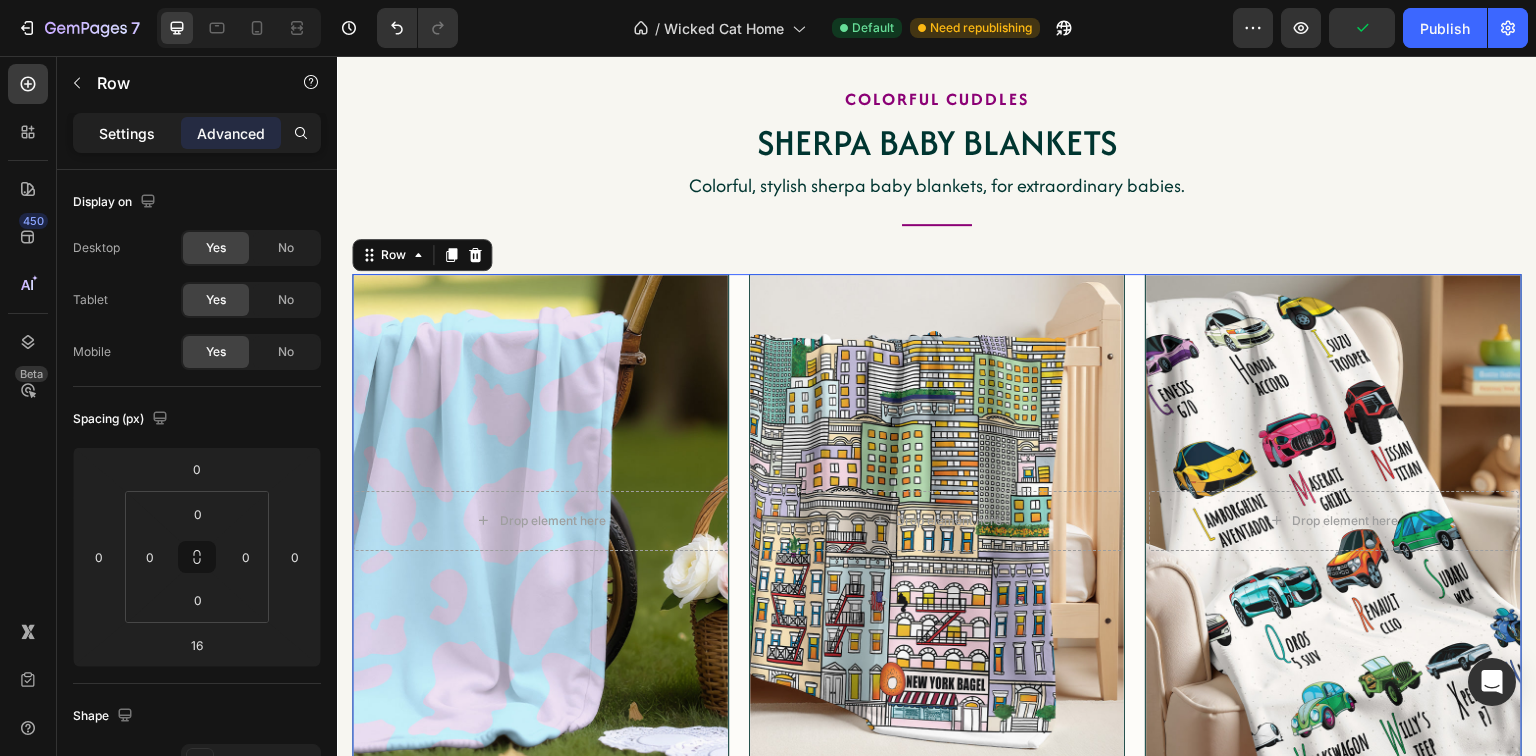 click on "Settings" at bounding box center (127, 133) 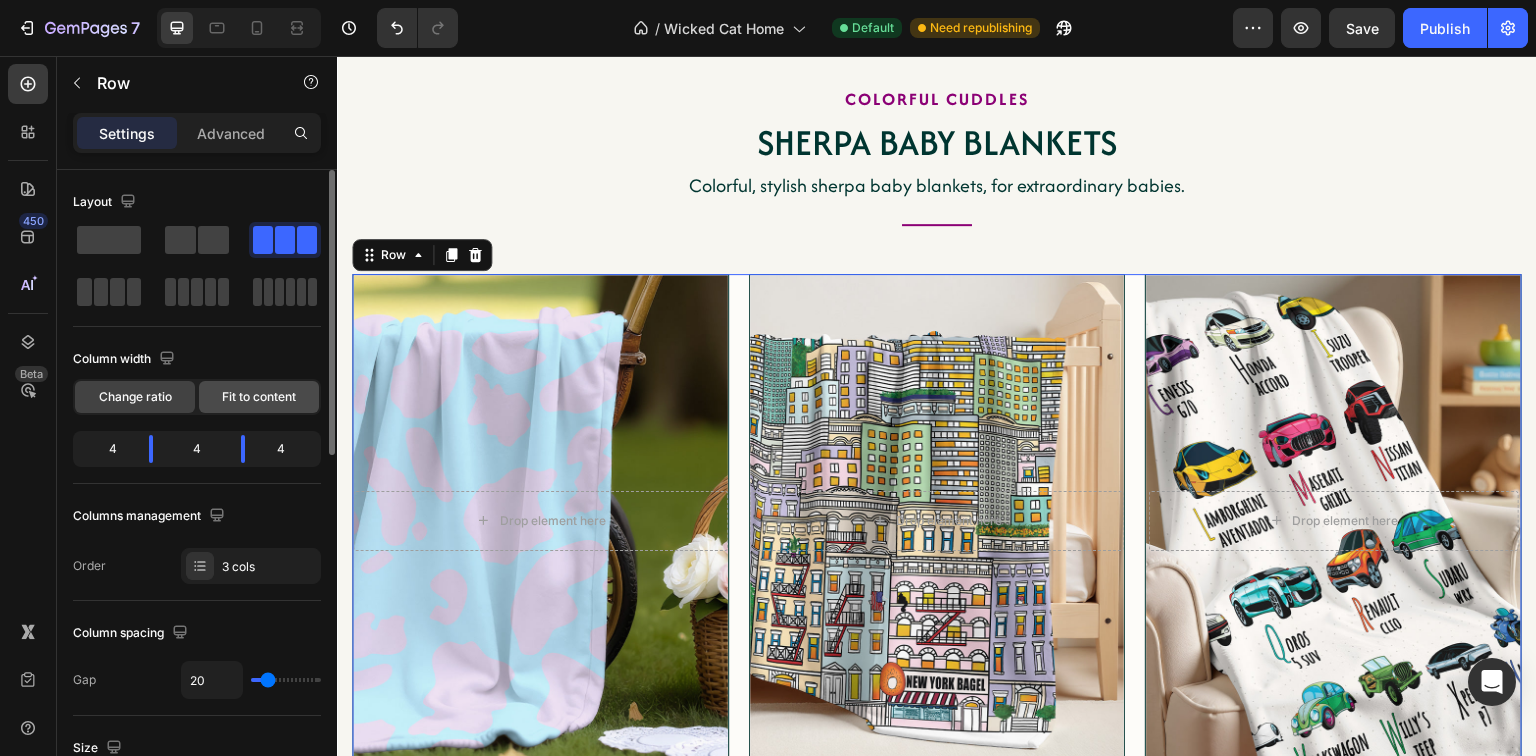 click on "Fit to content" 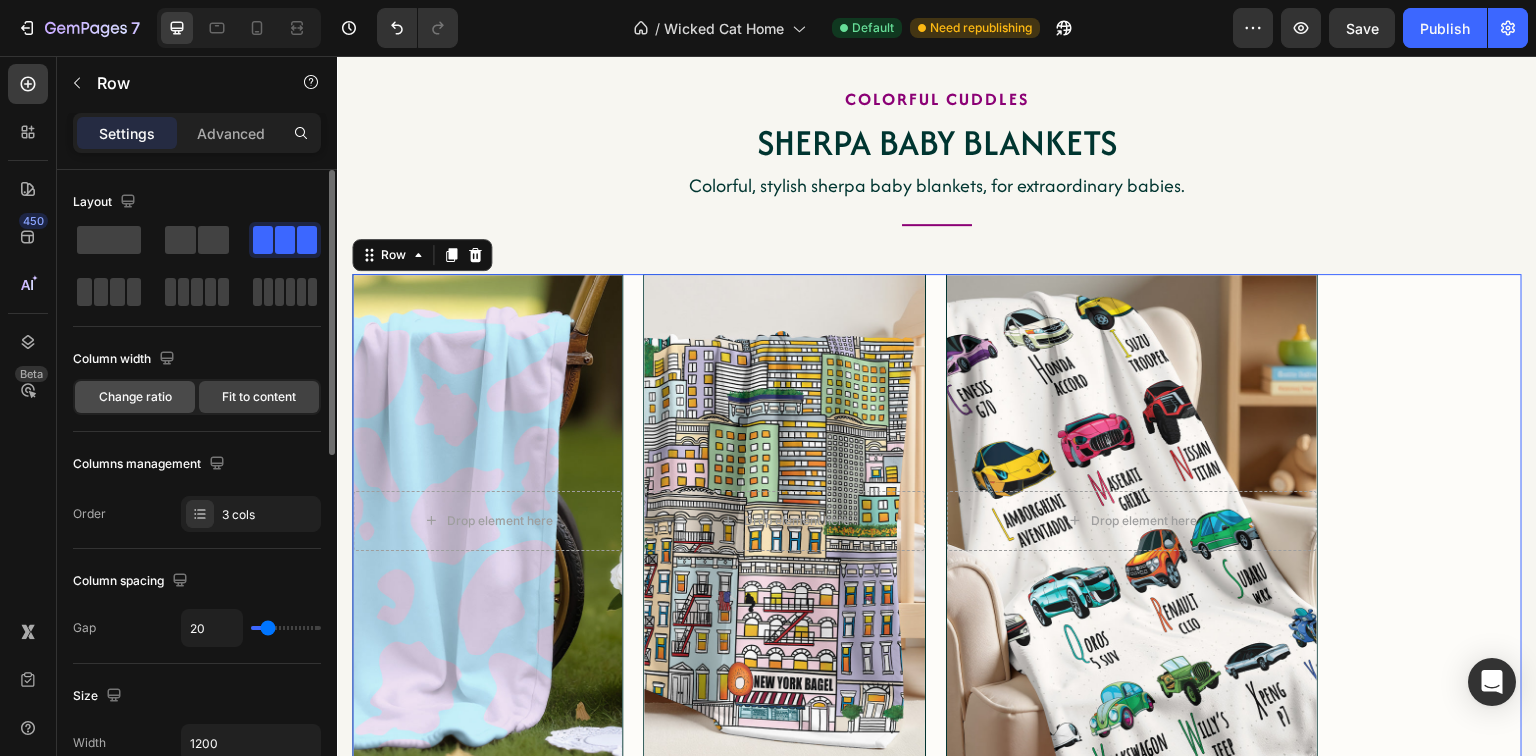 click on "Change ratio" 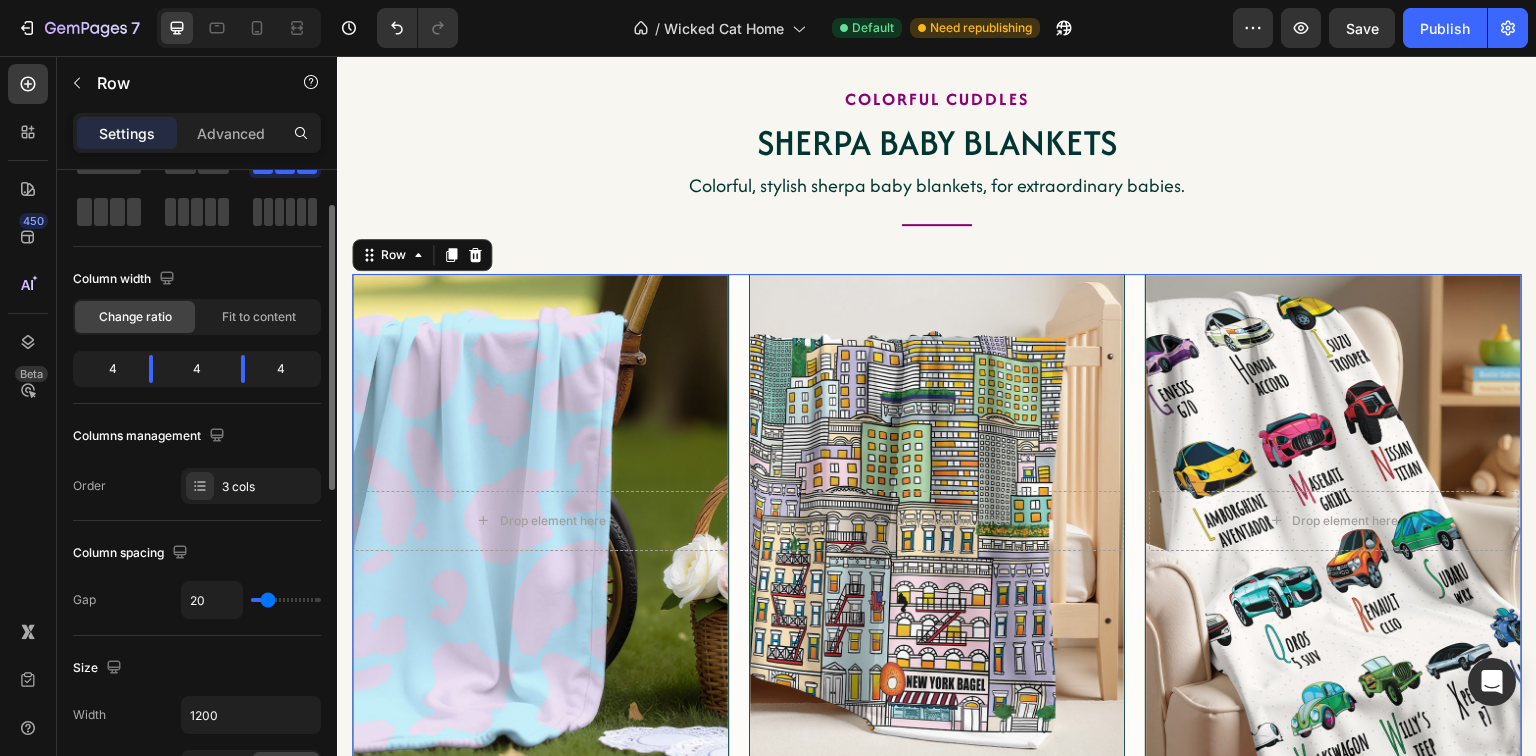 scroll, scrollTop: 160, scrollLeft: 0, axis: vertical 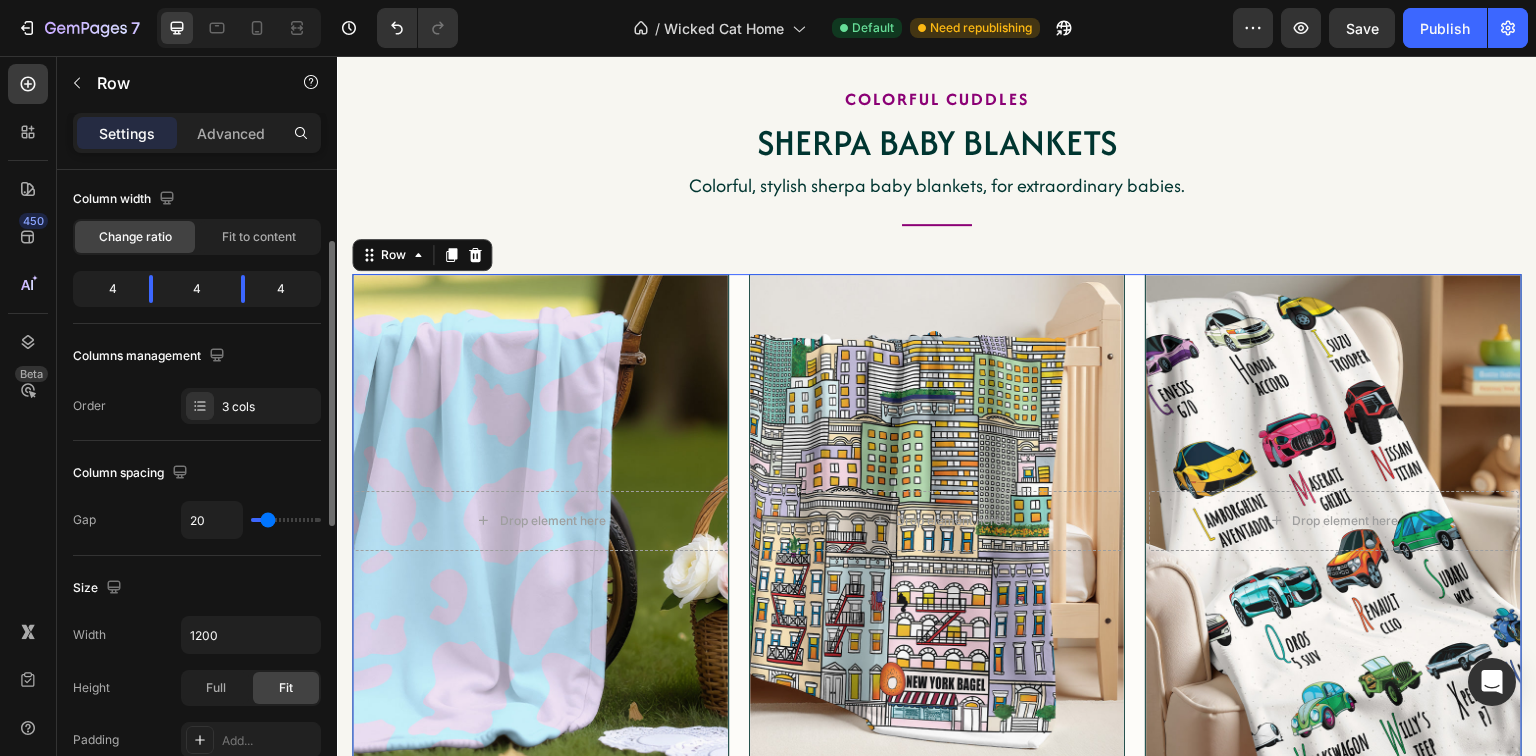 type on "6" 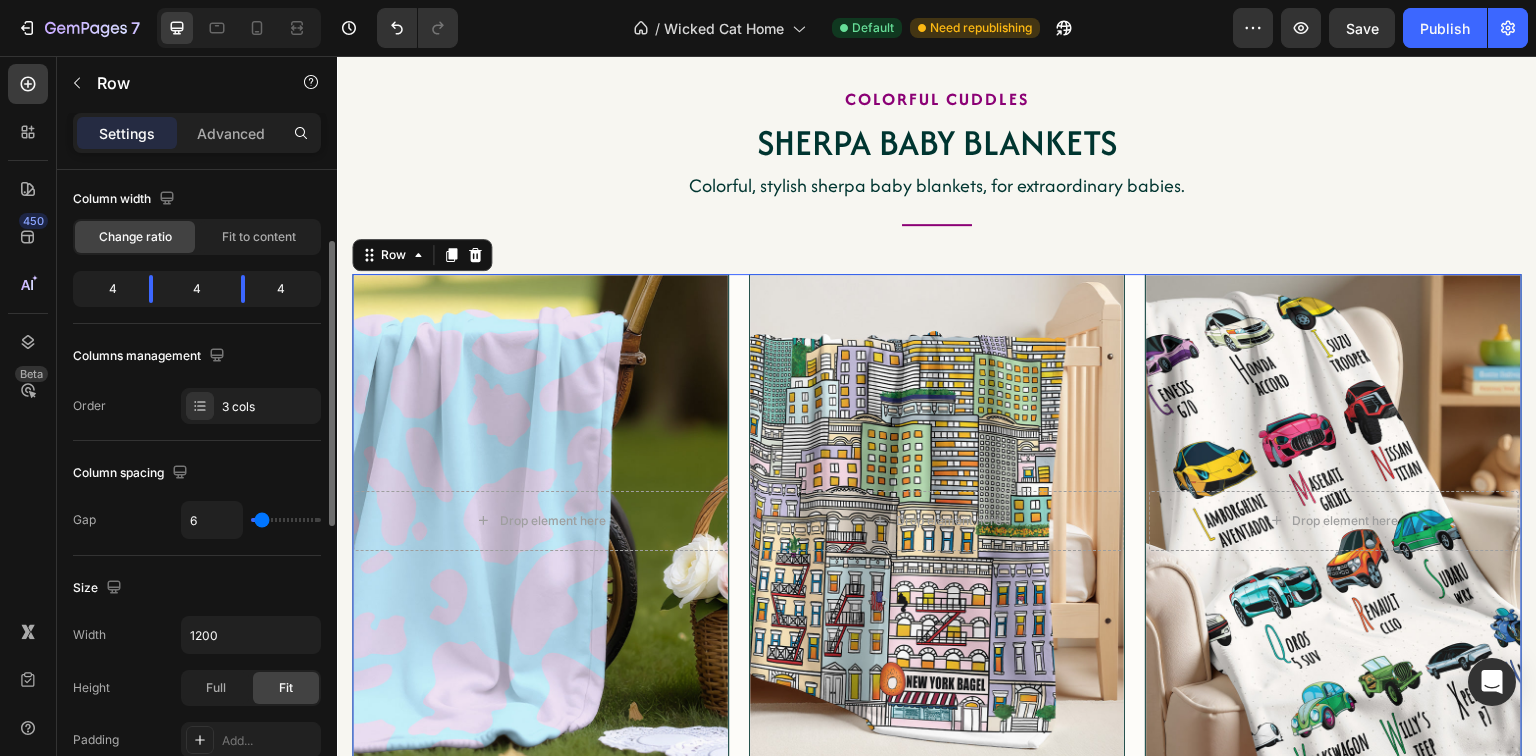 type on "4" 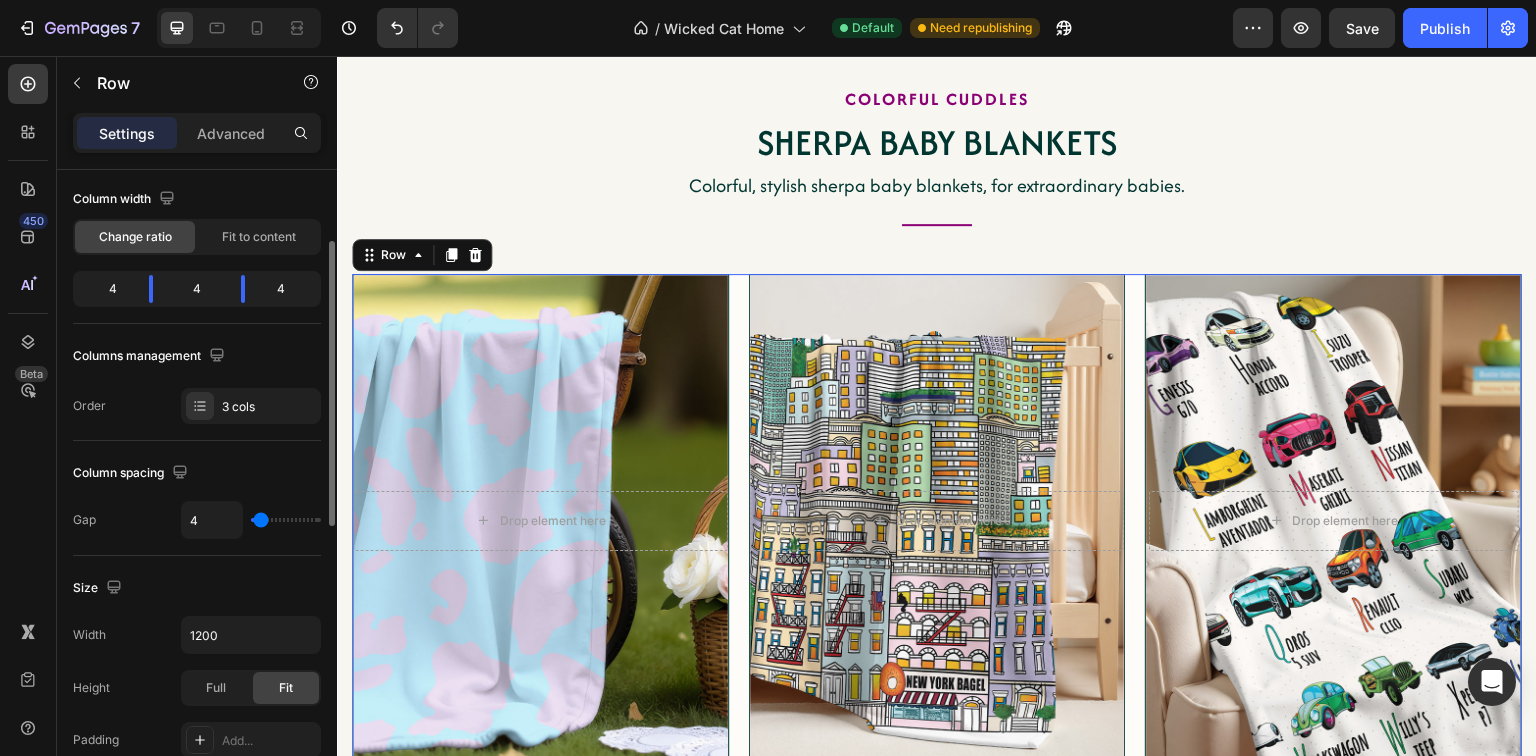 type on "2" 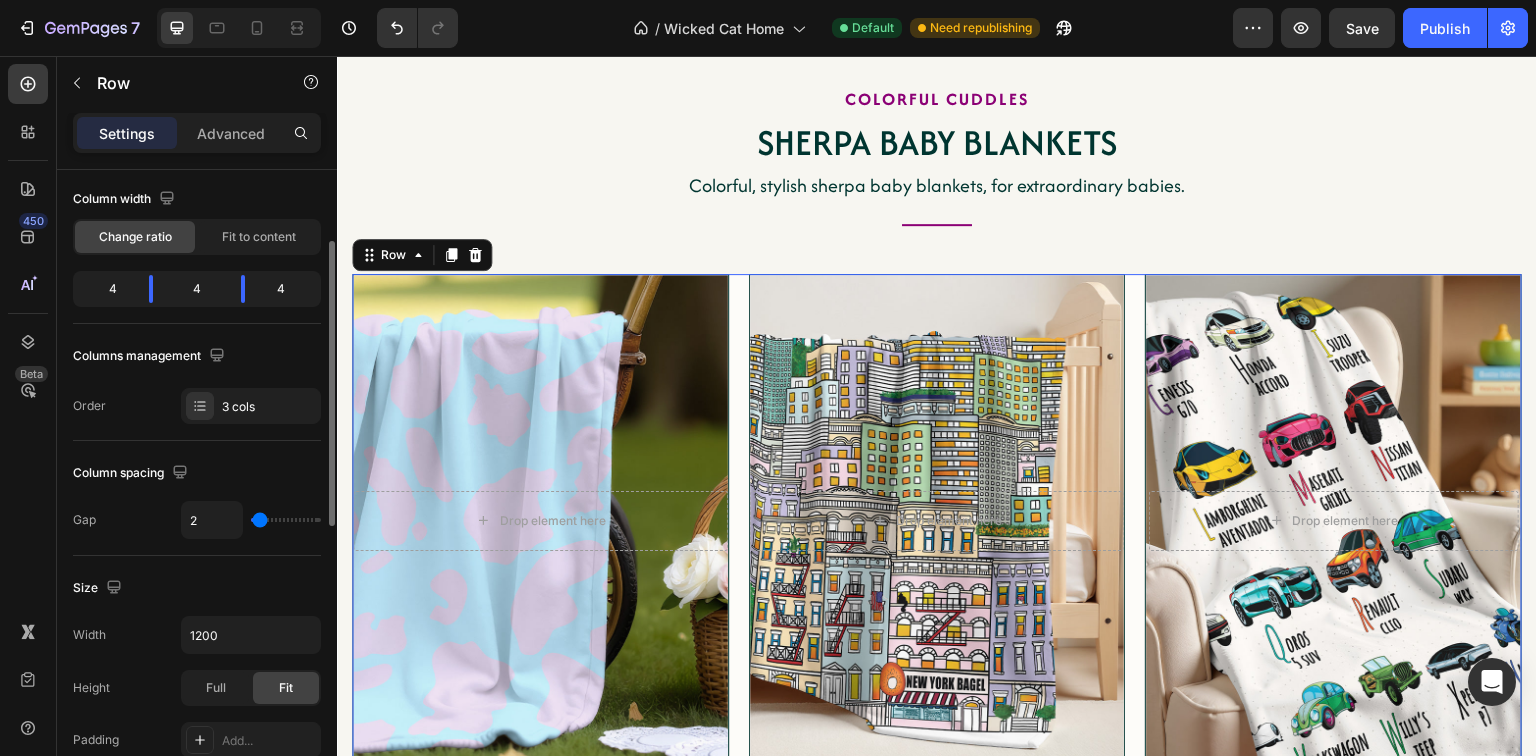 type on "0" 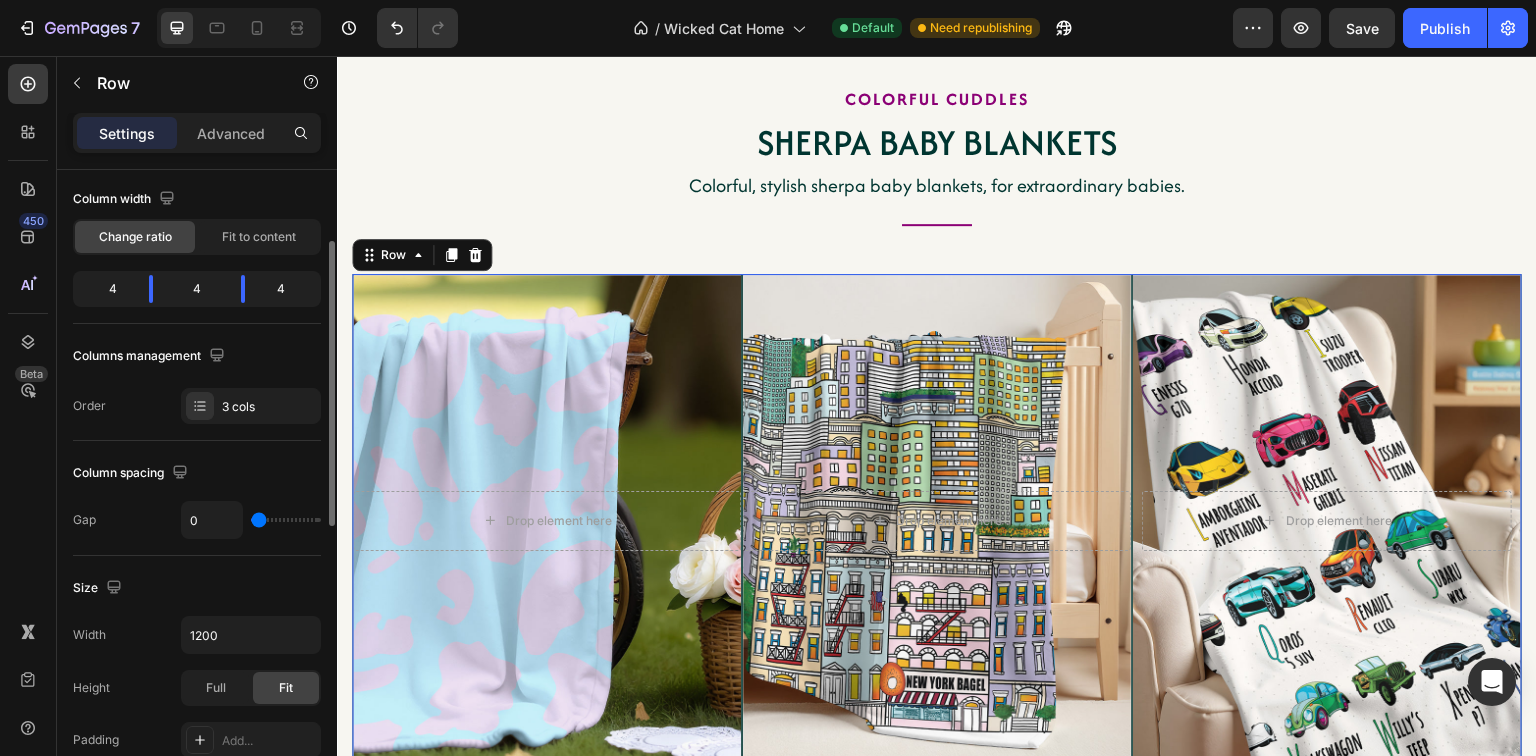 type on "0" 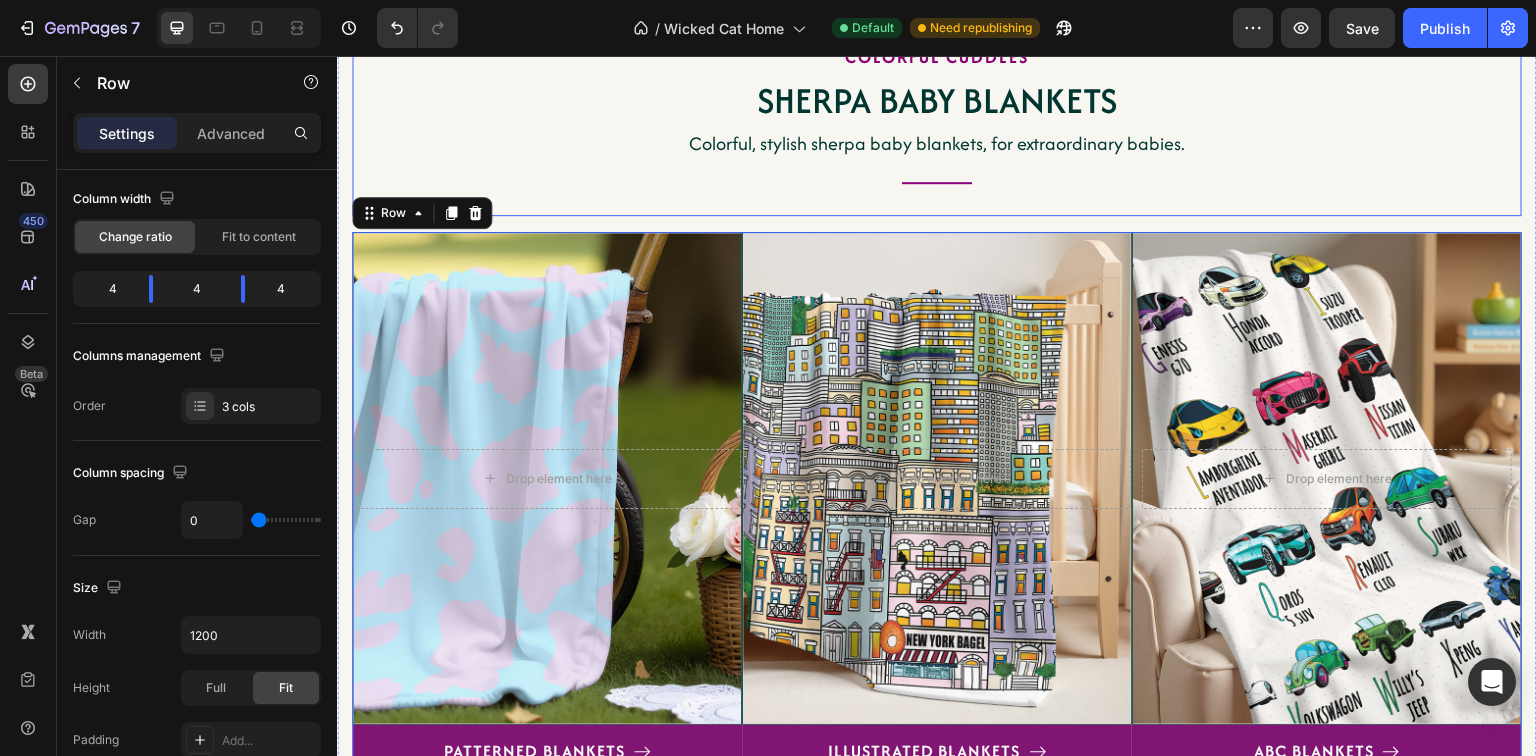 scroll, scrollTop: 3176, scrollLeft: 0, axis: vertical 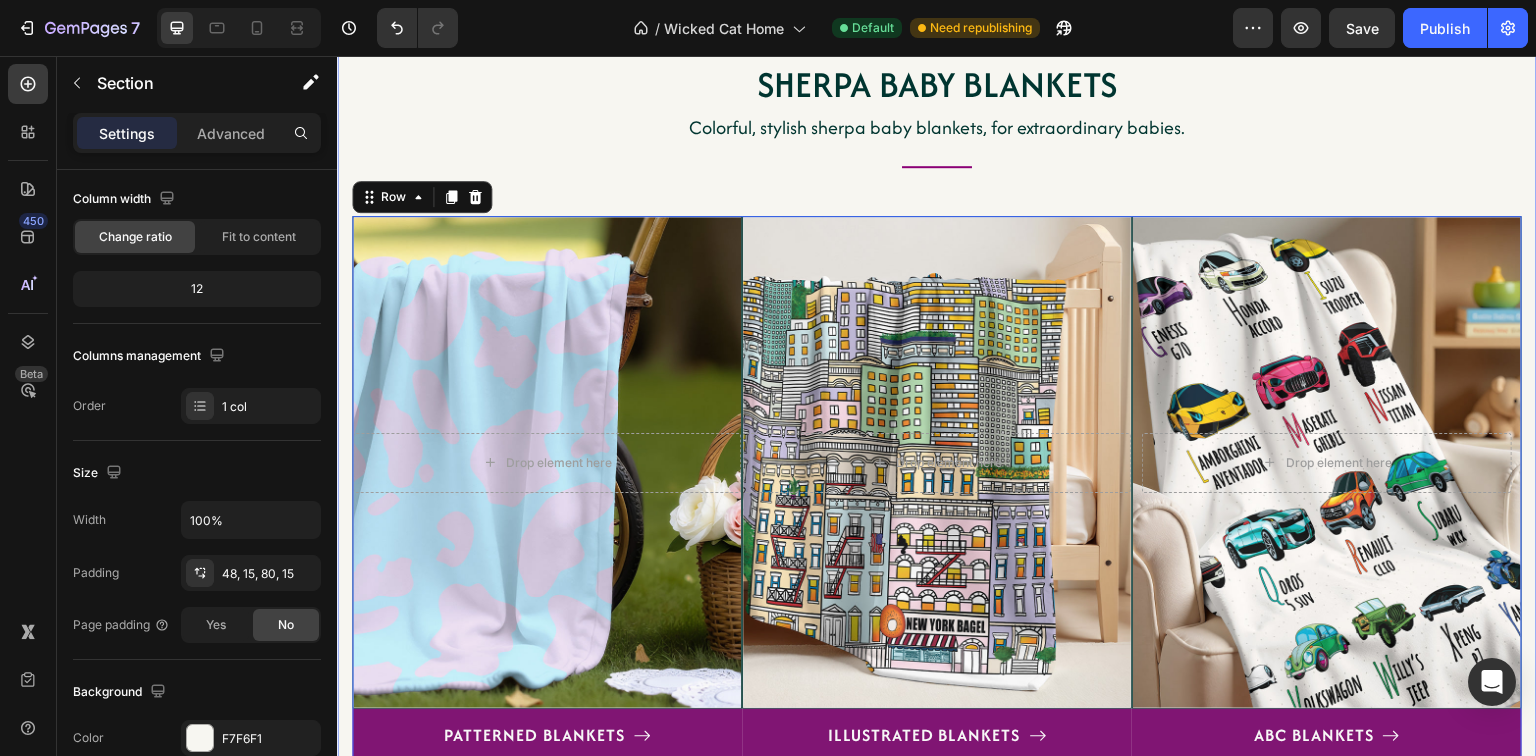 click on "COLORFUL CUDDLES Heading Sherpa Baby Blankets Heading Colorful, stylish sherpa baby blankets, for extraordinary babies. Text block                Title Line Row
Drop element here Hero Banner                PATTERNED BLANKETS Button
Drop element here Hero Banner                ILLUSTRATED BLANKETS Button
Drop element here Hero Banner                ABC BLANKETS Button Row   16" at bounding box center [937, 401] 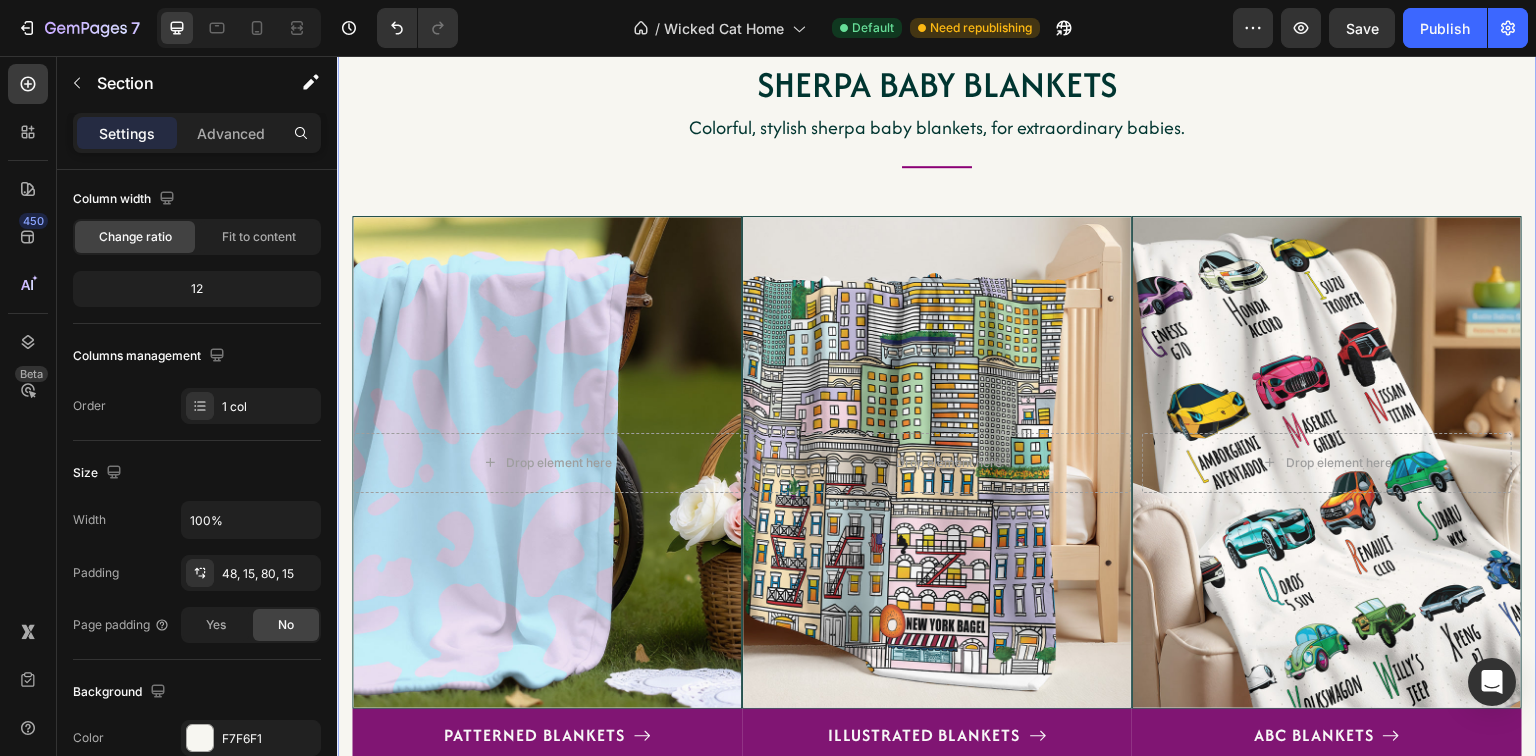 scroll, scrollTop: 0, scrollLeft: 0, axis: both 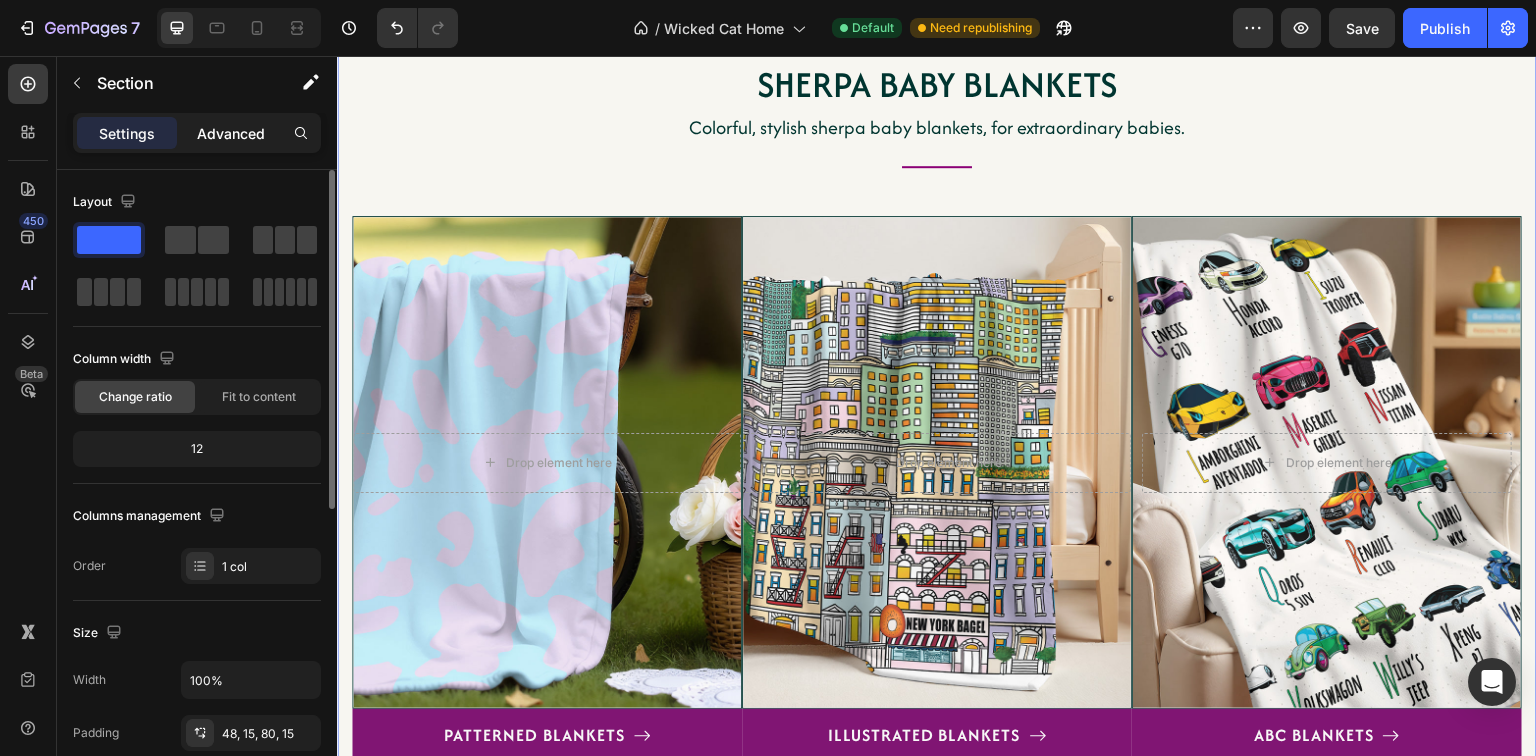 click on "Advanced" 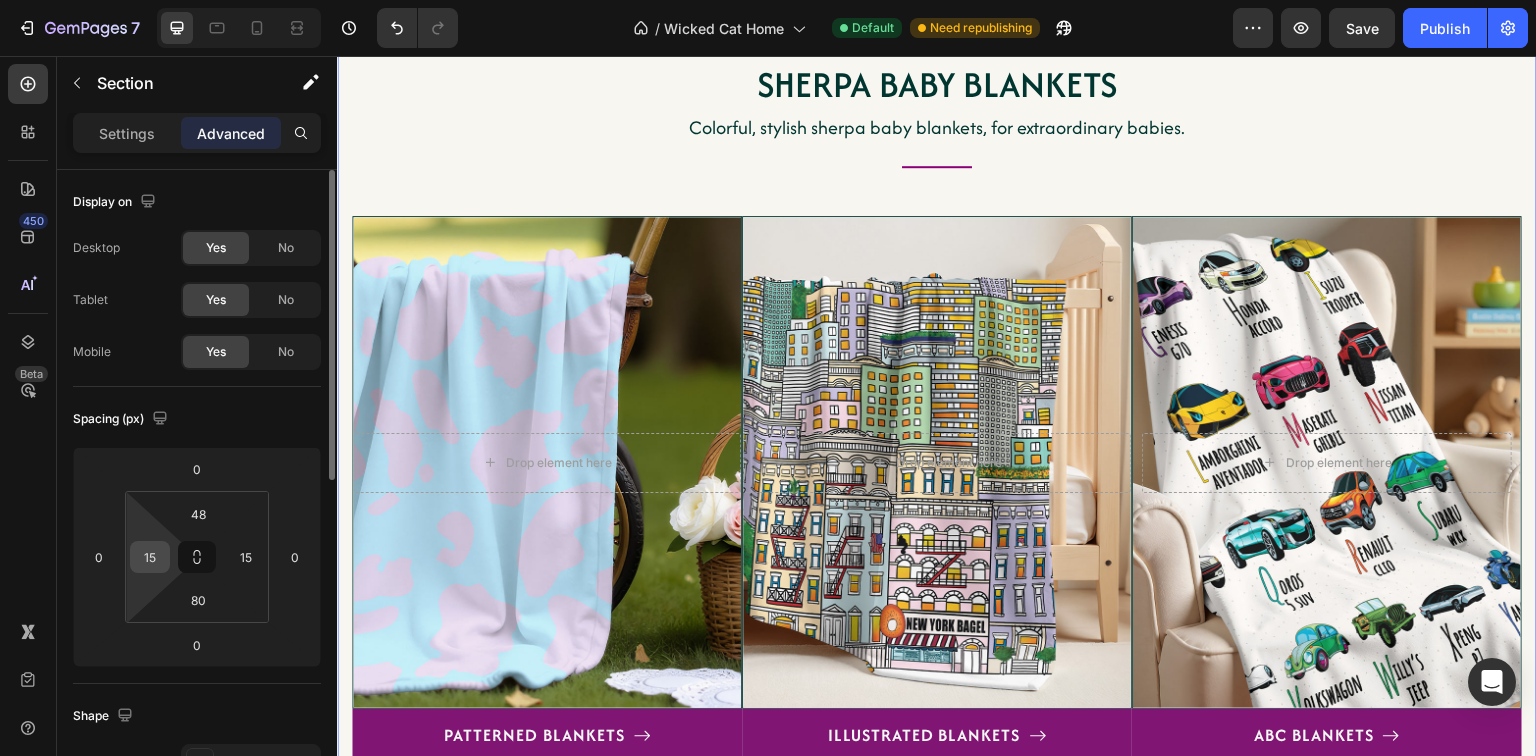 click on "15" at bounding box center (150, 557) 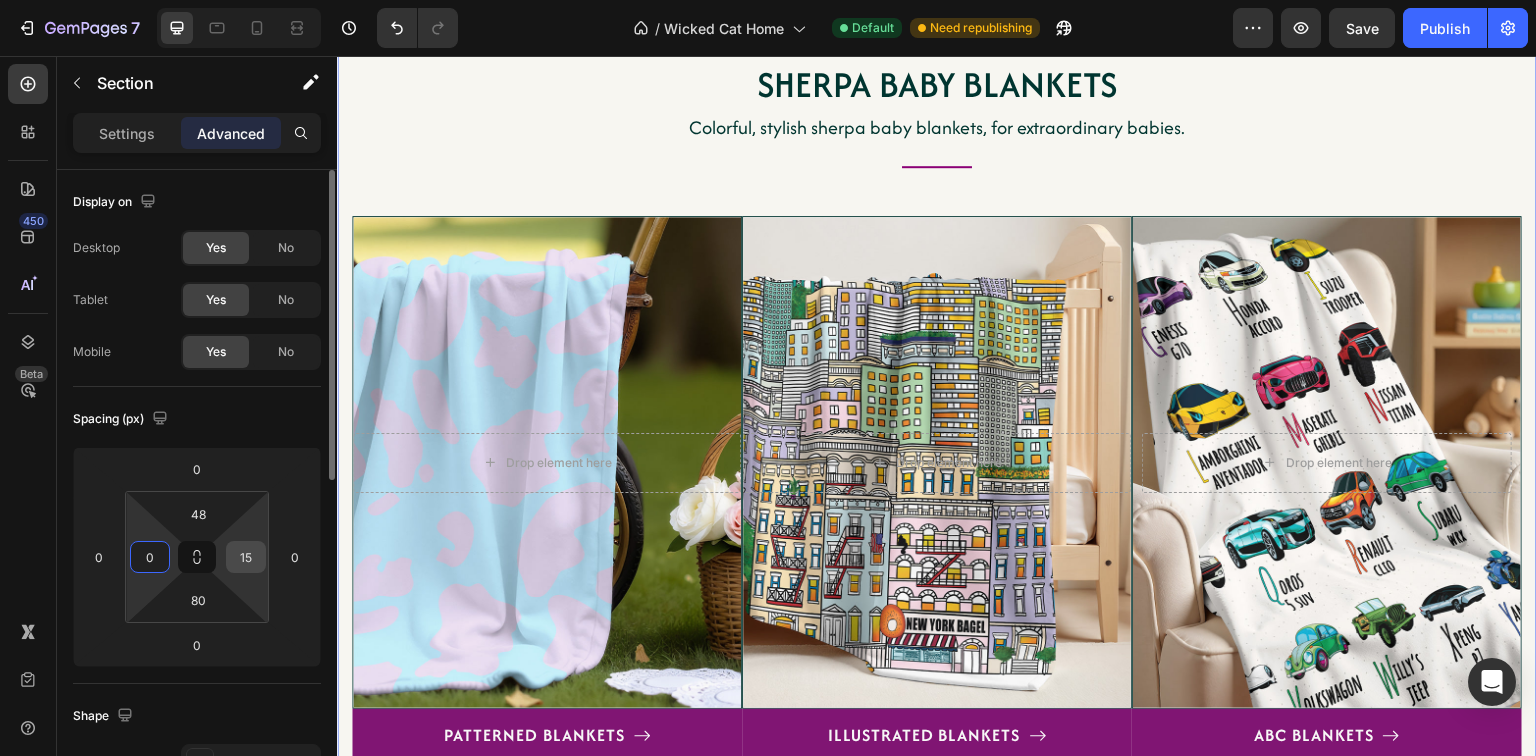 type on "0" 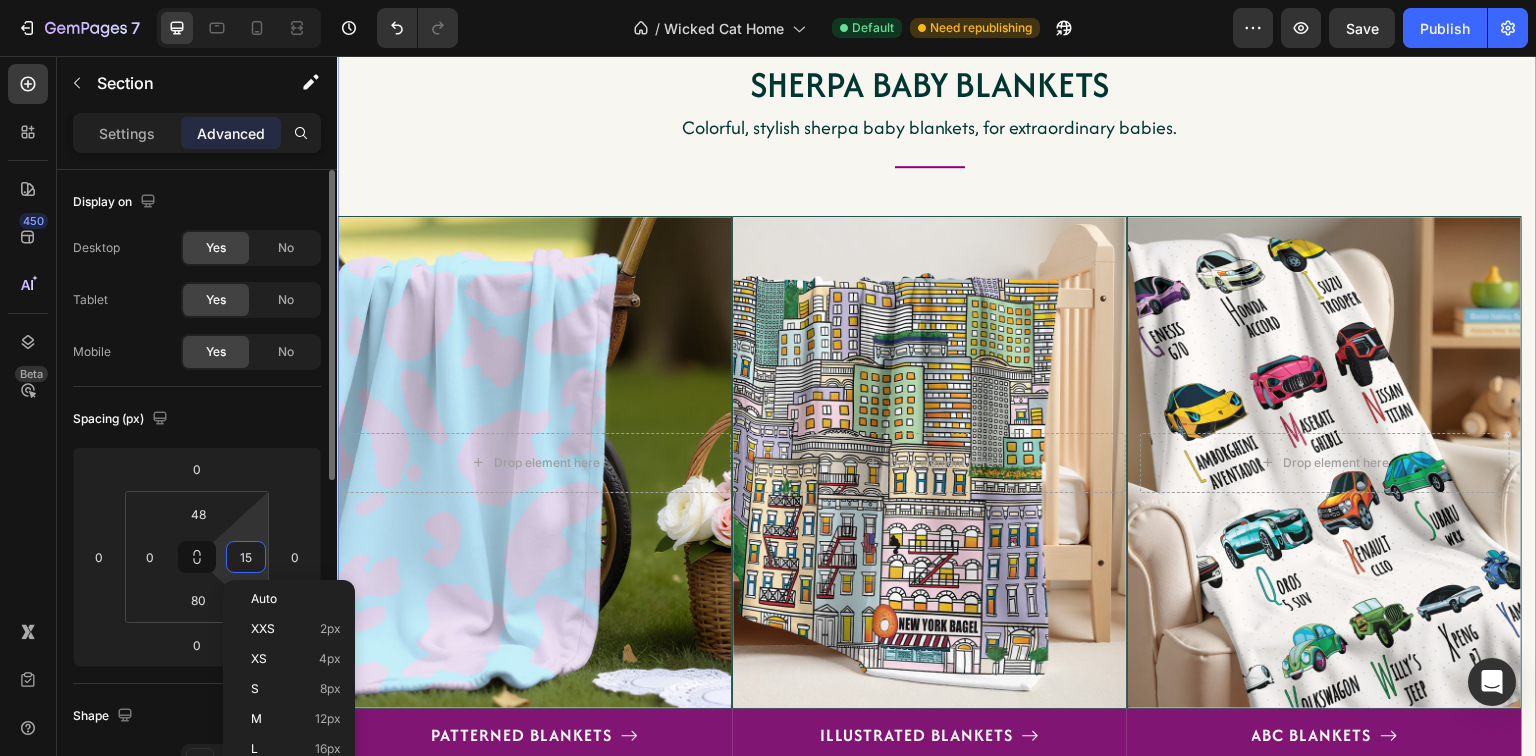 type on "0" 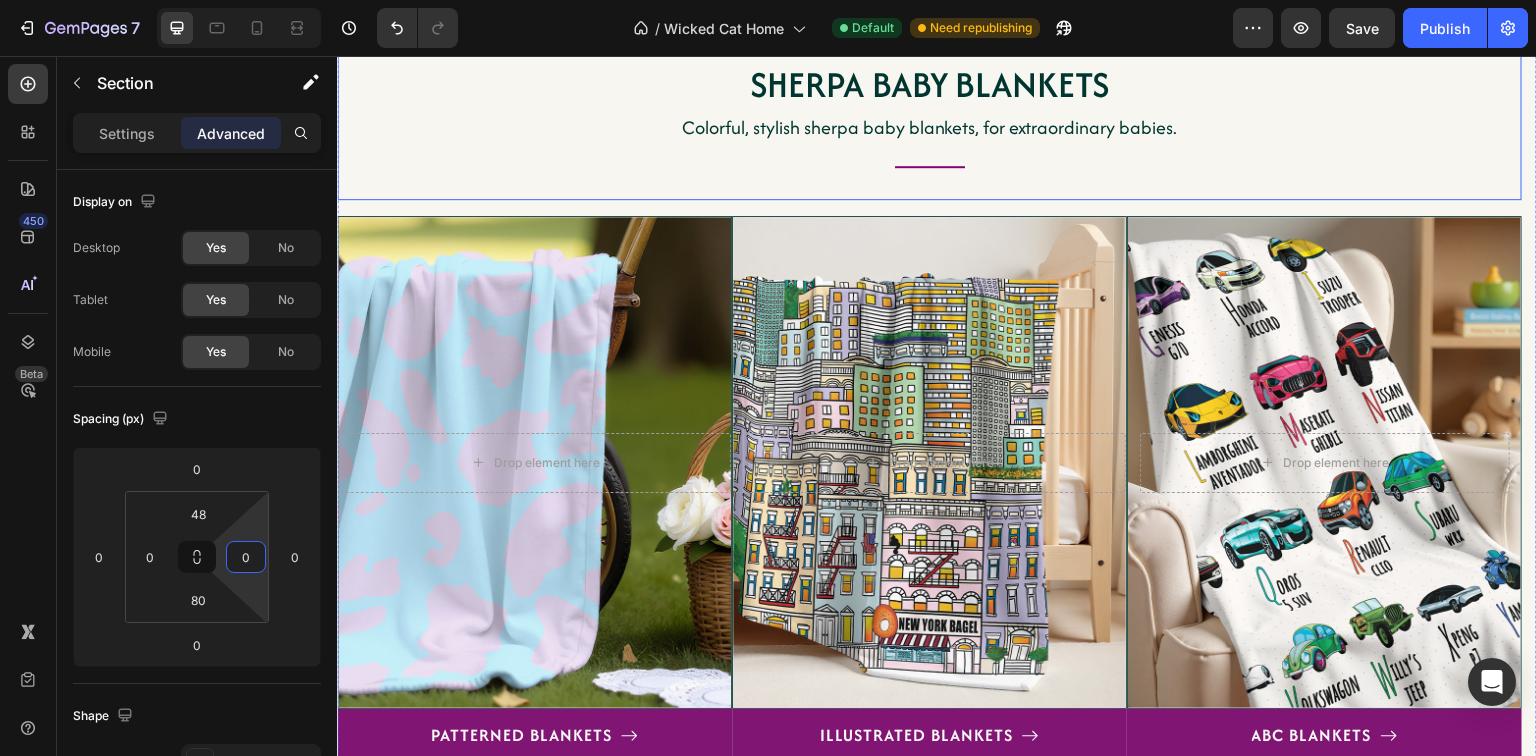 click on "COLORFUL CUDDLES Heading Sherpa Baby Blankets Heading Colorful, stylish sherpa baby blankets, for extraordinary babies. Text block                Title Line" at bounding box center (929, 111) 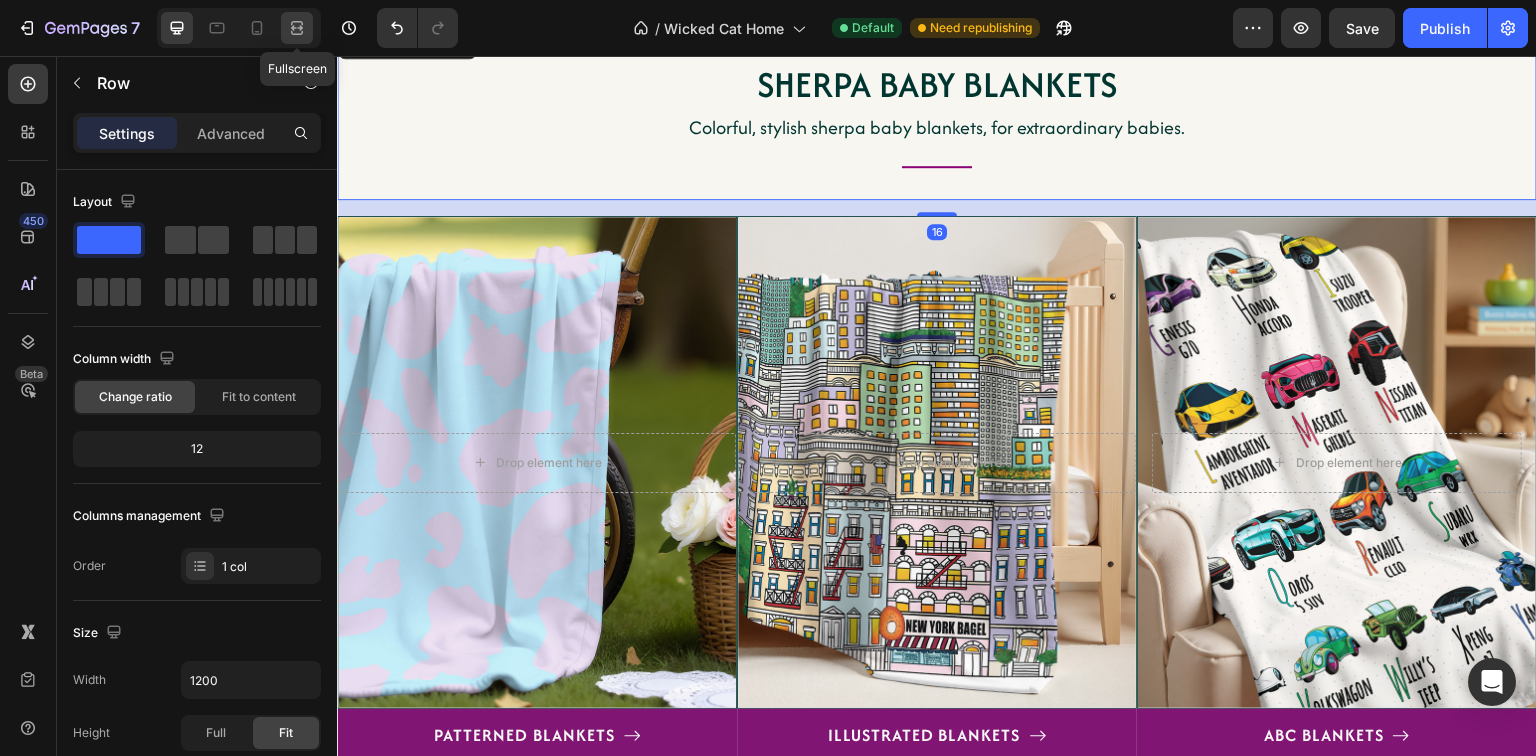 click 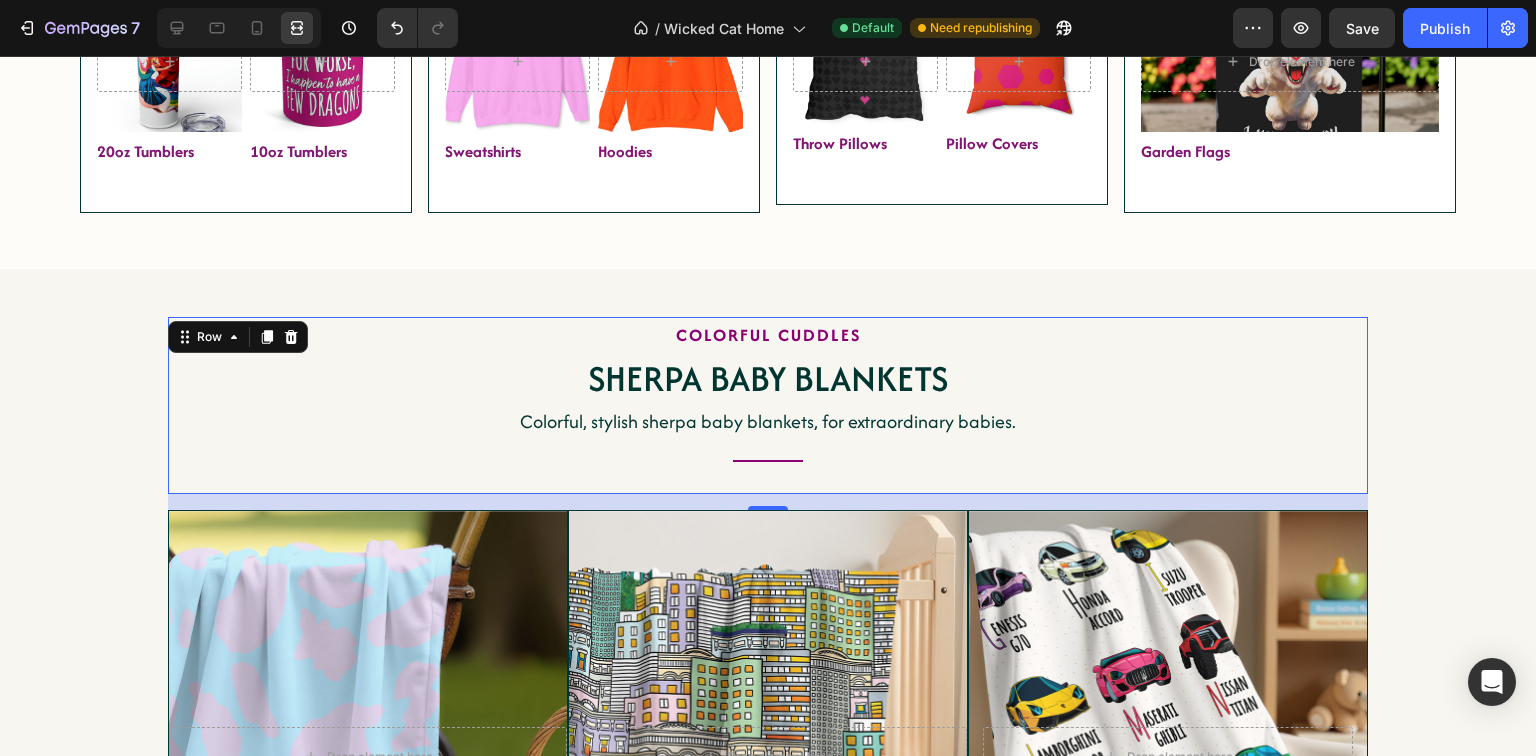 scroll, scrollTop: 3096, scrollLeft: 0, axis: vertical 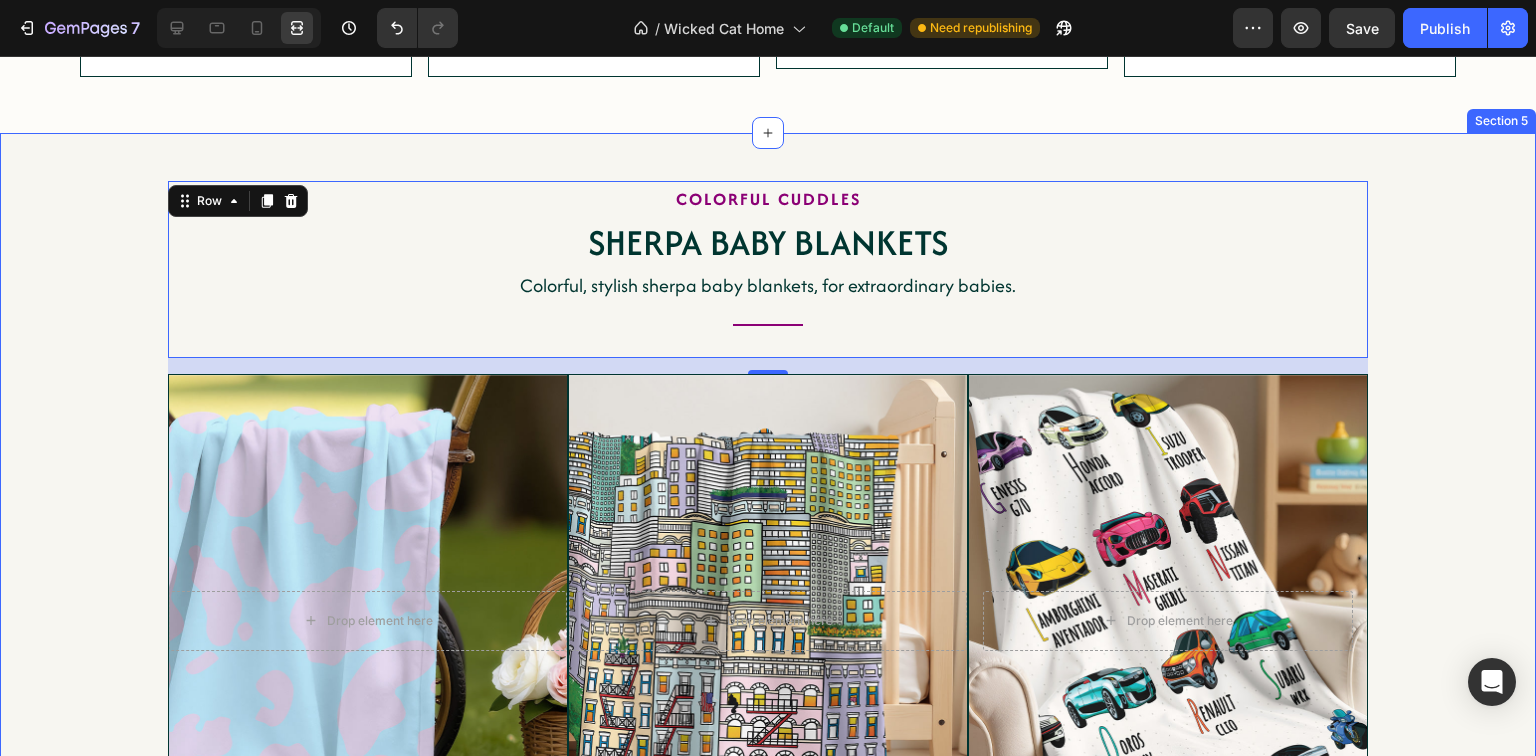click on "COLORFUL CUDDLES Heading Sherpa Baby Blankets Heading Colorful, stylish sherpa baby blankets, for extraordinary babies. Text block                Title Line Row   16
Drop element here Hero Banner                PATTERNED BLANKETS Button
Drop element here Hero Banner                ILLUSTRATED BLANKETS Button
Drop element here Hero Banner                ABC BLANKETS Button Row" at bounding box center [768, 559] 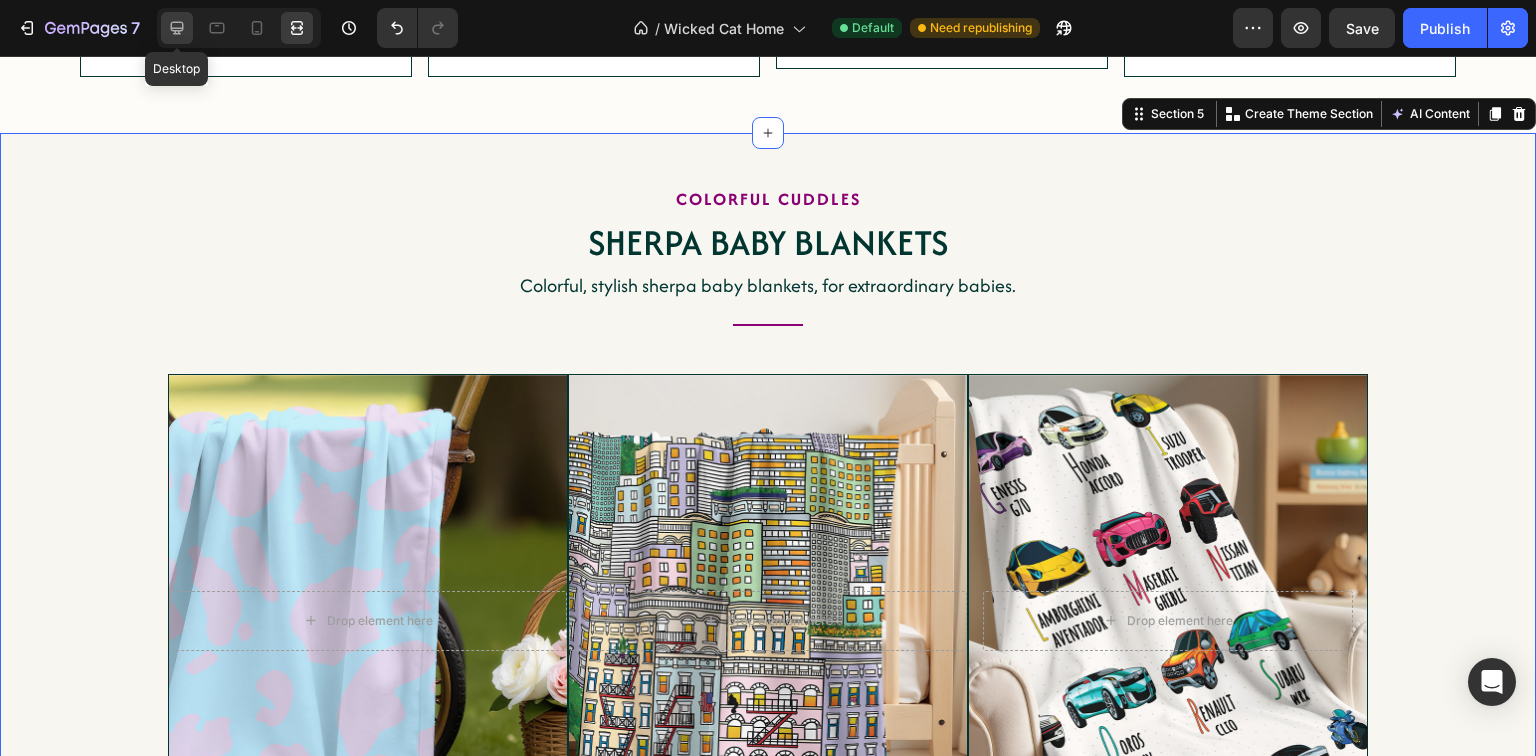 click 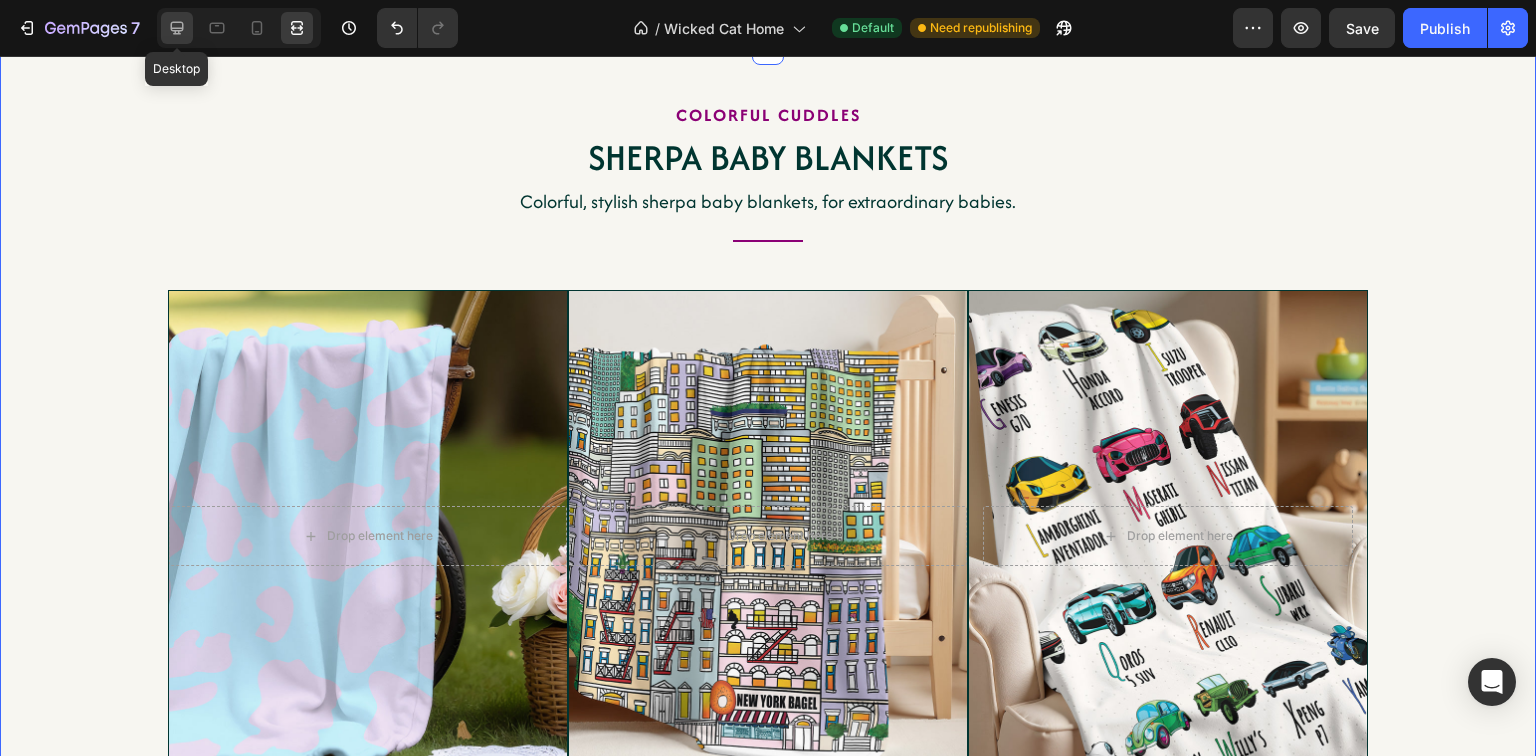scroll, scrollTop: 3000, scrollLeft: 0, axis: vertical 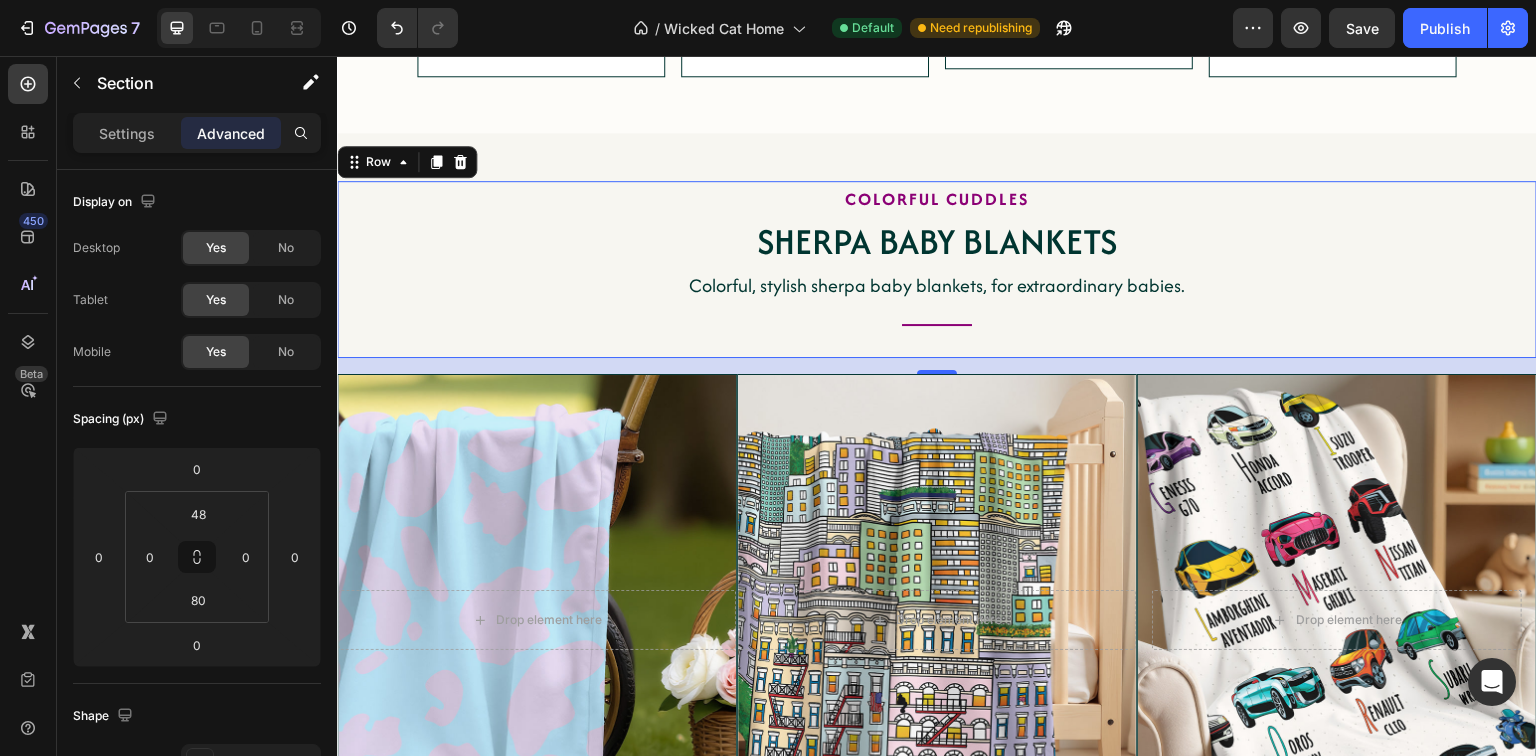 click on "COLORFUL CUDDLES Heading Sherpa Baby Blankets Heading Colorful, stylish sherpa baby blankets, for extraordinary babies. Text block                Title Line" at bounding box center (937, 269) 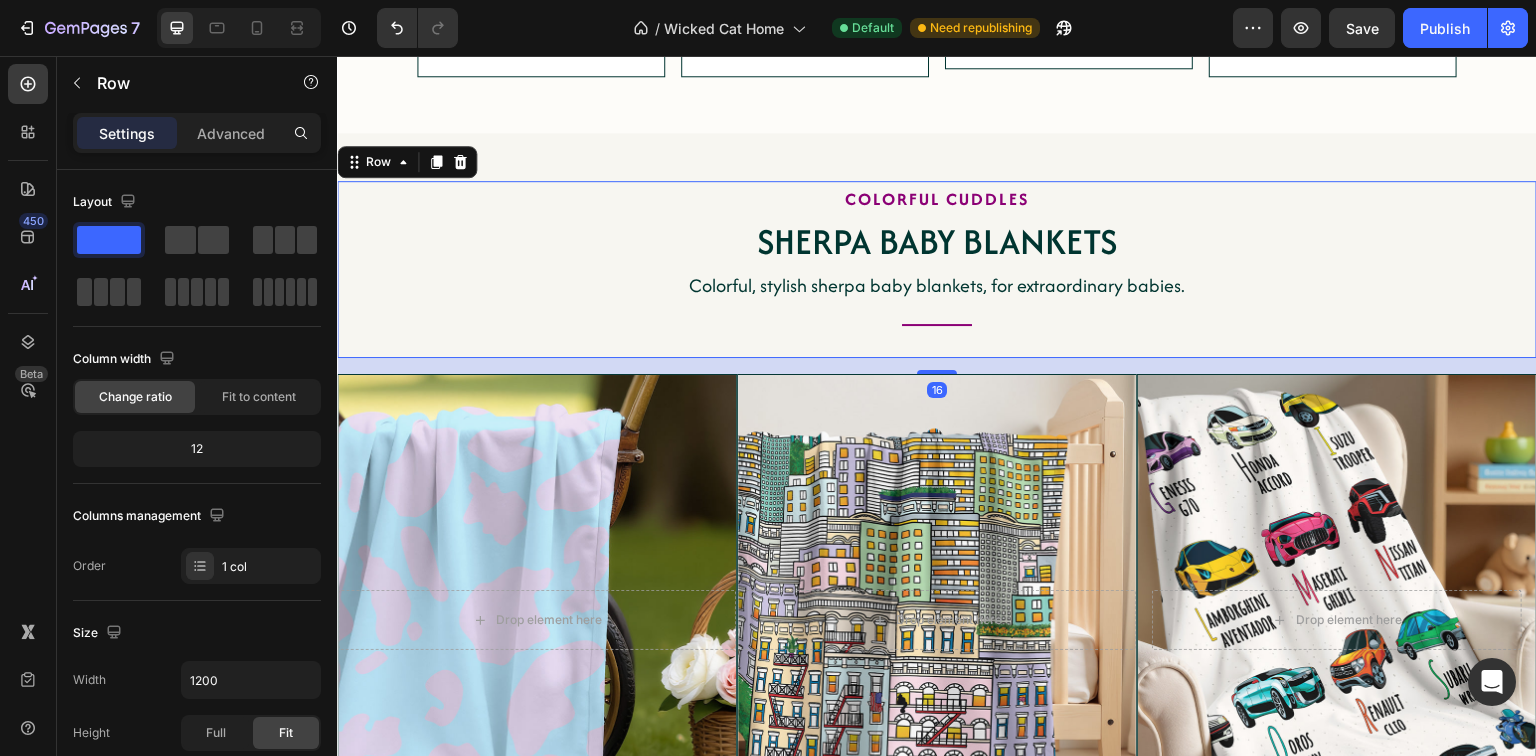 click on "16" at bounding box center [937, 366] 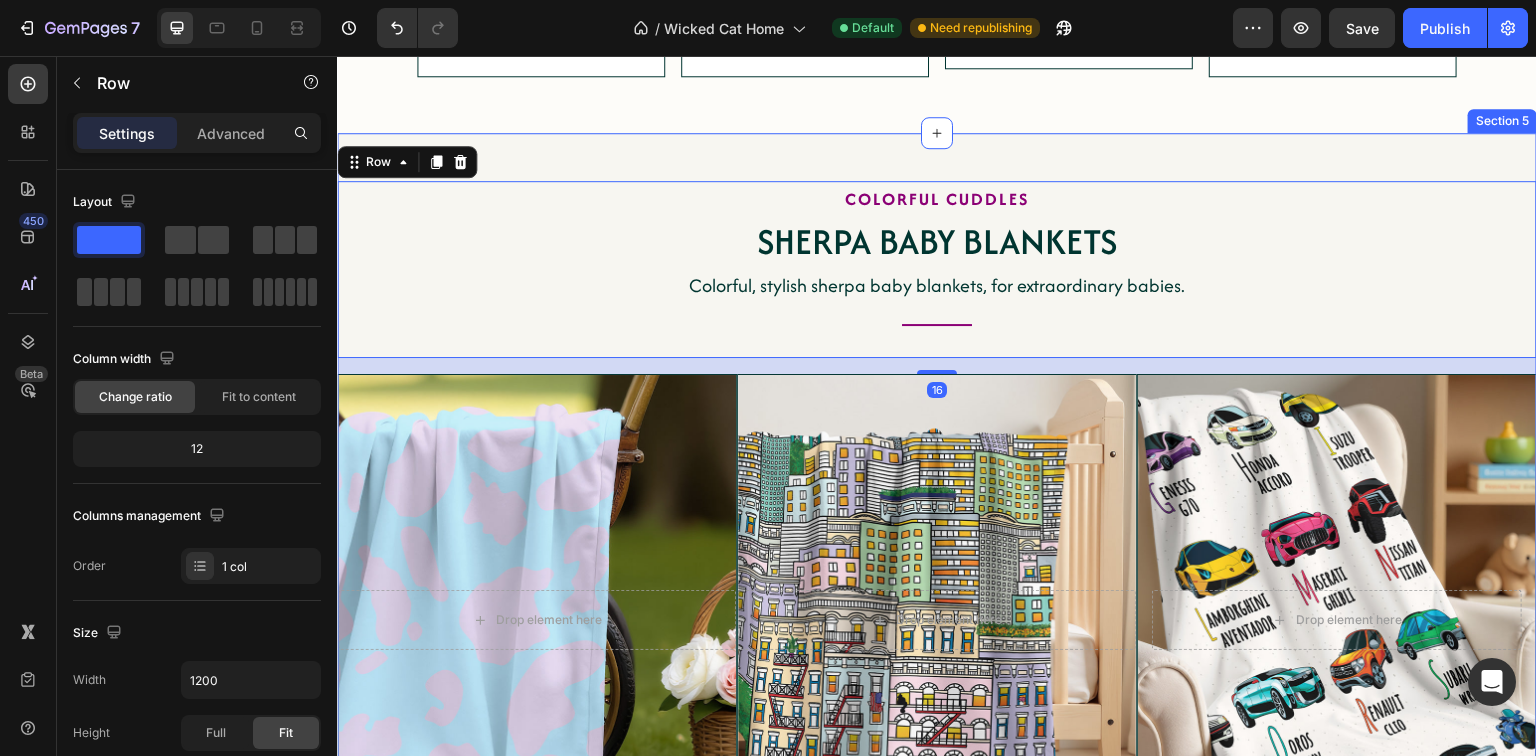 click on "COLORFUL CUDDLES Heading Sherpa Baby Blankets Heading Colorful, stylish sherpa baby blankets, for extraordinary babies. Text block                Title Line Row   16
Drop element here Hero Banner                PATTERNED BLANKETS Button
Drop element here Hero Banner                ILLUSTRATED BLANKETS Button
Drop element here Hero Banner                ABC BLANKETS Button Row Section 5" at bounding box center [937, 575] 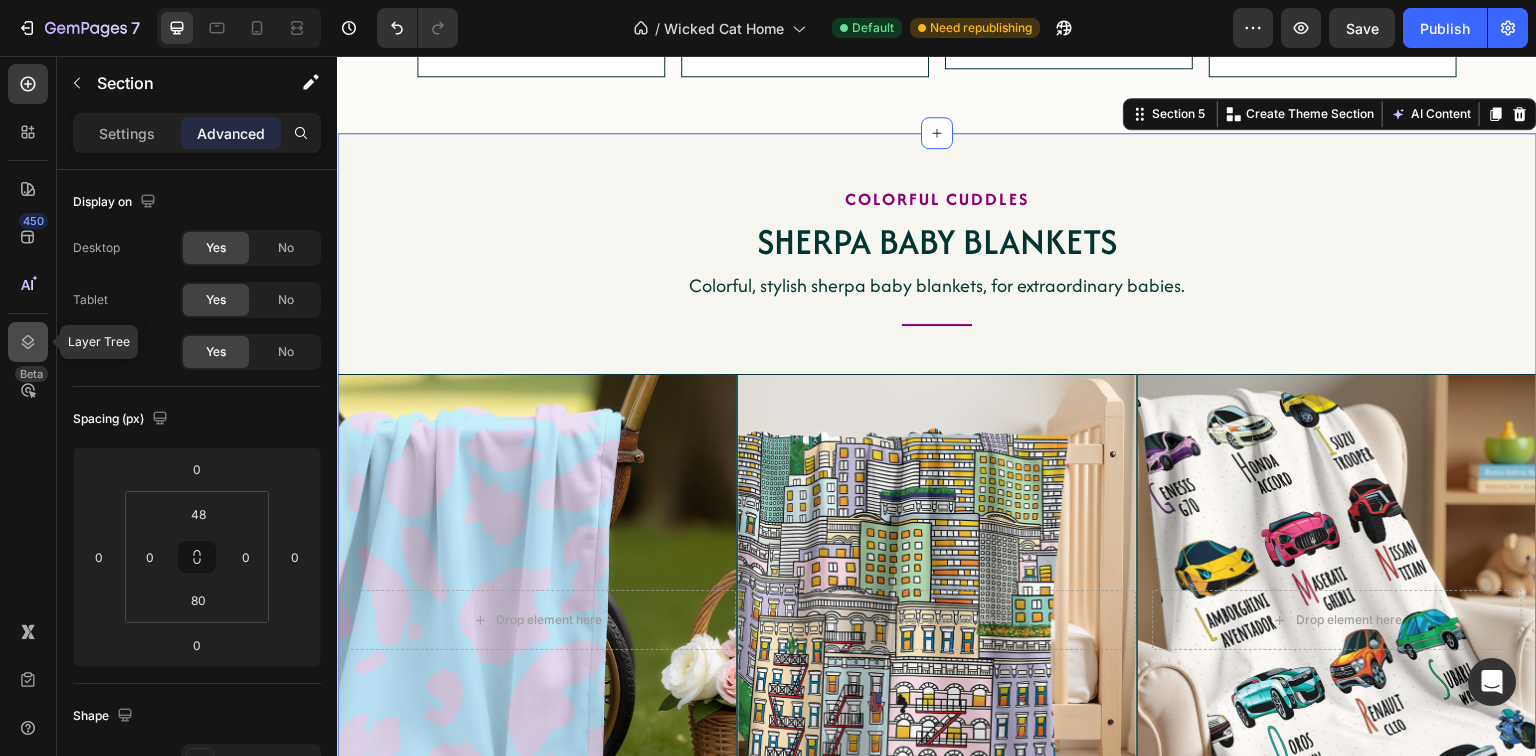 click 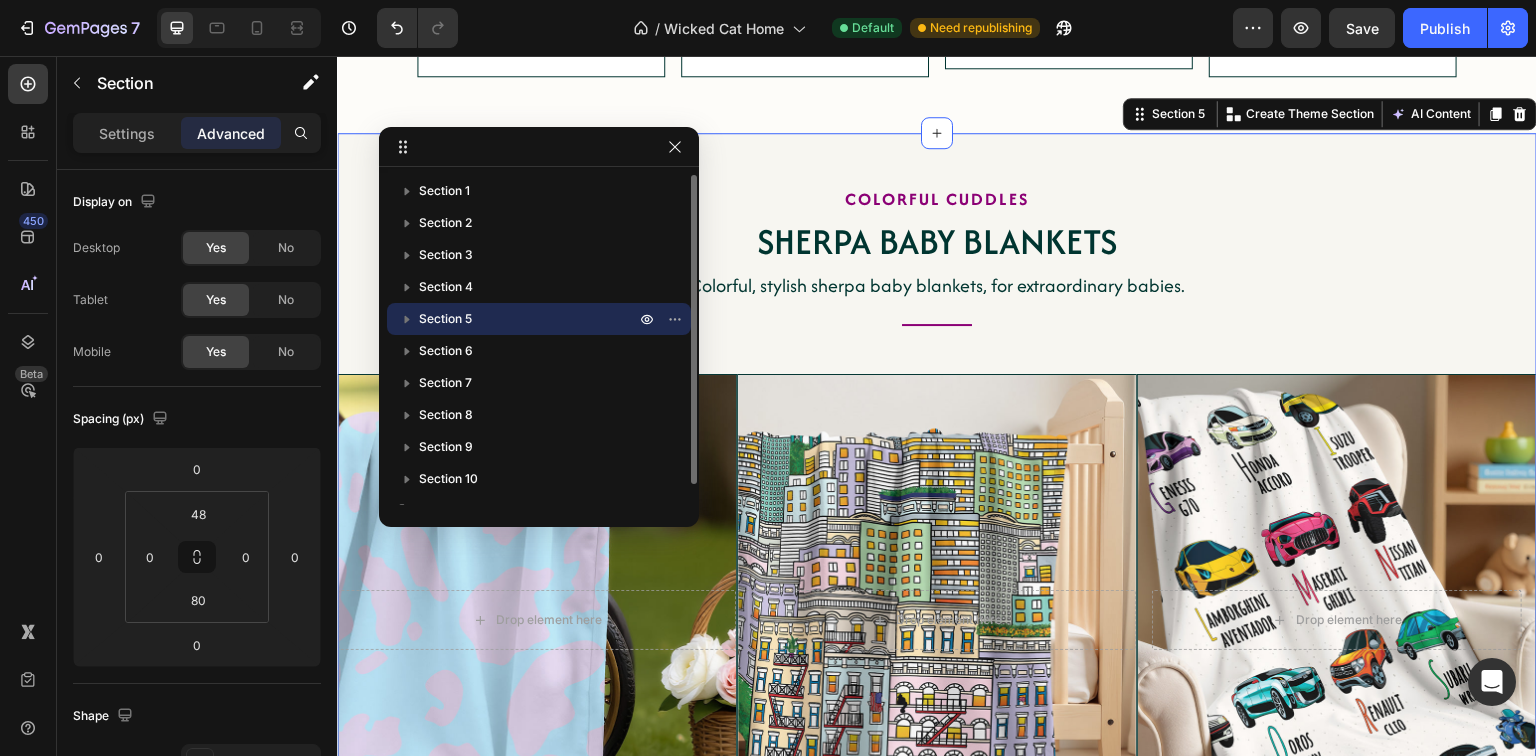 click 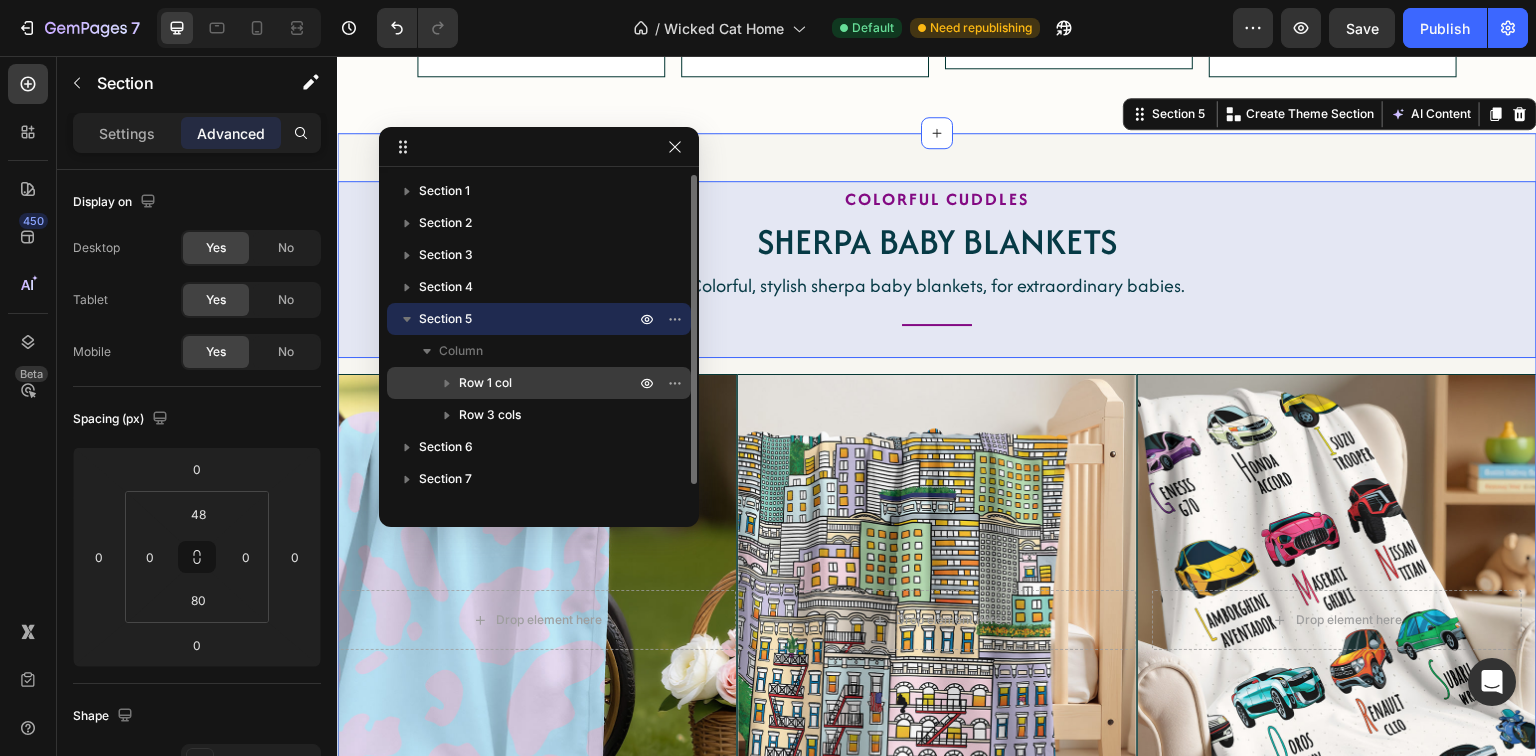 click 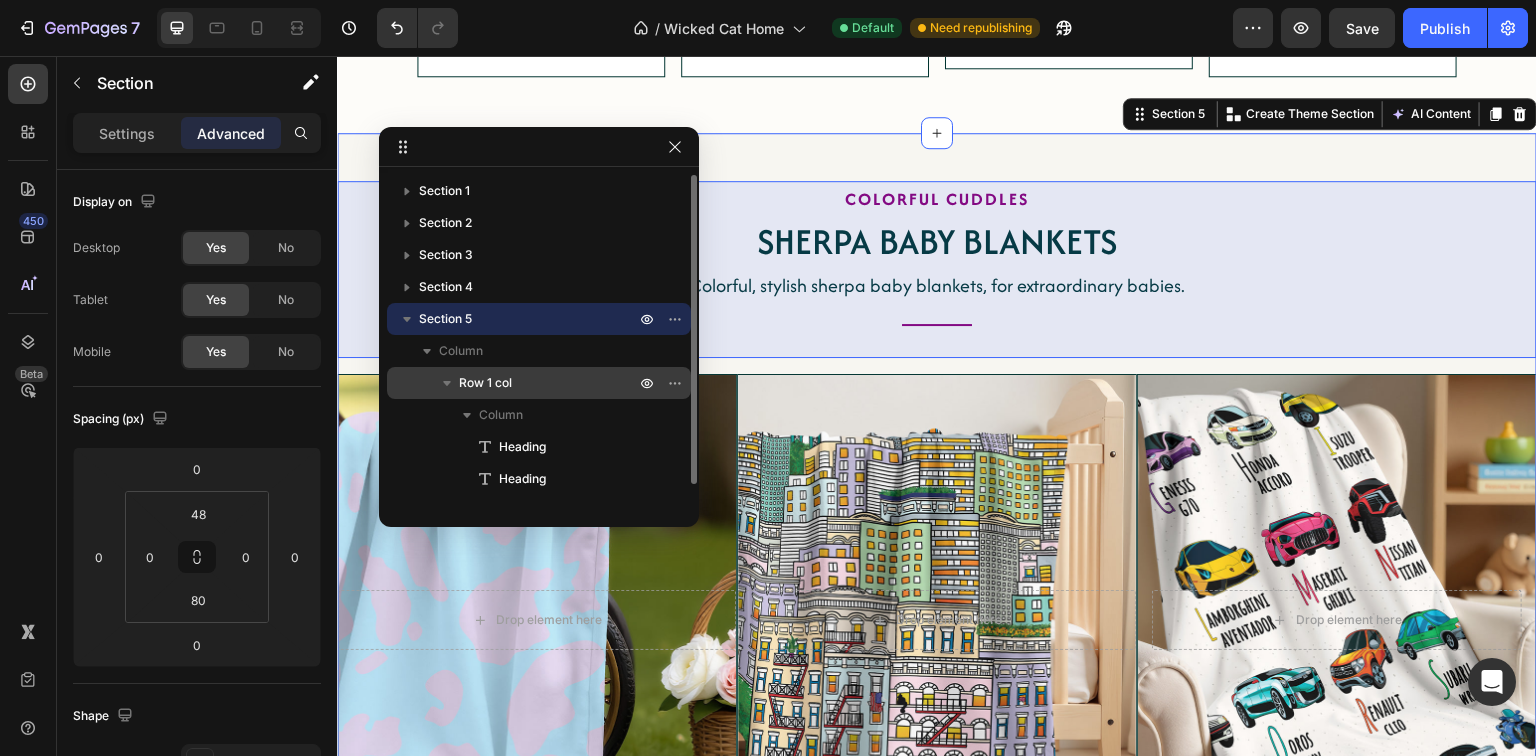 click 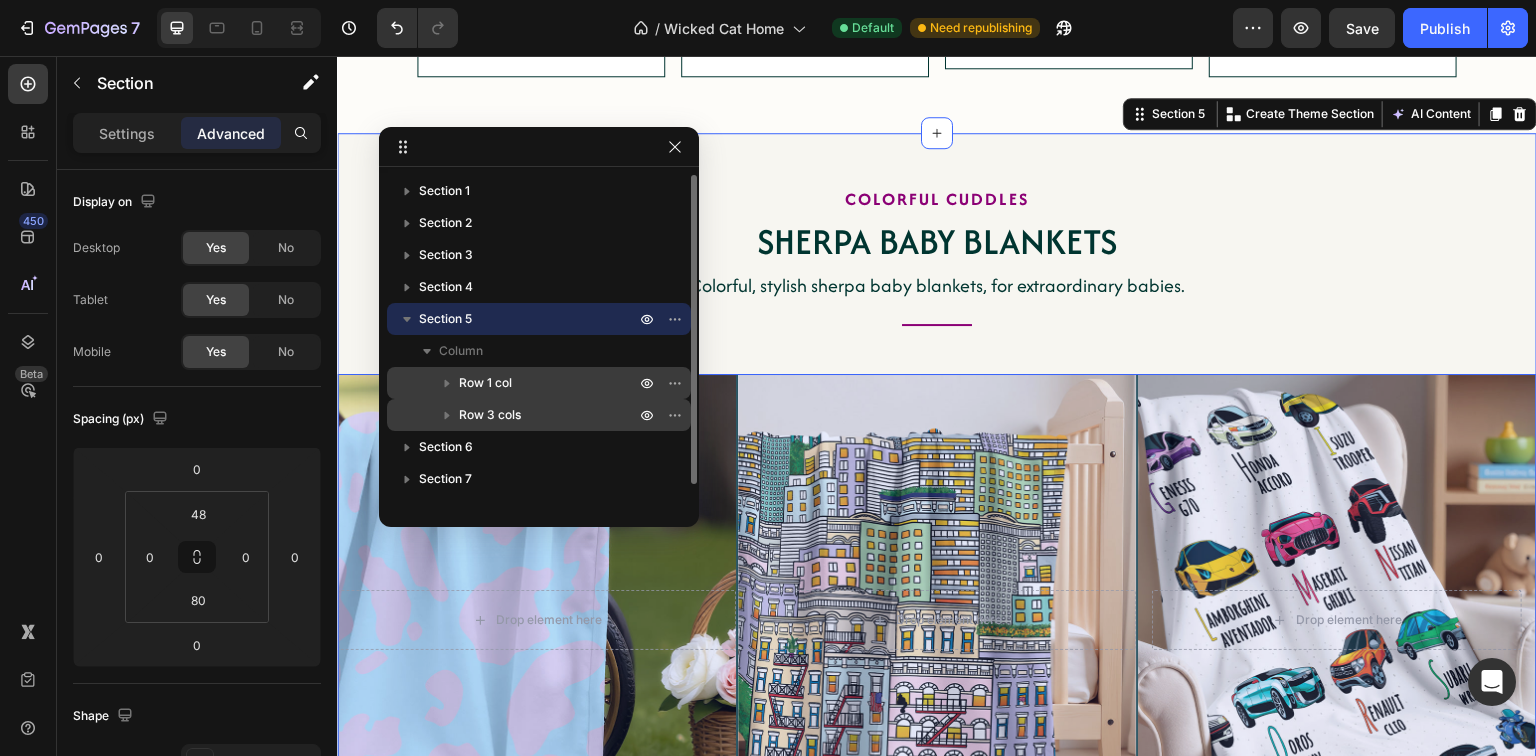 click on "Row 3 cols" at bounding box center (490, 415) 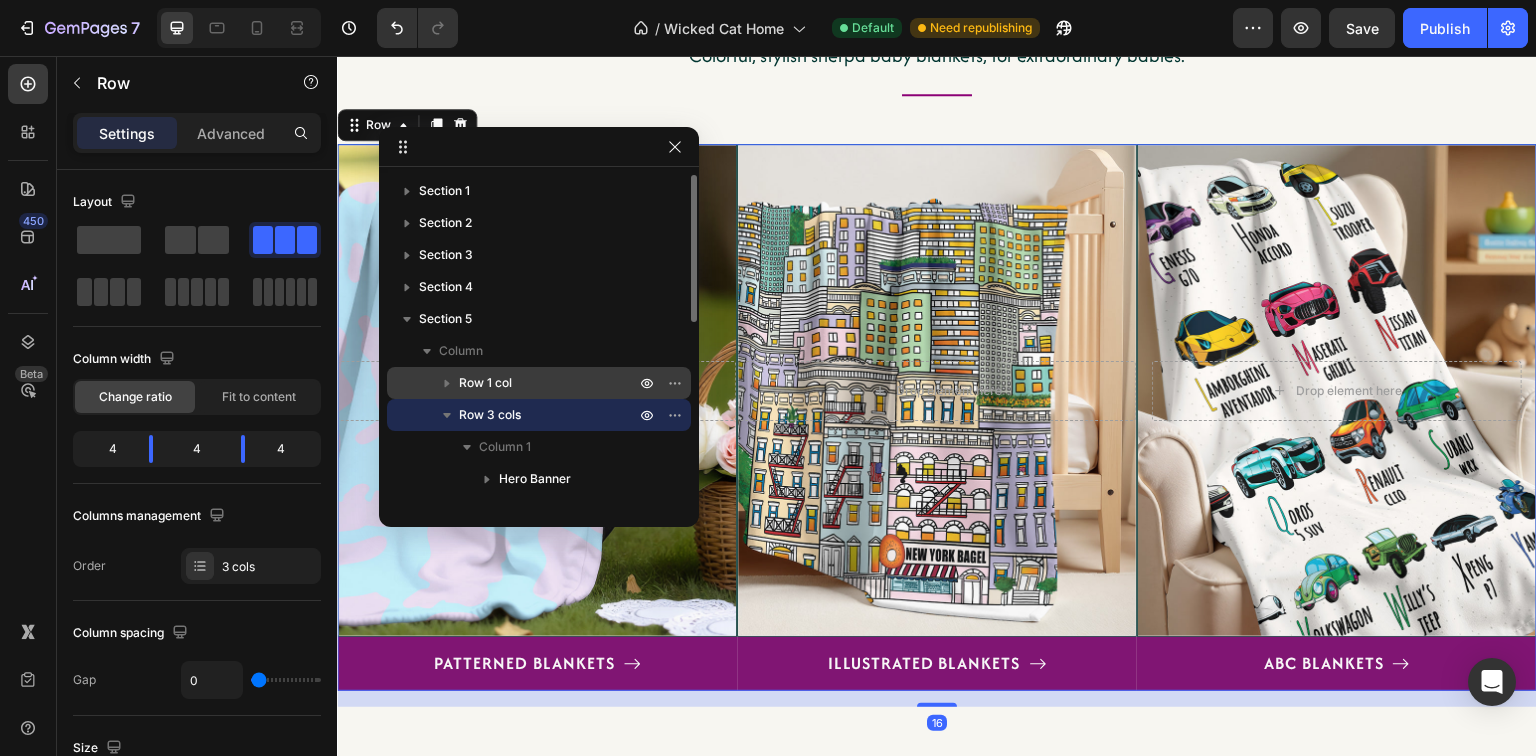scroll, scrollTop: 3265, scrollLeft: 0, axis: vertical 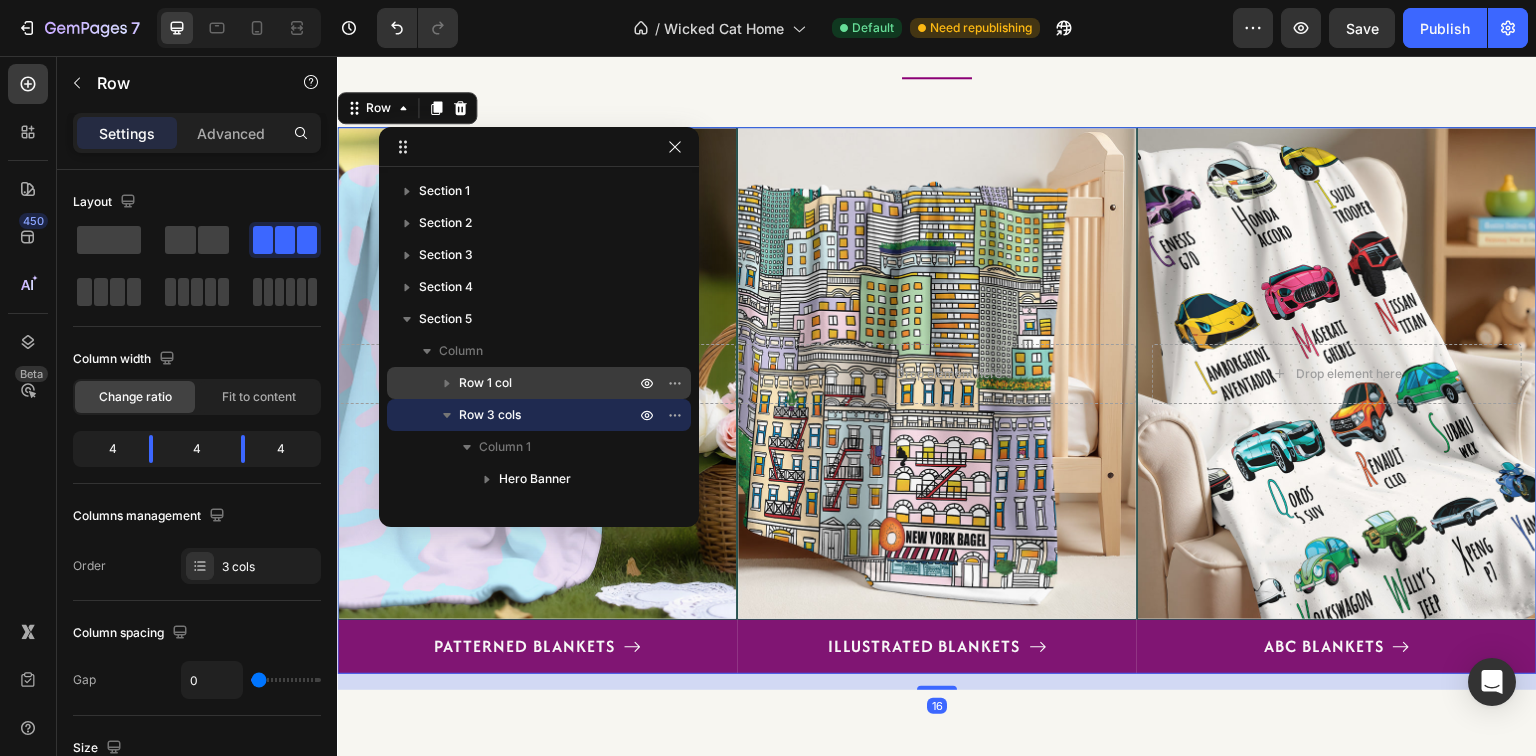 click on "Settings Advanced" at bounding box center (197, 133) 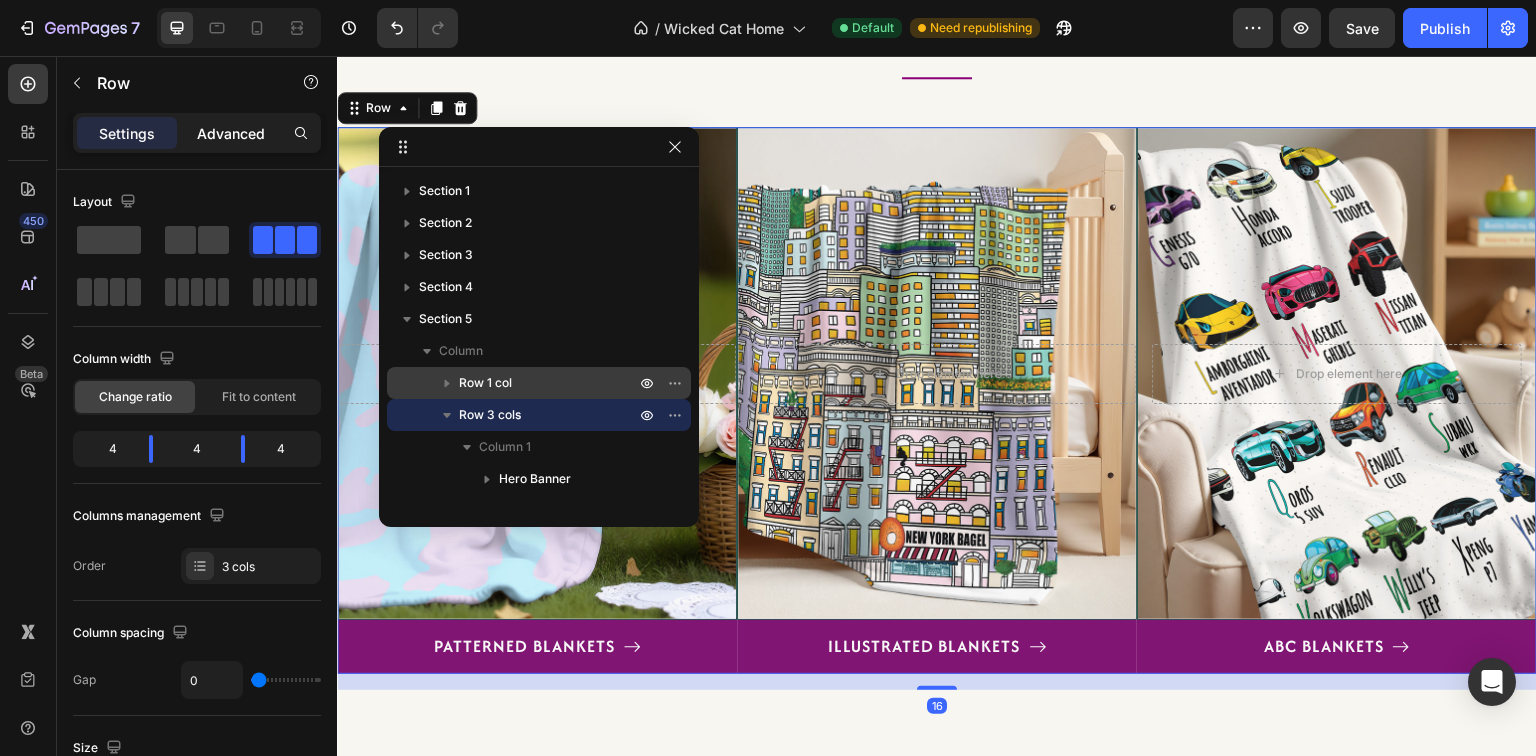 click on "Advanced" at bounding box center (231, 133) 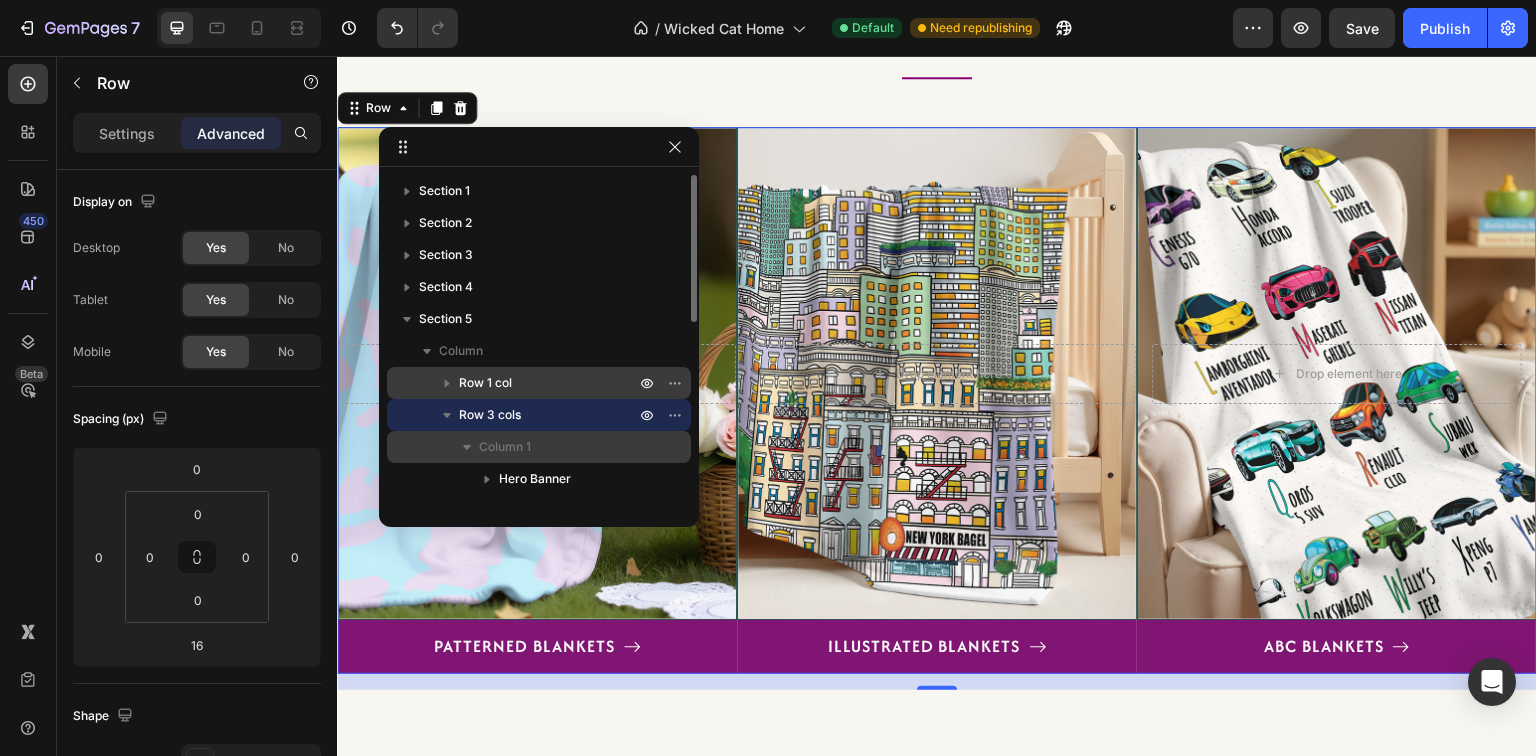 click on "Column 1" at bounding box center (505, 447) 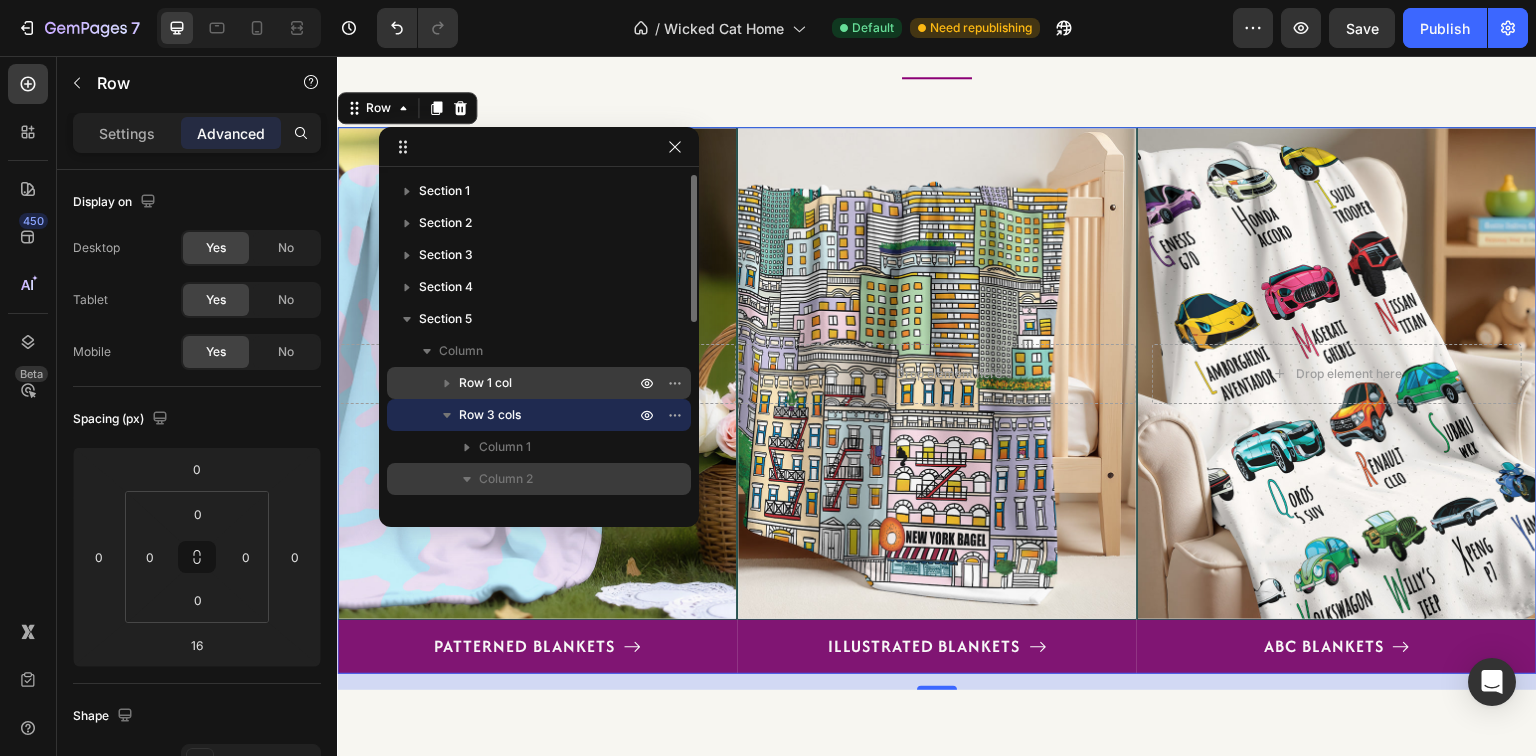 click on "Column 2" at bounding box center (506, 479) 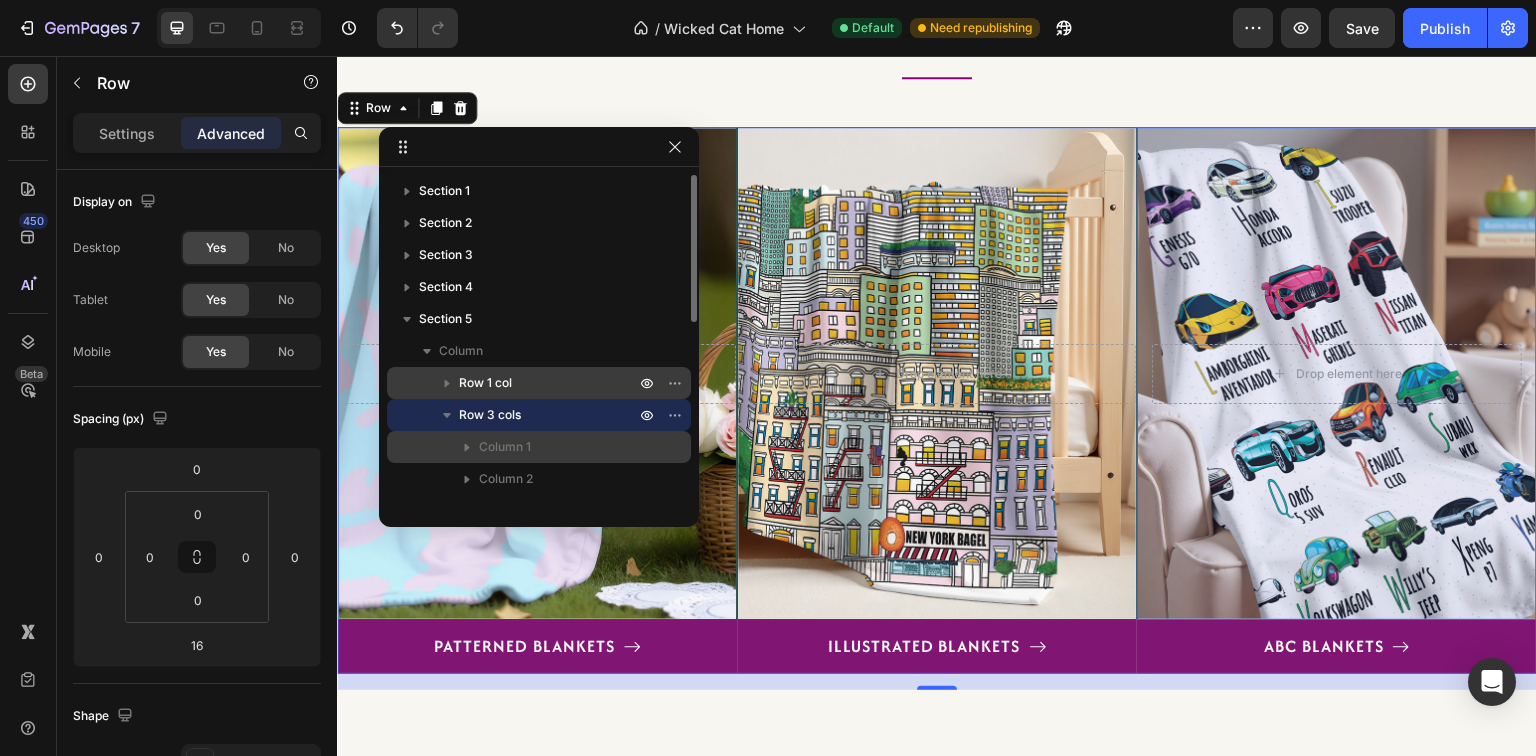 scroll, scrollTop: 80, scrollLeft: 0, axis: vertical 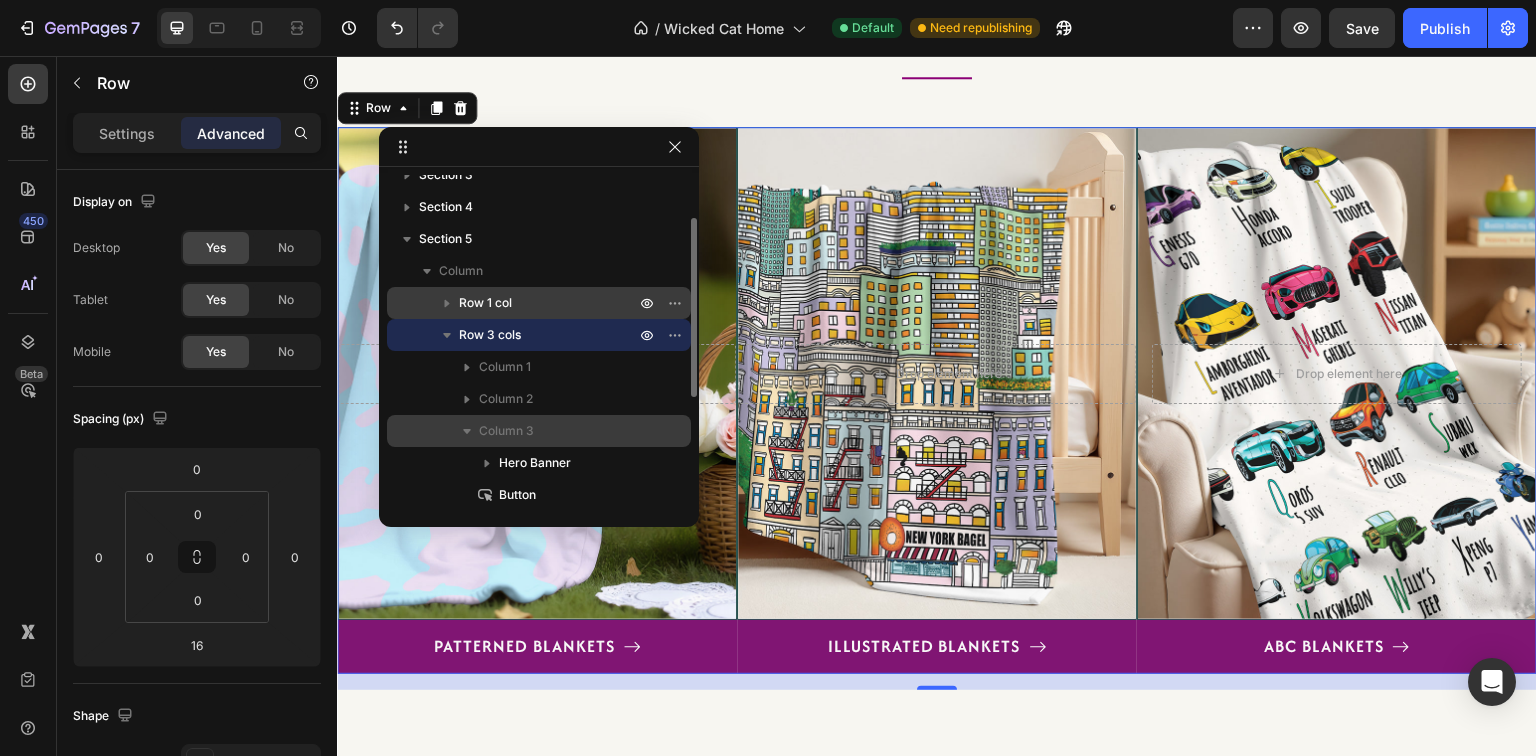 click on "Column 3" at bounding box center (506, 431) 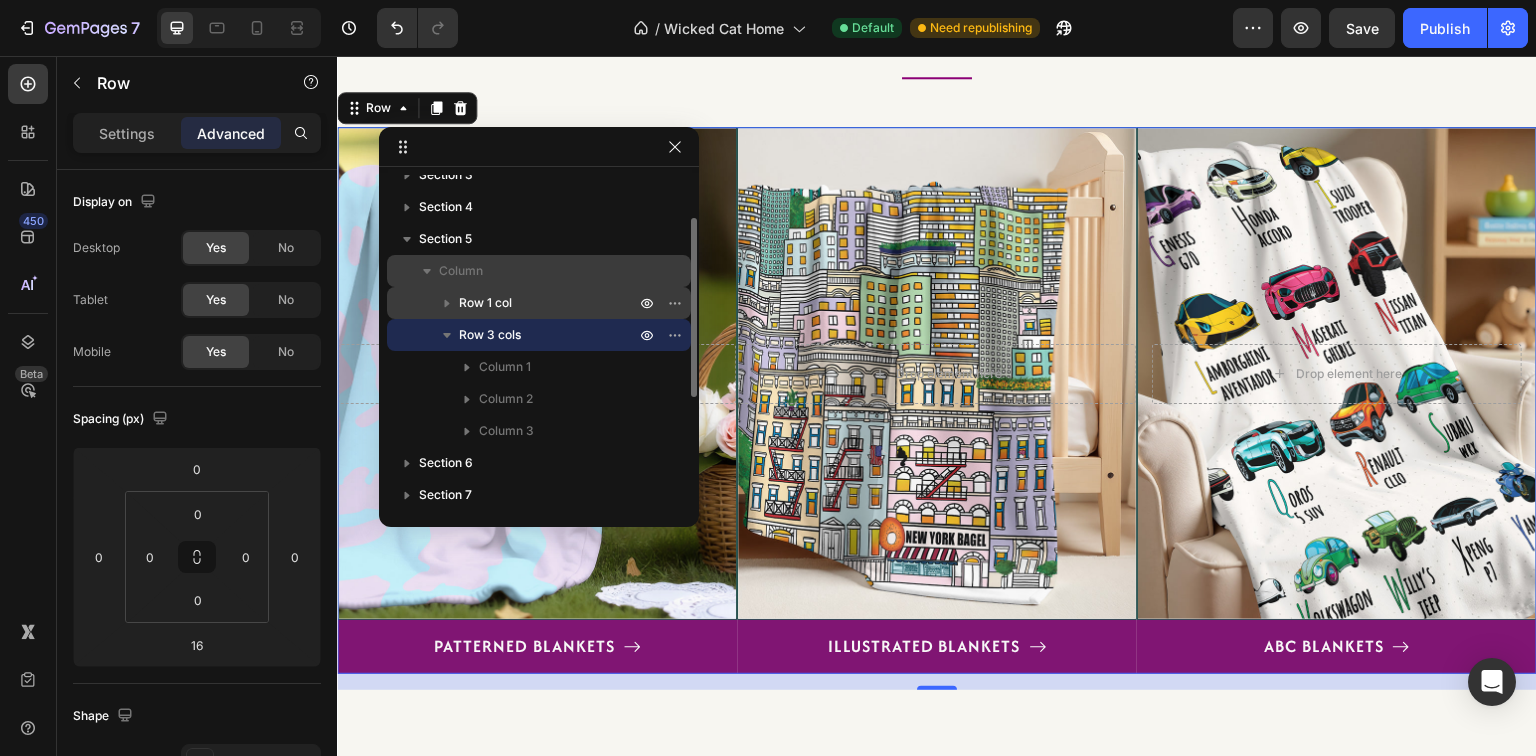 click on "Column" at bounding box center (461, 271) 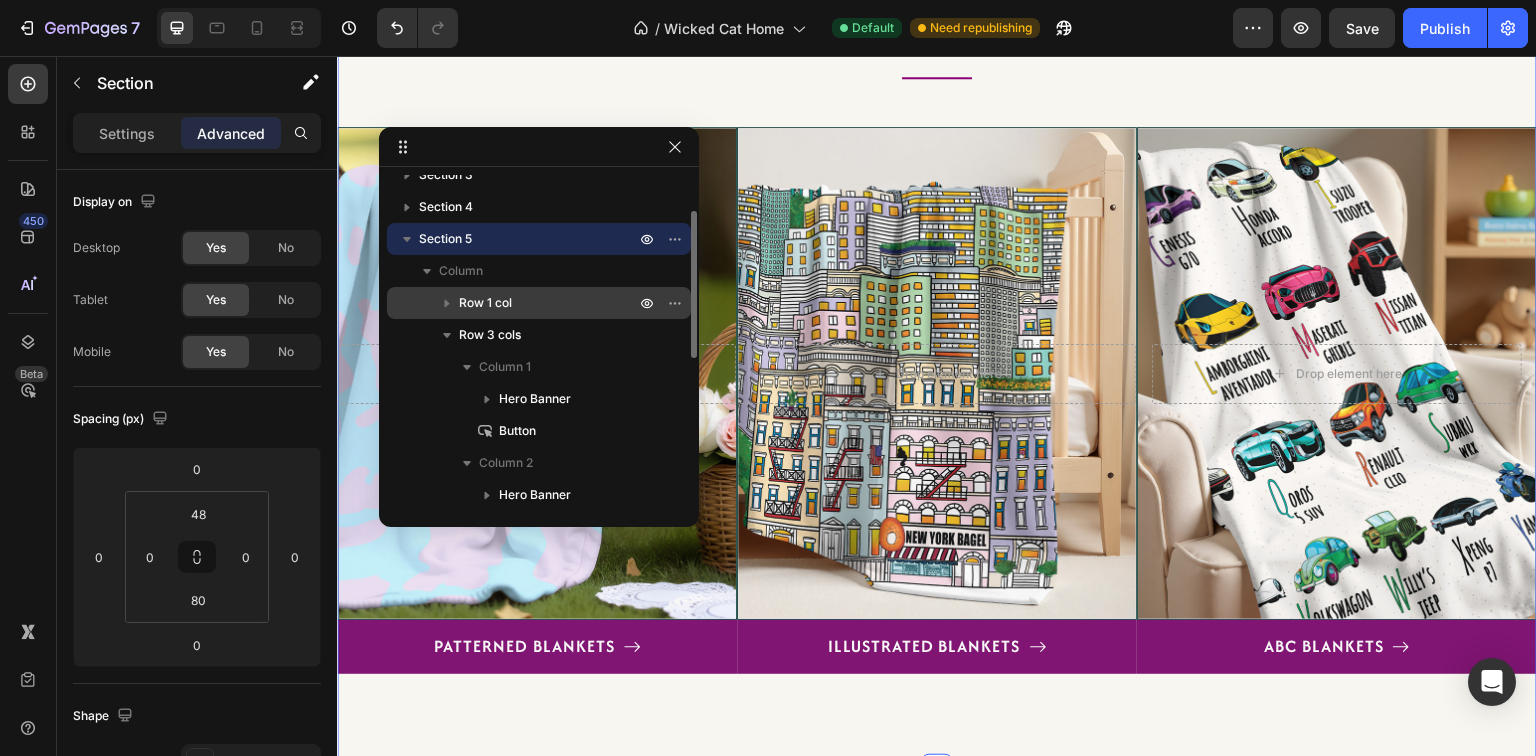 click on "Section 5" at bounding box center [445, 239] 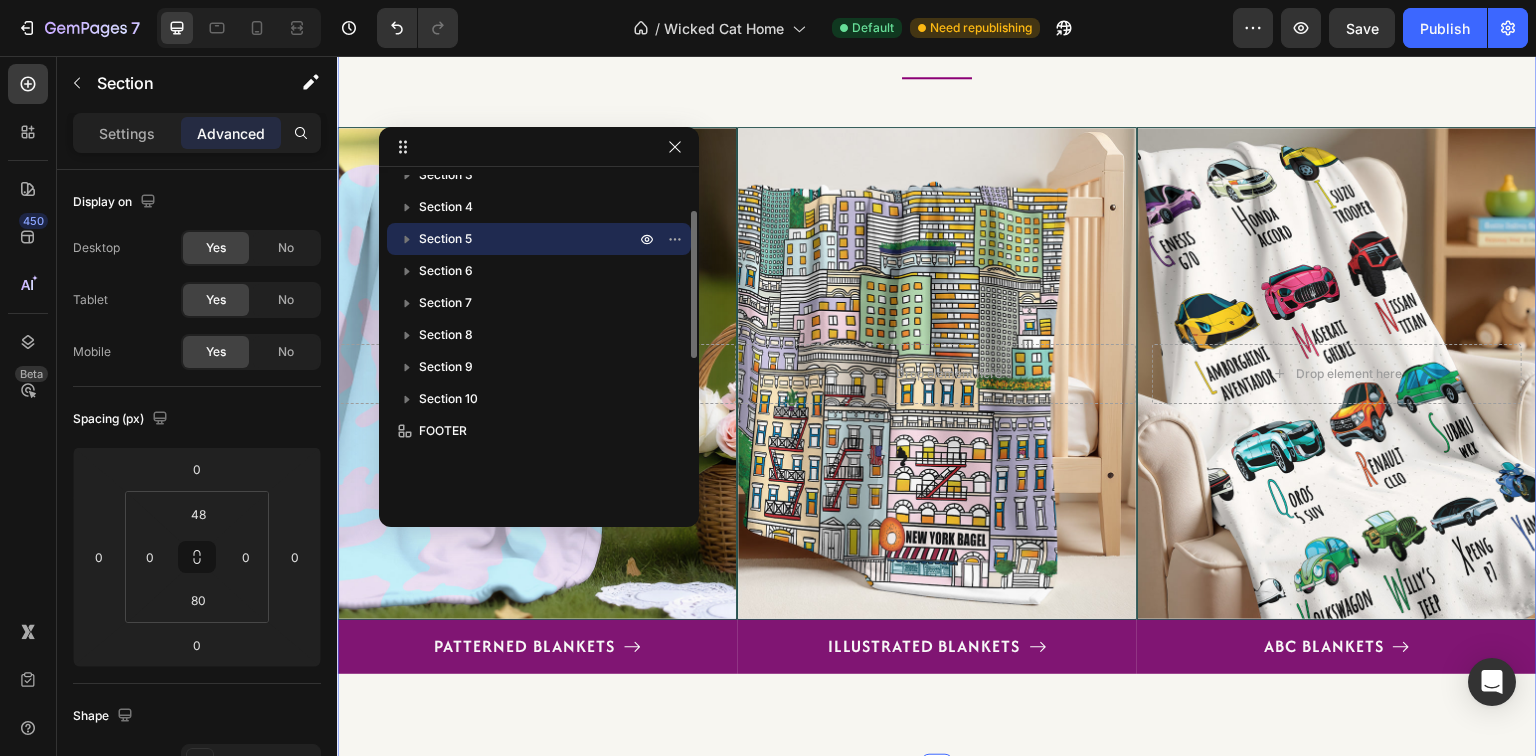 click on "Section 5" at bounding box center [445, 239] 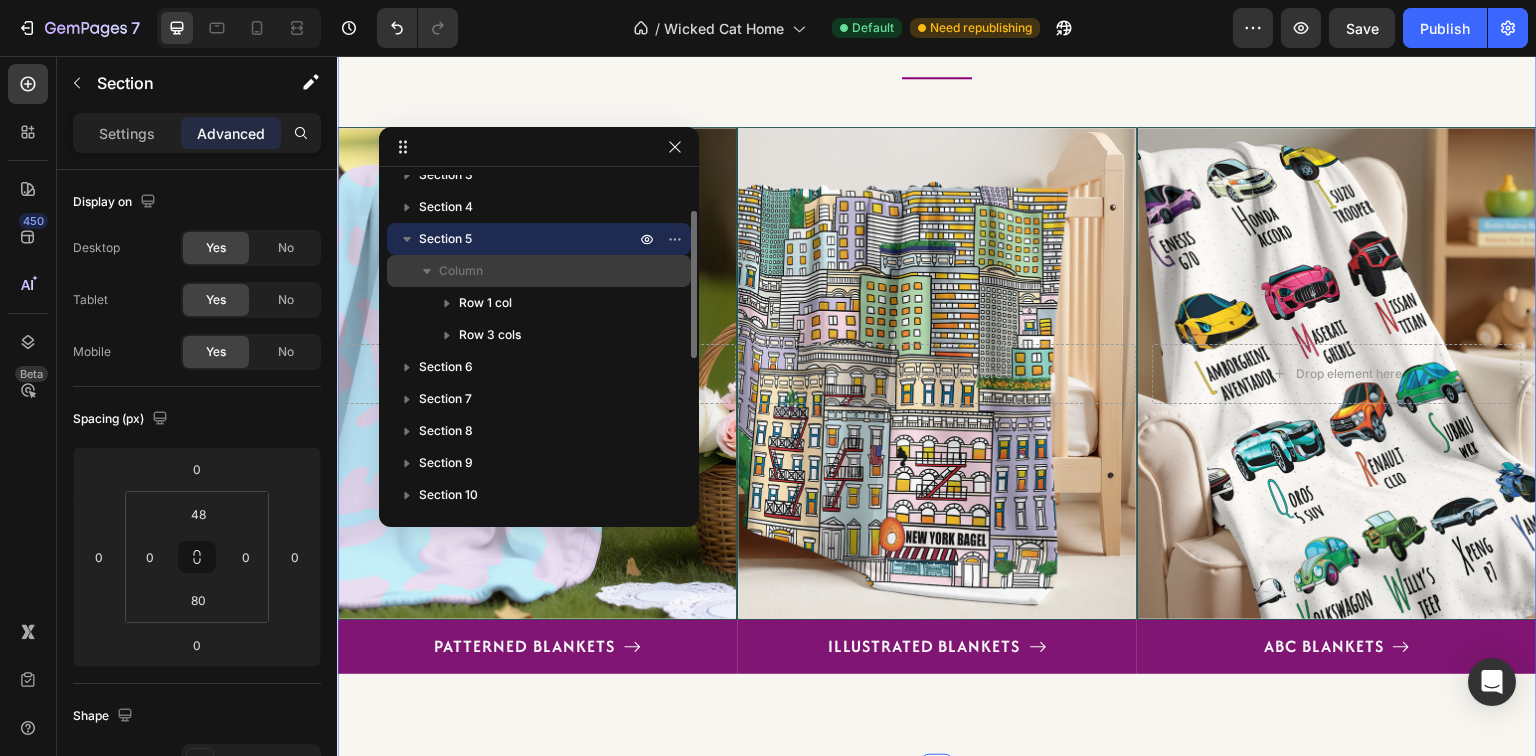 click on "Column" at bounding box center (461, 271) 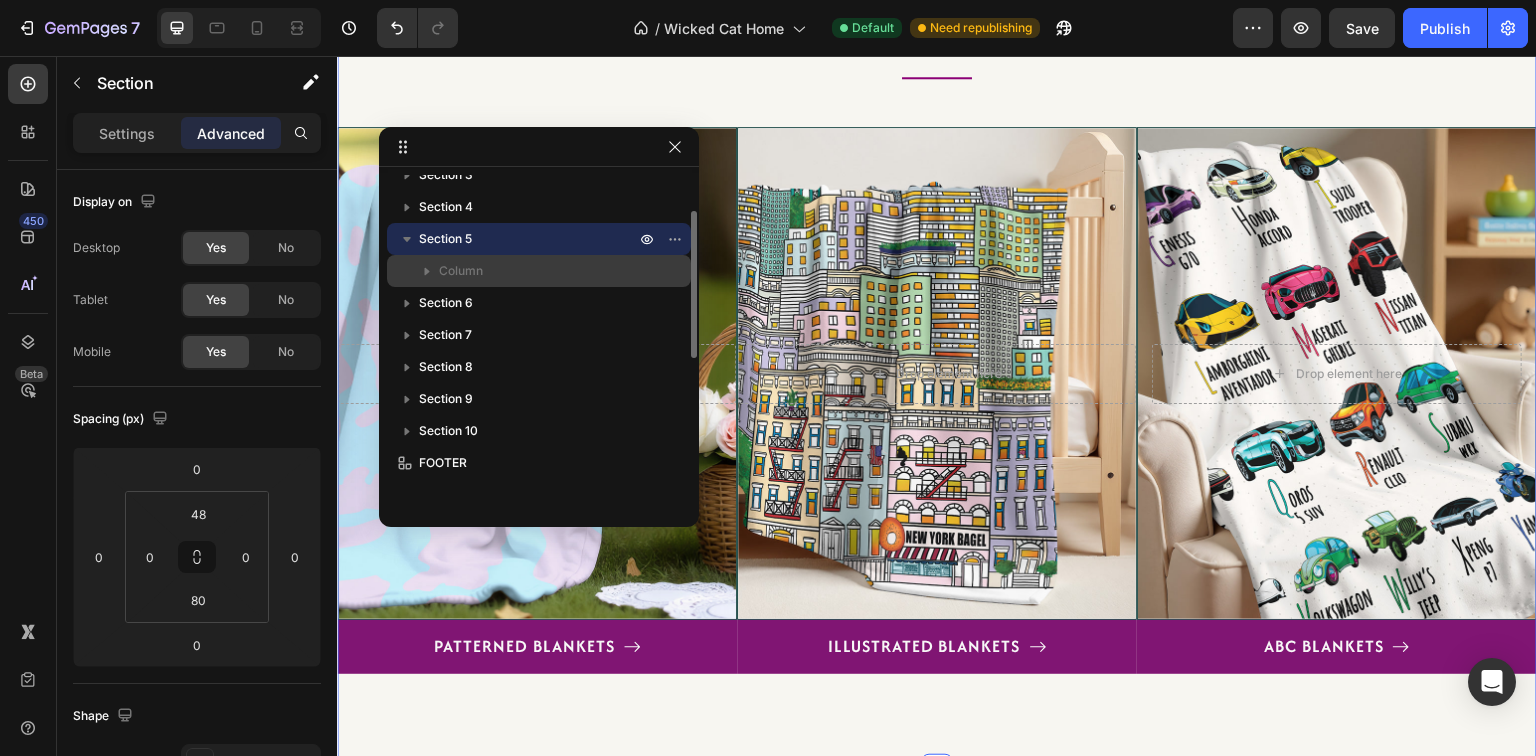 click 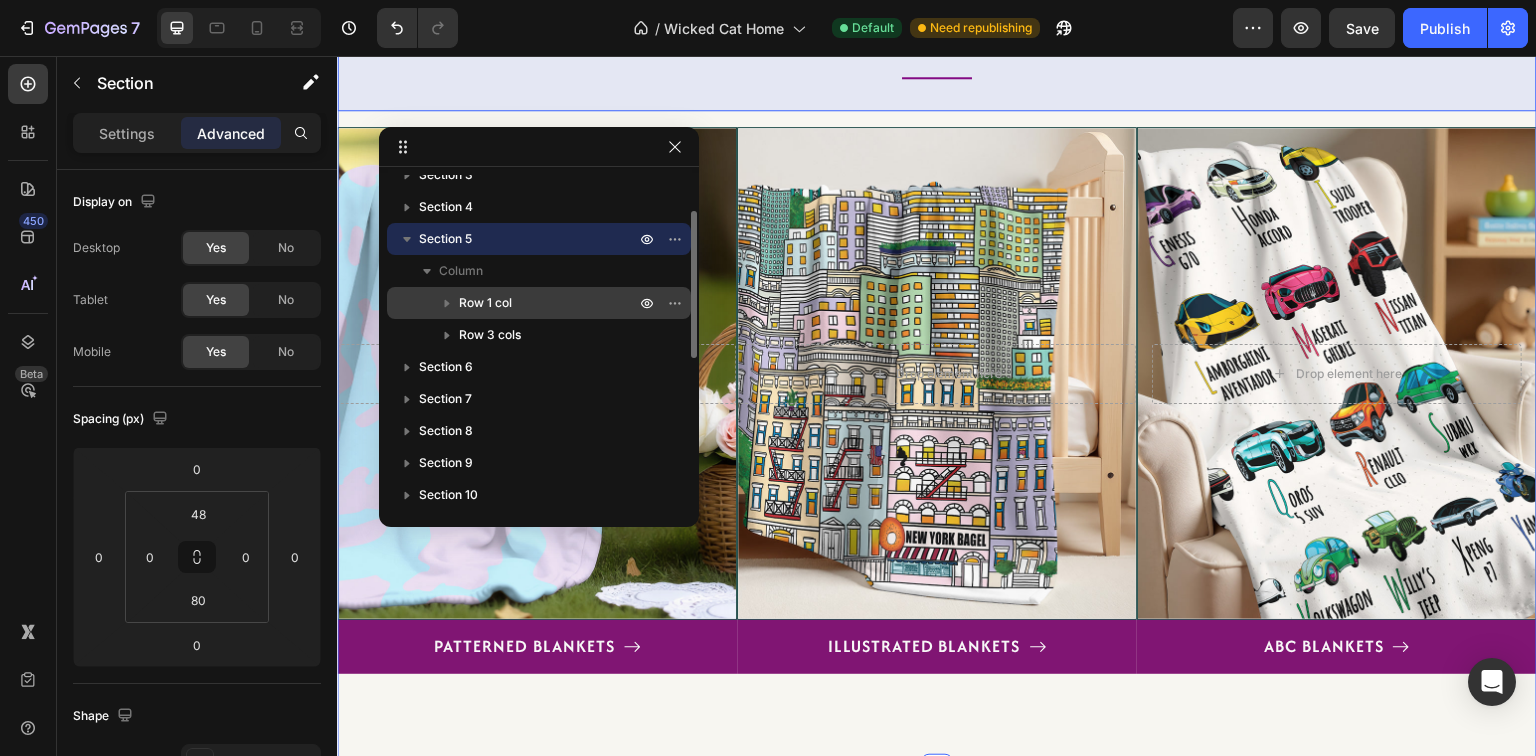 click on "Row 1 col" at bounding box center (485, 303) 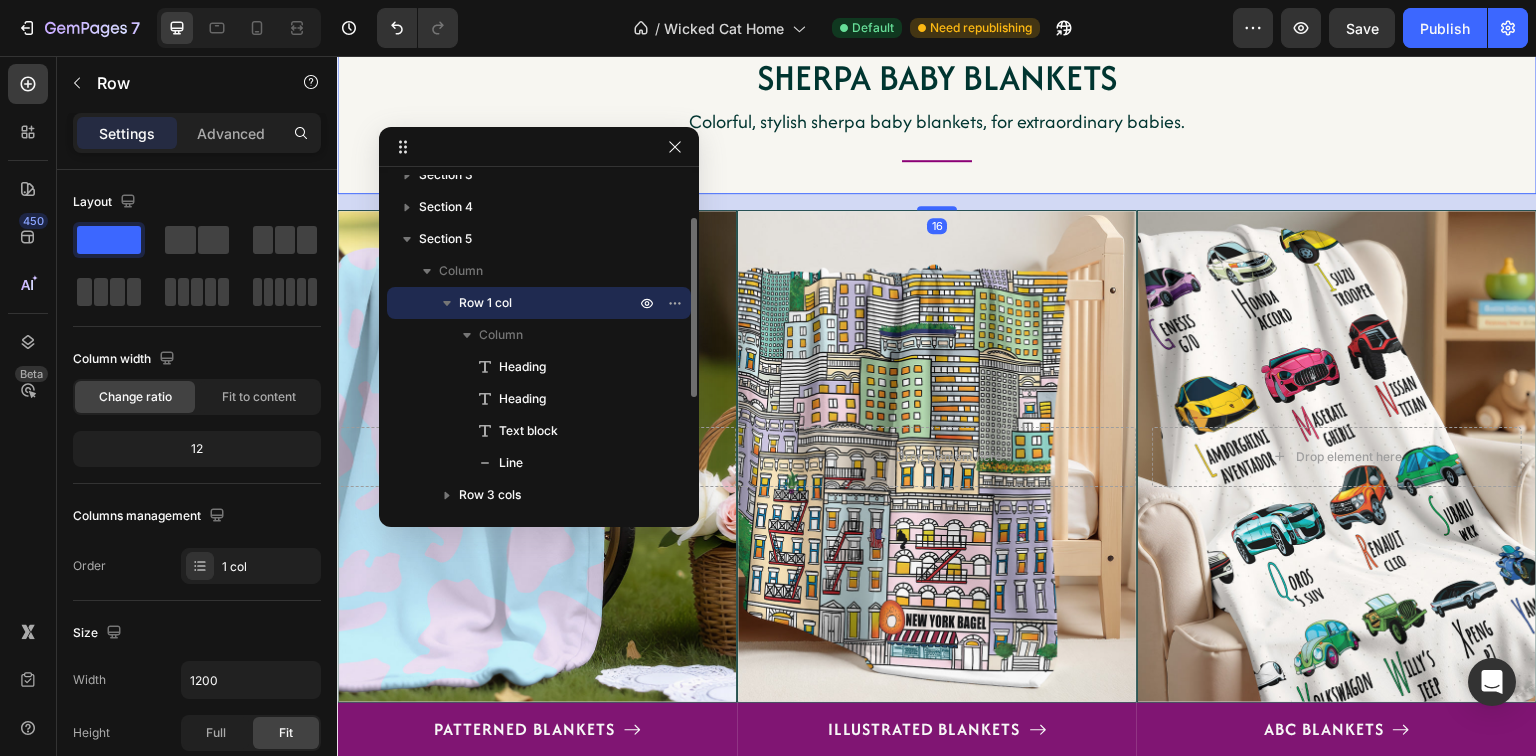 scroll, scrollTop: 3072, scrollLeft: 0, axis: vertical 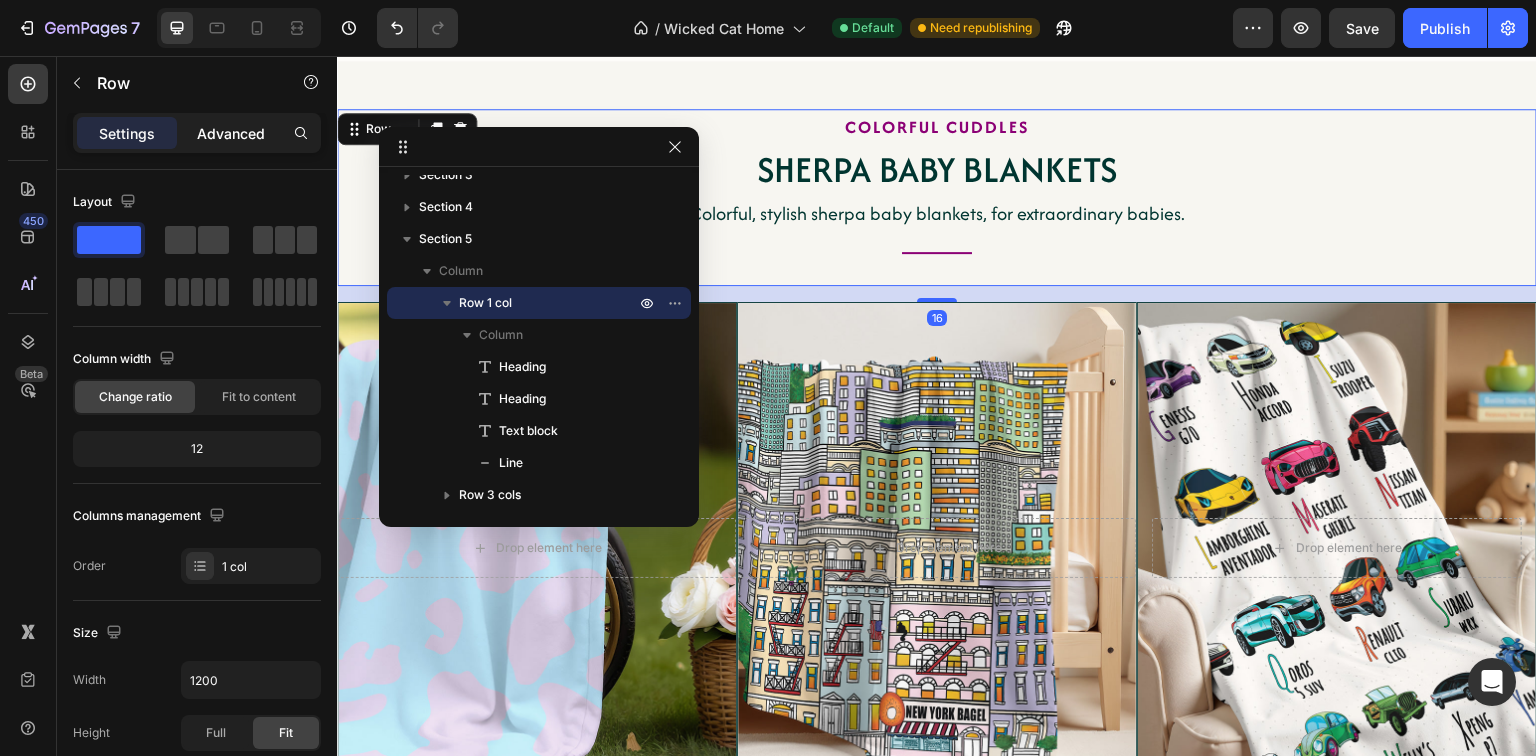 click on "Advanced" at bounding box center [231, 133] 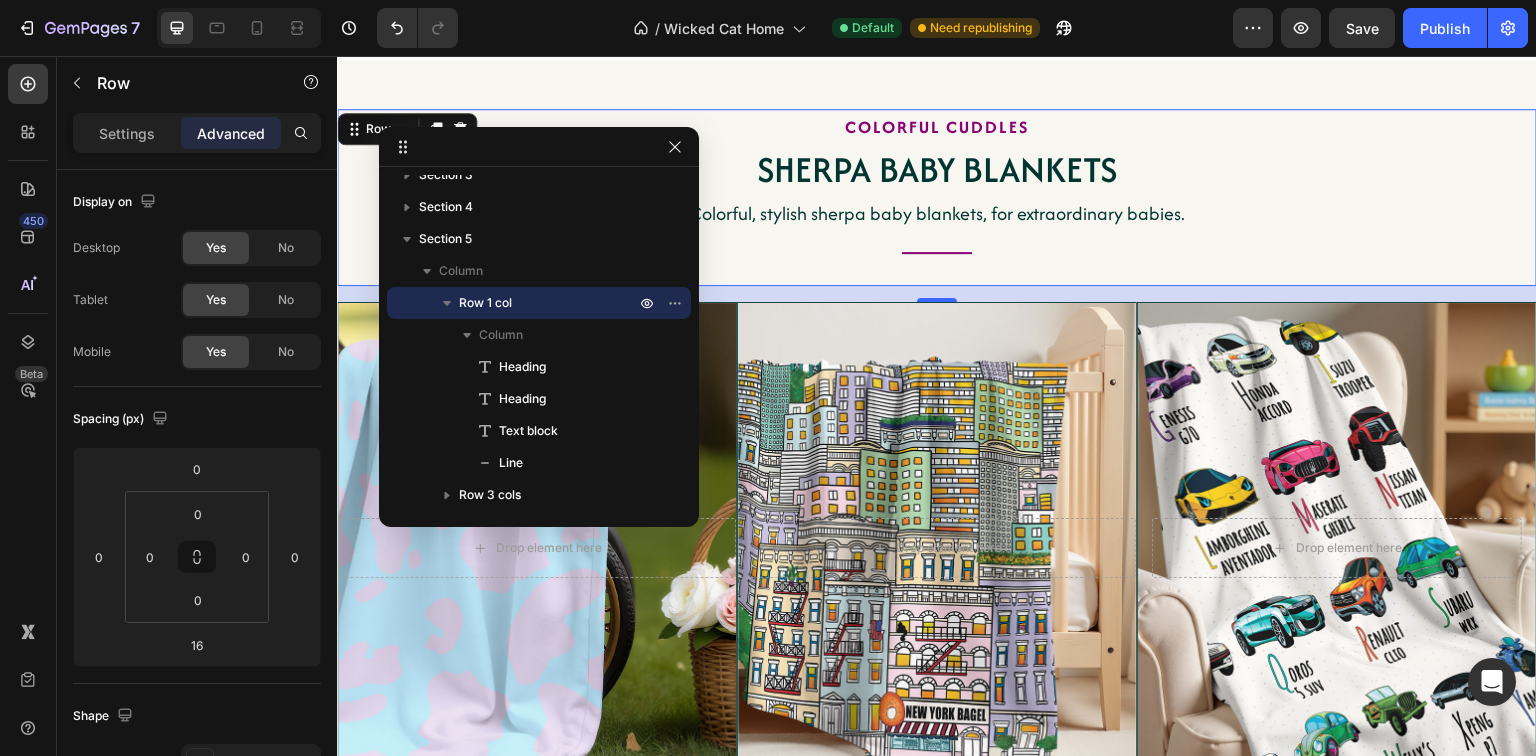 click on "COLORFUL CUDDLES Heading Sherpa Baby Blankets Heading Colorful, stylish sherpa baby blankets, for extraordinary babies. Text block                Title Line" at bounding box center (937, 197) 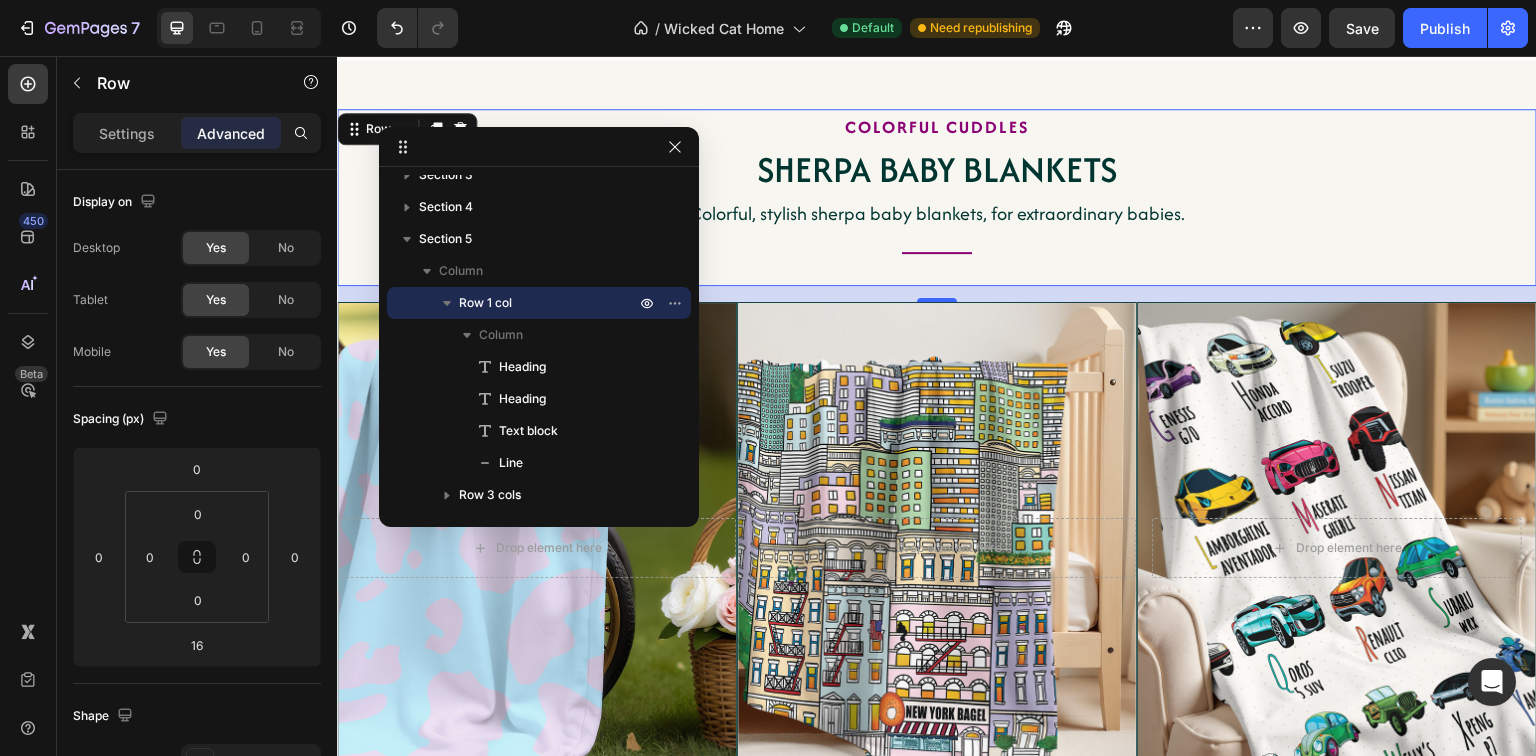 click on "16" at bounding box center (937, 294) 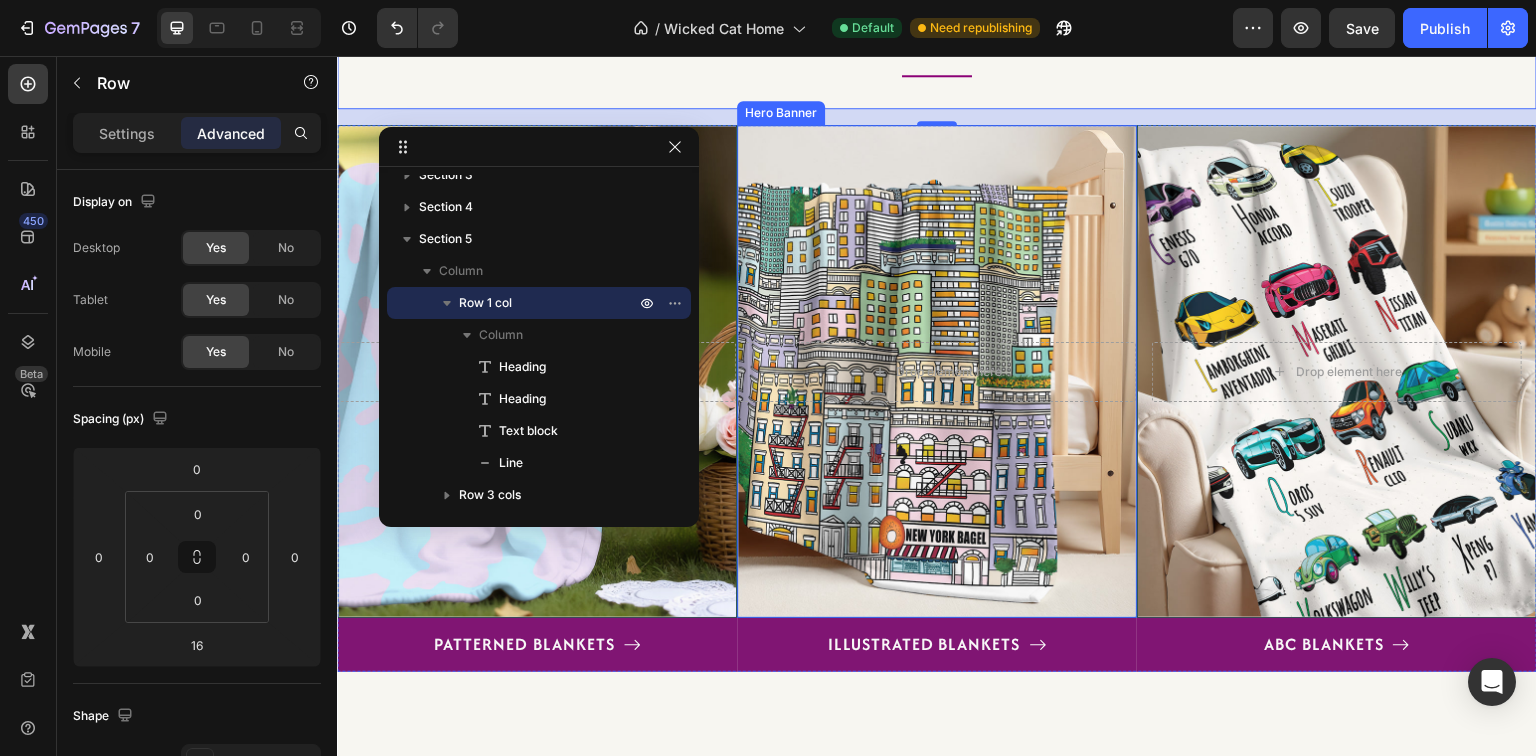scroll, scrollTop: 3292, scrollLeft: 0, axis: vertical 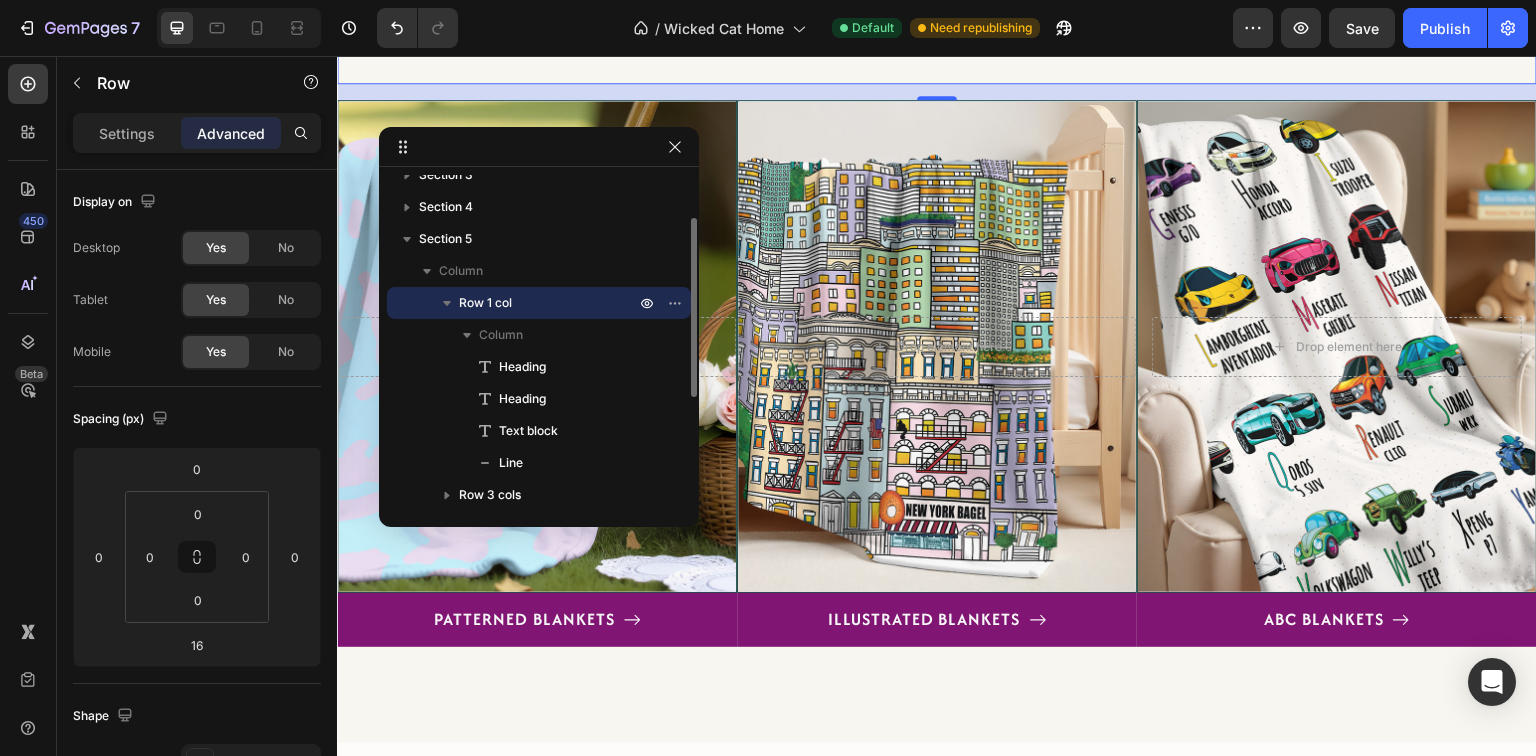 click on "Row 1 col" at bounding box center [549, 303] 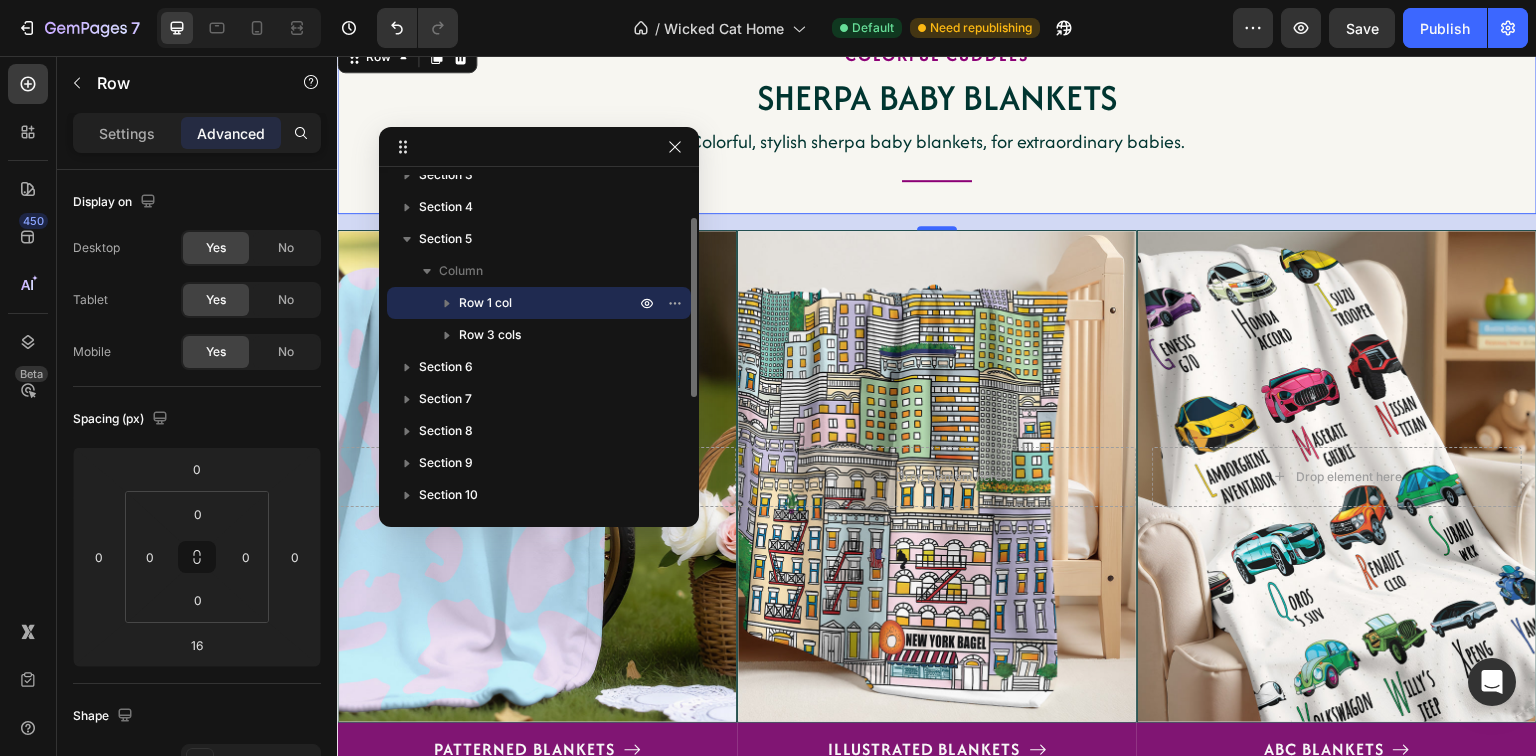 scroll, scrollTop: 3072, scrollLeft: 0, axis: vertical 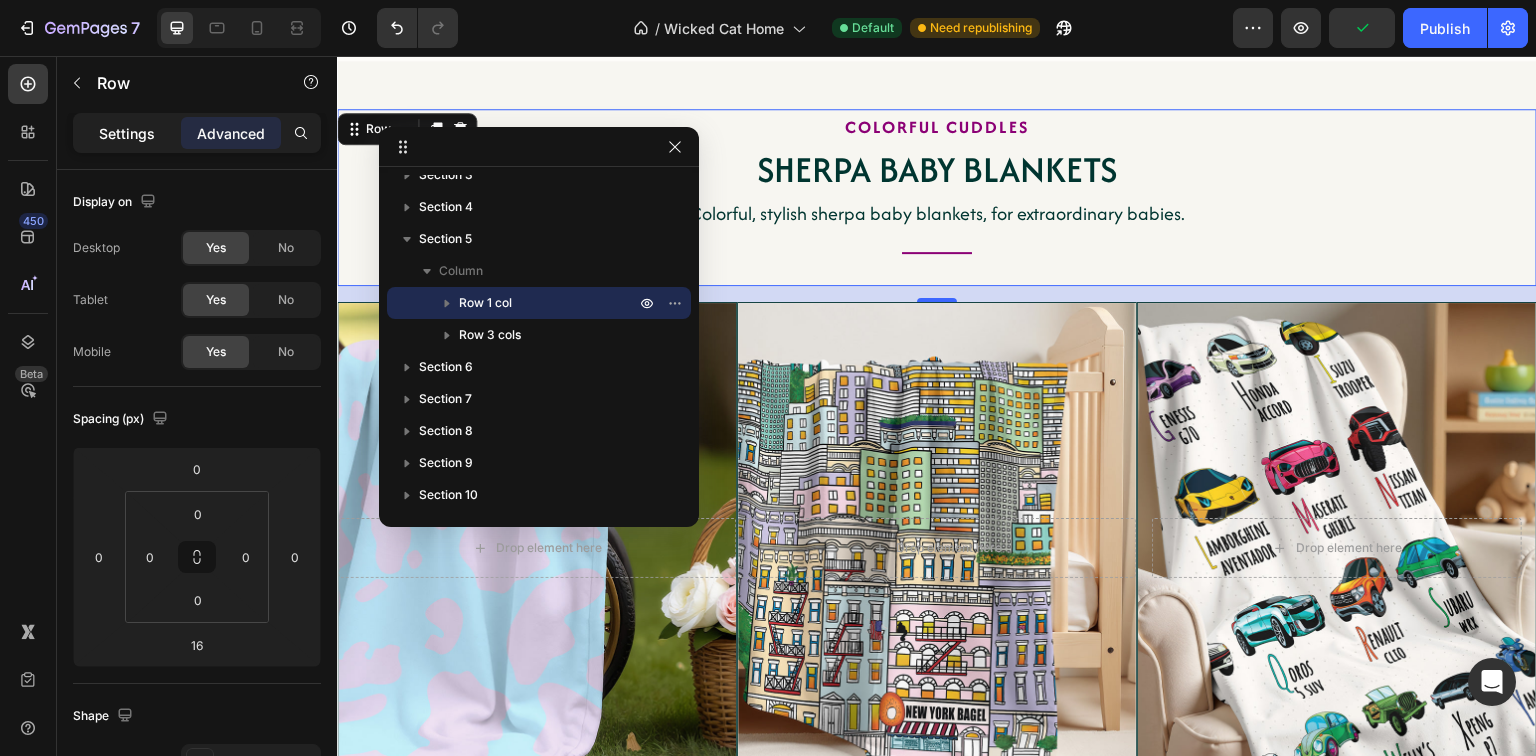 click on "Settings" at bounding box center (127, 133) 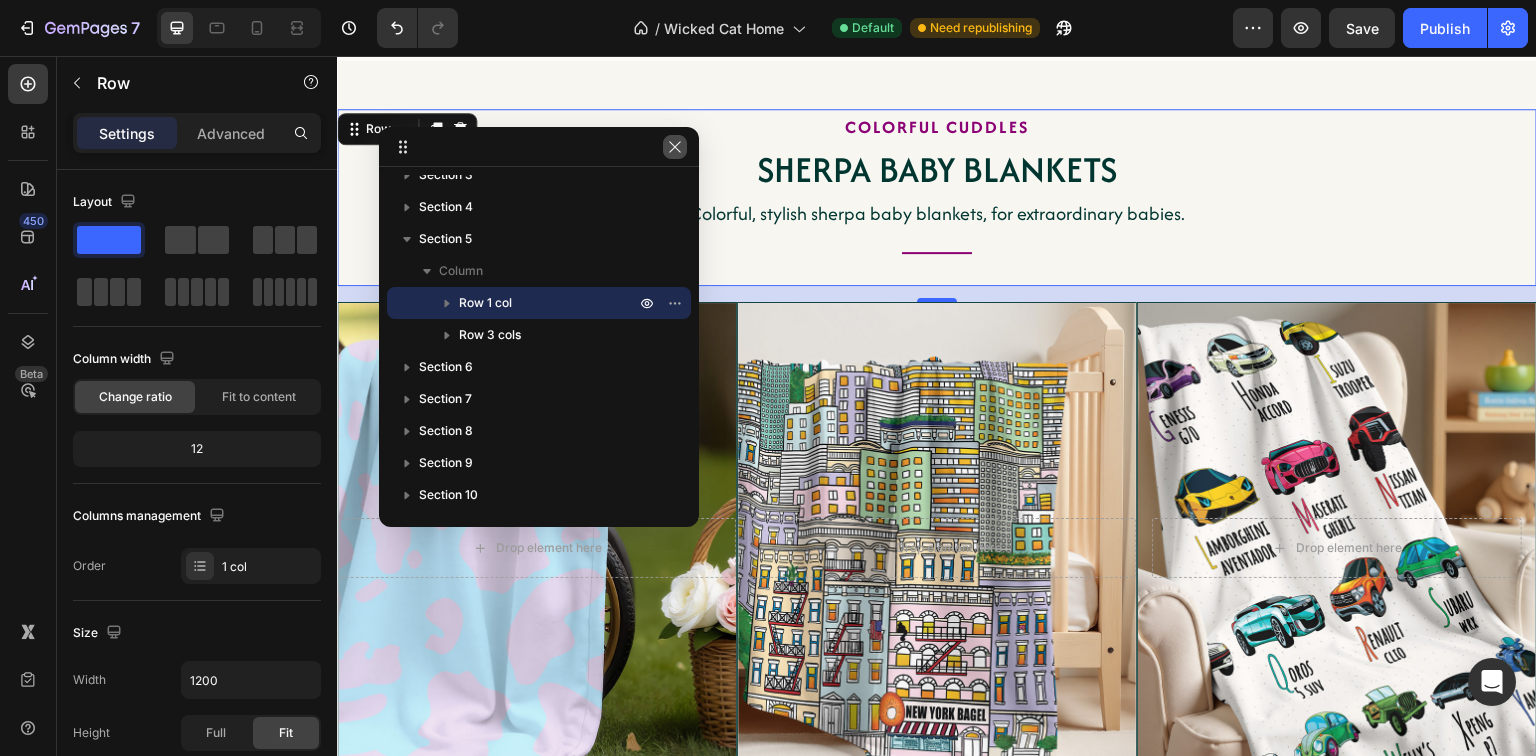 click at bounding box center (675, 147) 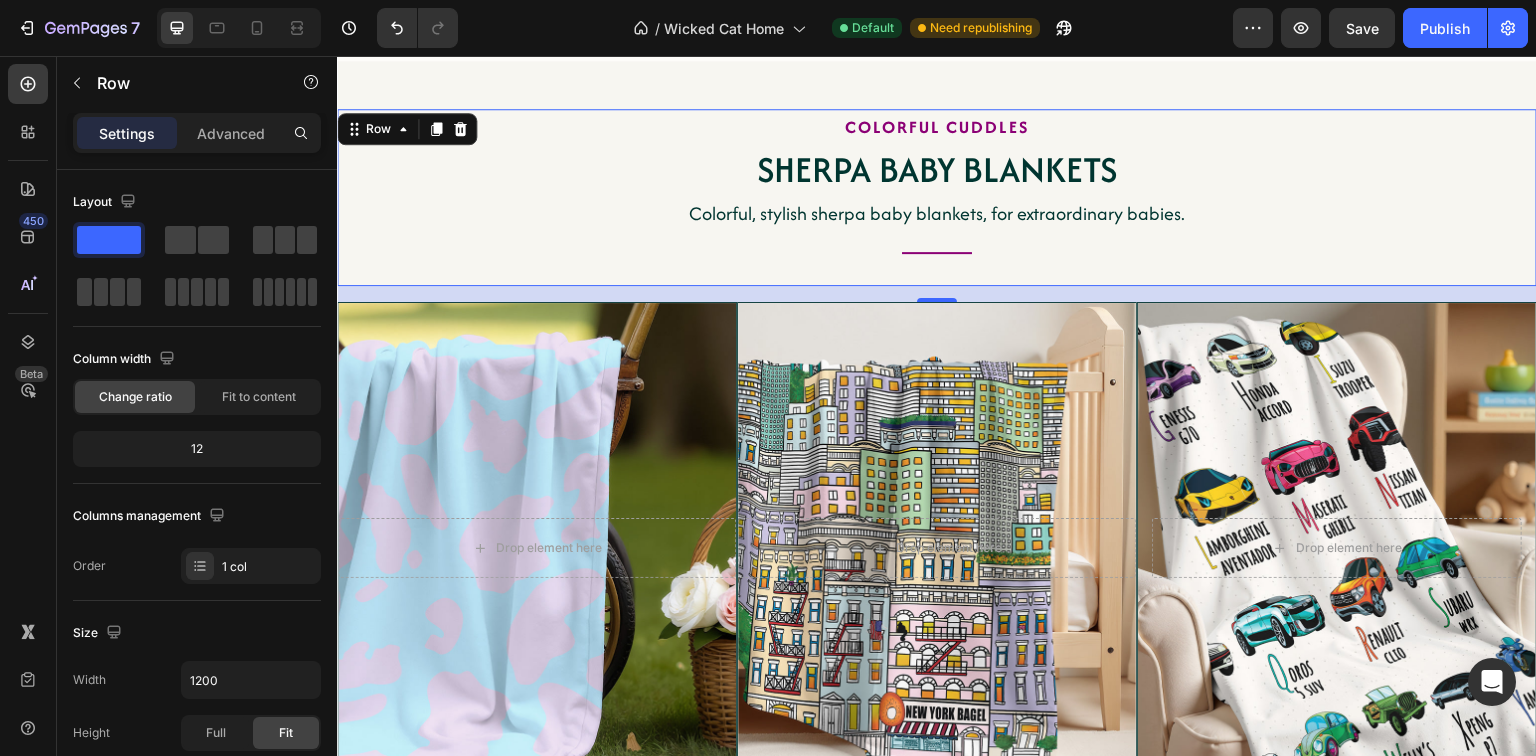 click on "COLORFUL CUDDLES Heading Sherpa Baby Blankets Heading Colorful, stylish sherpa baby blankets, for extraordinary babies. Text block                Title Line" at bounding box center (937, 197) 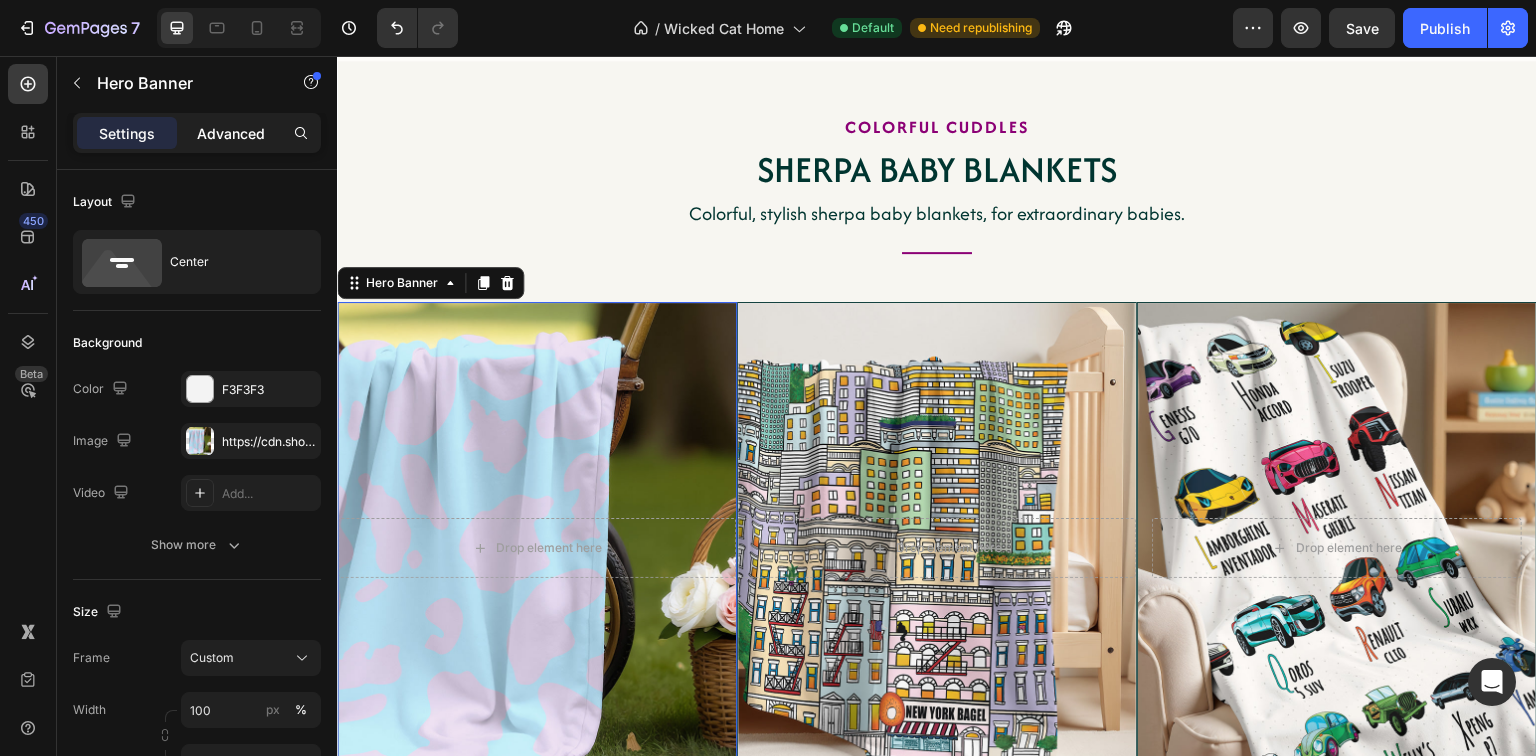 click on "Advanced" 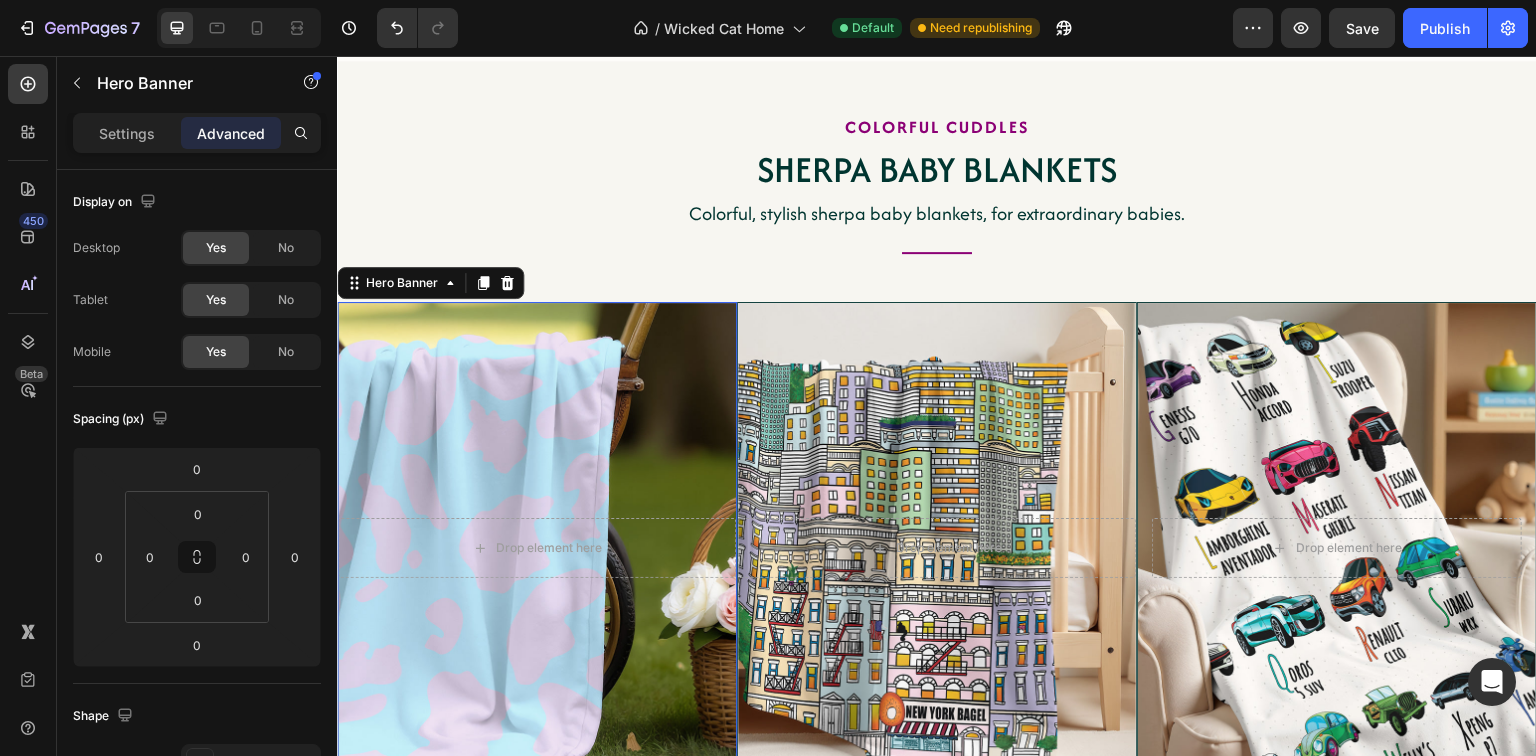 click on "Settings Advanced" at bounding box center (197, 141) 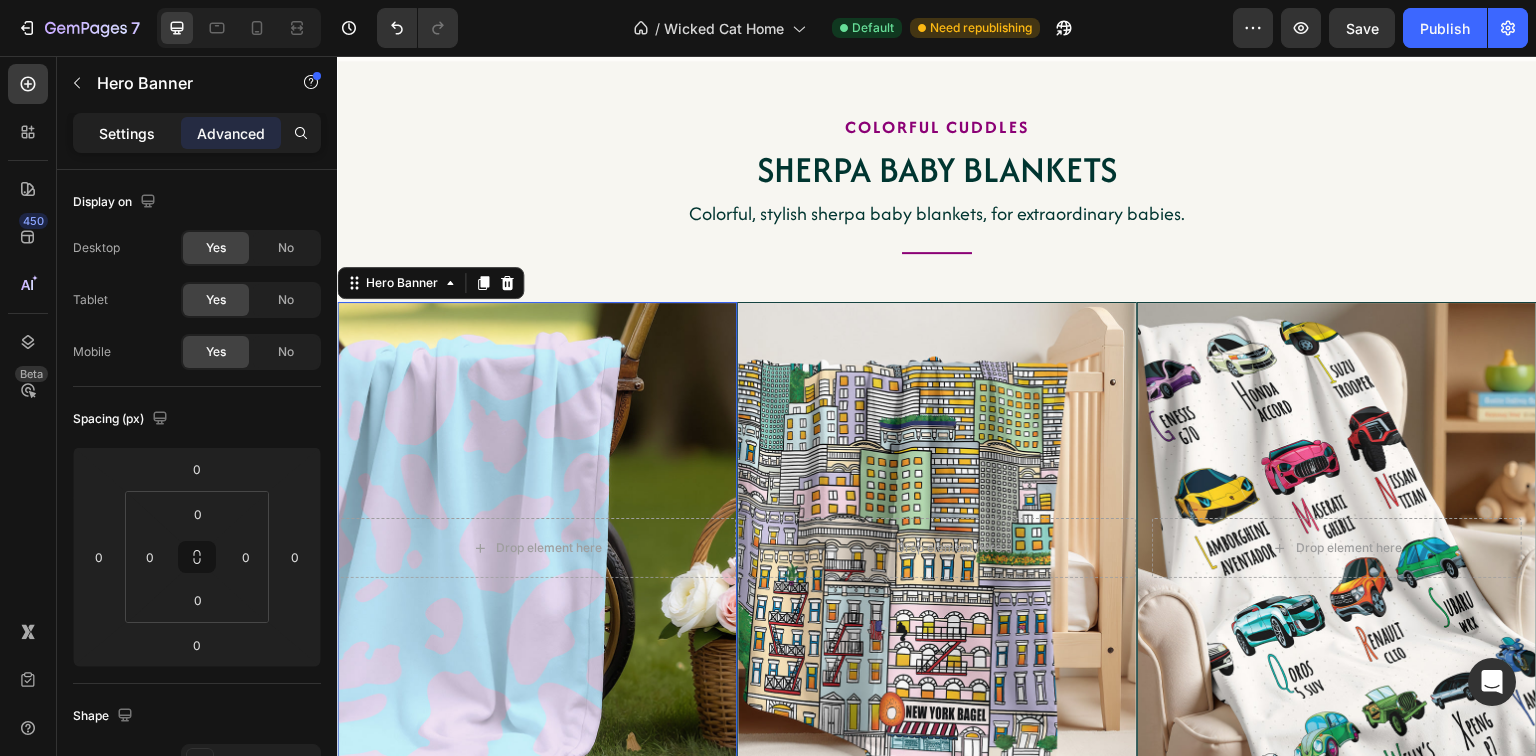 click on "Settings" at bounding box center (127, 133) 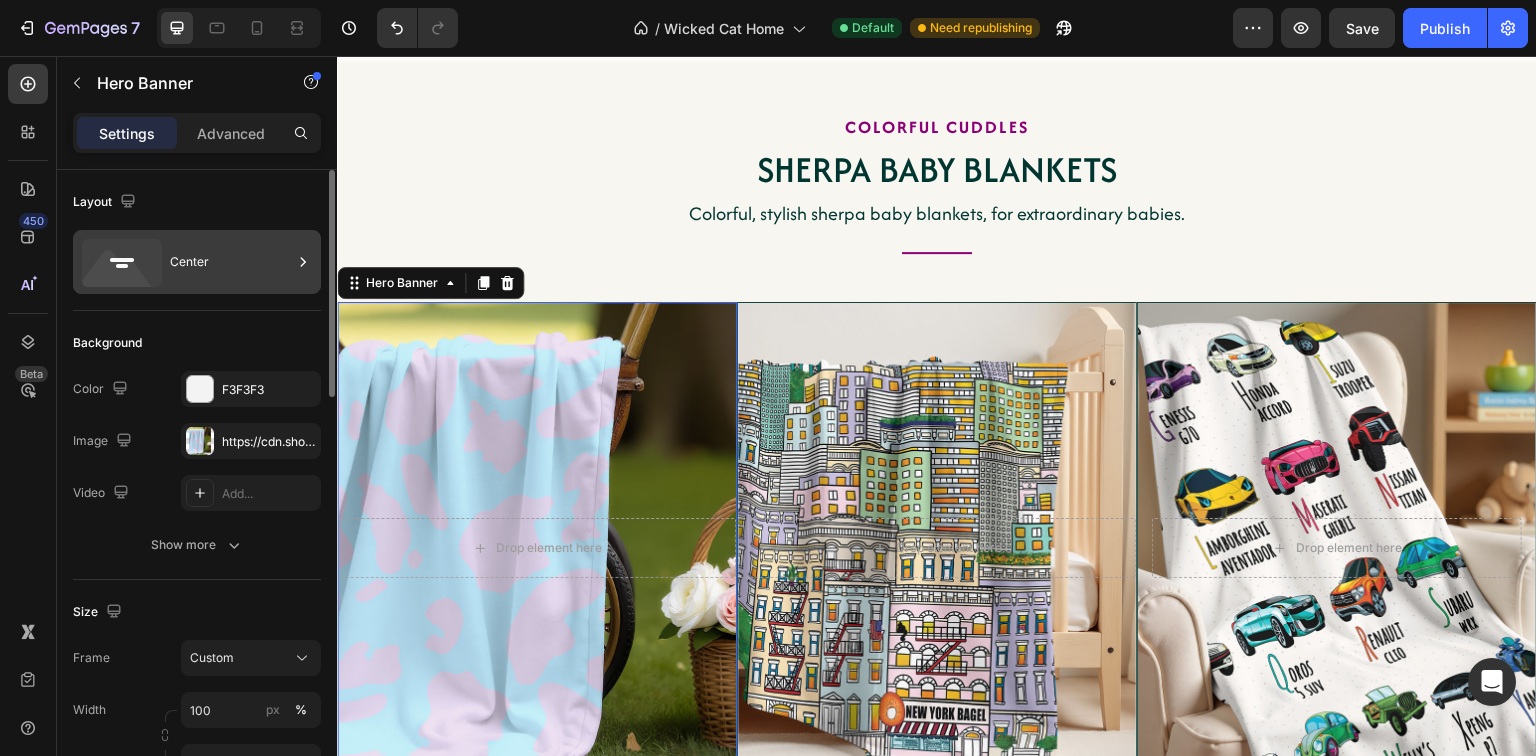 click on "Center" at bounding box center [231, 262] 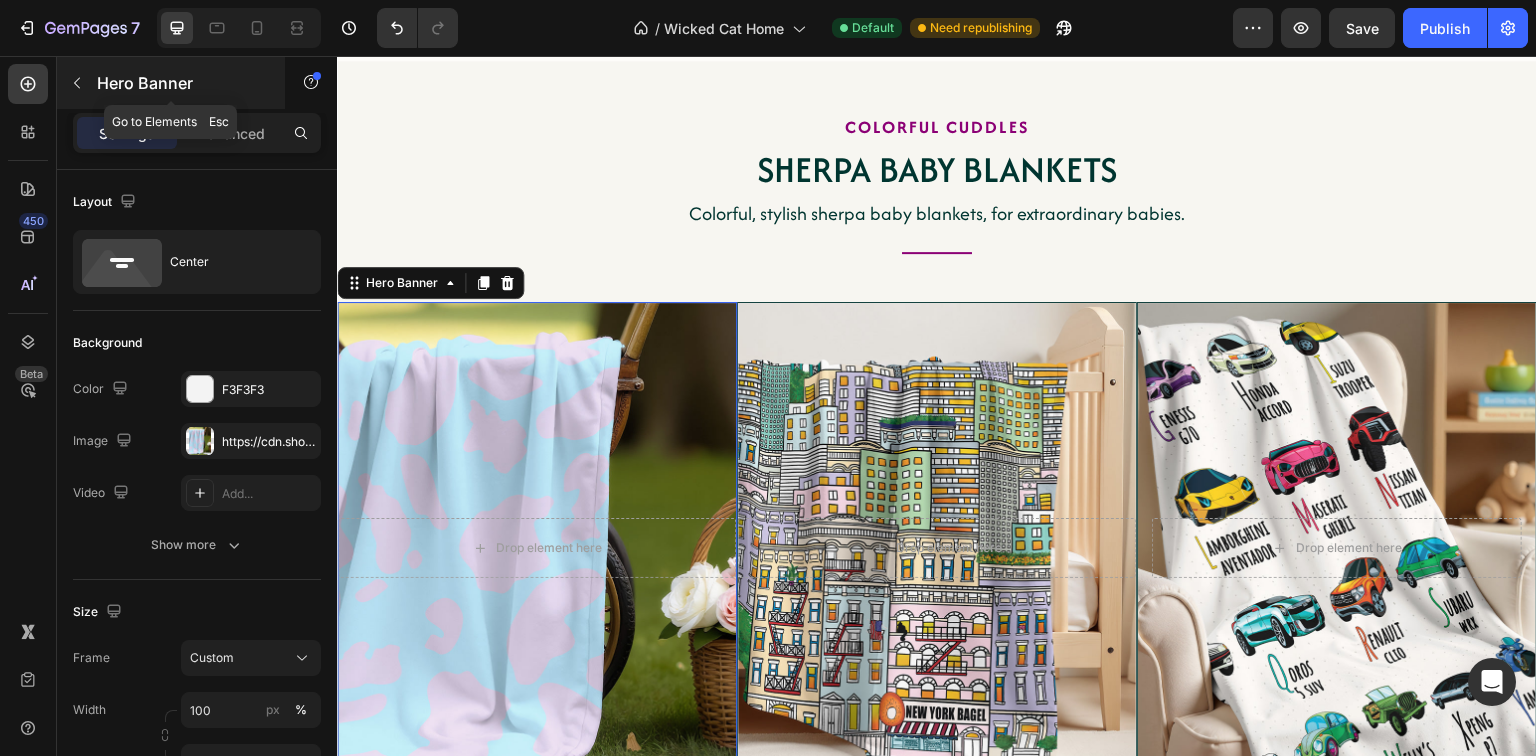 click 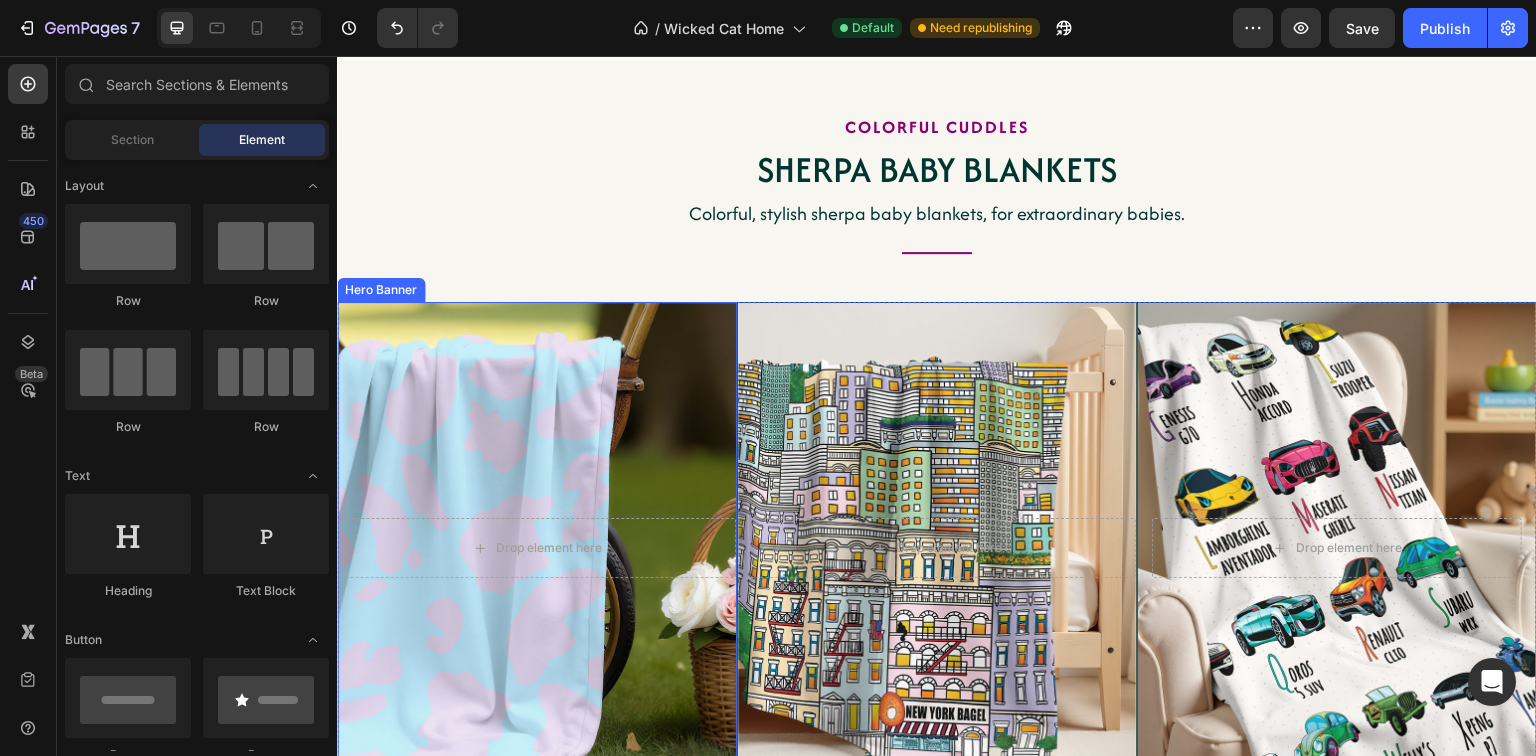 click at bounding box center [537, 548] 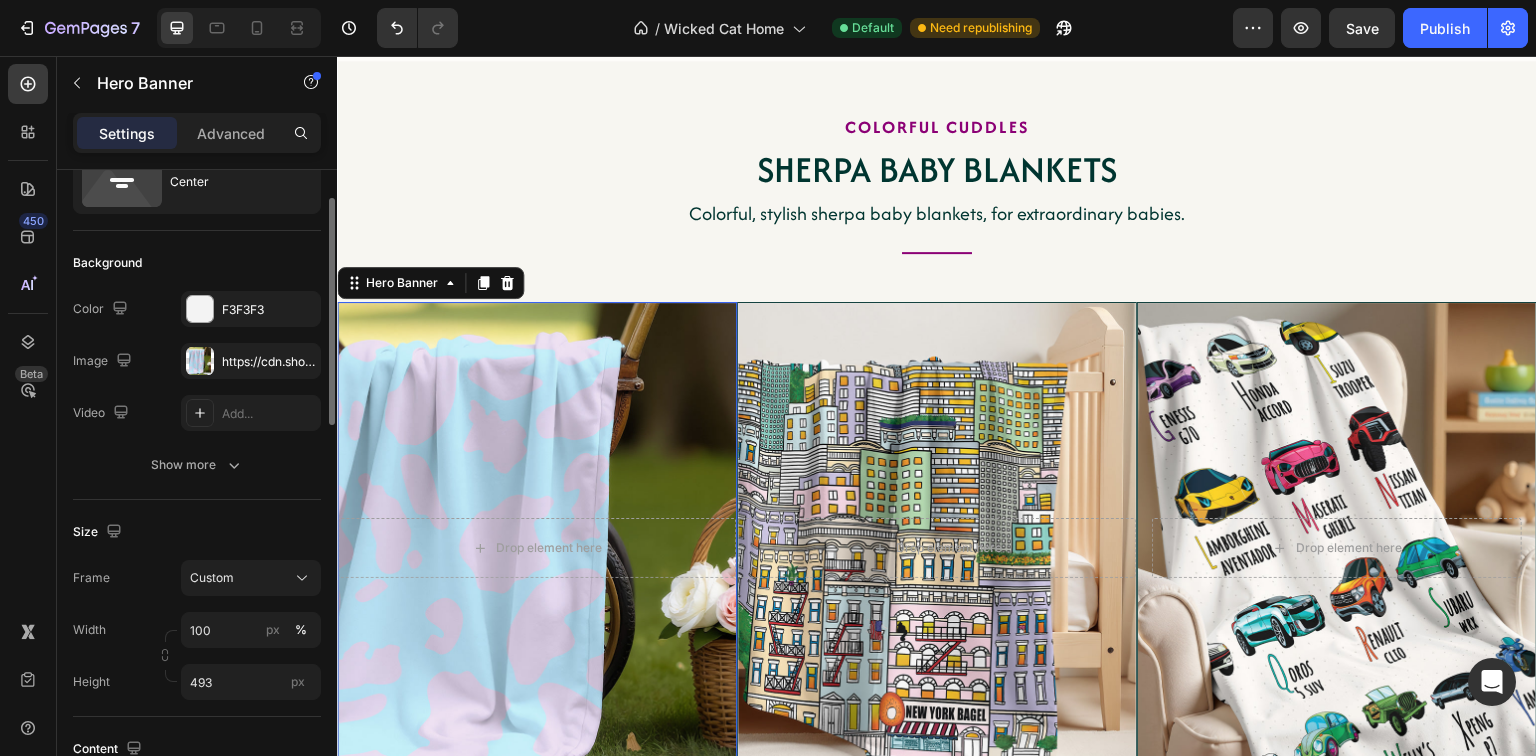 scroll, scrollTop: 0, scrollLeft: 0, axis: both 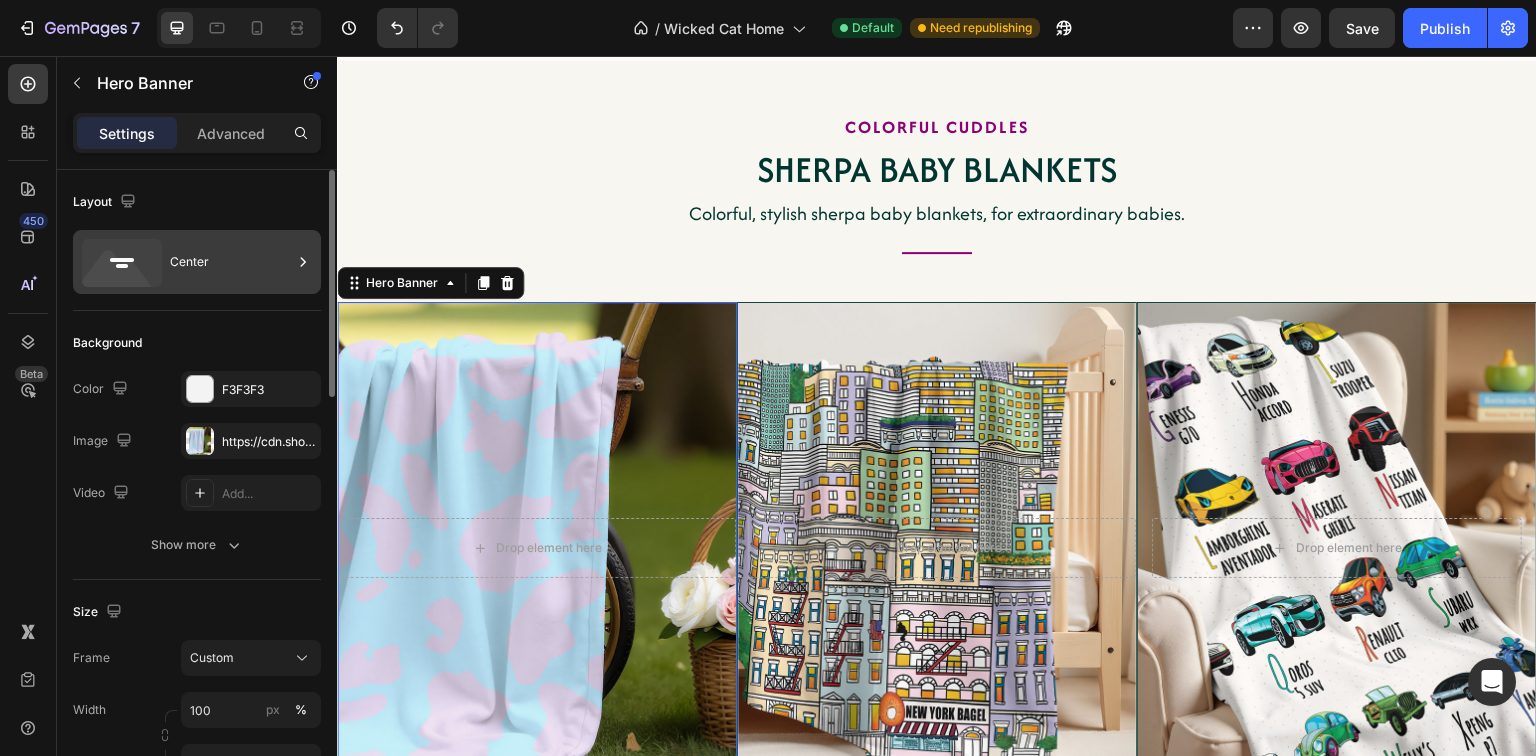 click on "Center" at bounding box center [231, 262] 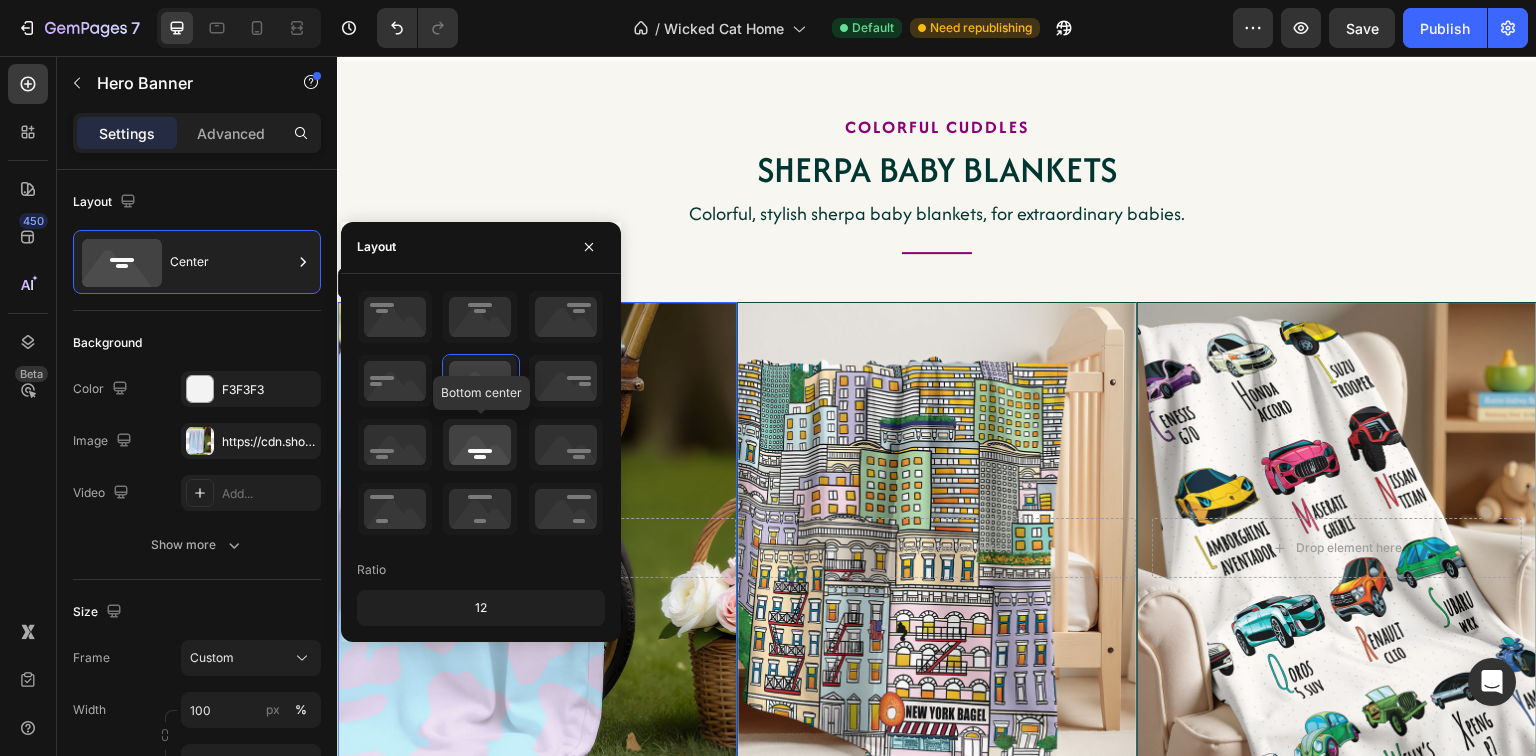 click 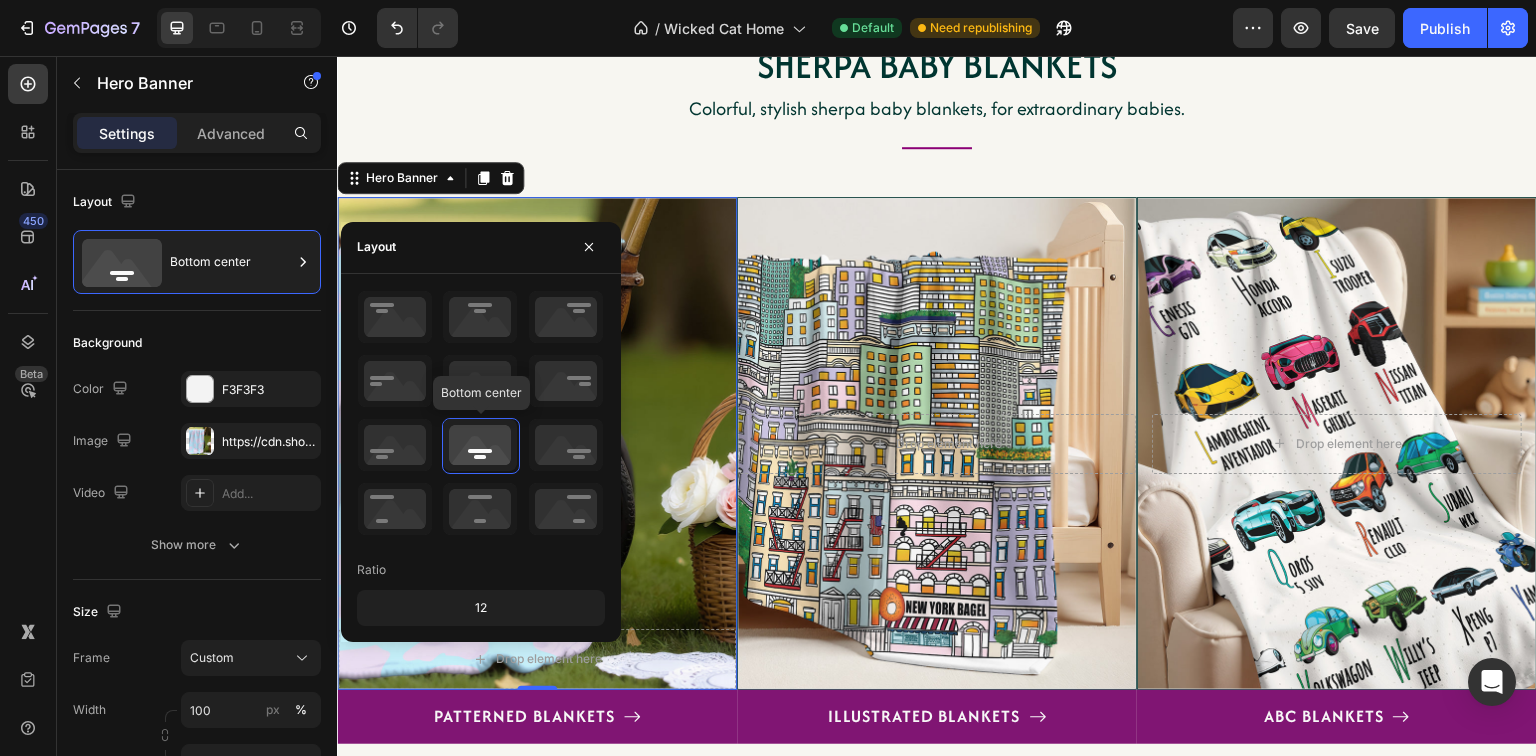 scroll, scrollTop: 3232, scrollLeft: 0, axis: vertical 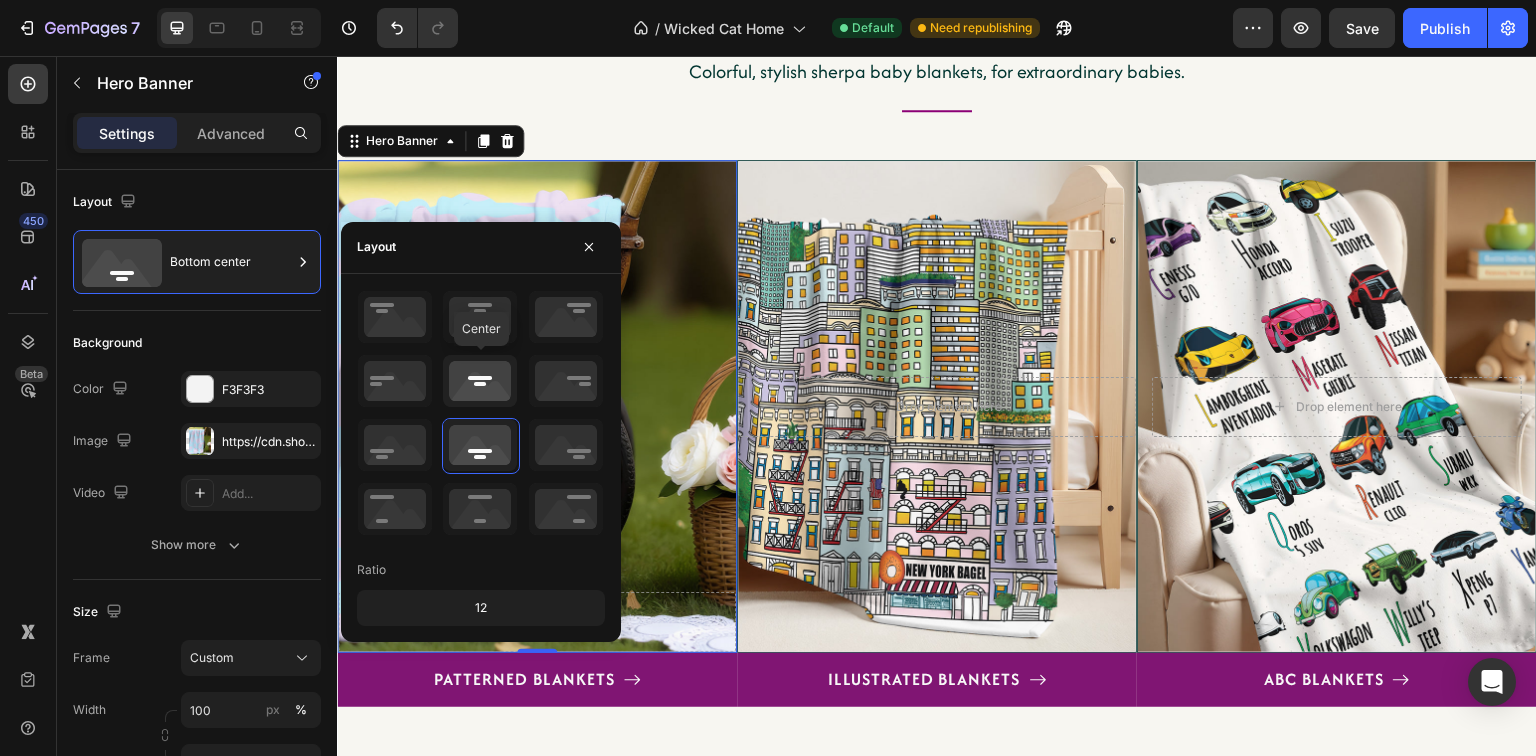 click 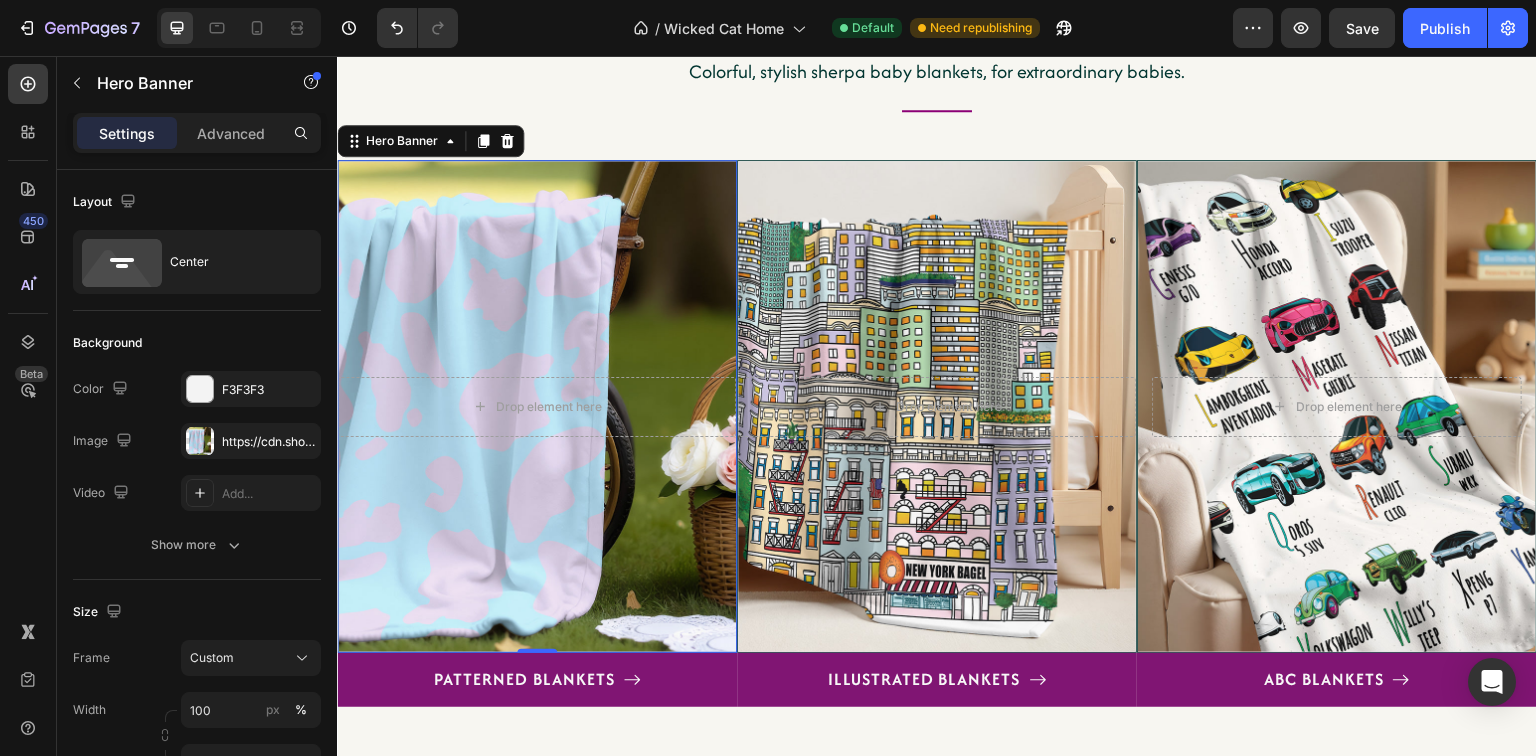 click on "0" at bounding box center [537, 669] 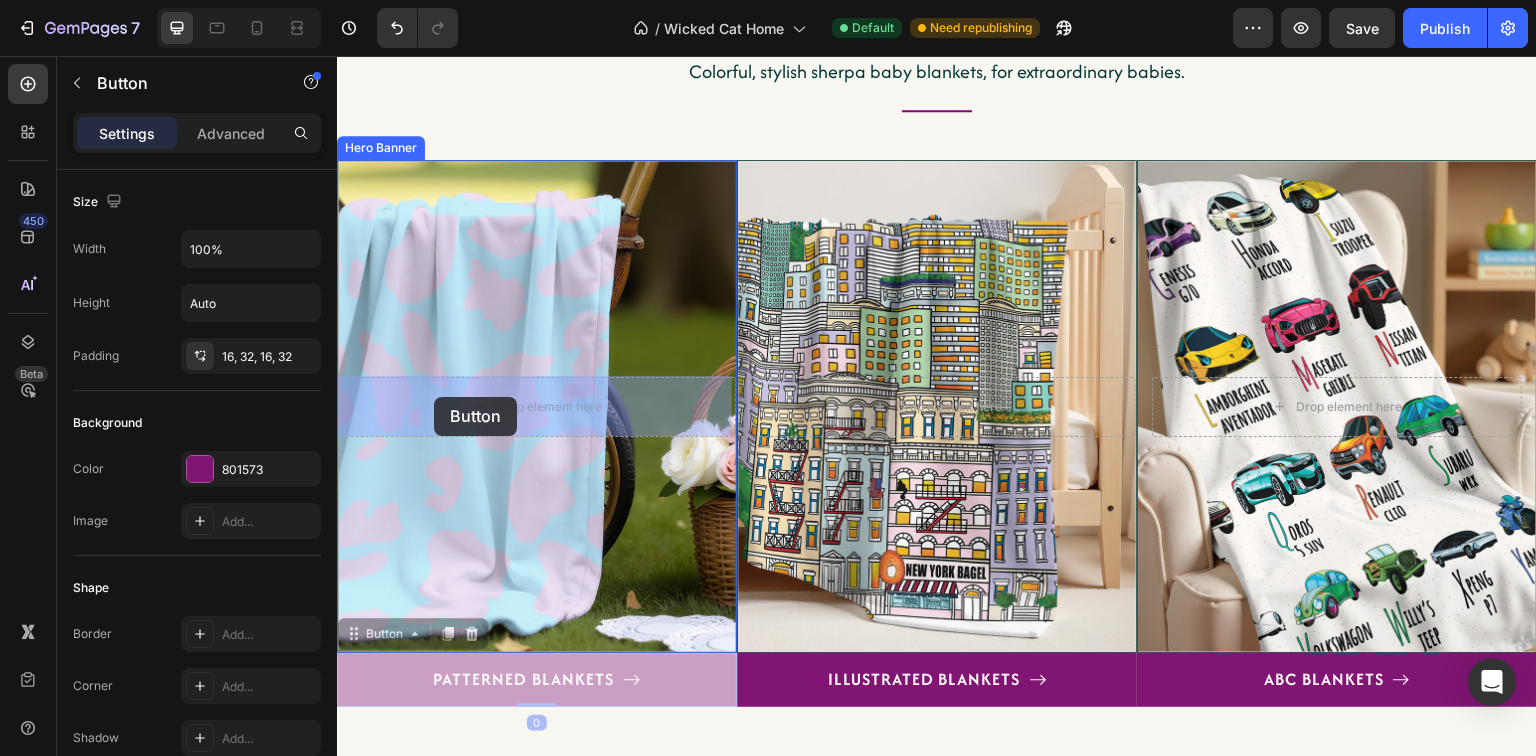 drag, startPoint x: 366, startPoint y: 643, endPoint x: 434, endPoint y: 397, distance: 255.22539 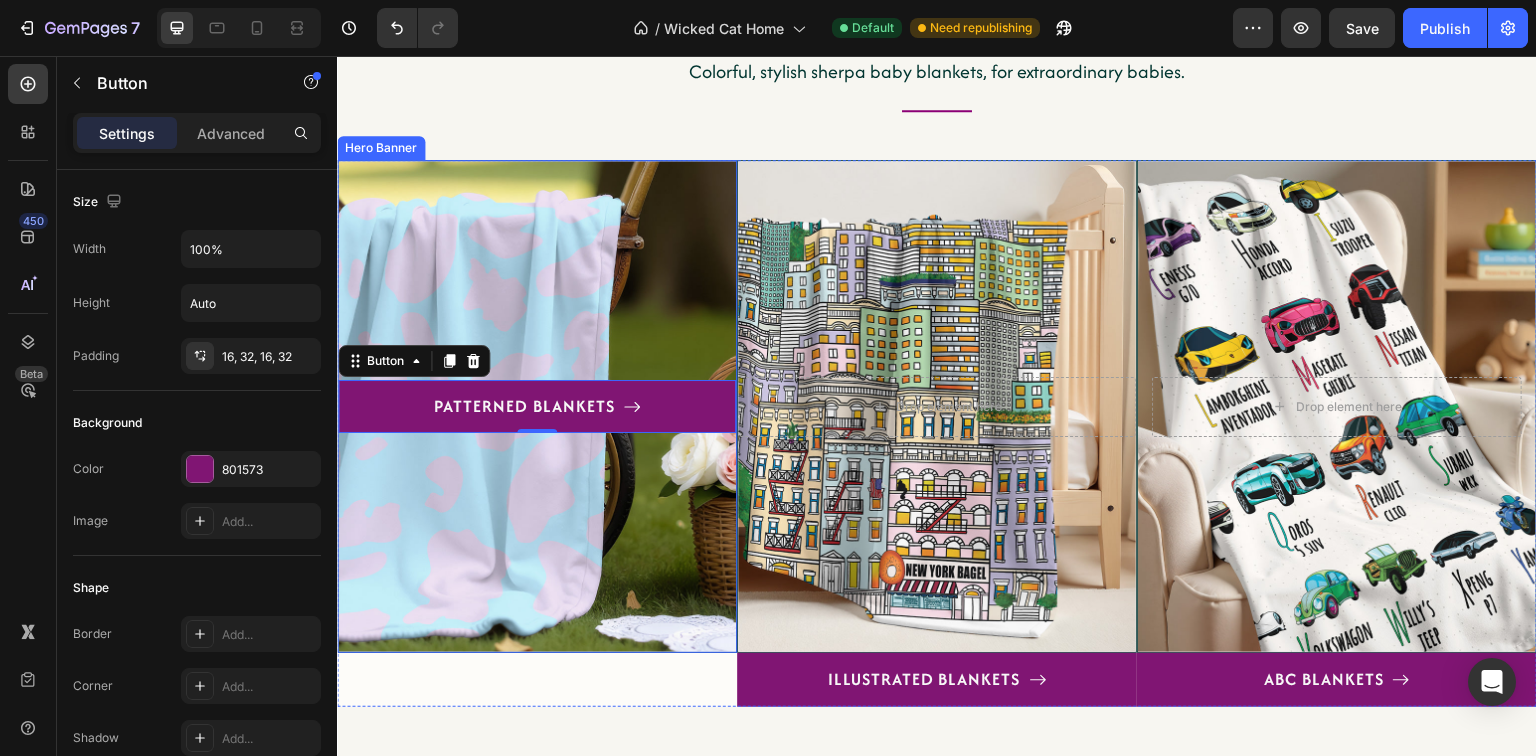 click at bounding box center (537, 406) 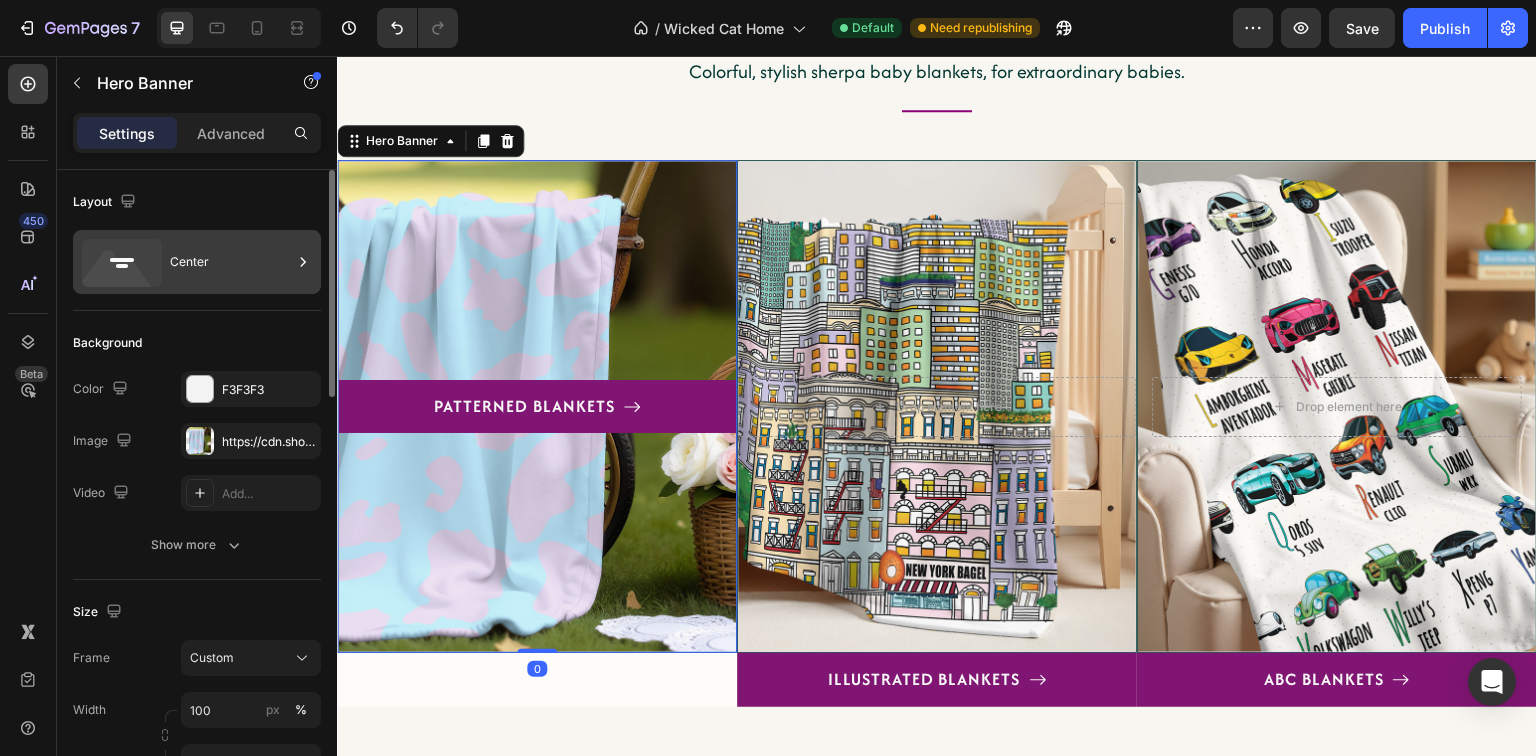 click on "Center" at bounding box center [231, 262] 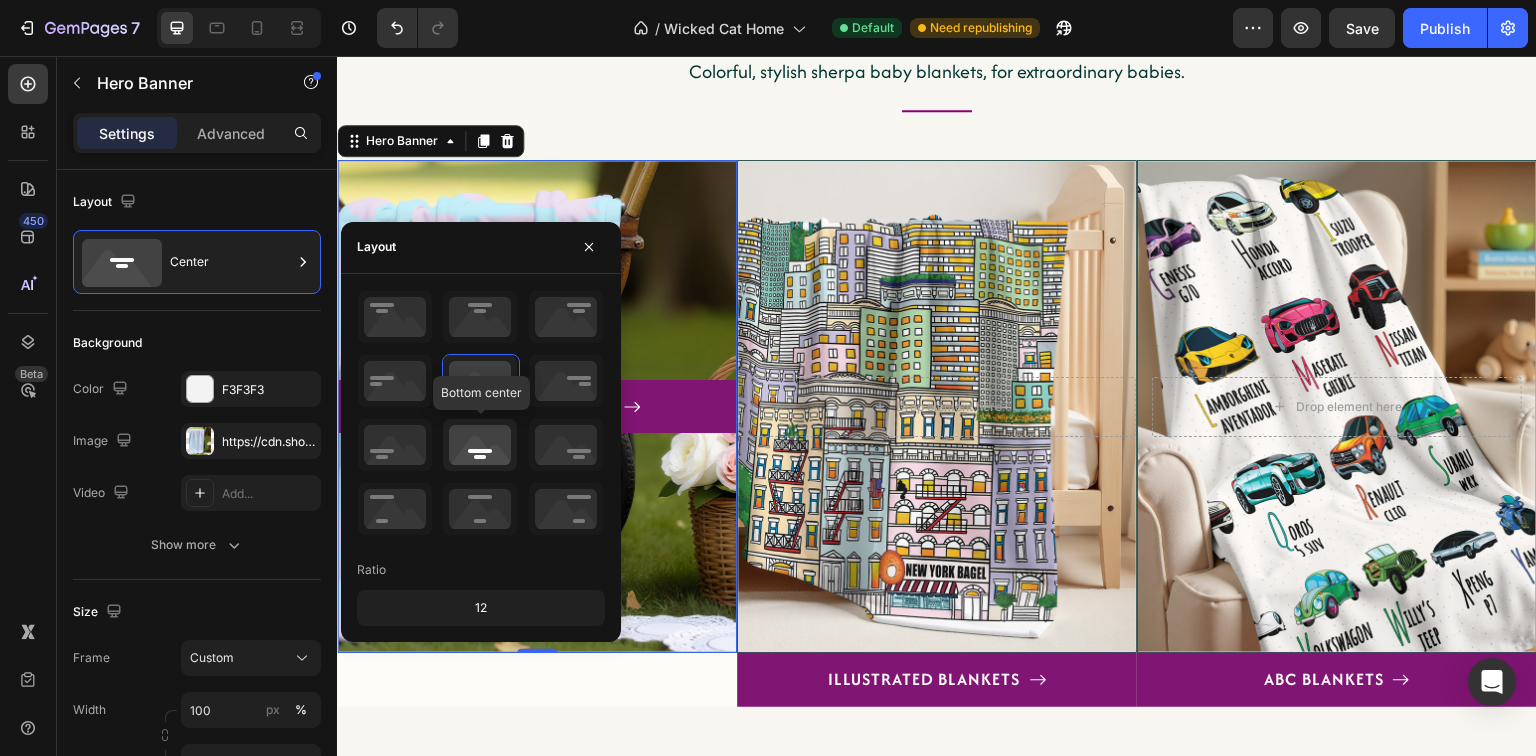 click 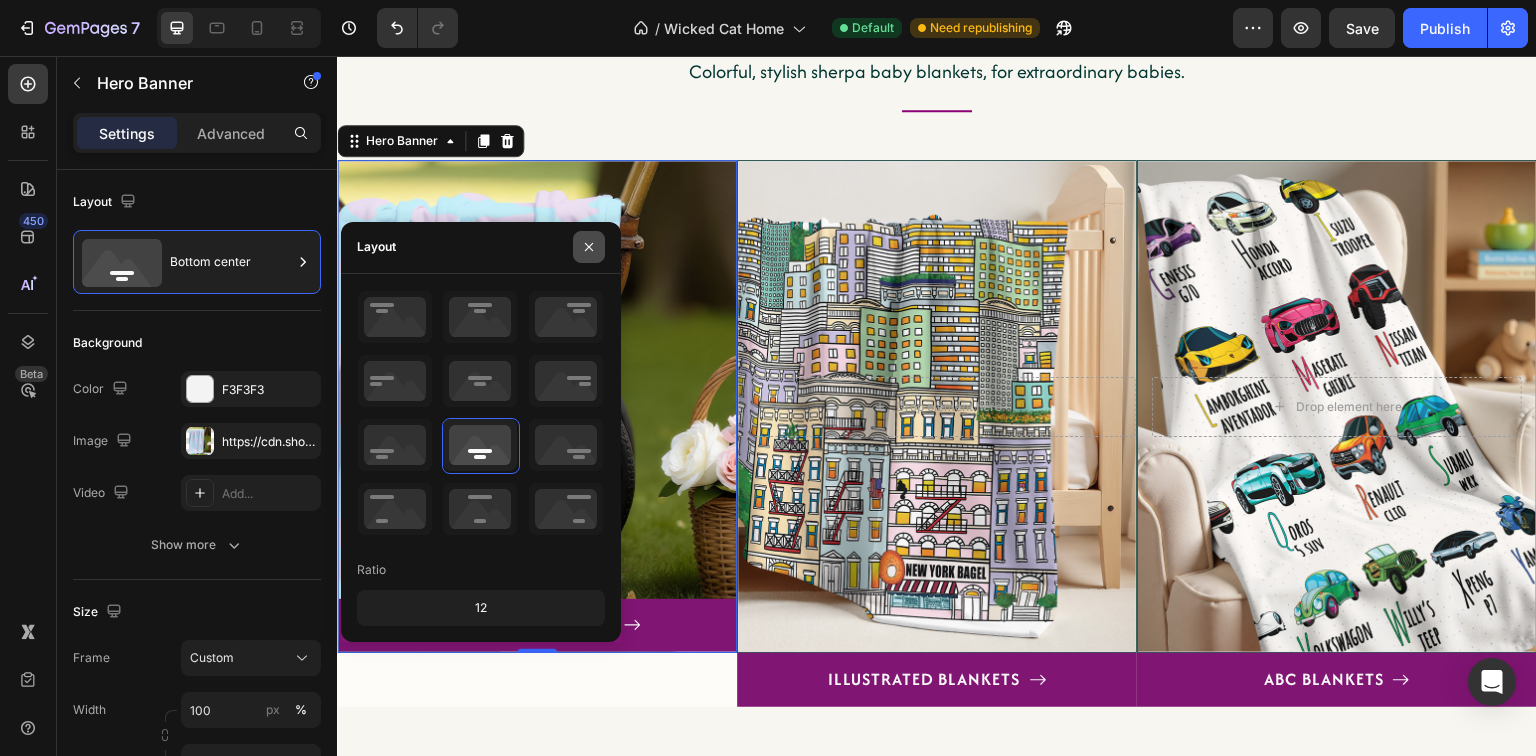 click 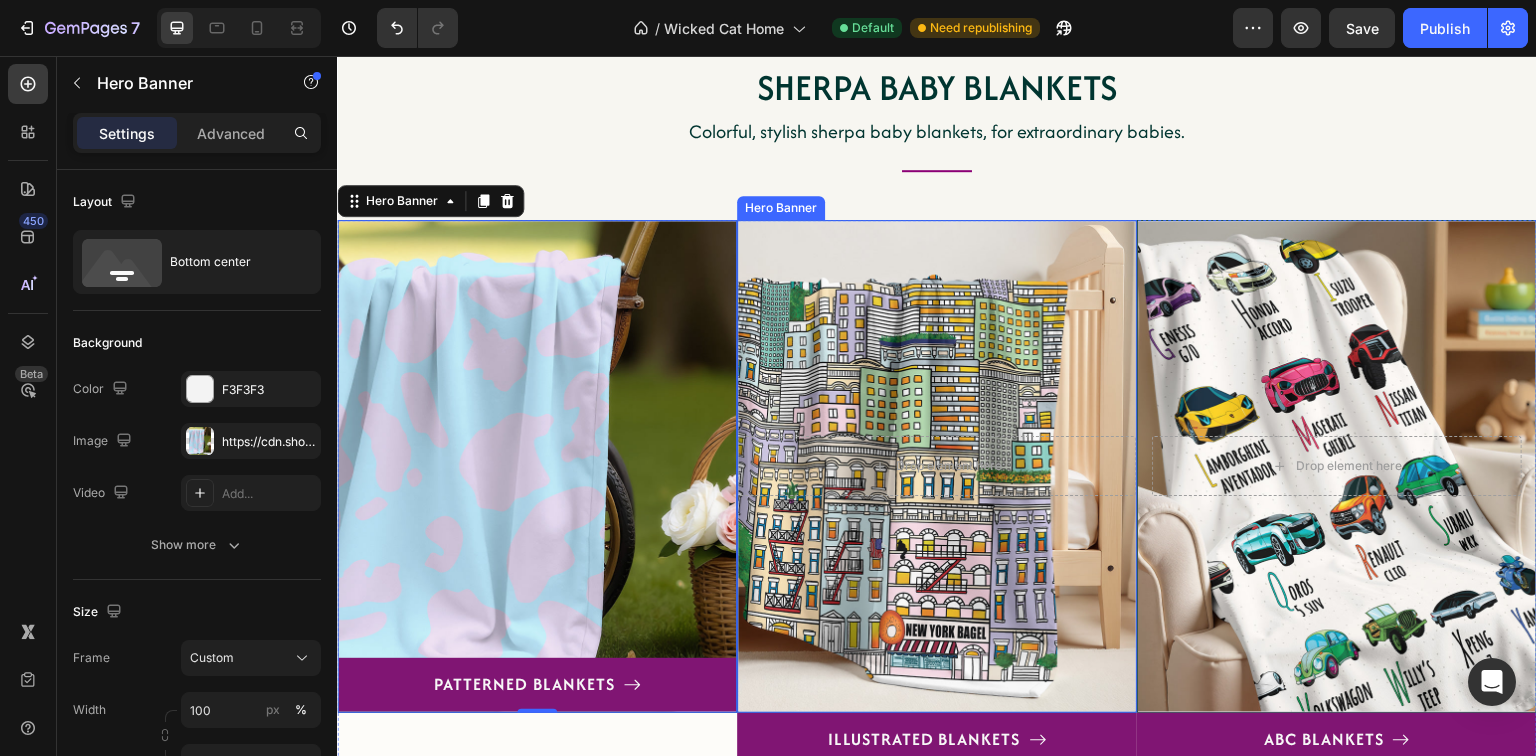 scroll, scrollTop: 2870, scrollLeft: 0, axis: vertical 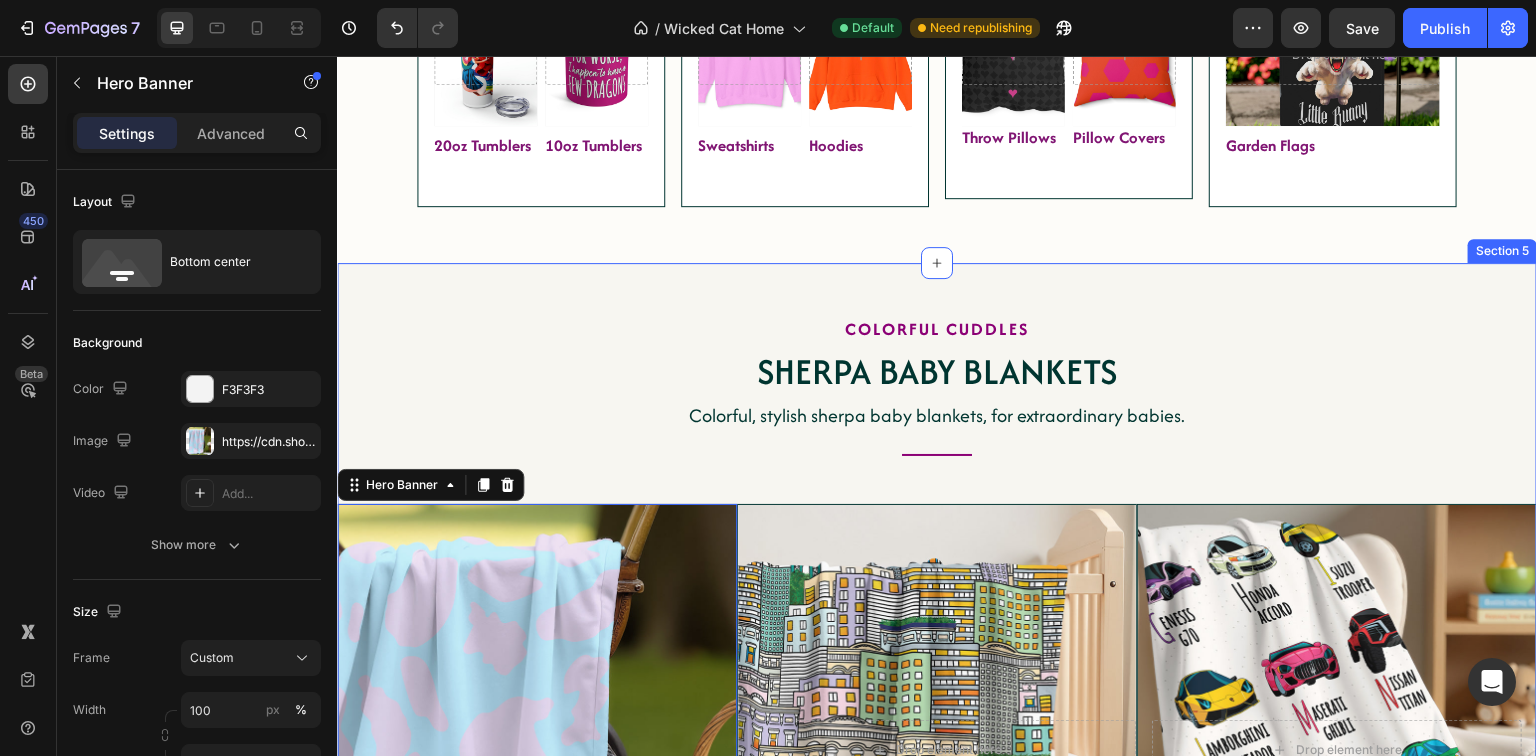 click on "COLORFUL CUDDLES Heading Sherpa Baby Blankets Heading Colorful, stylish sherpa baby blankets, for extraordinary babies. Text block                Title Line Row                PATTERNED BLANKETS Button Hero Banner   0
Drop element here Hero Banner                ILLUSTRATED BLANKETS Button
Drop element here Hero Banner                ABC BLANKETS Button Row Section 5" at bounding box center (937, 705) 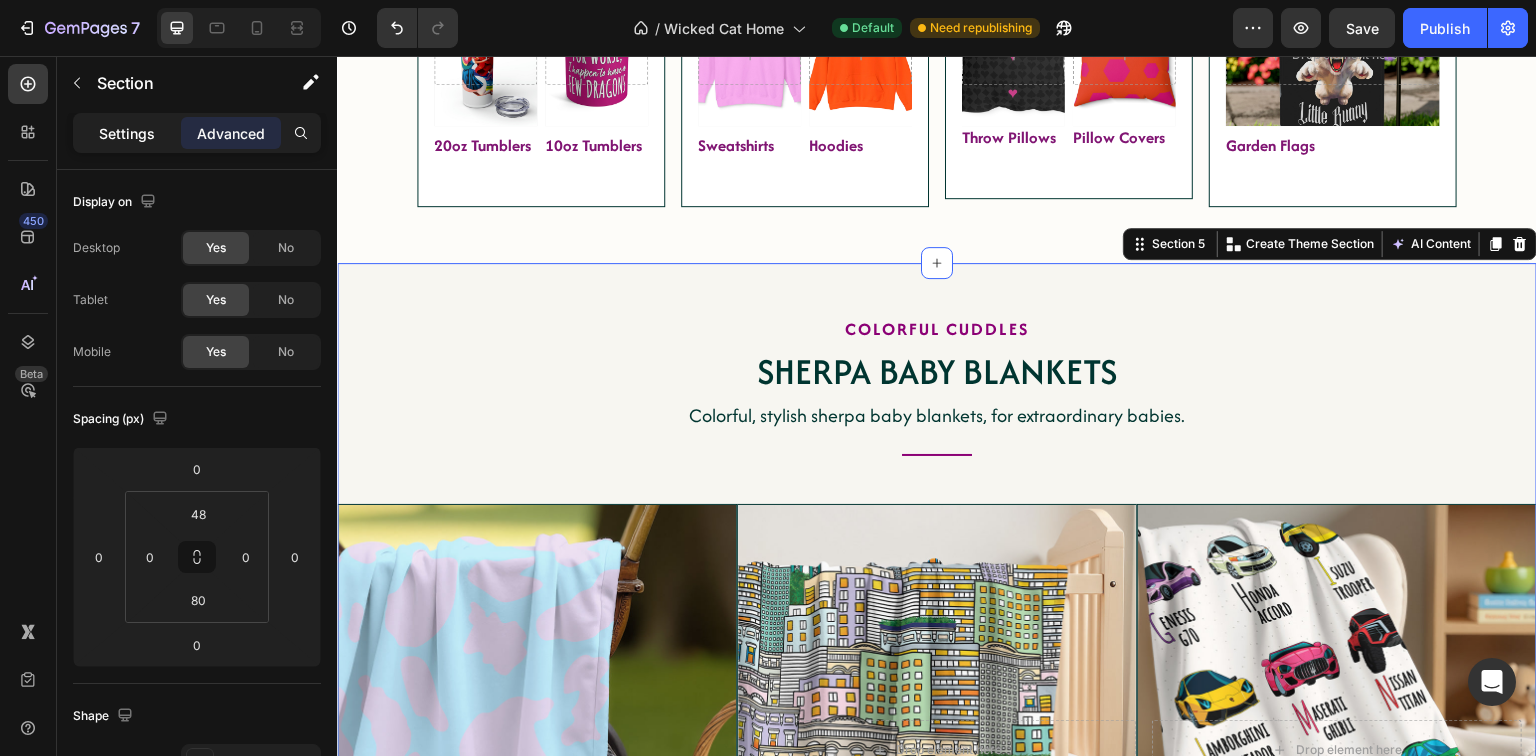 click on "Settings" at bounding box center (127, 133) 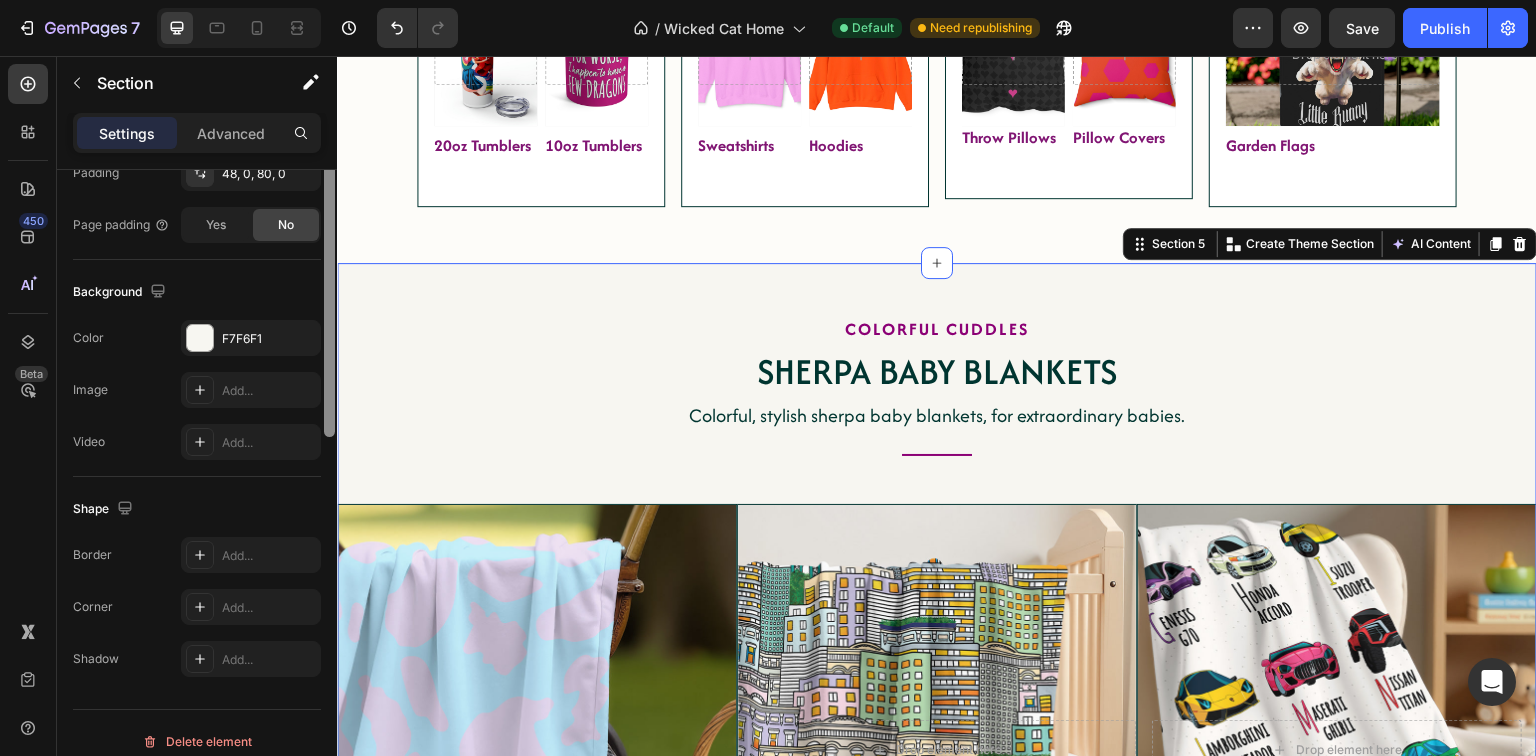 scroll, scrollTop: 320, scrollLeft: 0, axis: vertical 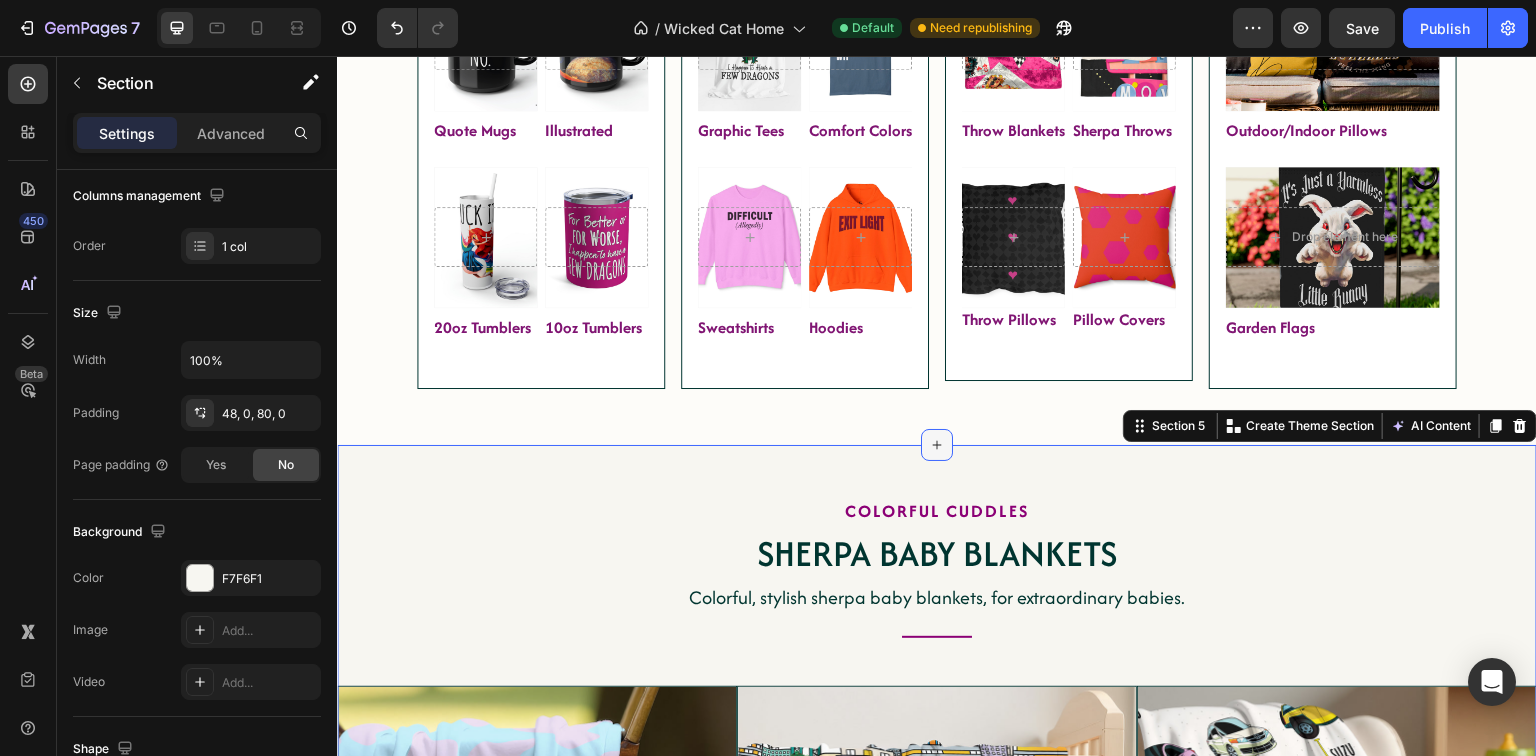click 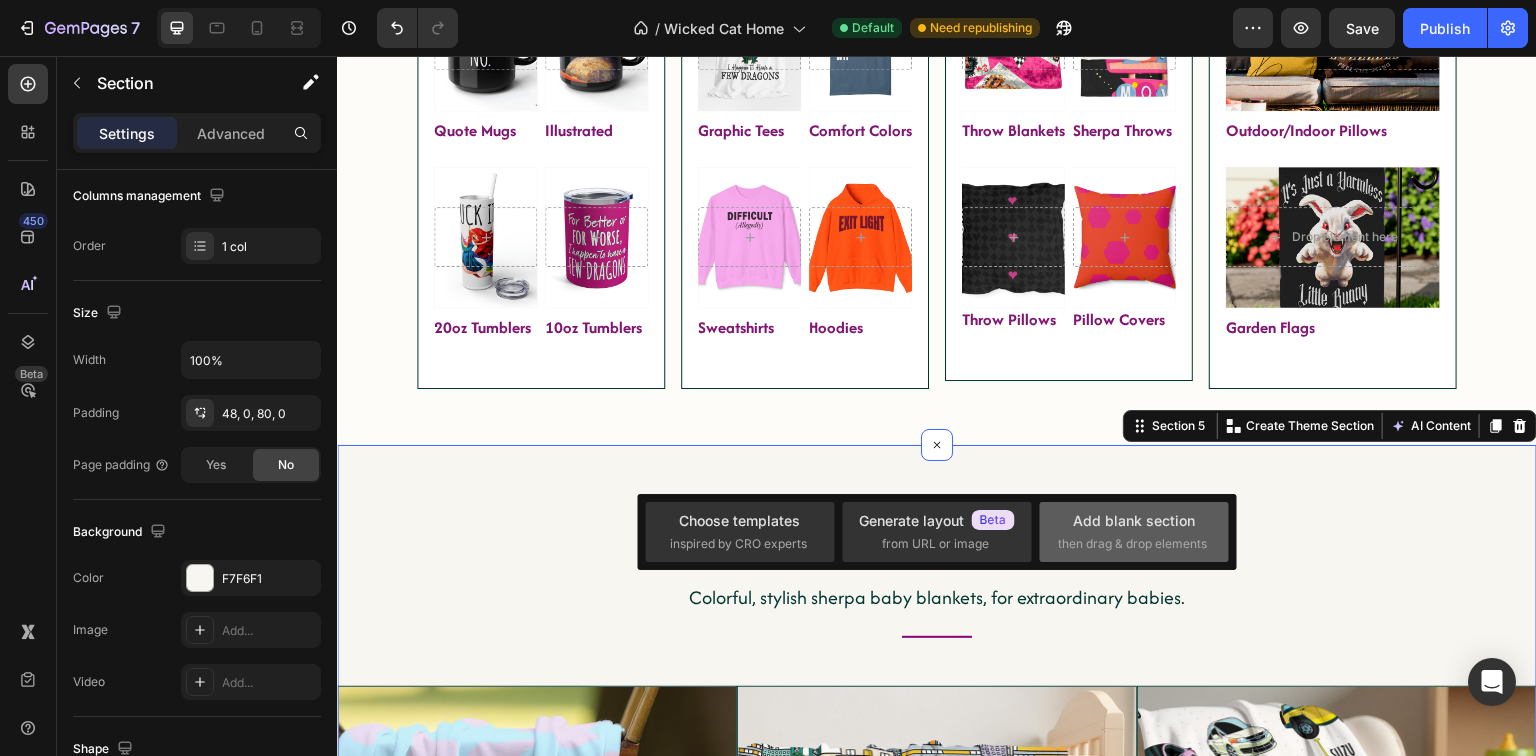 click on "Add blank section" at bounding box center [1134, 520] 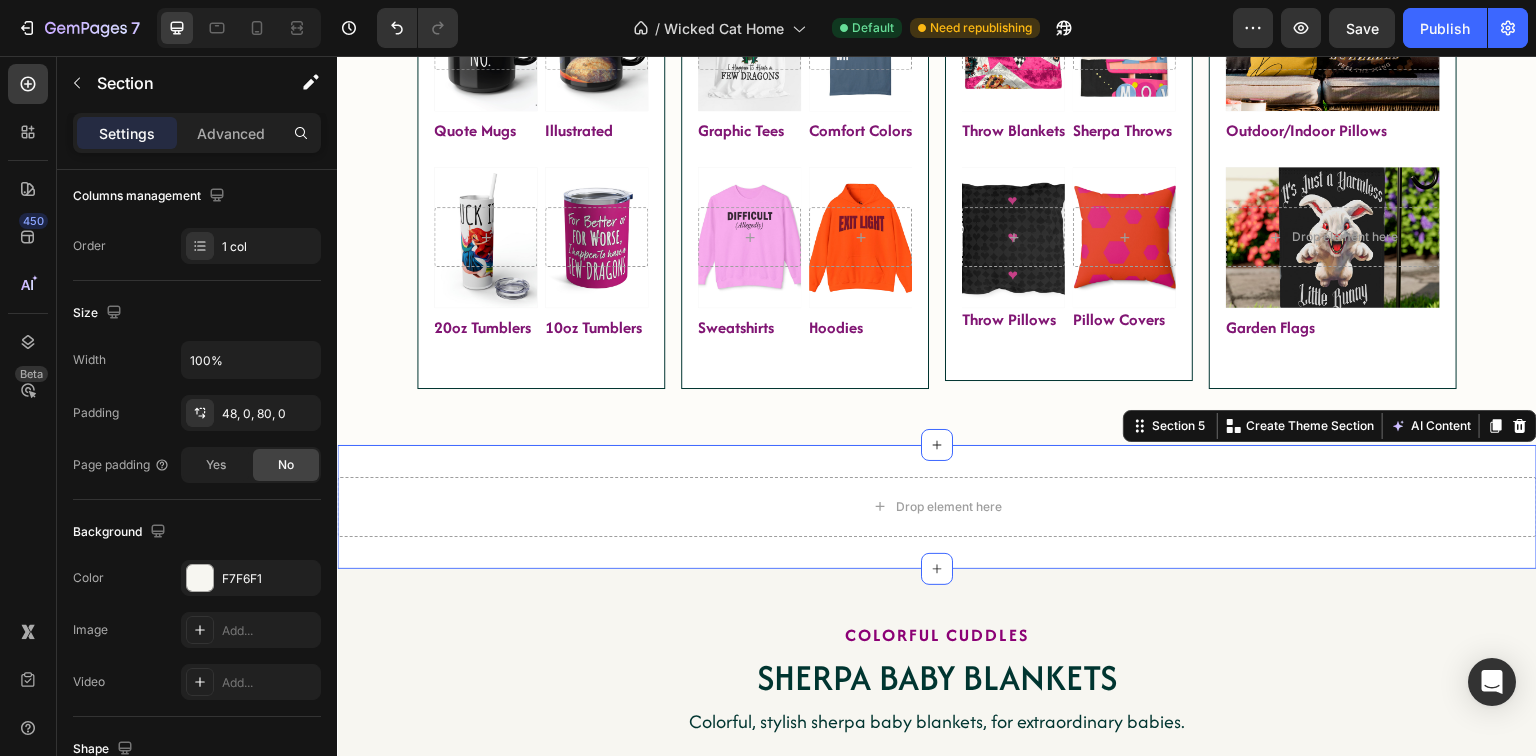 click on "Drop element here Section 5   Create Theme Section AI Content Write with GemAI What would you like to describe here? Tone and Voice Persuasive Product Show more Generate" at bounding box center [937, 507] 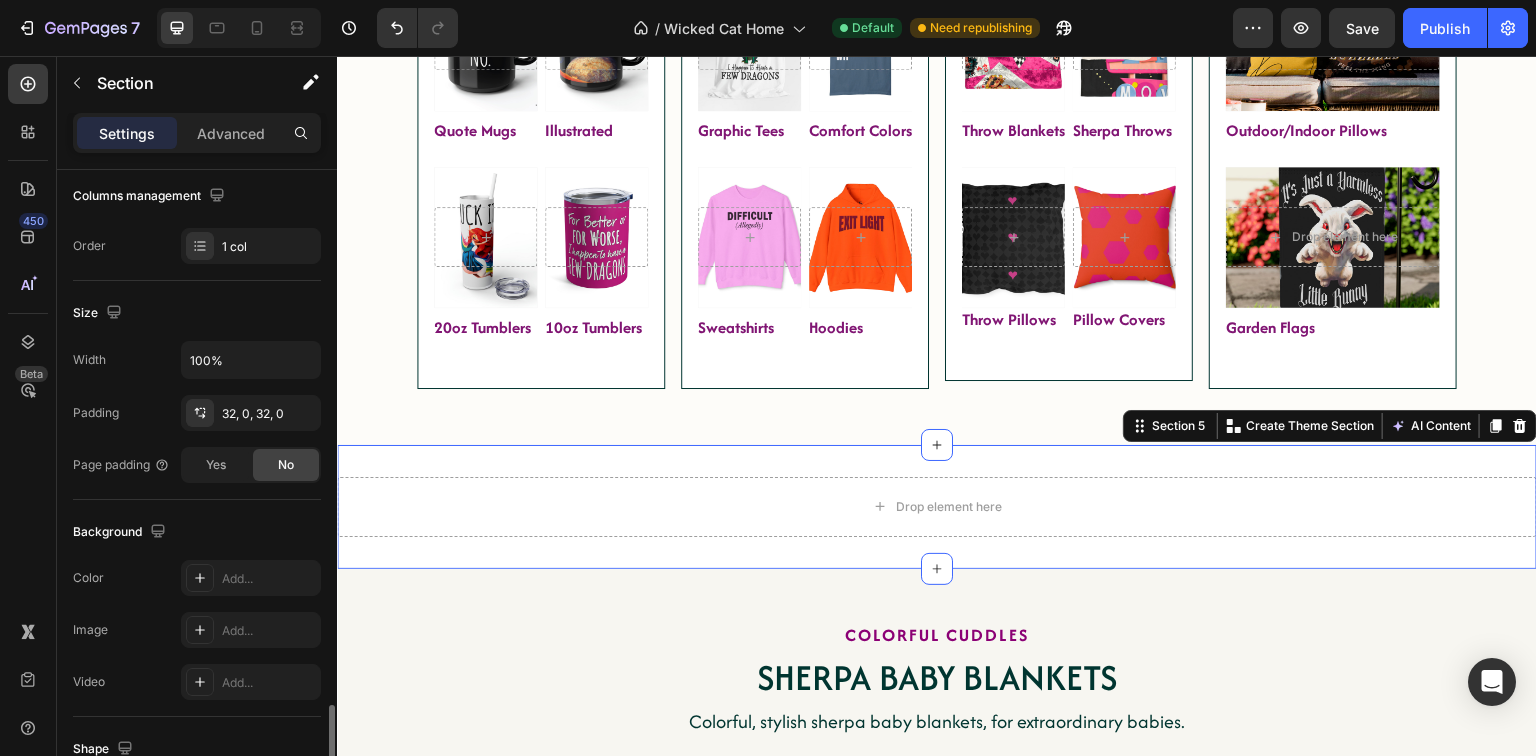 scroll, scrollTop: 560, scrollLeft: 0, axis: vertical 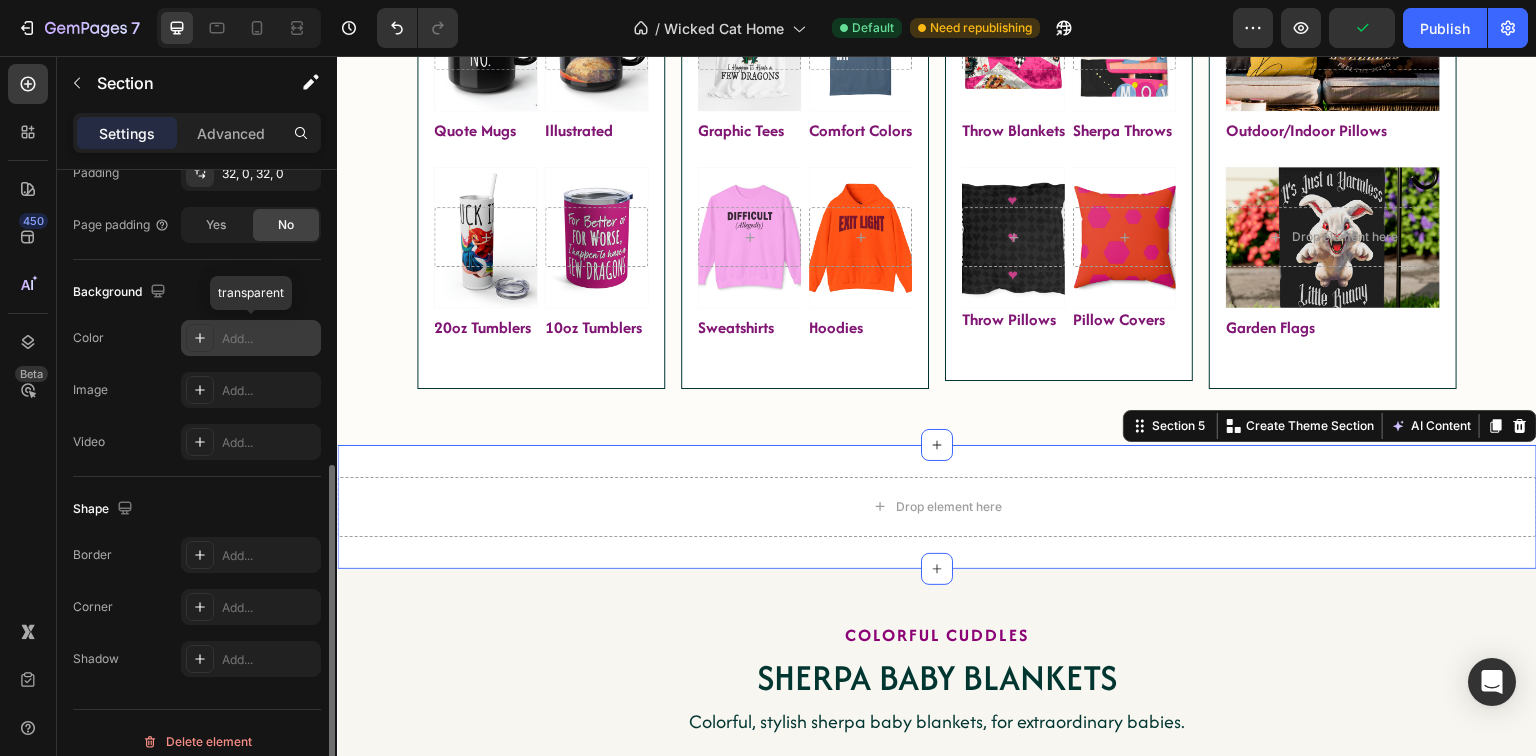 click 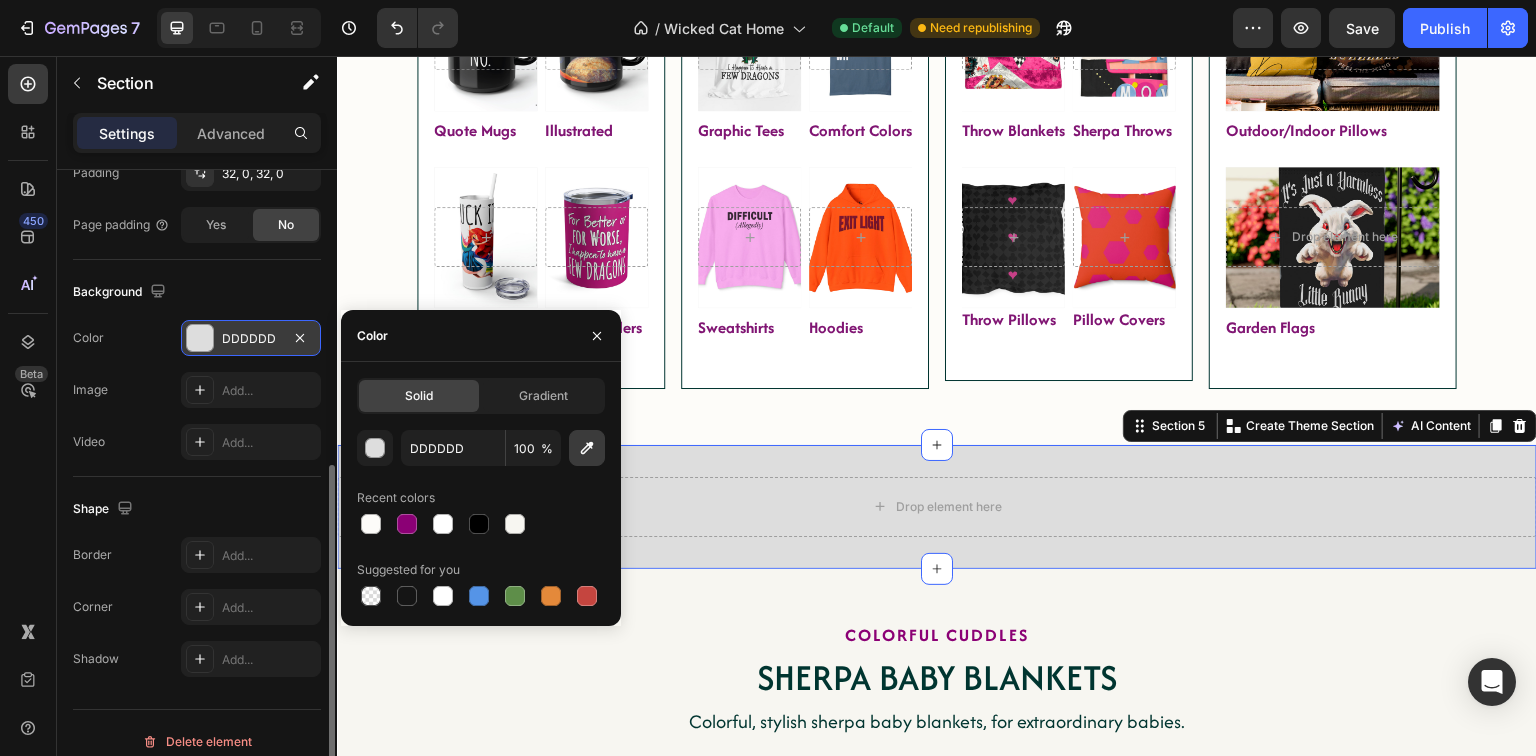 click 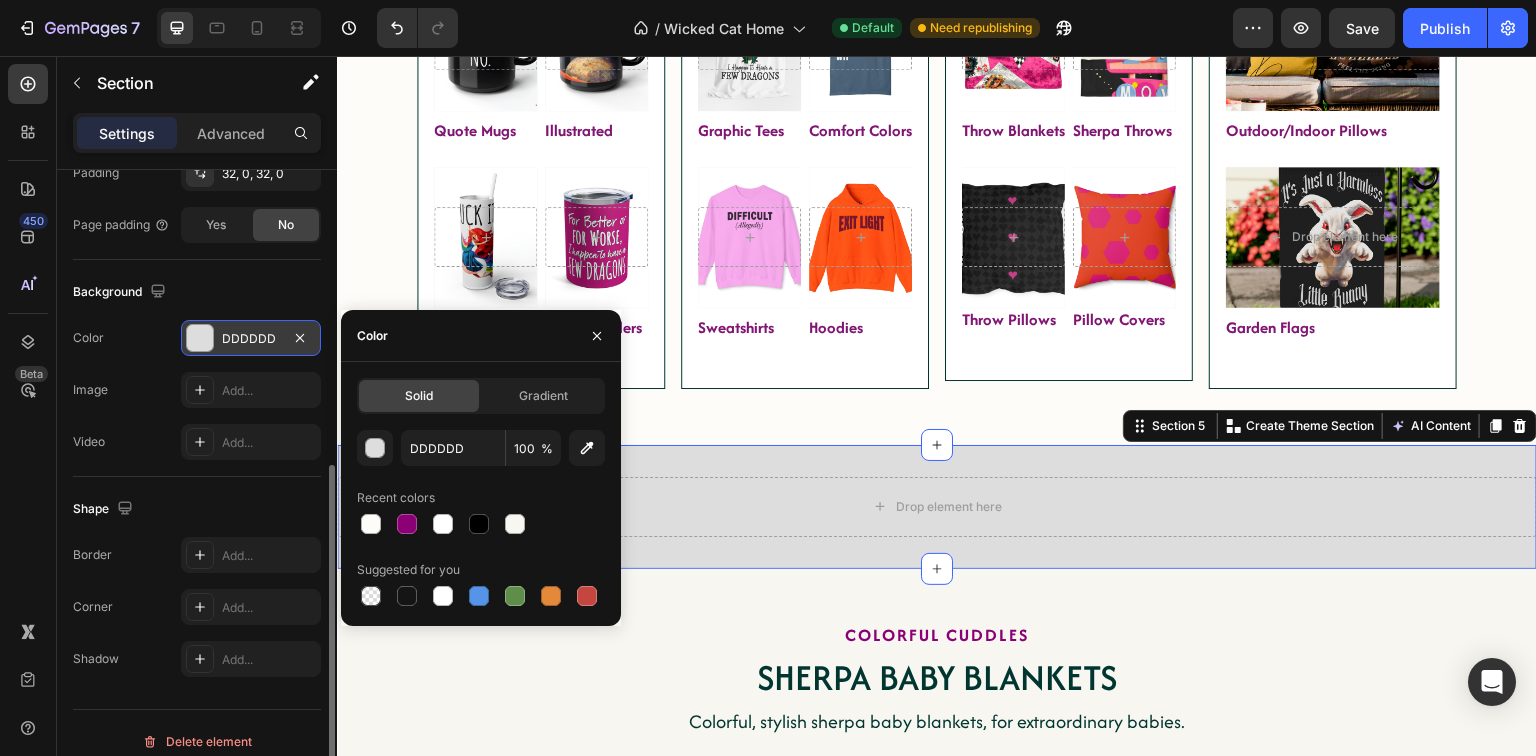 type on "F7F6F1" 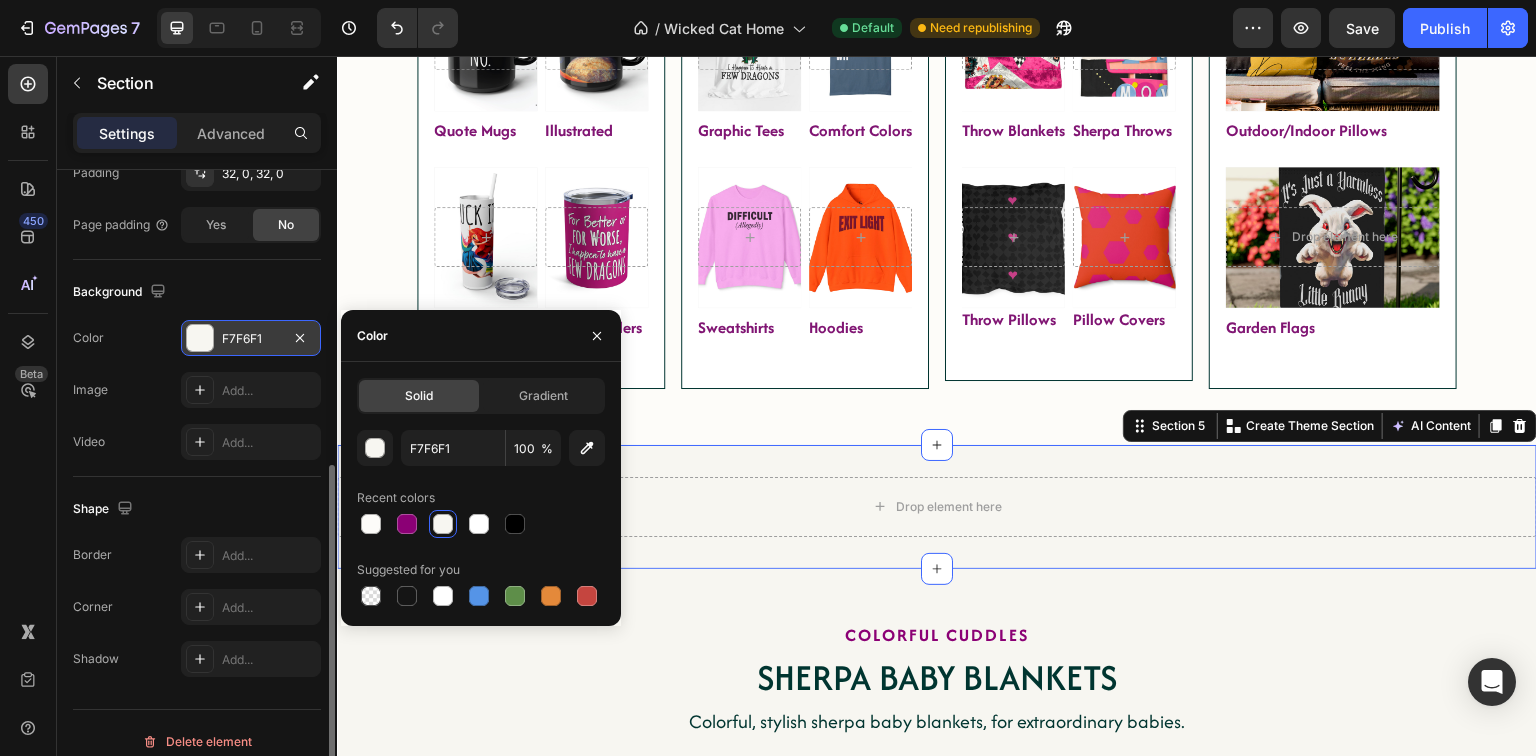 click on "Background" at bounding box center [197, 292] 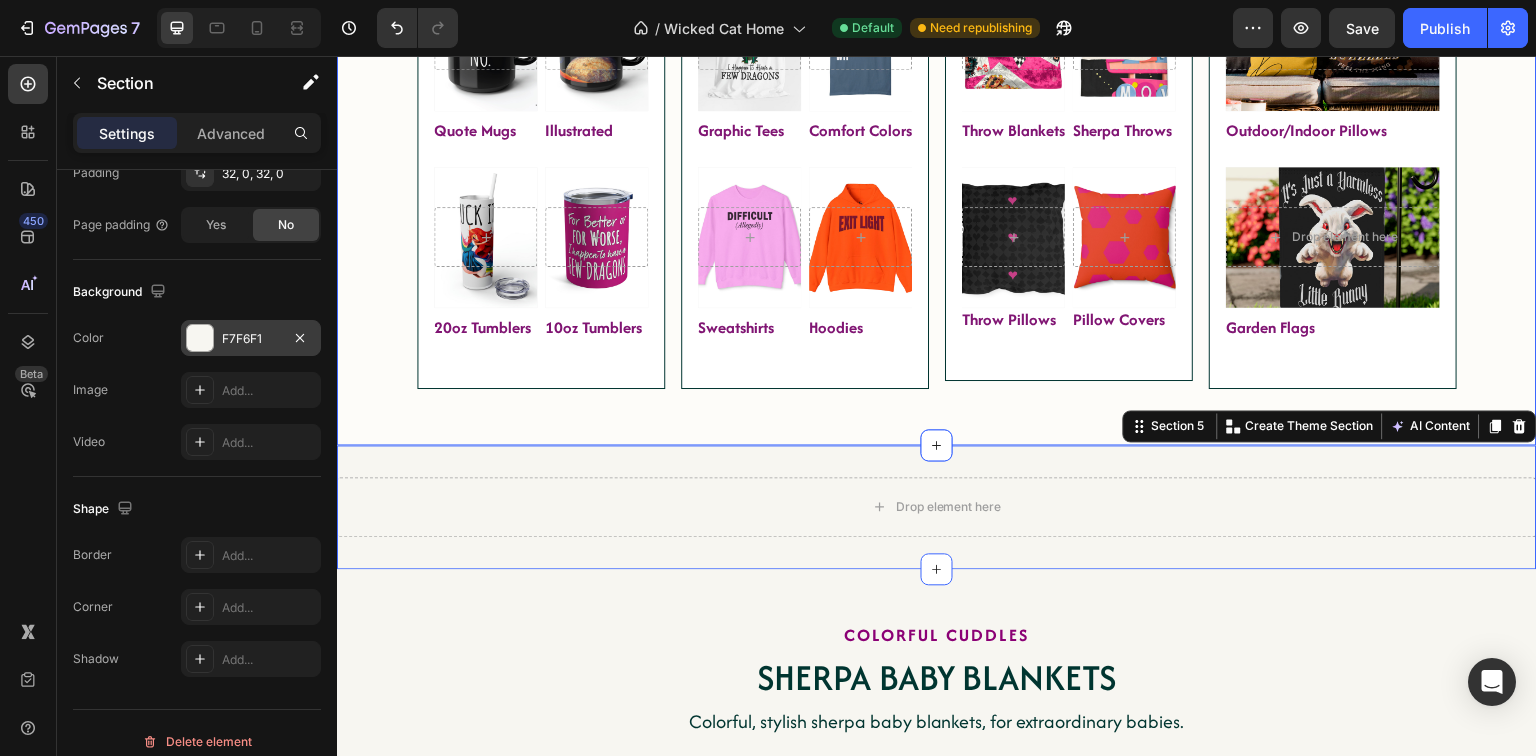 click on "Shop By Category Heading                Title Line Image
Plush Sherpa Throws Button Row Image
Decorative Throws Button Row Image
Baby Blankets Button Row Image
Throw Pillows Button Row Image
Mugs & Tumblers Button Image
Cutting Boards Button Image
T-Shirts Button Row Image
Sweatshirts Button Row Image
Yard Flags Button Carousel Row Drink It Heading
Hero Banner Quote Mugs Button
Hero Banner Illustrated Button Row
Hero Banner 20oz Tumblers Button
Hero Banner 10oz Tumblers Button Row Row Wear It Heading
Hero Banner Graphic Tees Button
Hero Banner Comfort Colors Button Row
Hero Banner Sweatshirts Button
Hero Banner Hoodies Button Row Row Throw It Heading
Hero Banner Throw Blankets Button
Button" at bounding box center (937, -106) 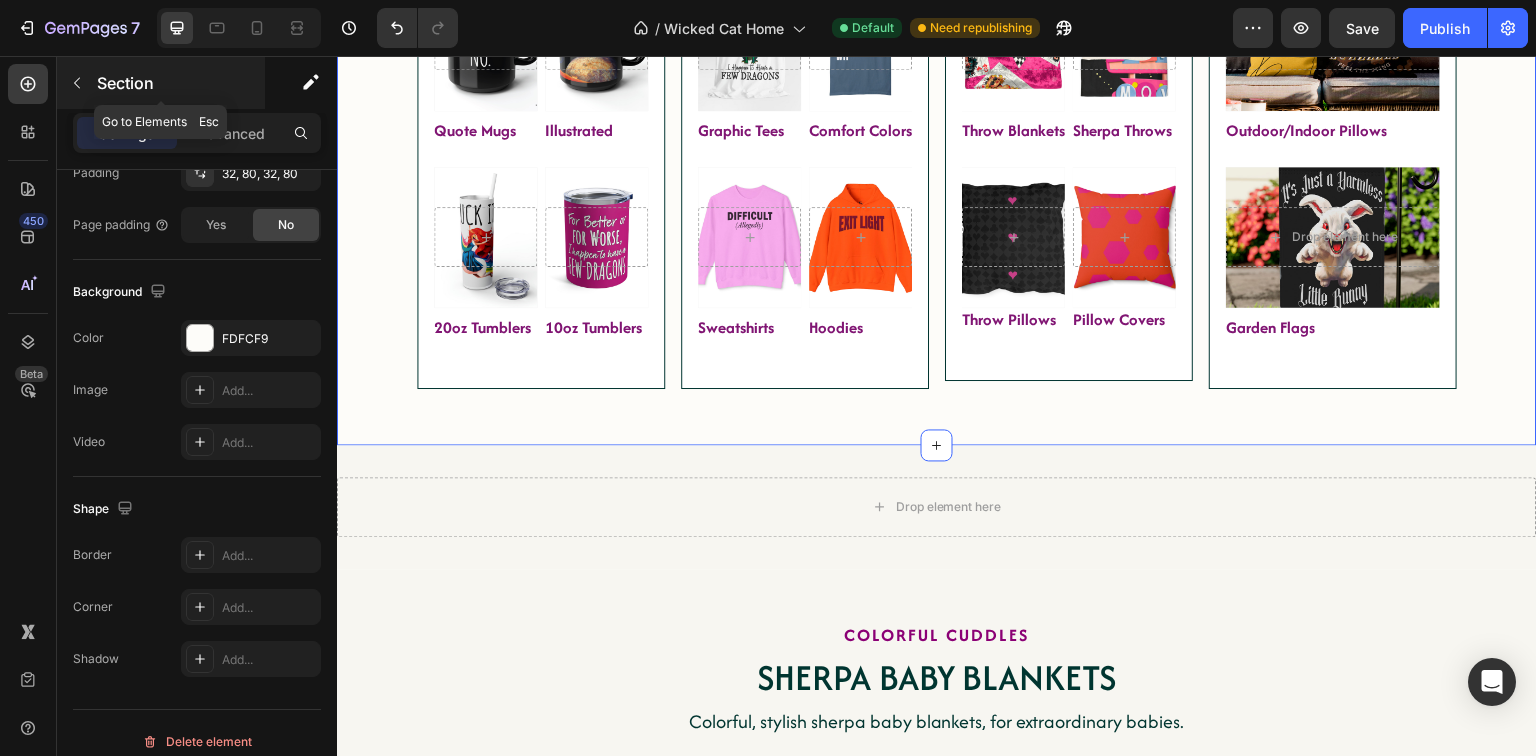 click 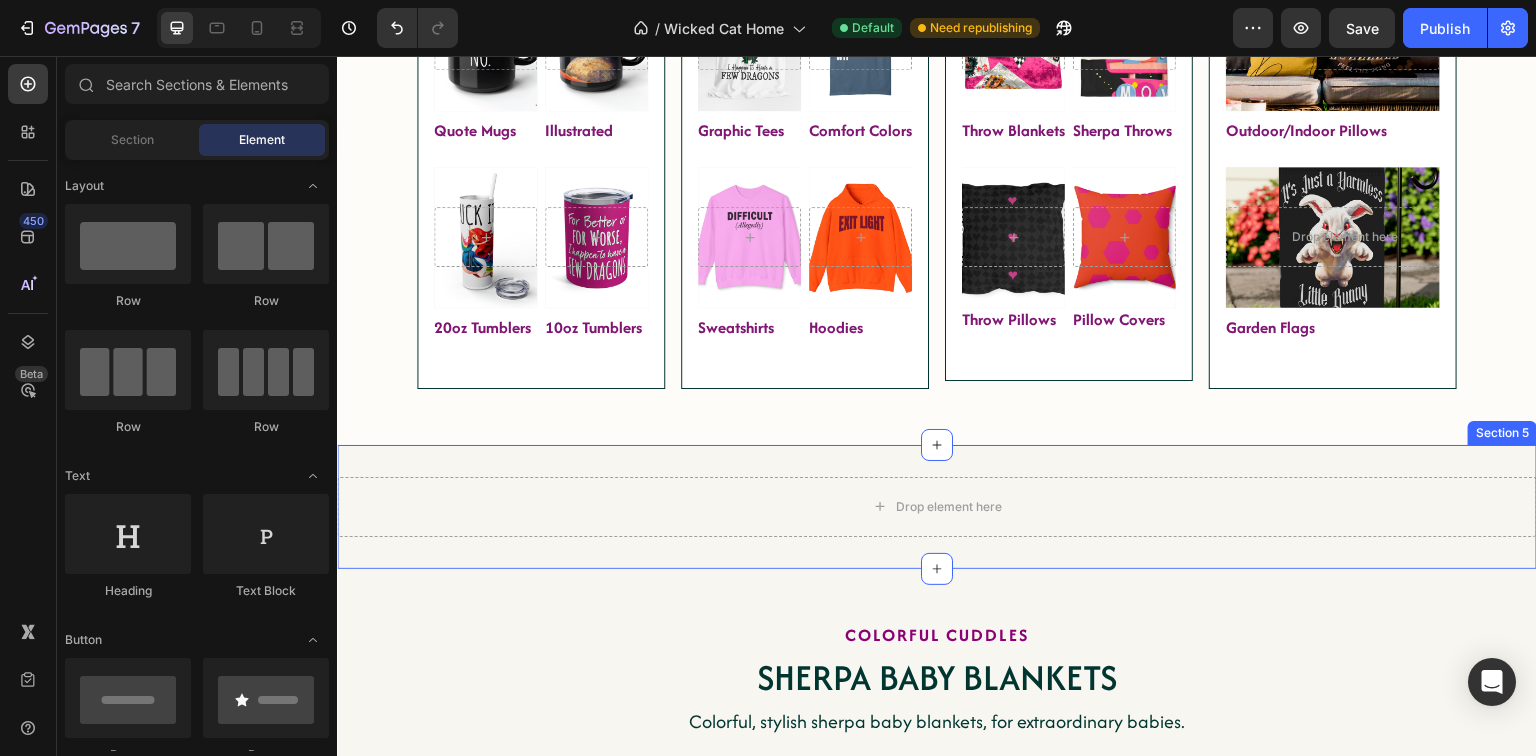 click on "Drop element here Section 5" at bounding box center [937, 507] 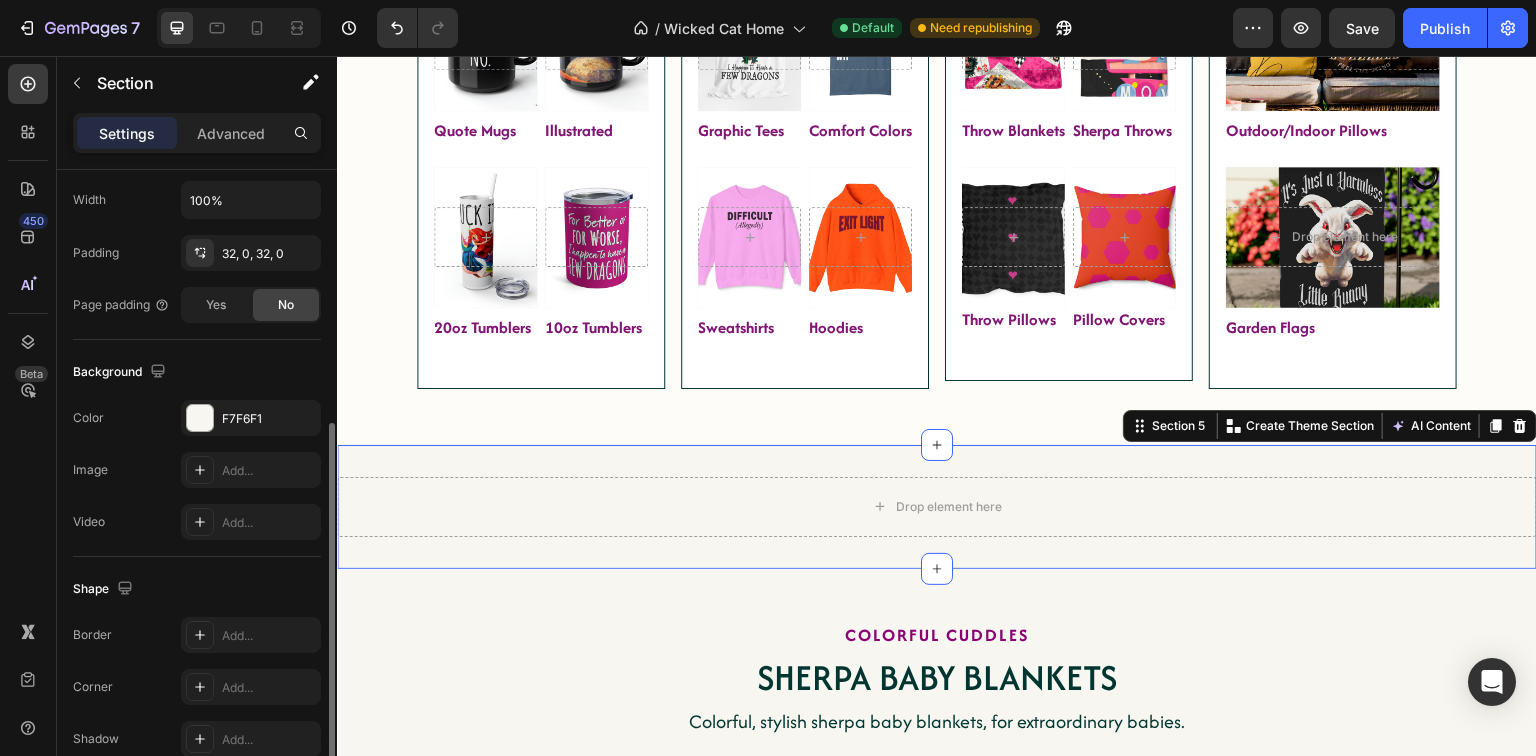 scroll, scrollTop: 575, scrollLeft: 0, axis: vertical 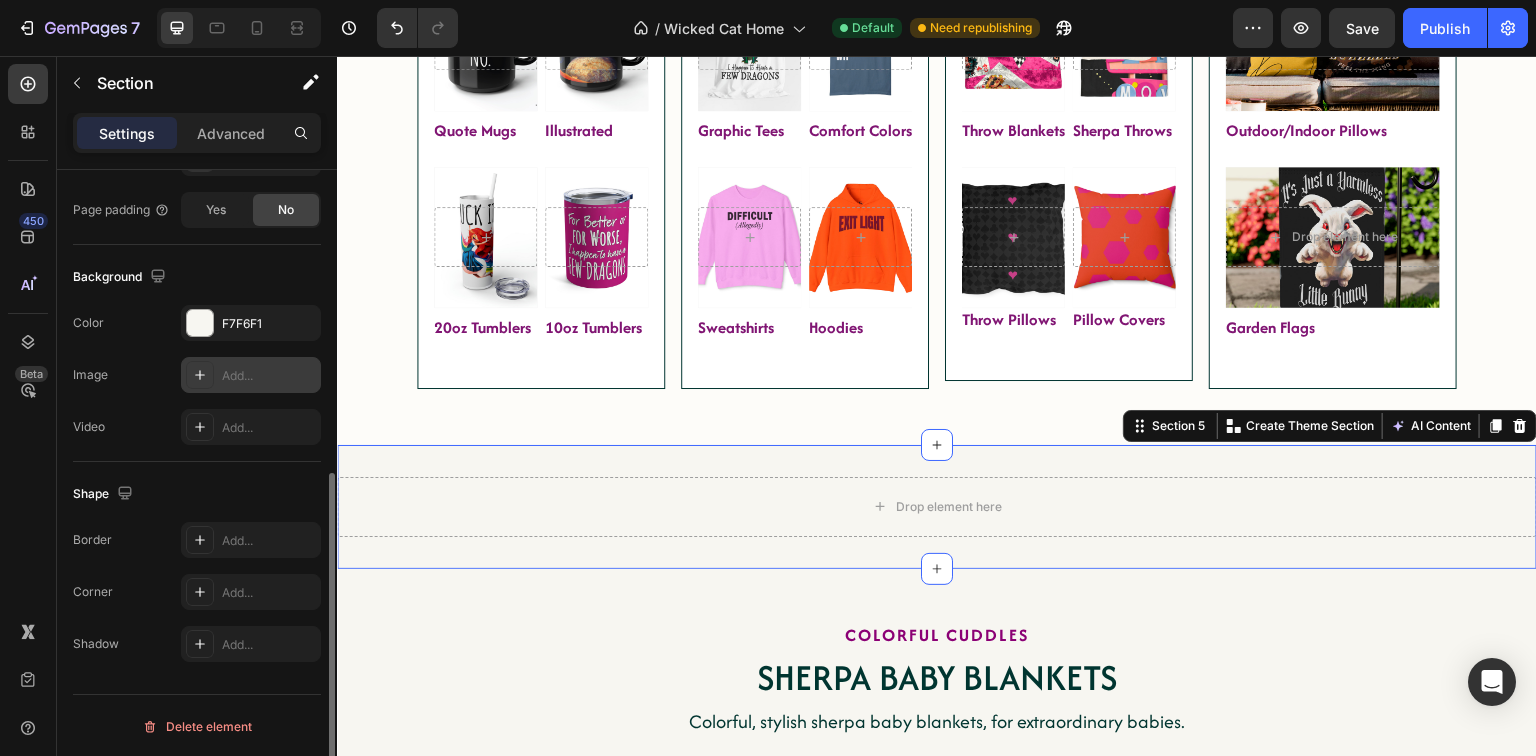 click 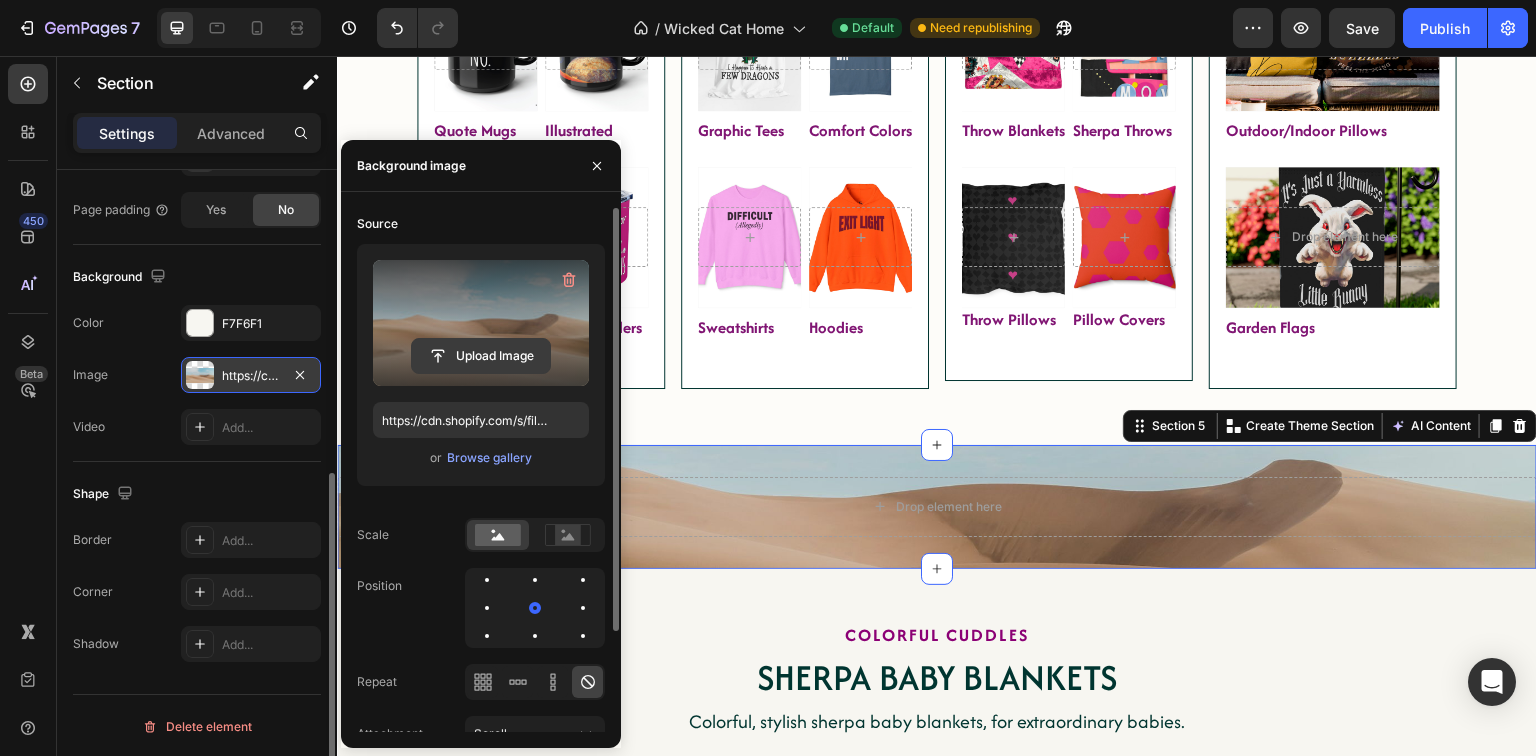 click 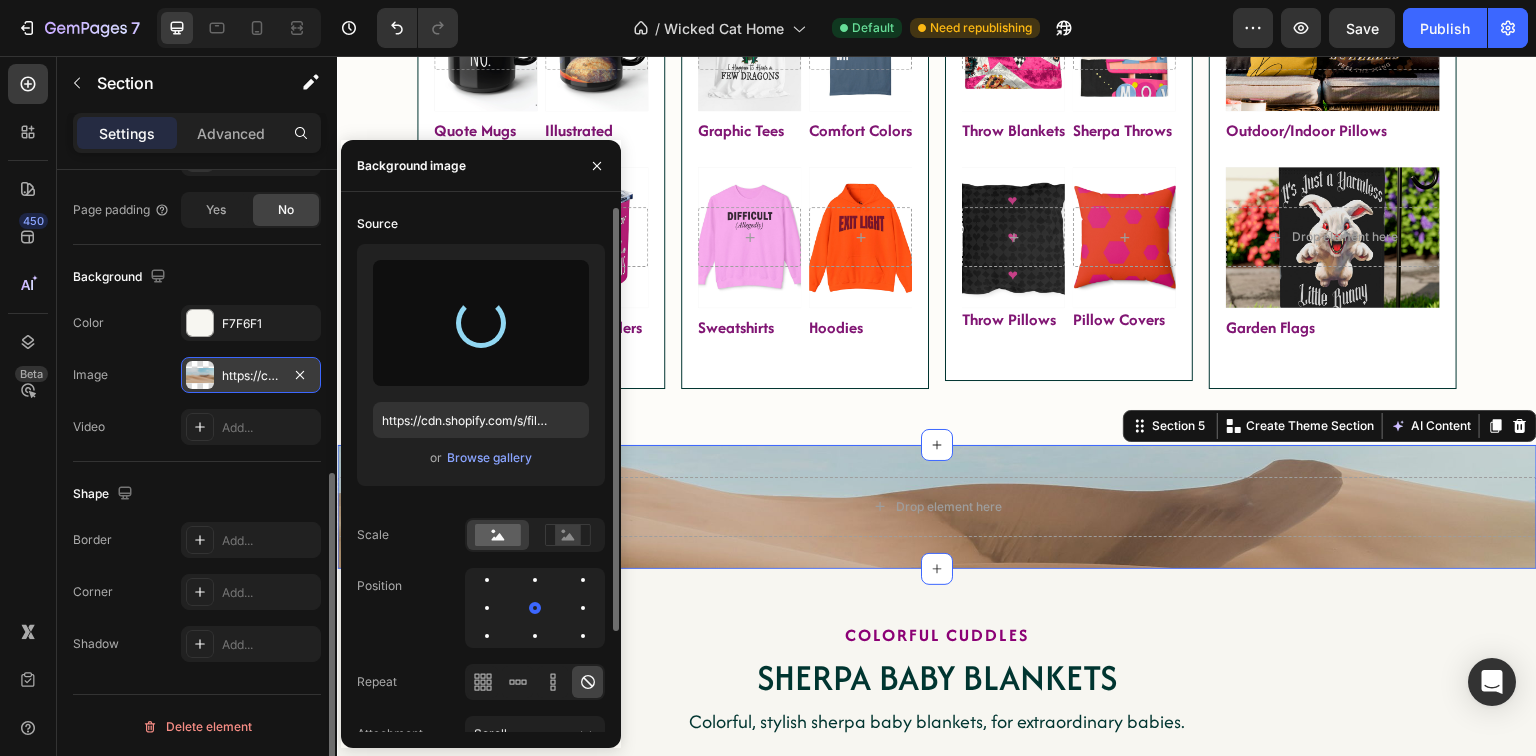 type on "https://cdn.shopify.com/s/files/1/0854/6556/3419/files/gempages_510473267639747757-9adecac4-728f-4a78-be36-ed5a5790b3c3.jpg" 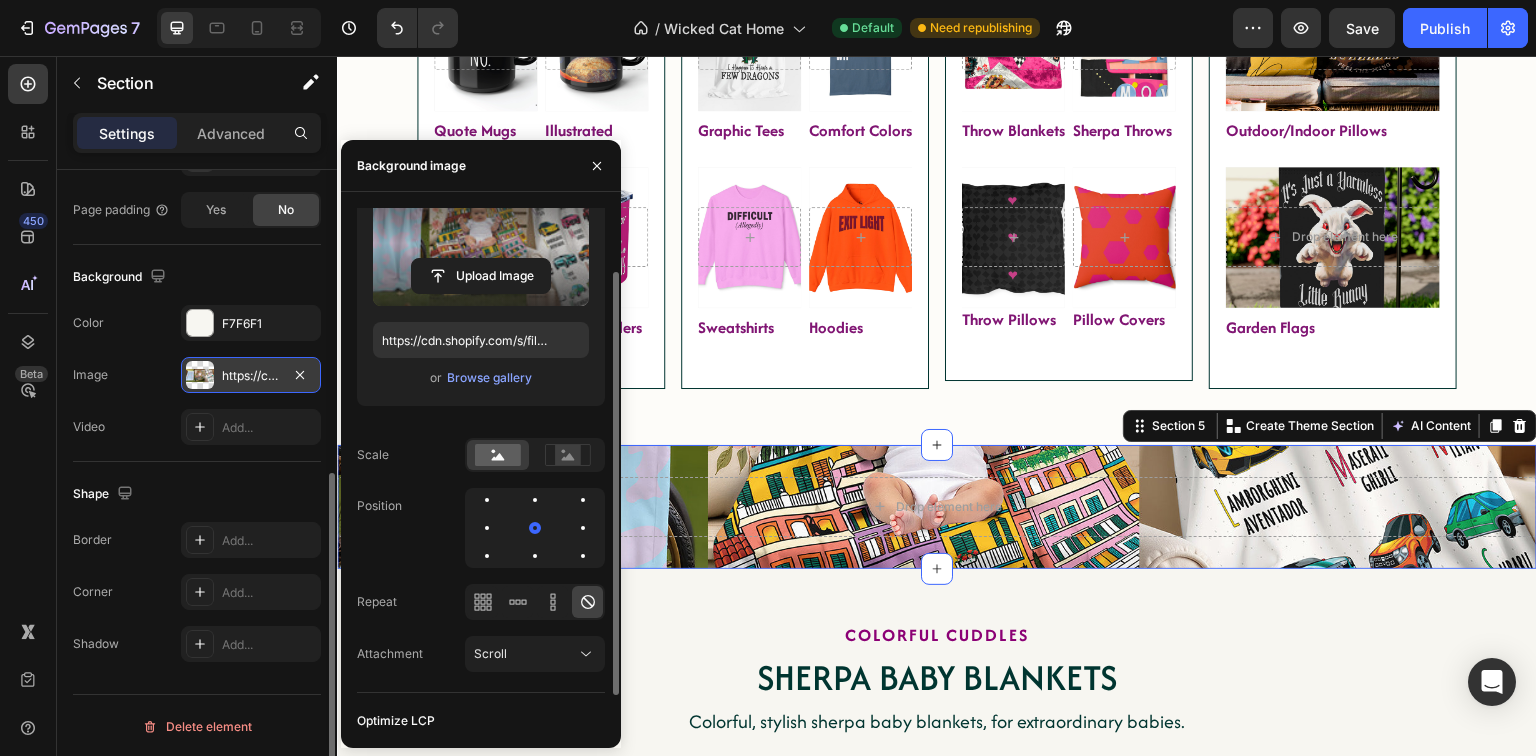 scroll, scrollTop: 124, scrollLeft: 0, axis: vertical 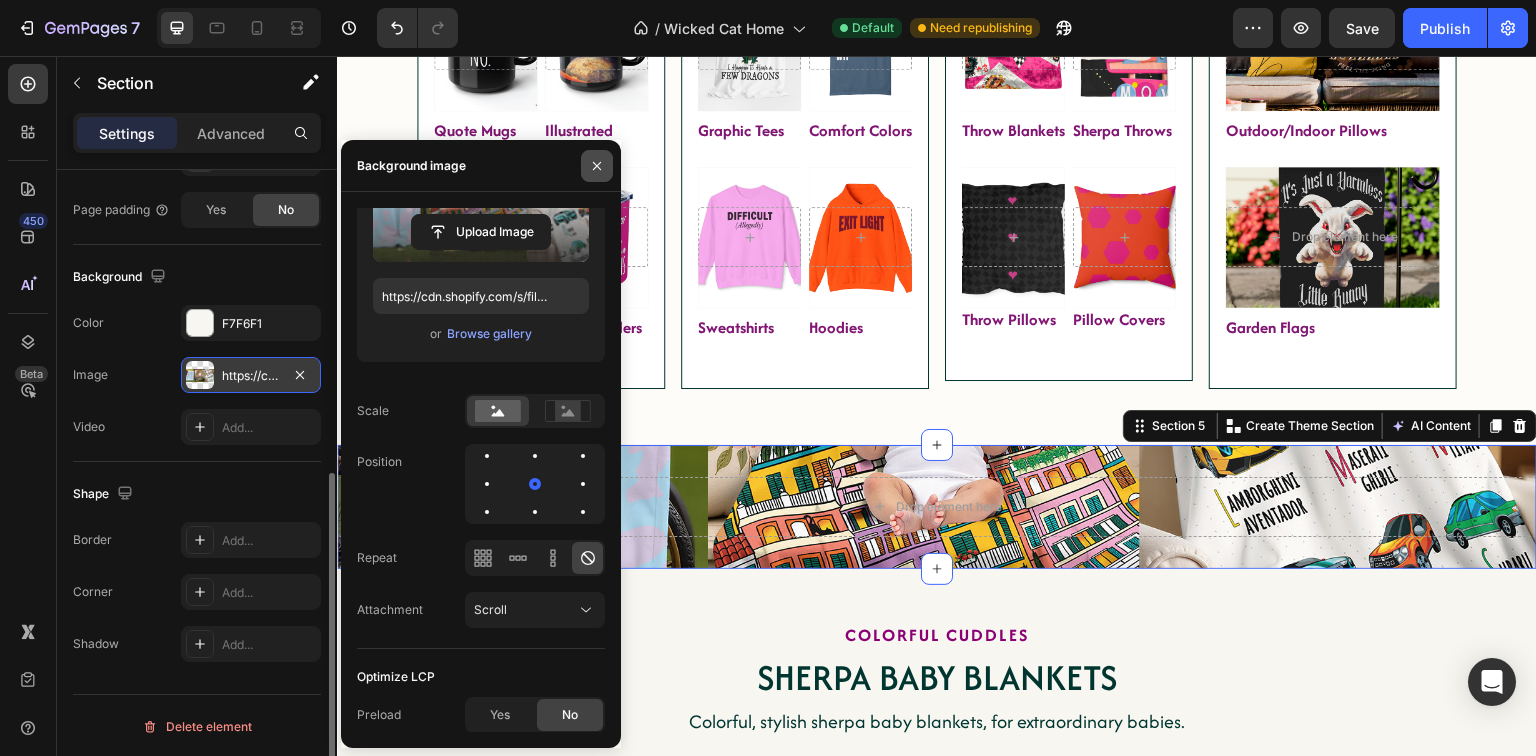 click 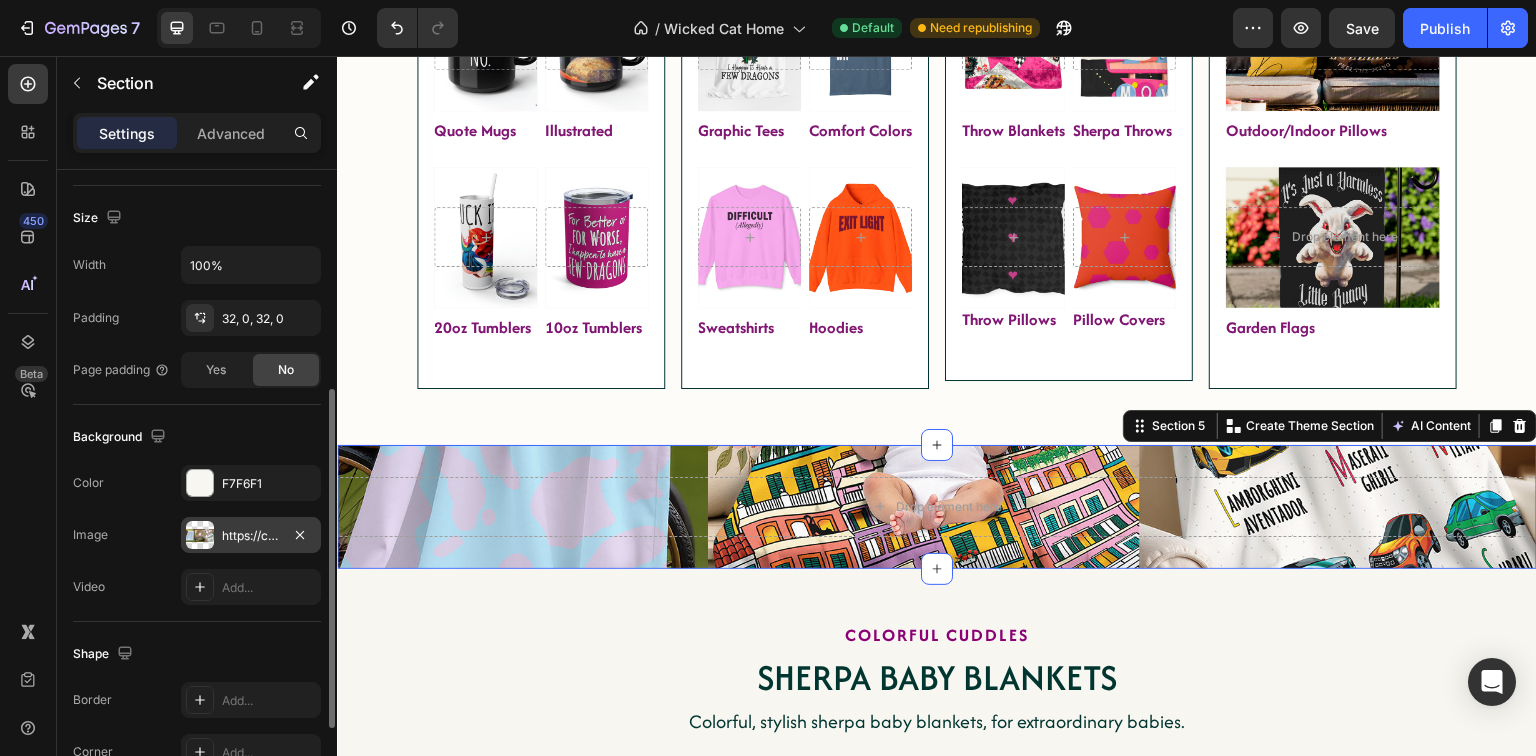 scroll, scrollTop: 335, scrollLeft: 0, axis: vertical 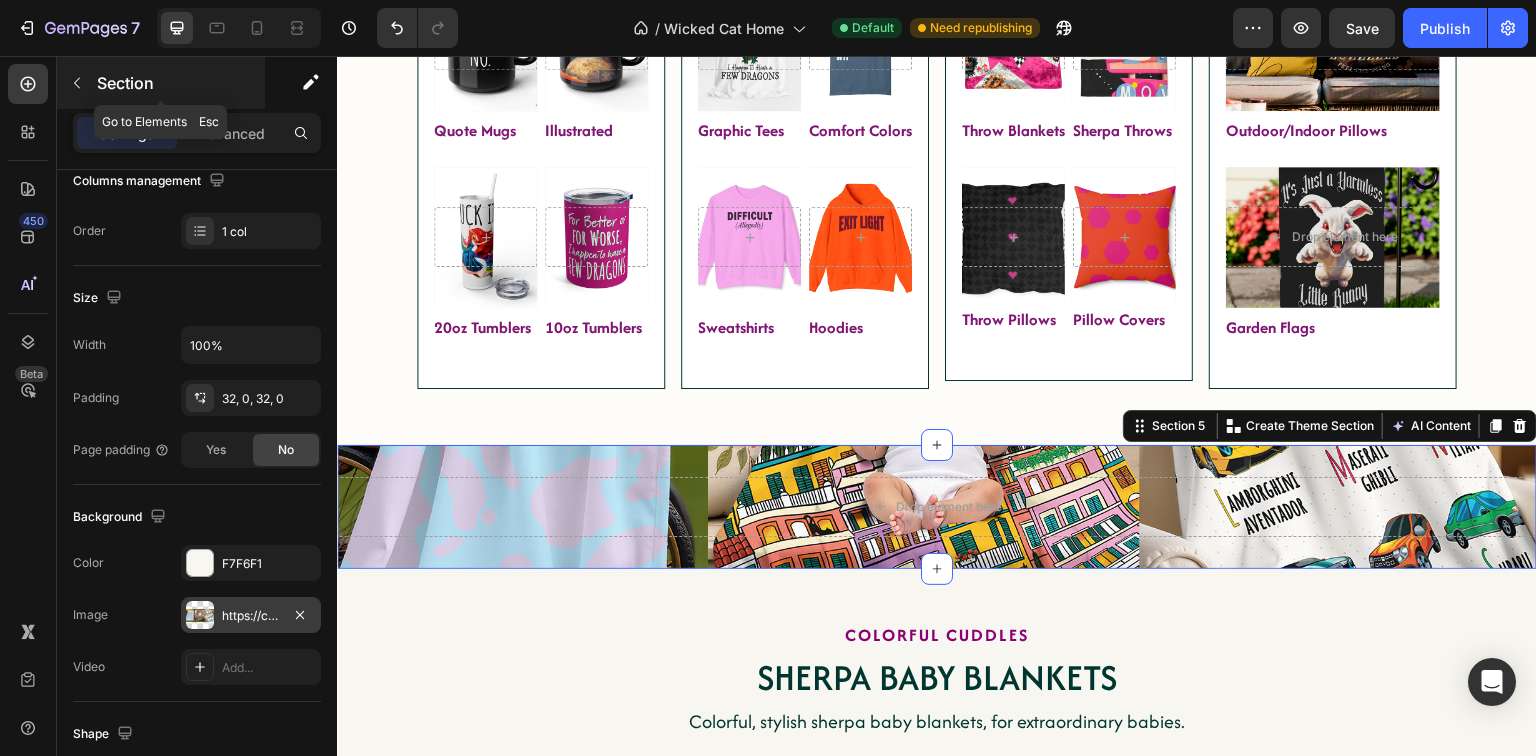 click 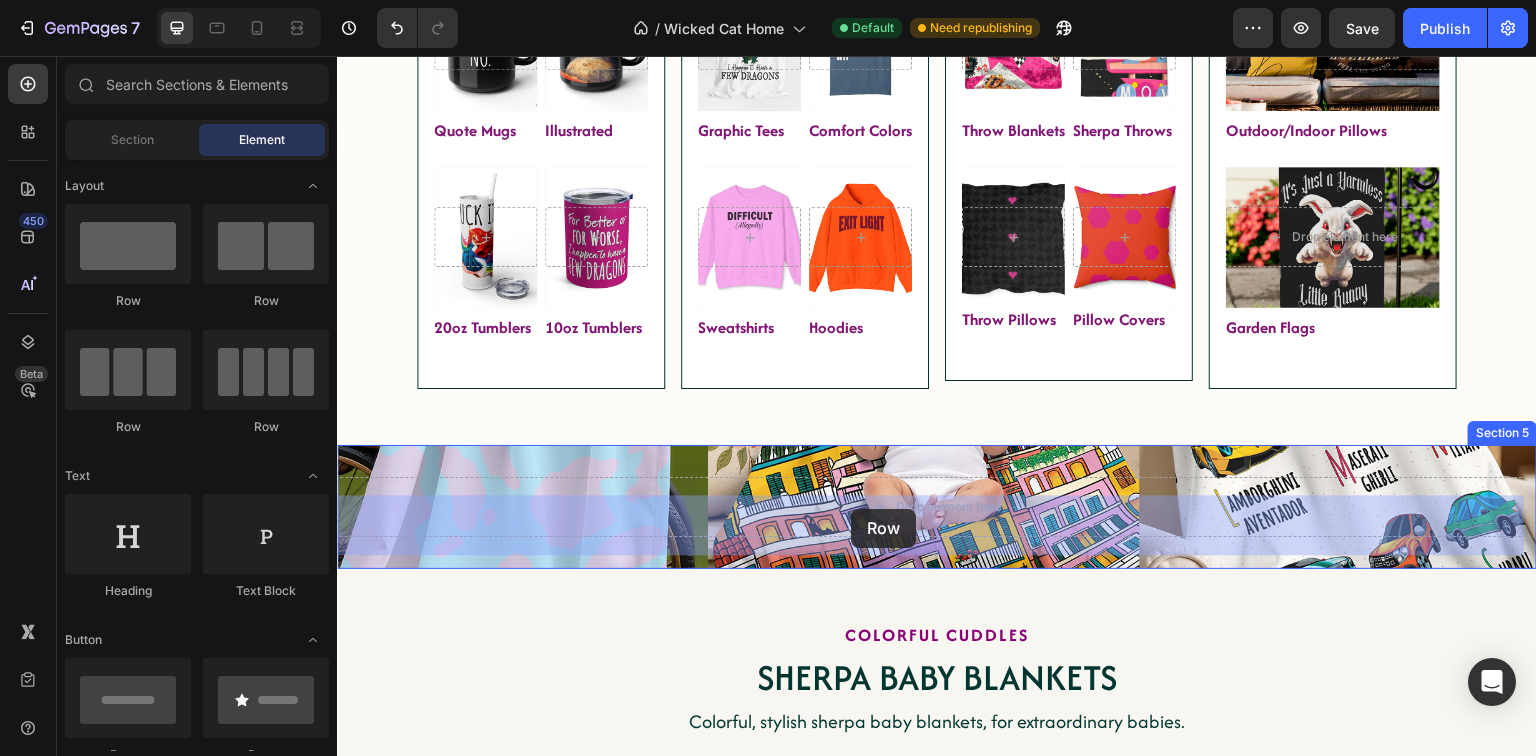 drag, startPoint x: 486, startPoint y: 438, endPoint x: 851, endPoint y: 509, distance: 371.84137 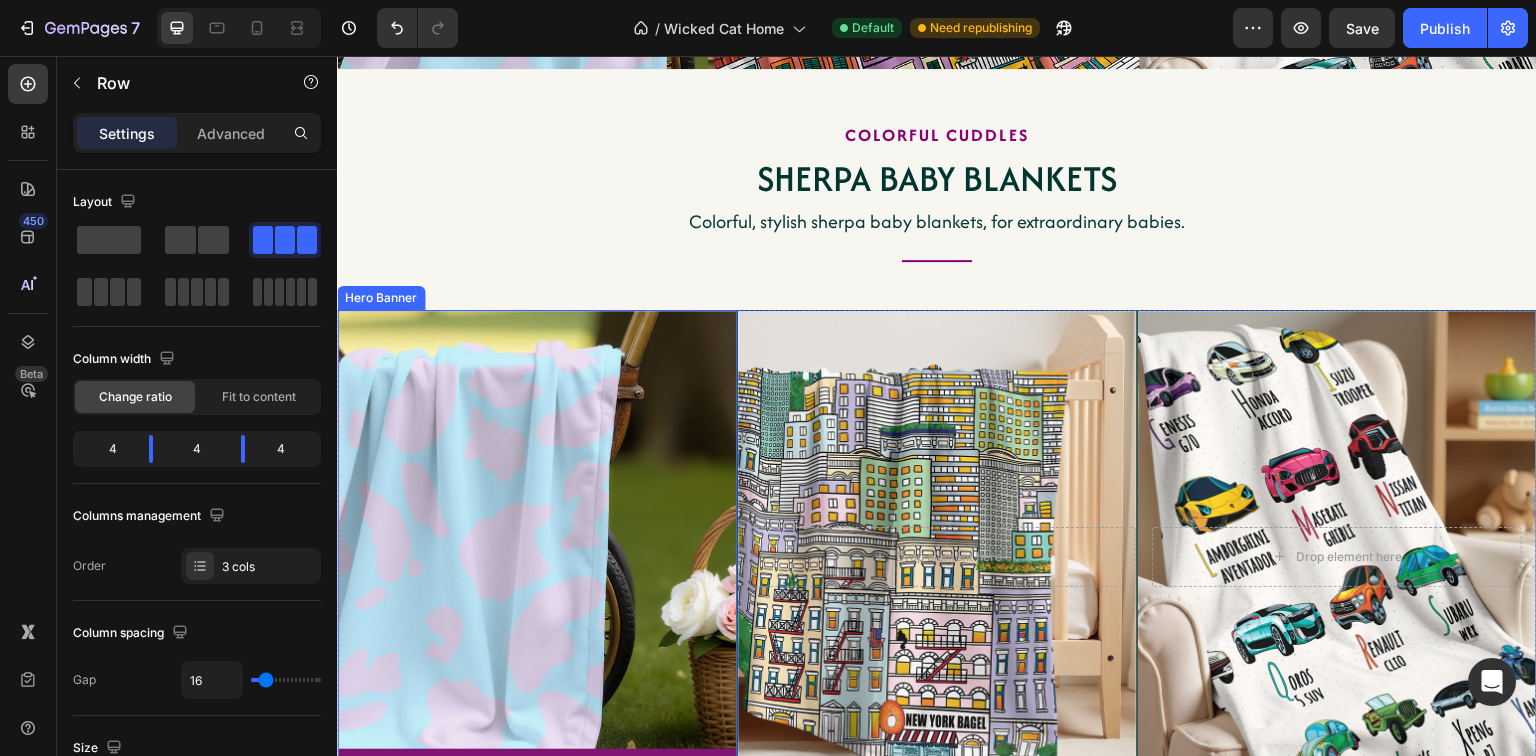 scroll, scrollTop: 3248, scrollLeft: 0, axis: vertical 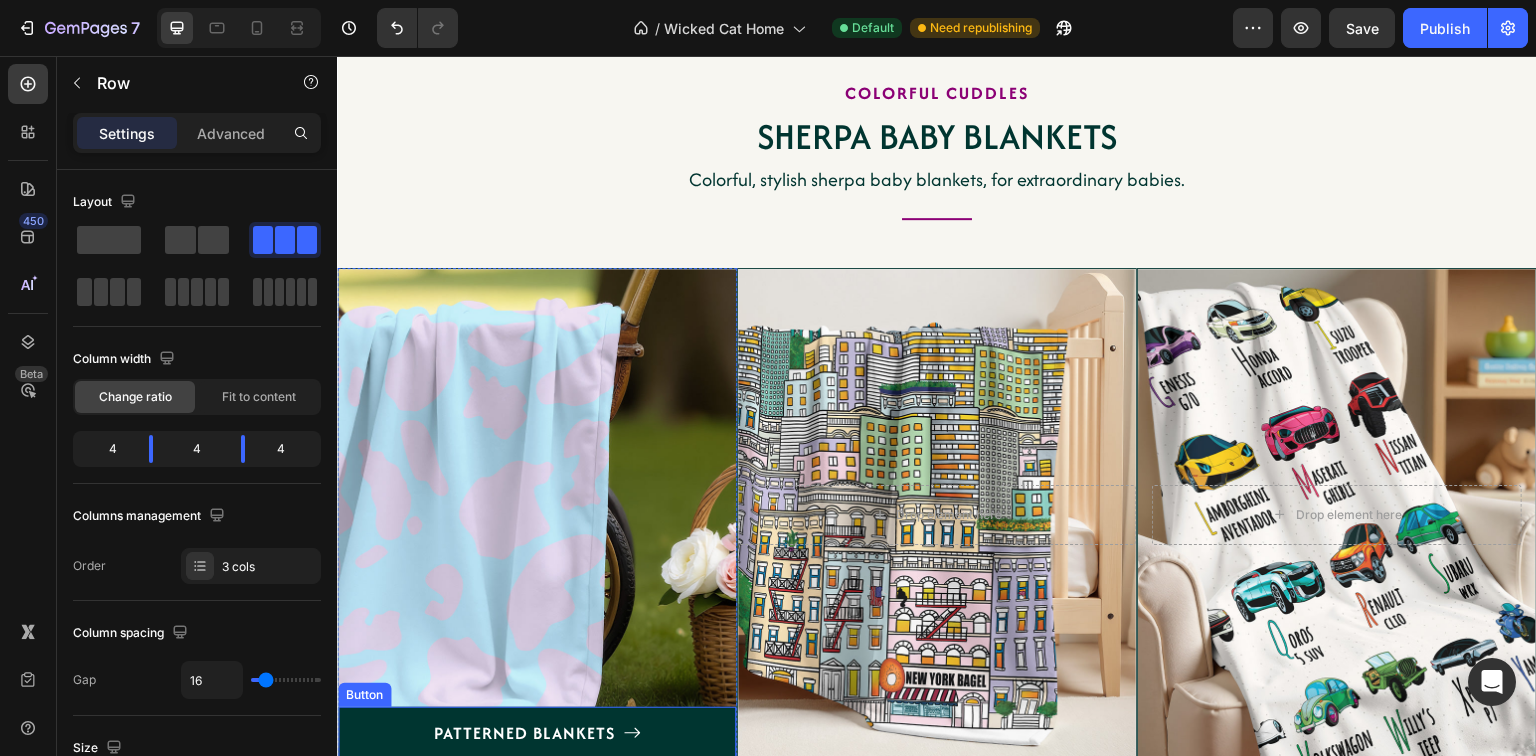 click on "PATTERNED BLANKETS" at bounding box center (537, 734) 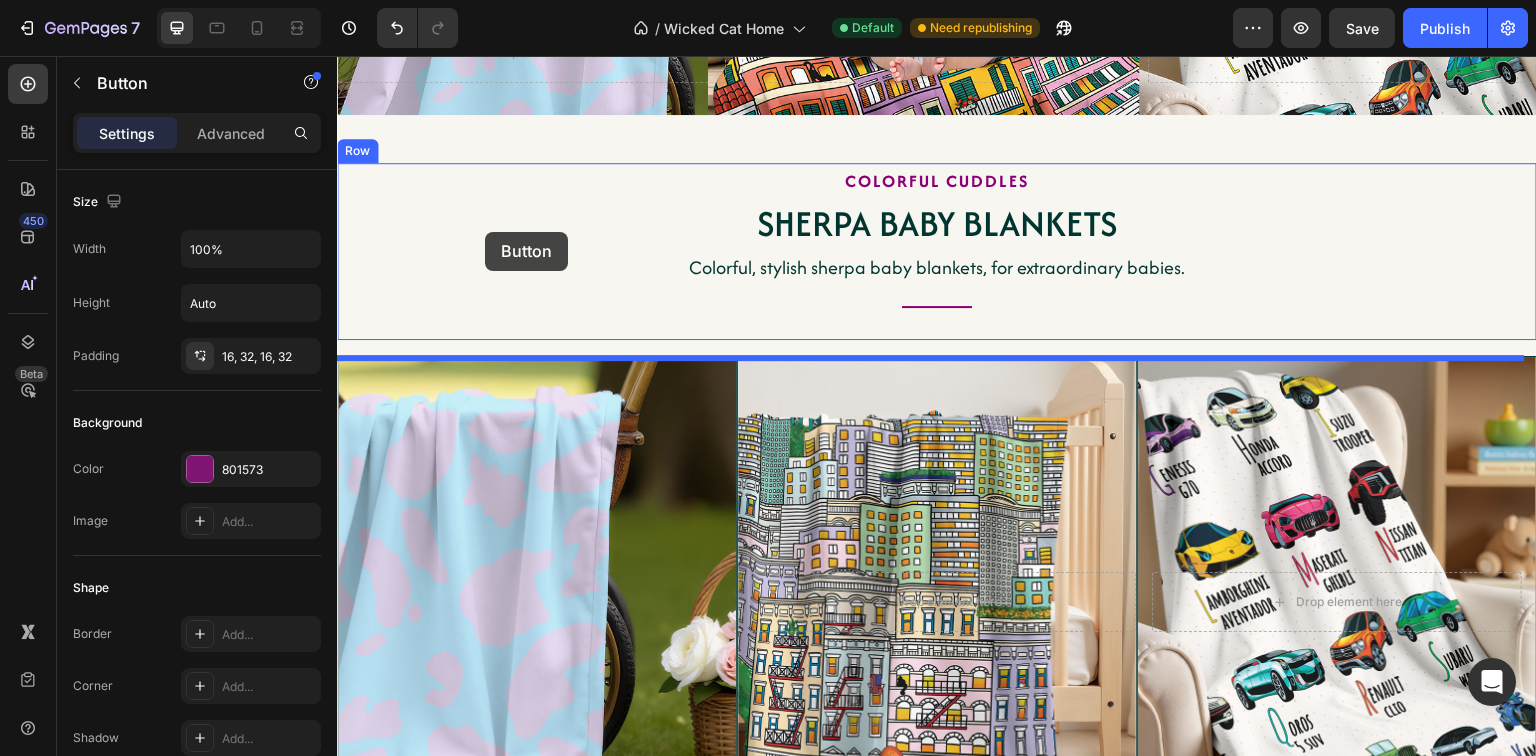 scroll, scrollTop: 2987, scrollLeft: 0, axis: vertical 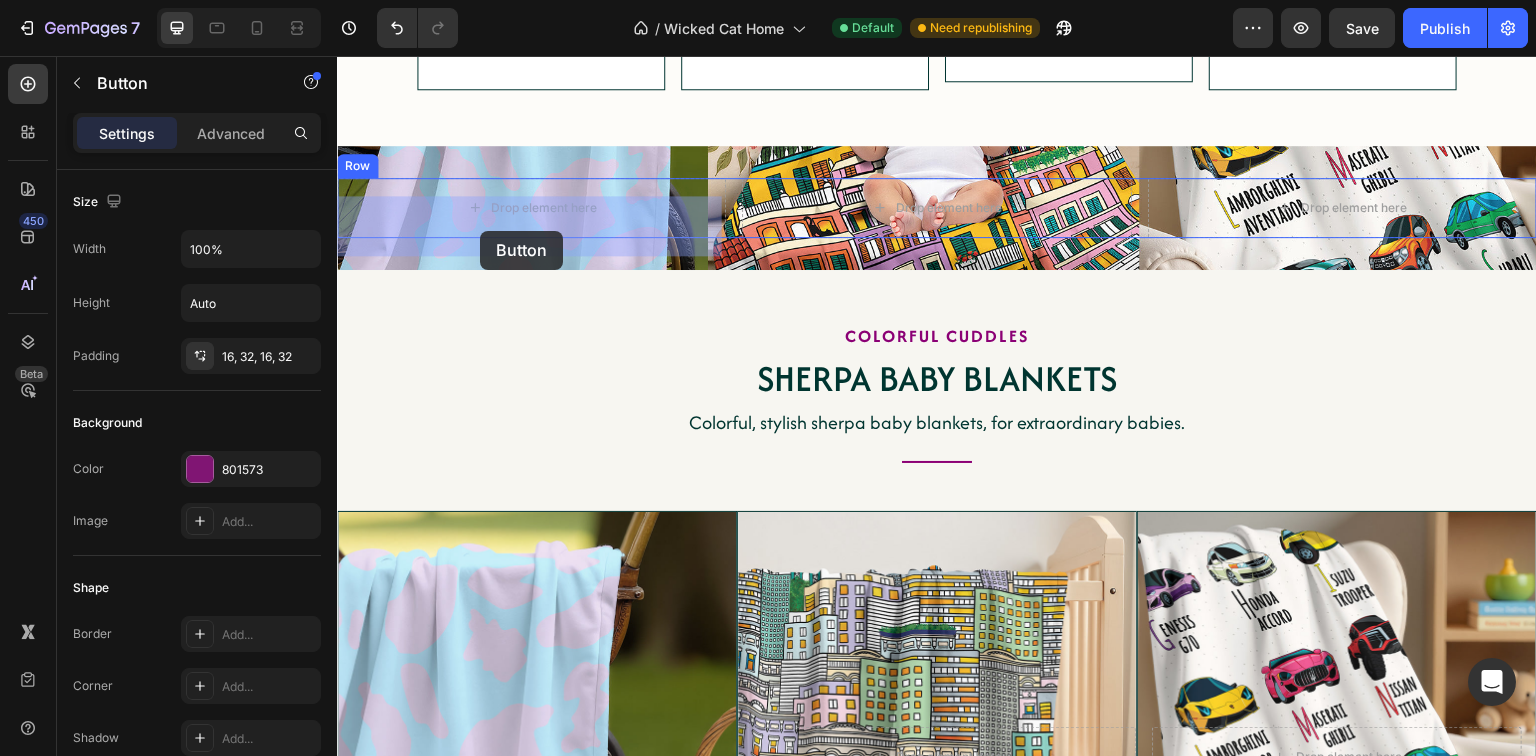 drag, startPoint x: 383, startPoint y: 693, endPoint x: 480, endPoint y: 231, distance: 472.0731 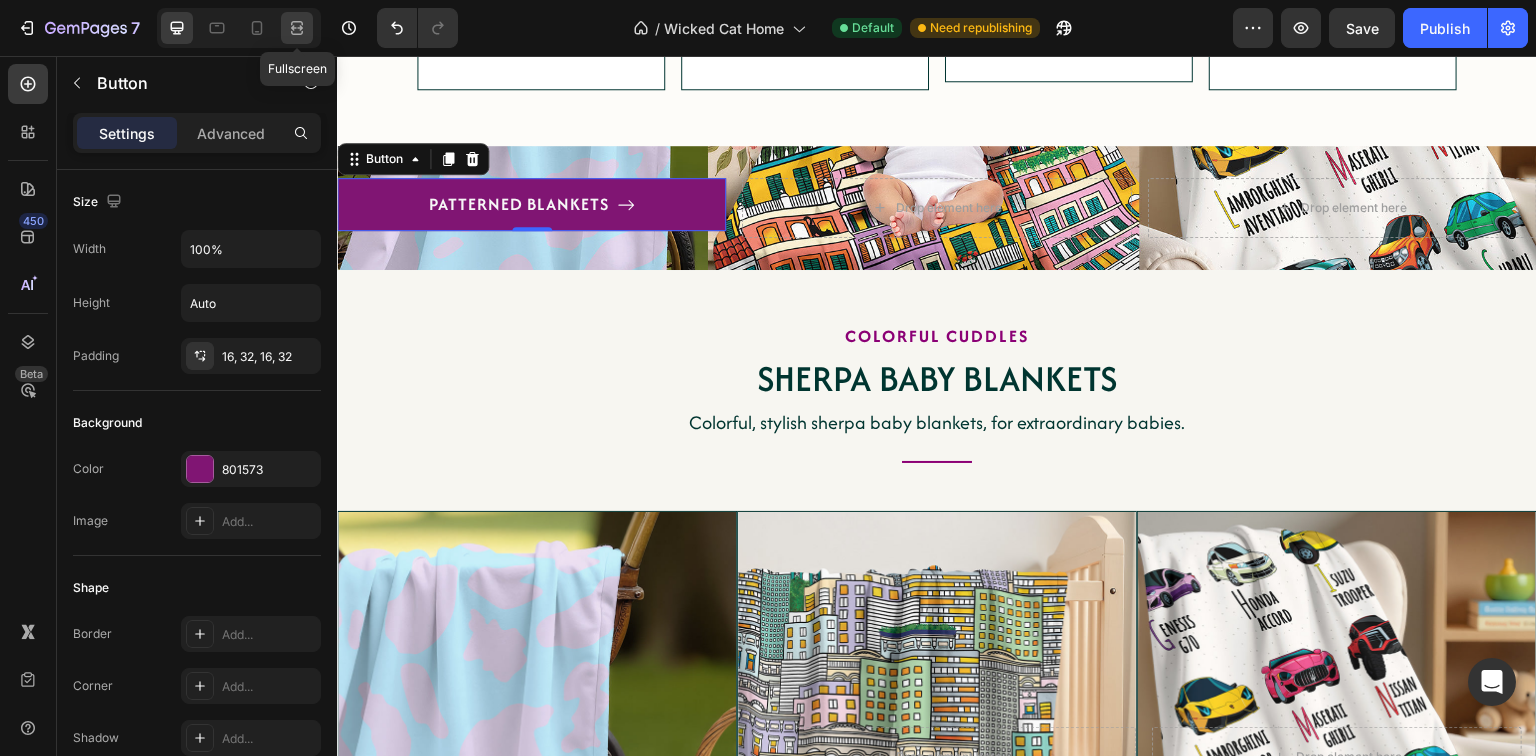 click 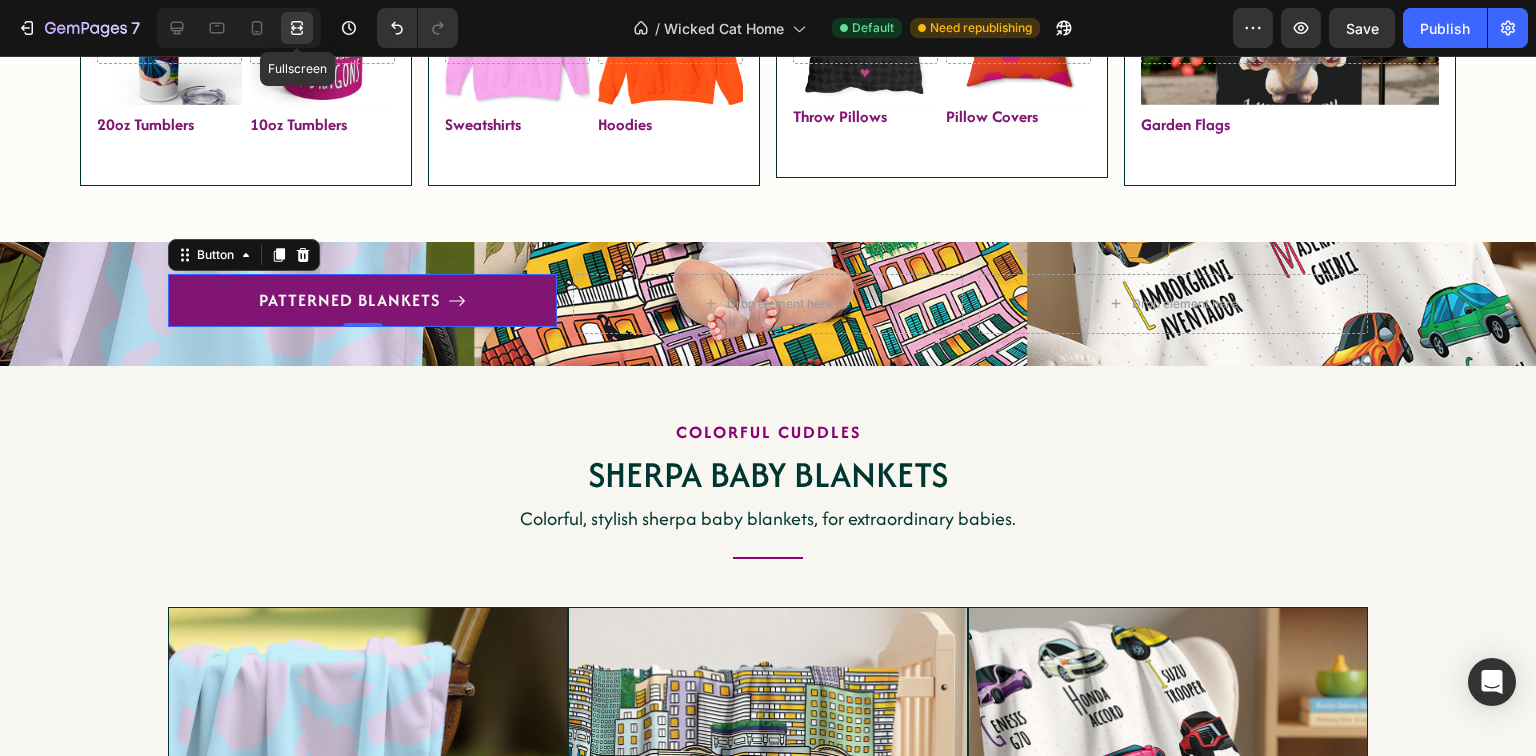 scroll, scrollTop: 3084, scrollLeft: 0, axis: vertical 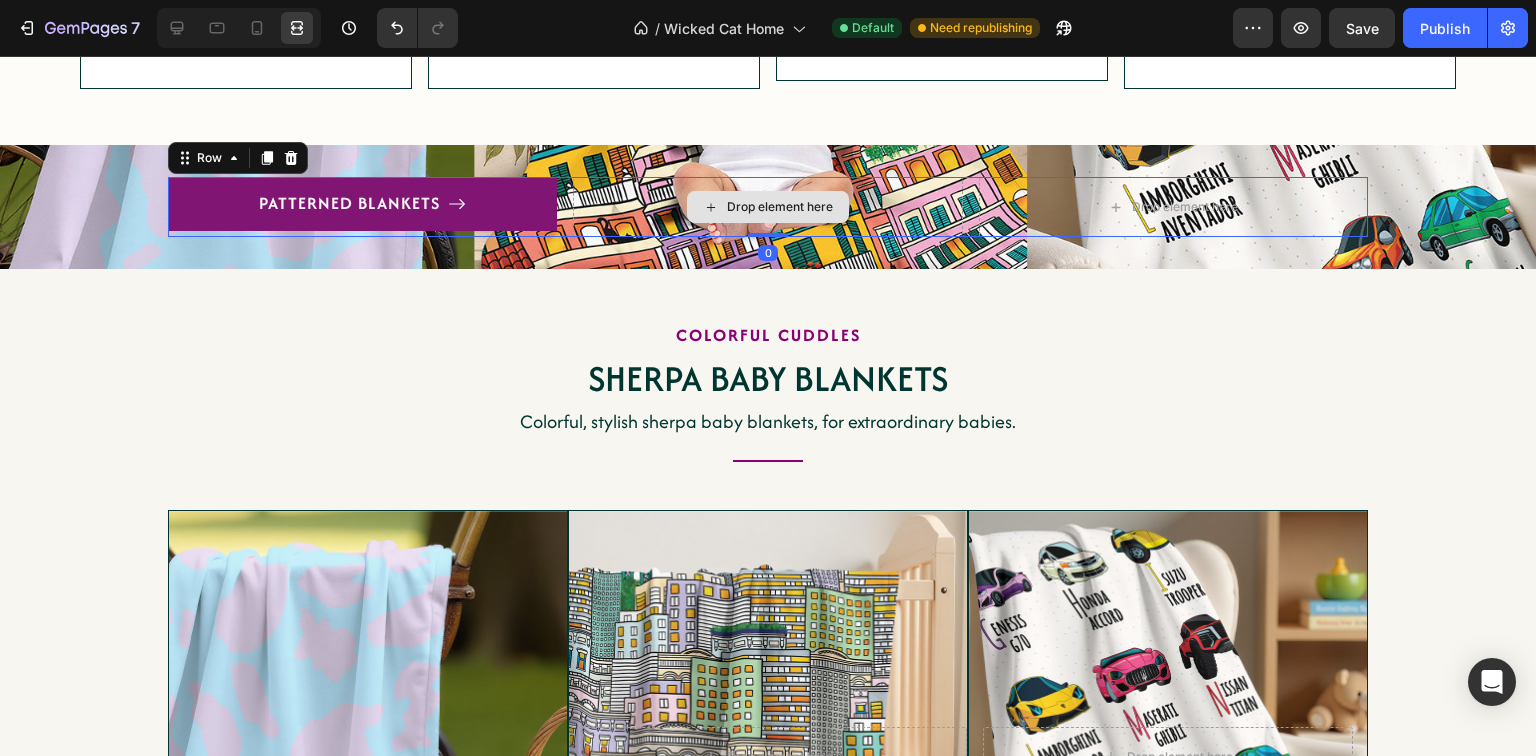 click on "Drop element here" at bounding box center [767, 207] 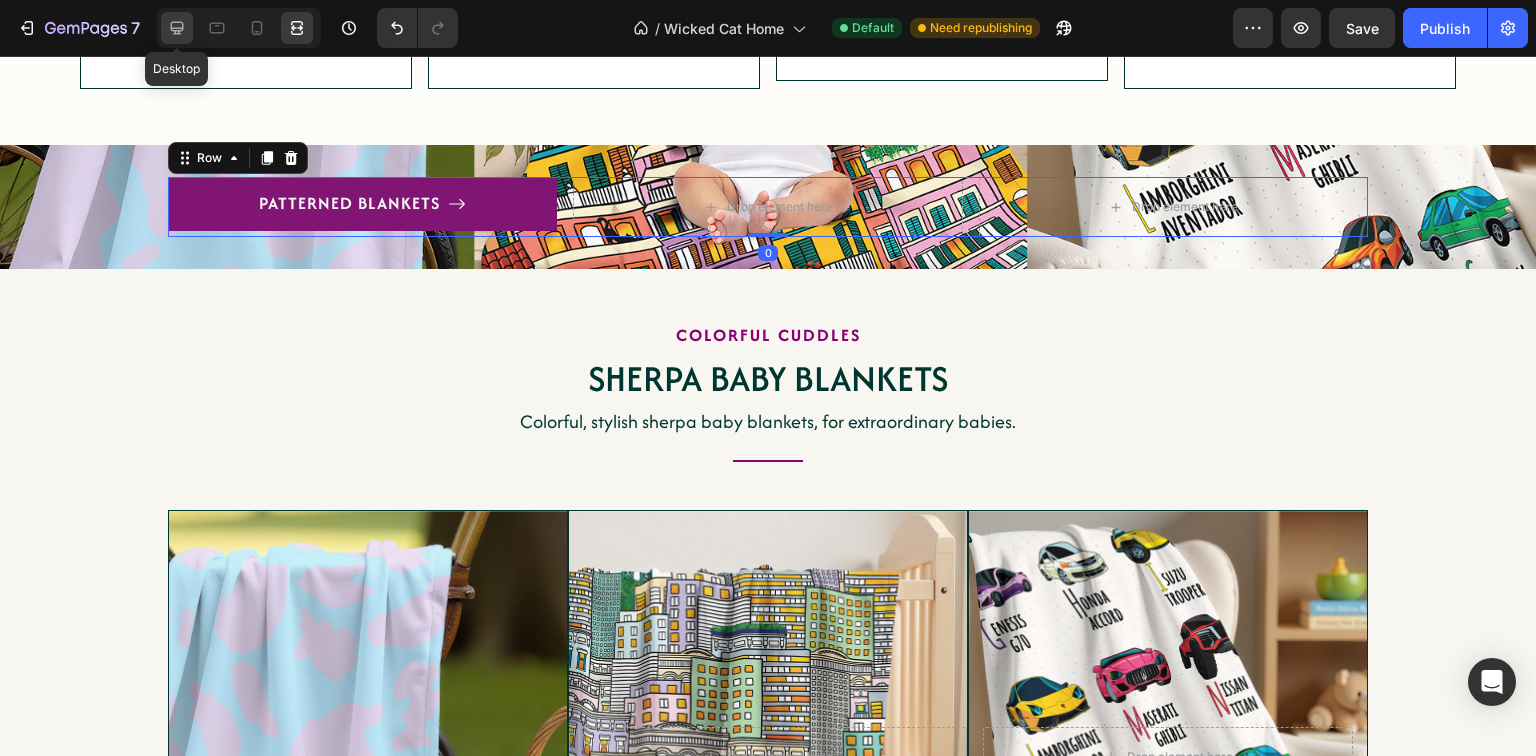 click 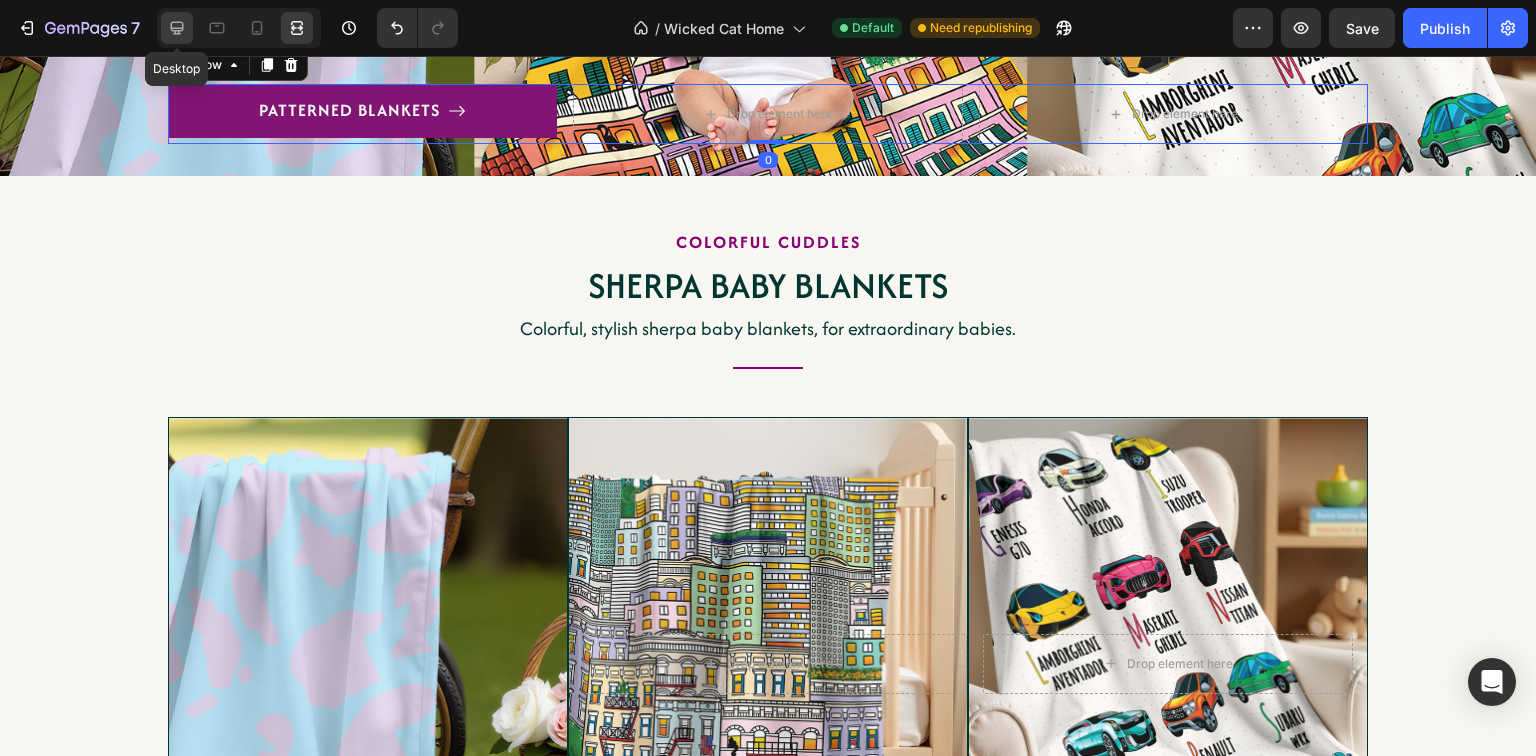 scroll, scrollTop: 2987, scrollLeft: 0, axis: vertical 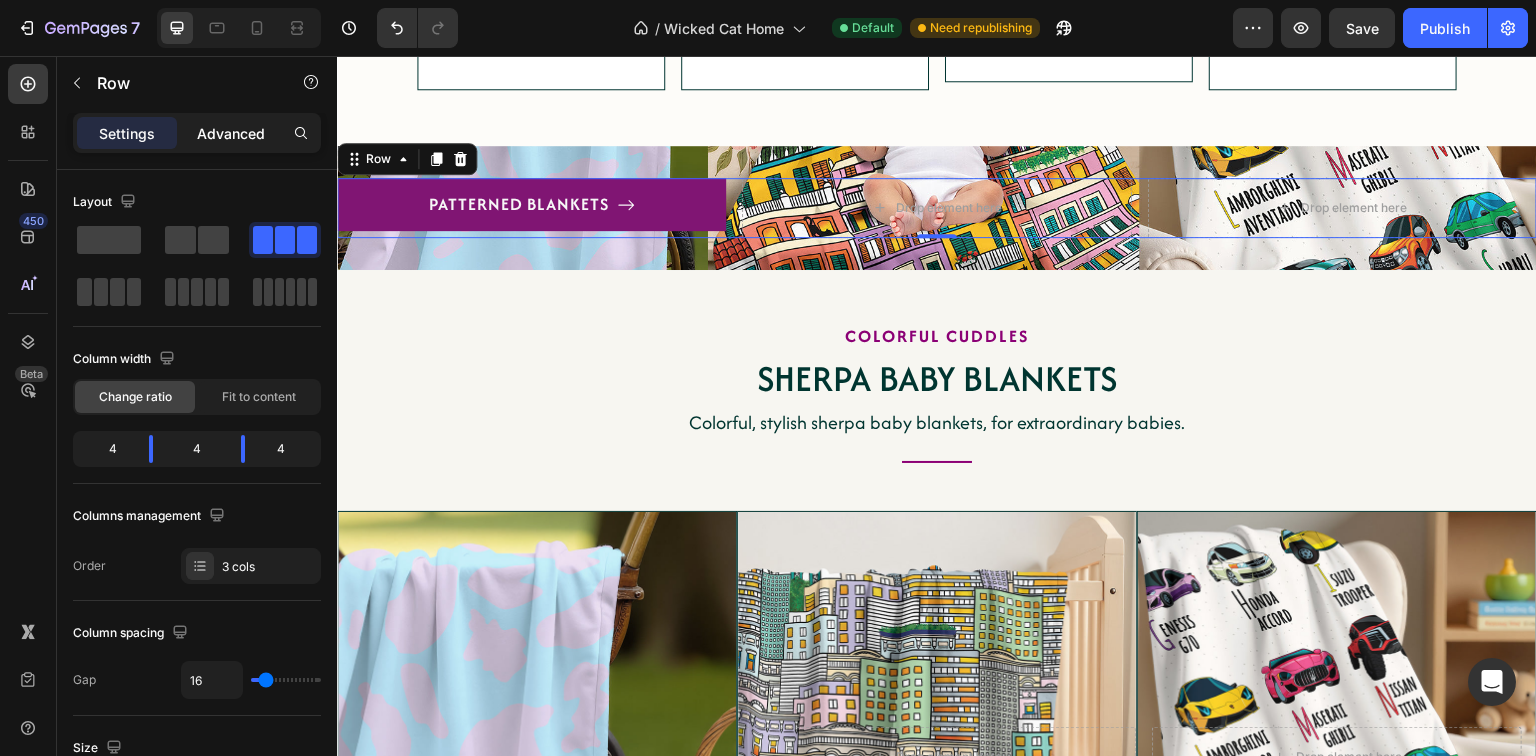 click on "Advanced" at bounding box center [231, 133] 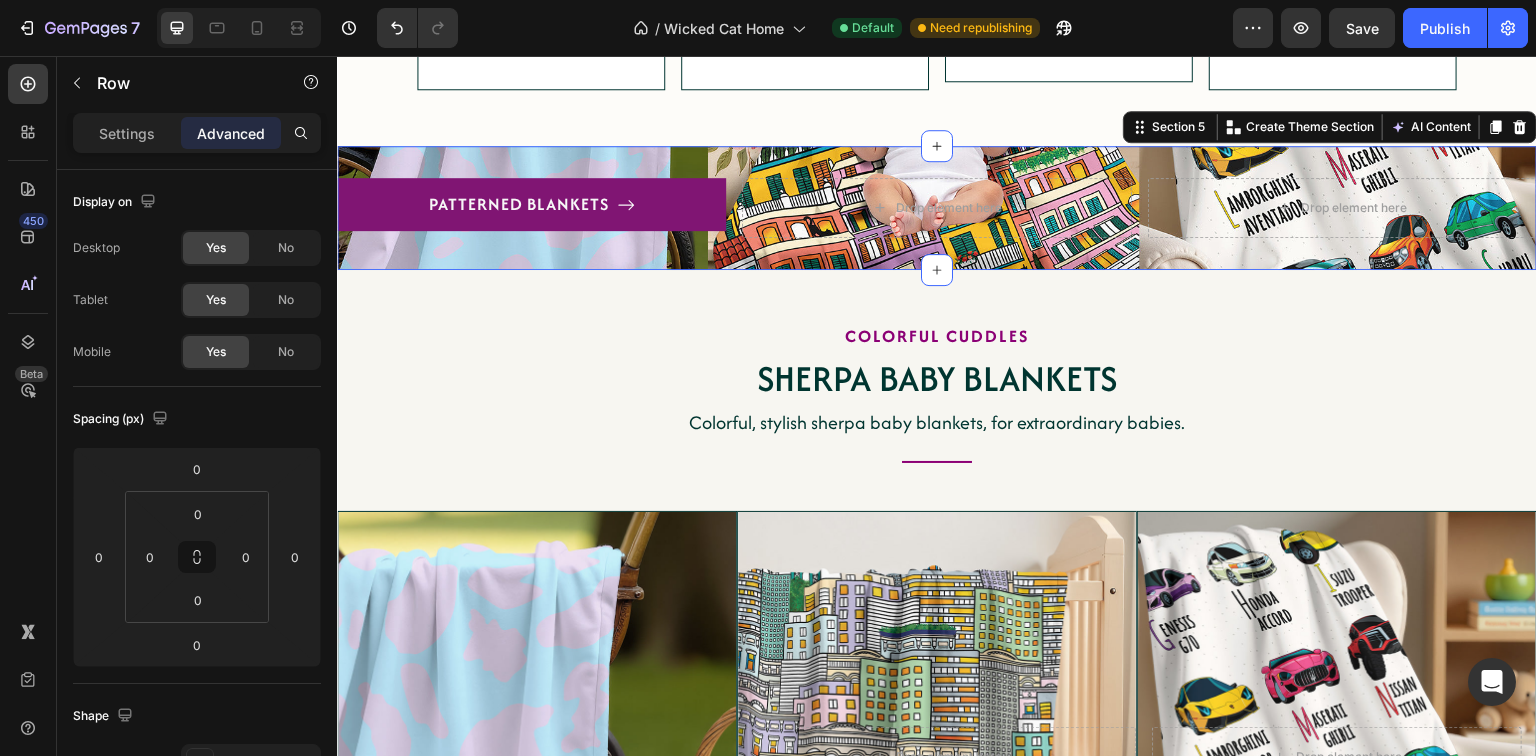 click on "PATTERNED BLANKETS Button
Drop element here
Drop element here Row Section 5   Create Theme Section AI Content Write with GemAI What would you like to describe here? Tone and Voice Persuasive Product Show more Generate" at bounding box center [937, 208] 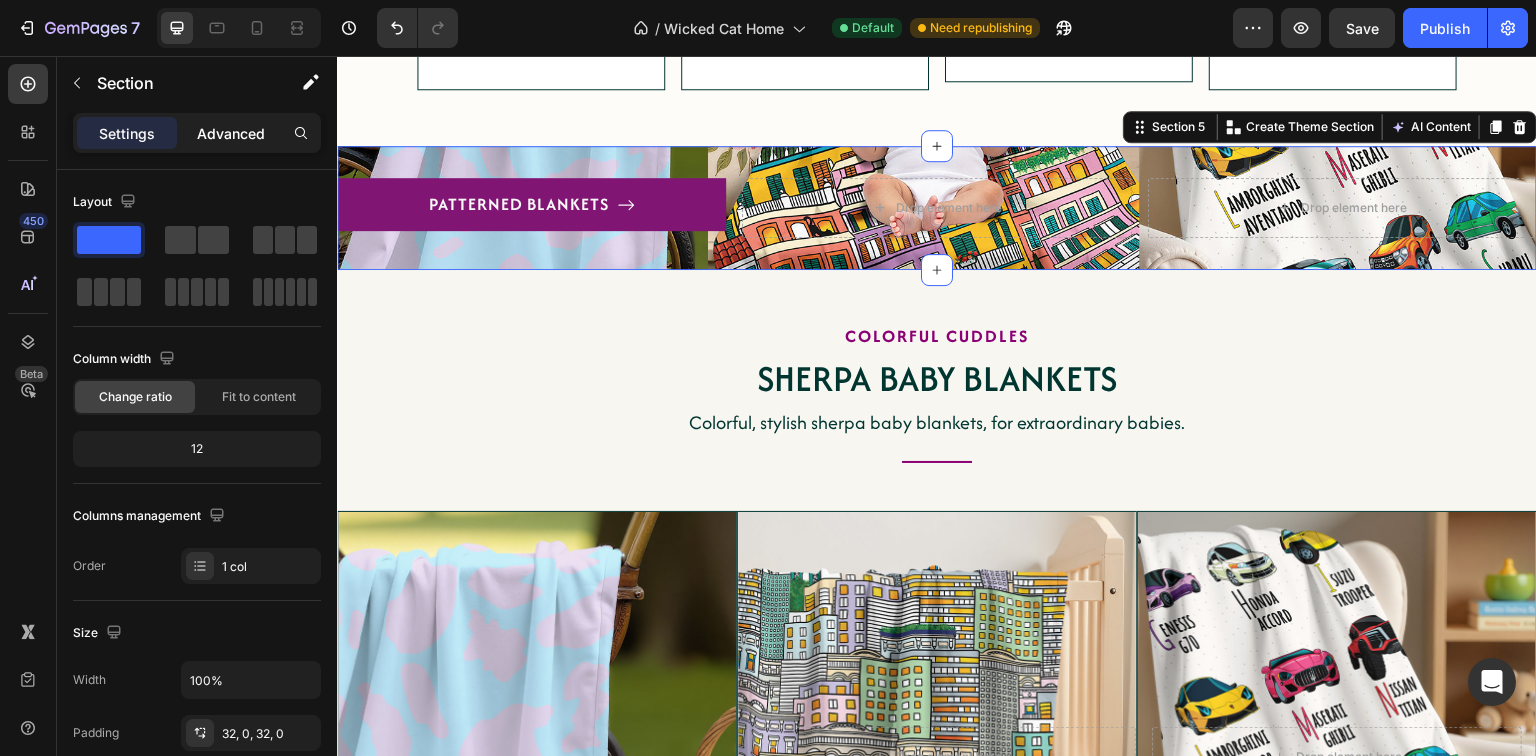 click on "Advanced" at bounding box center (231, 133) 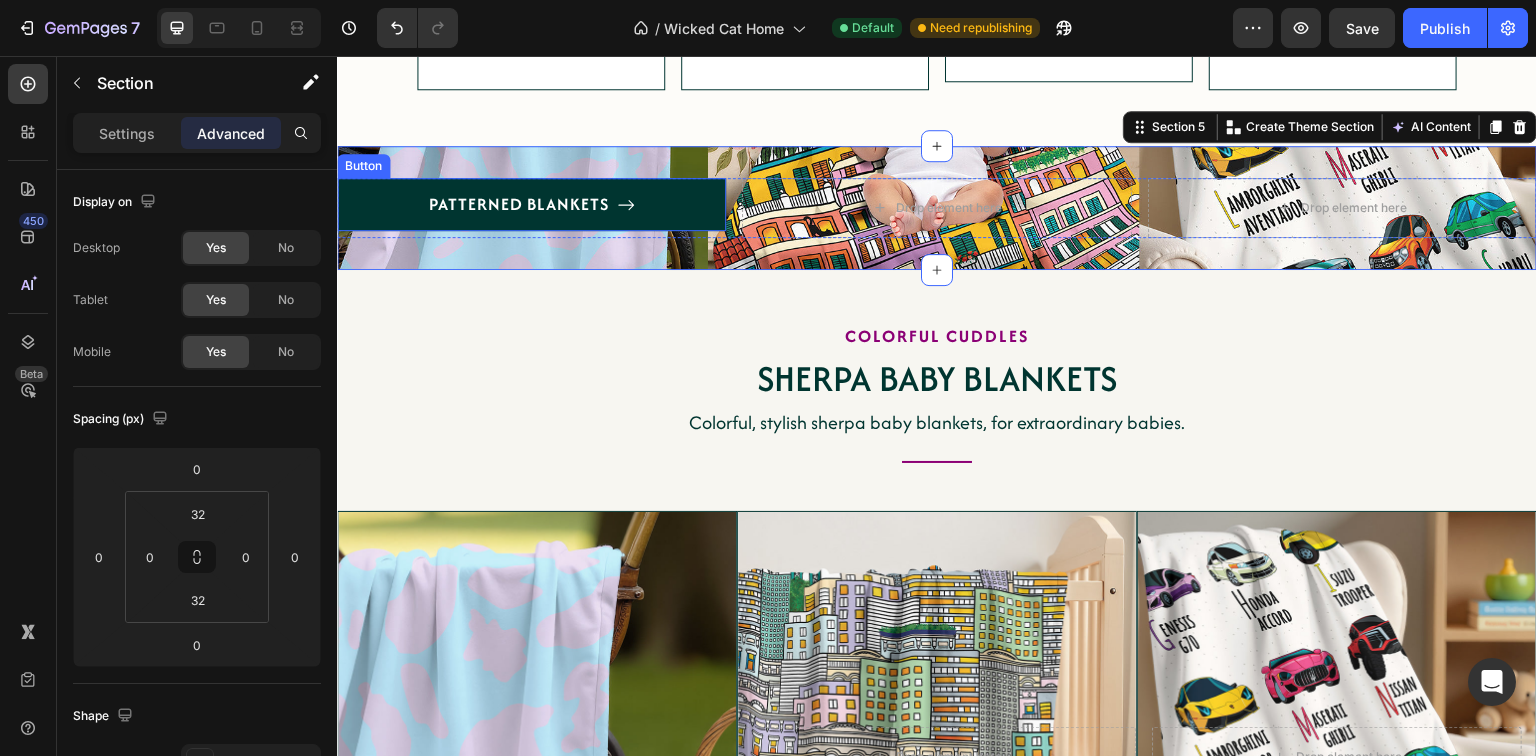 click on "PATTERNED BLANKETS" at bounding box center (531, 205) 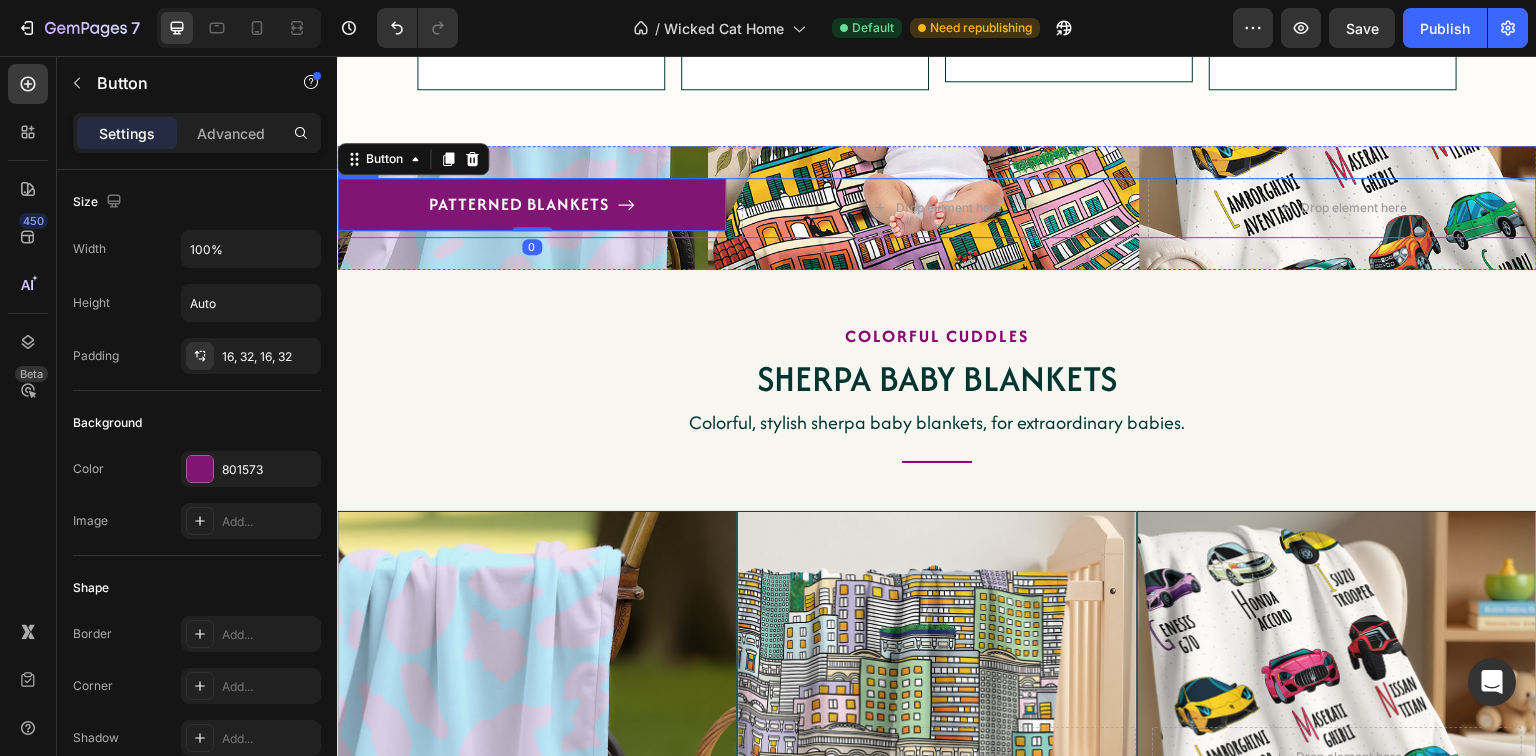 click on "PATTERNED BLANKETS Button   0
Drop element here
Drop element here Row" at bounding box center [937, 208] 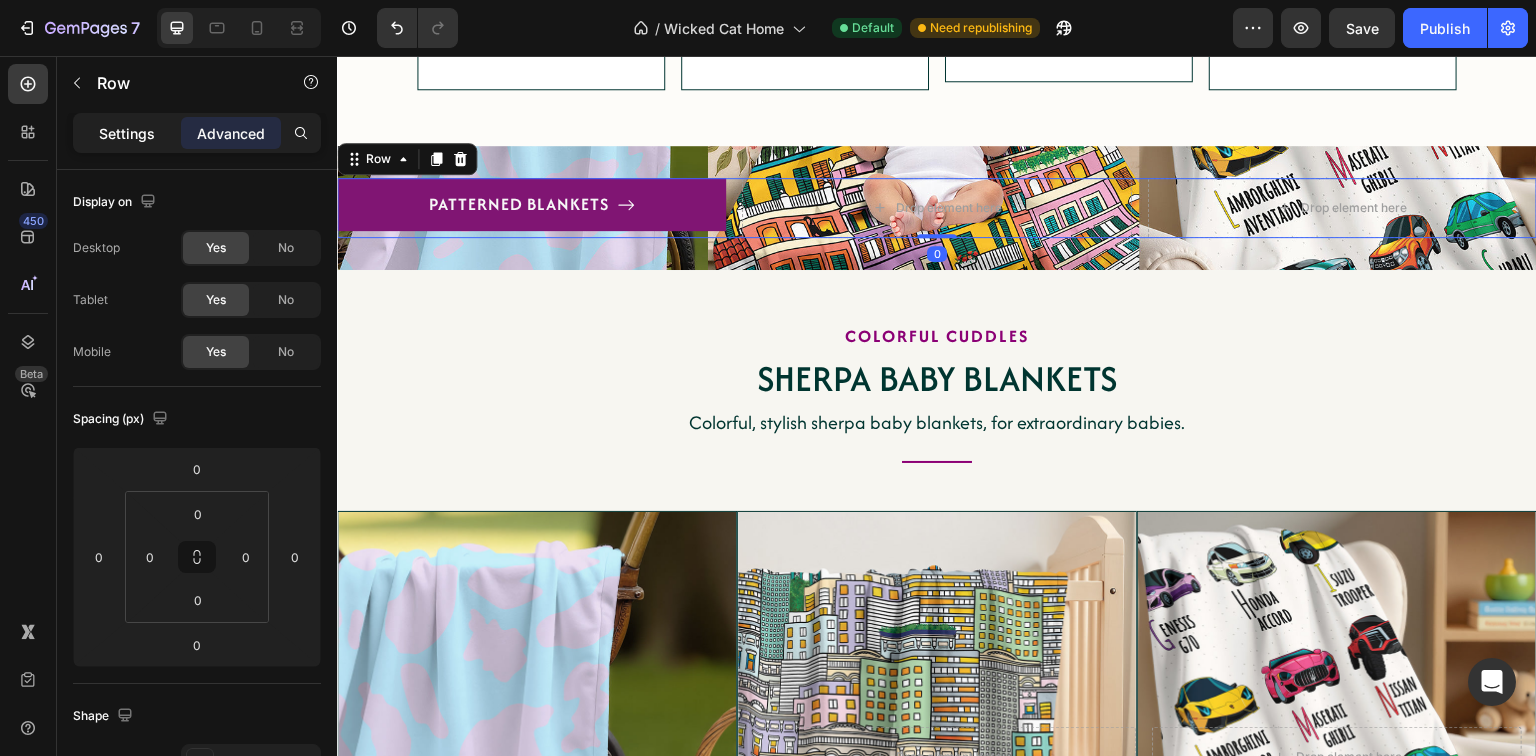 click on "Settings" at bounding box center [127, 133] 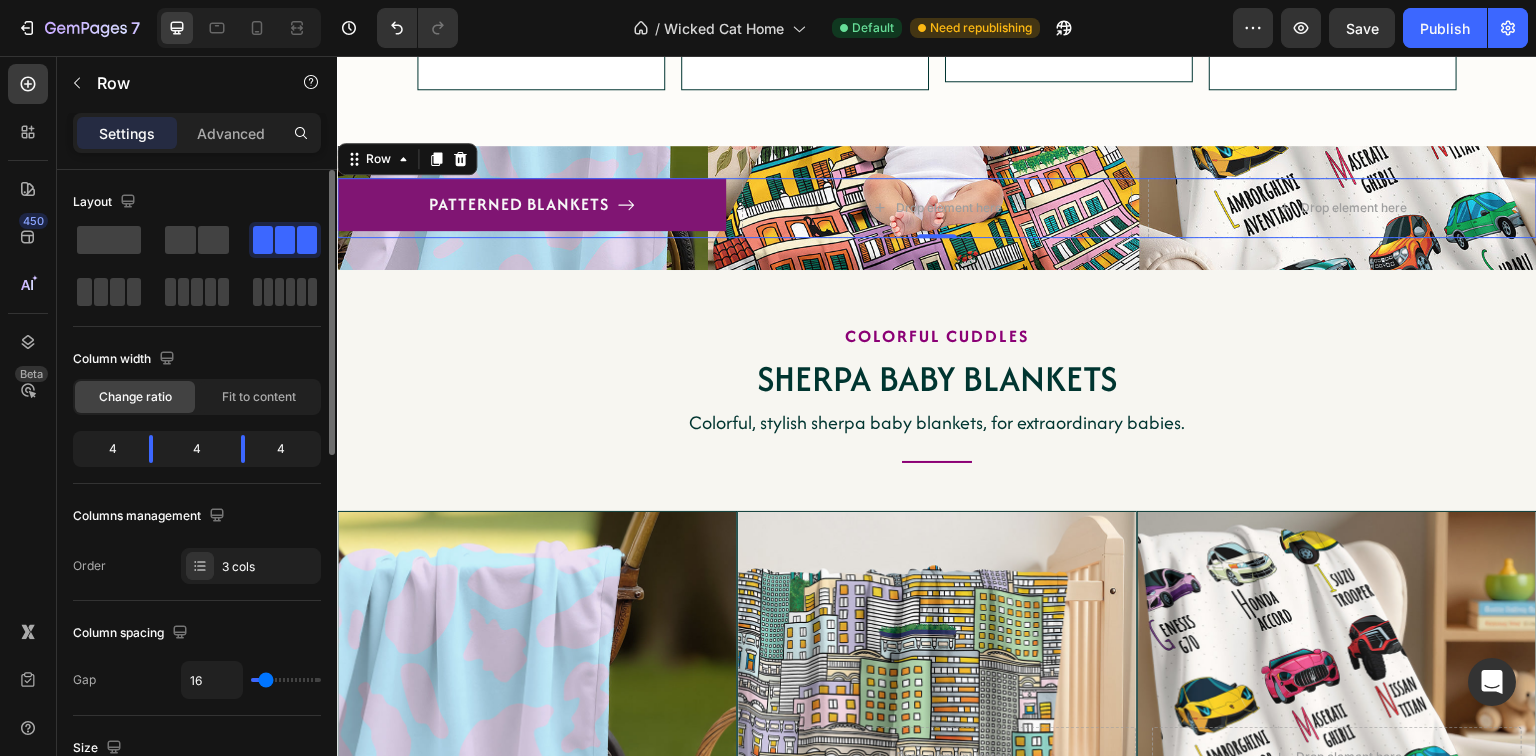 scroll, scrollTop: 80, scrollLeft: 0, axis: vertical 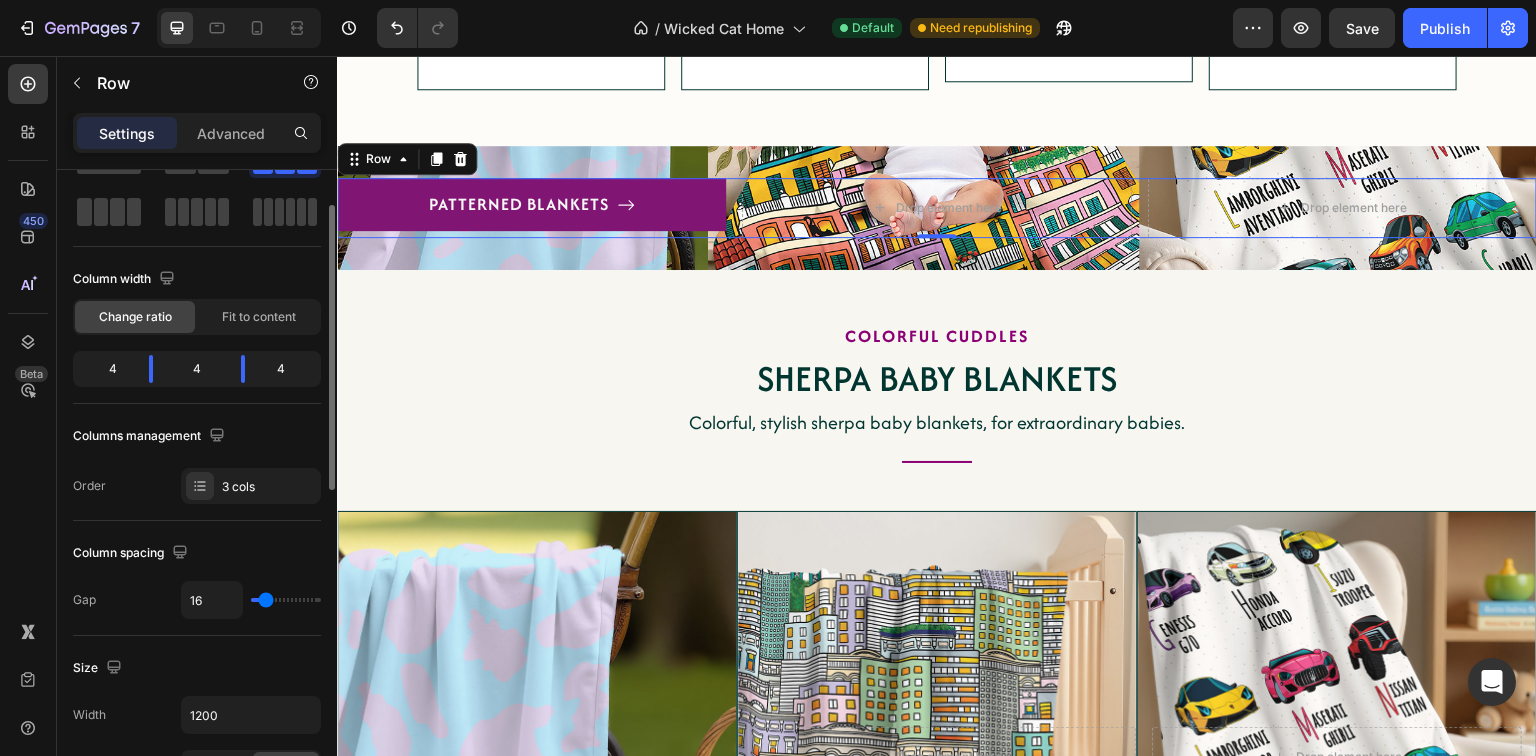 type on "15" 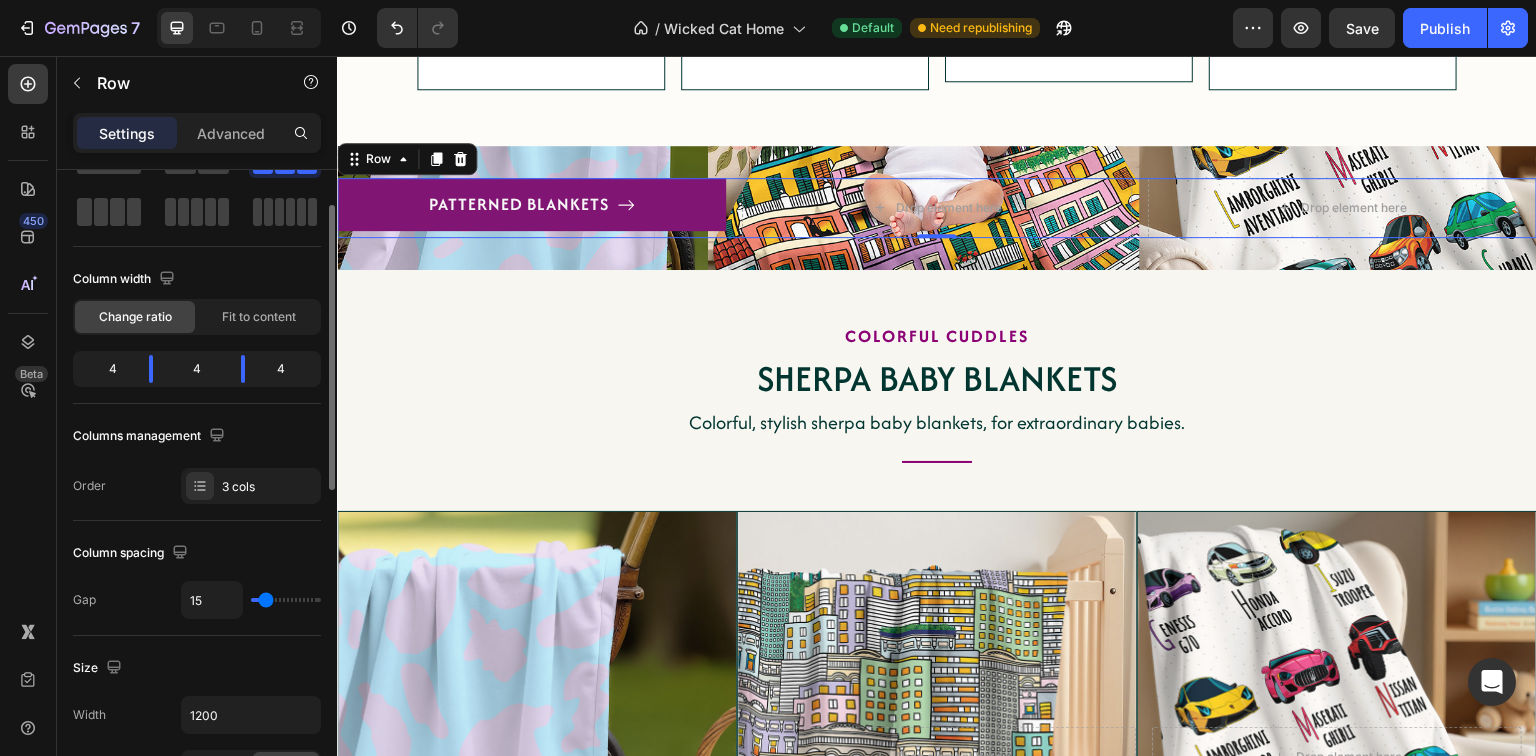 type on "11" 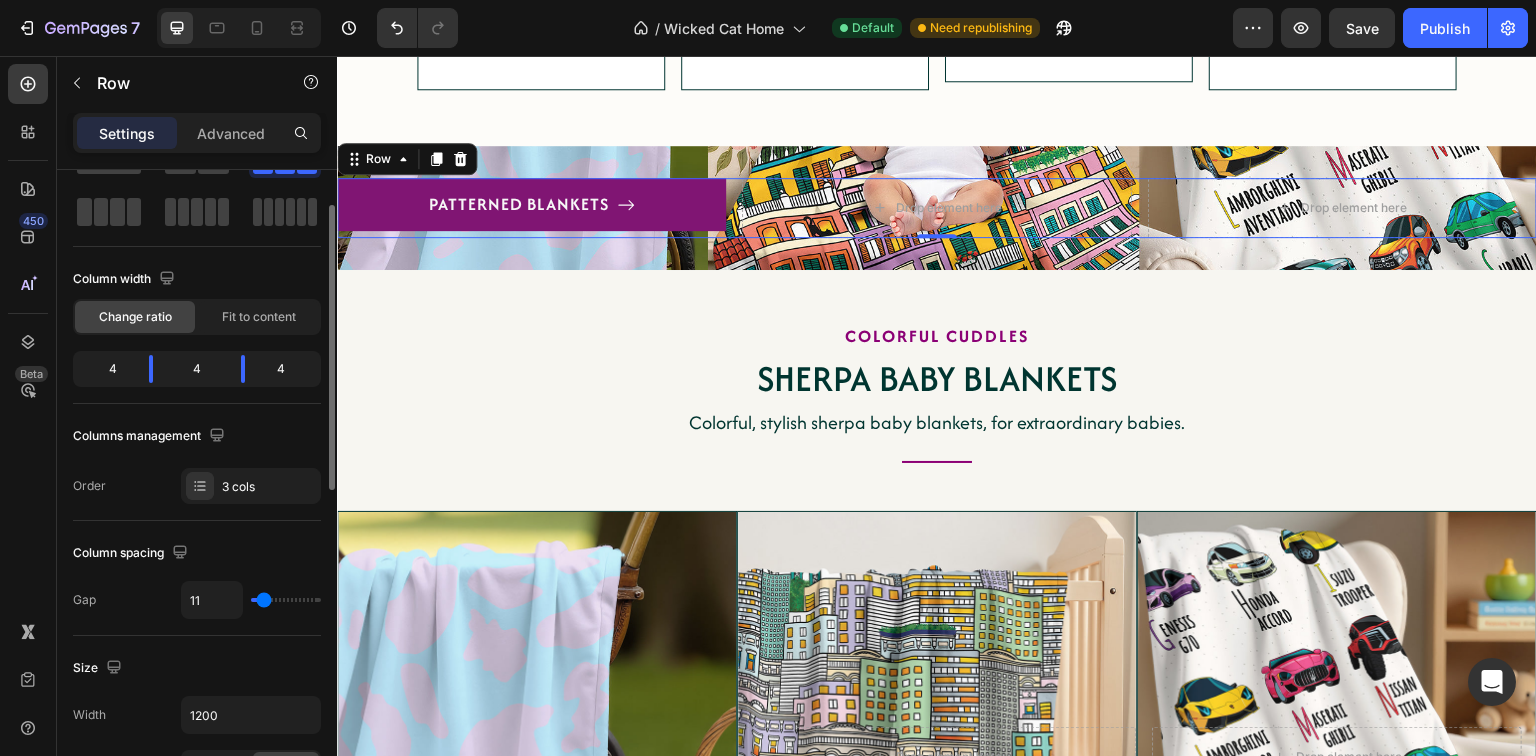 type on "6" 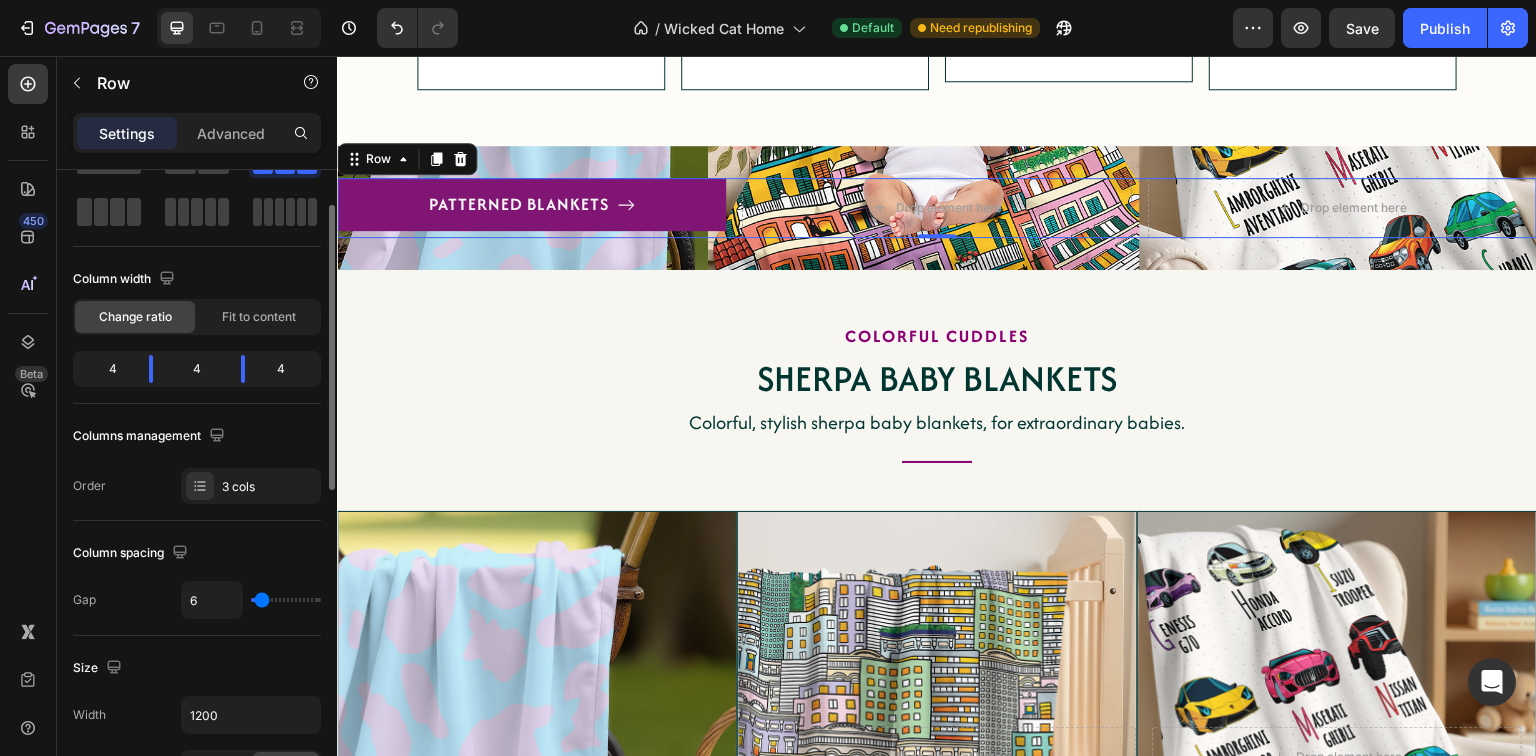 type on "0" 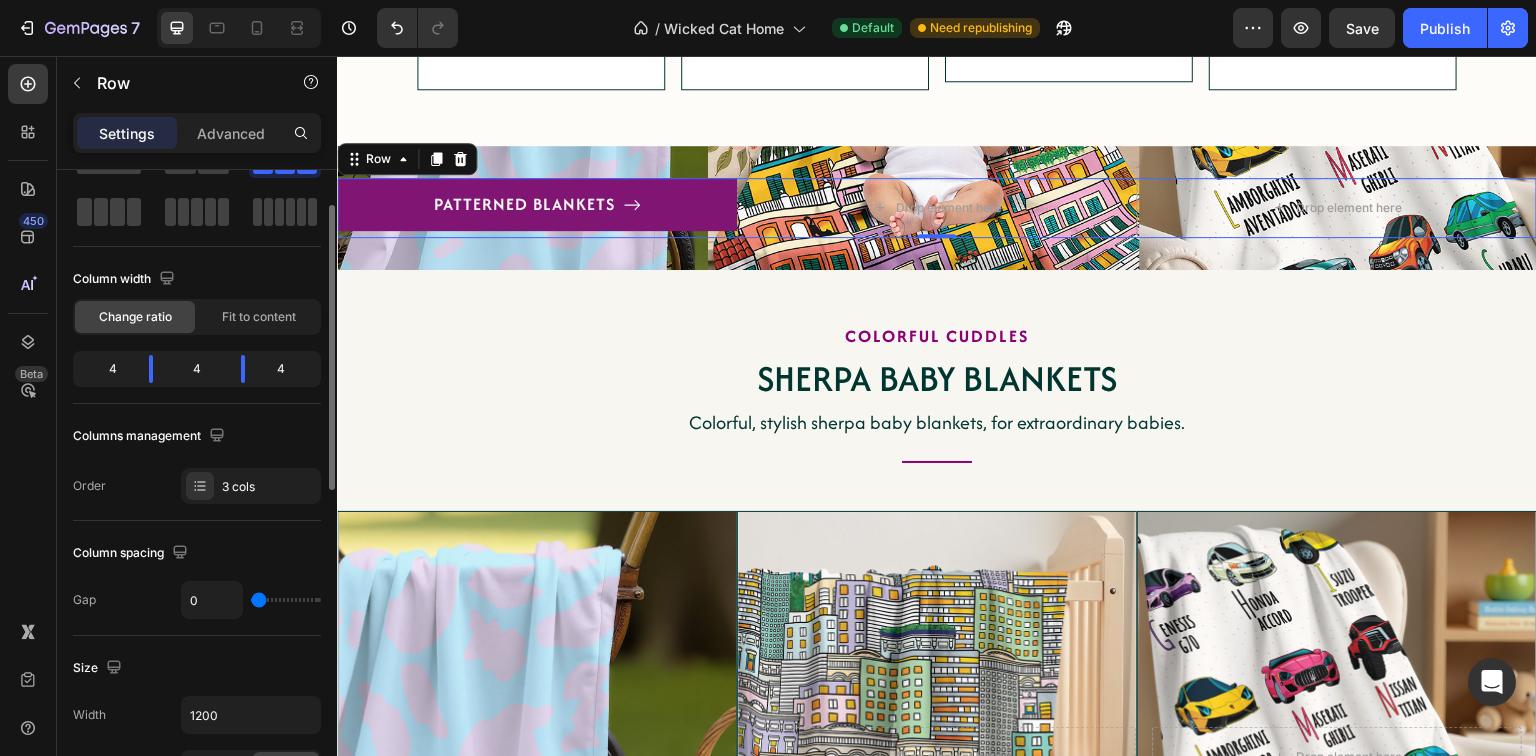 drag, startPoint x: 267, startPoint y: 601, endPoint x: 251, endPoint y: 600, distance: 16.03122 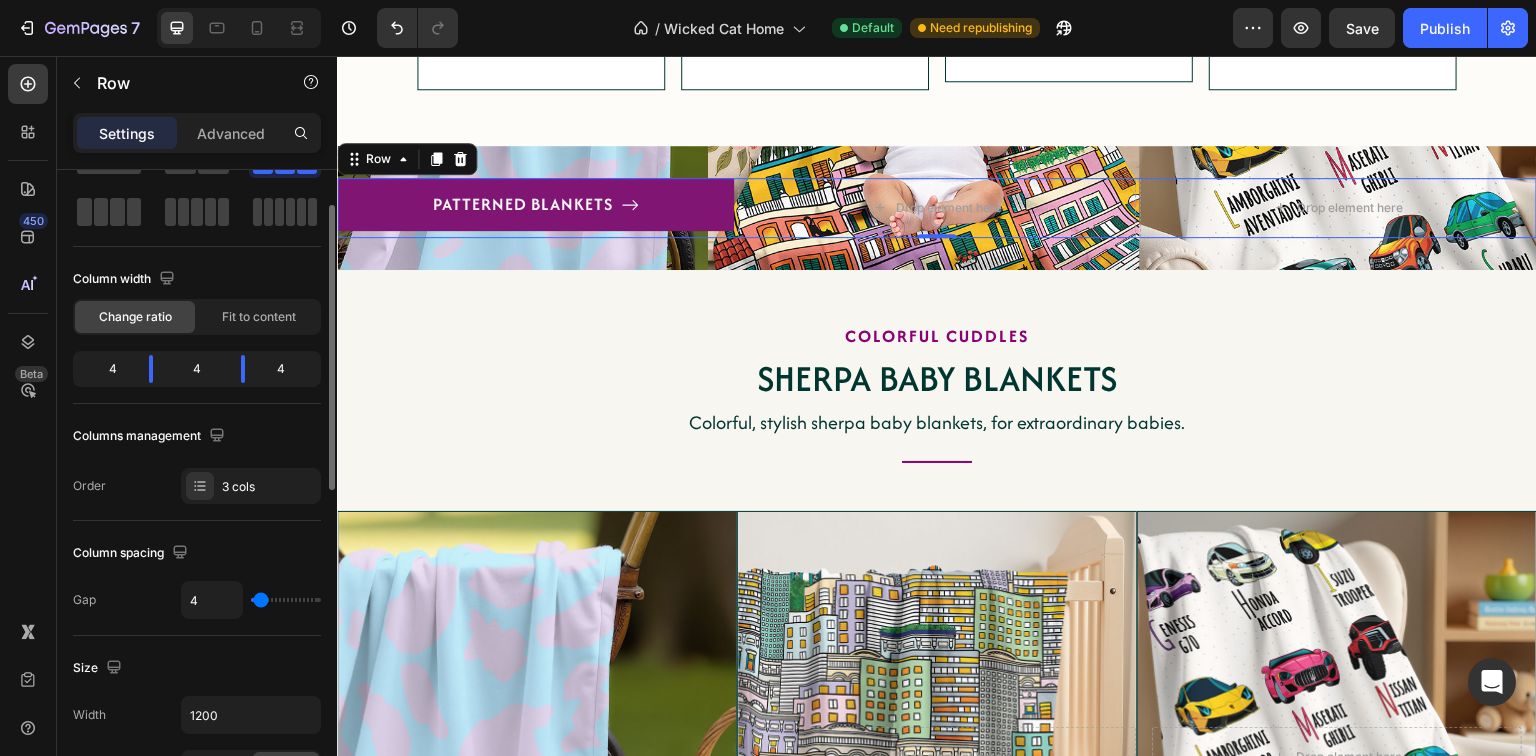 type on "6" 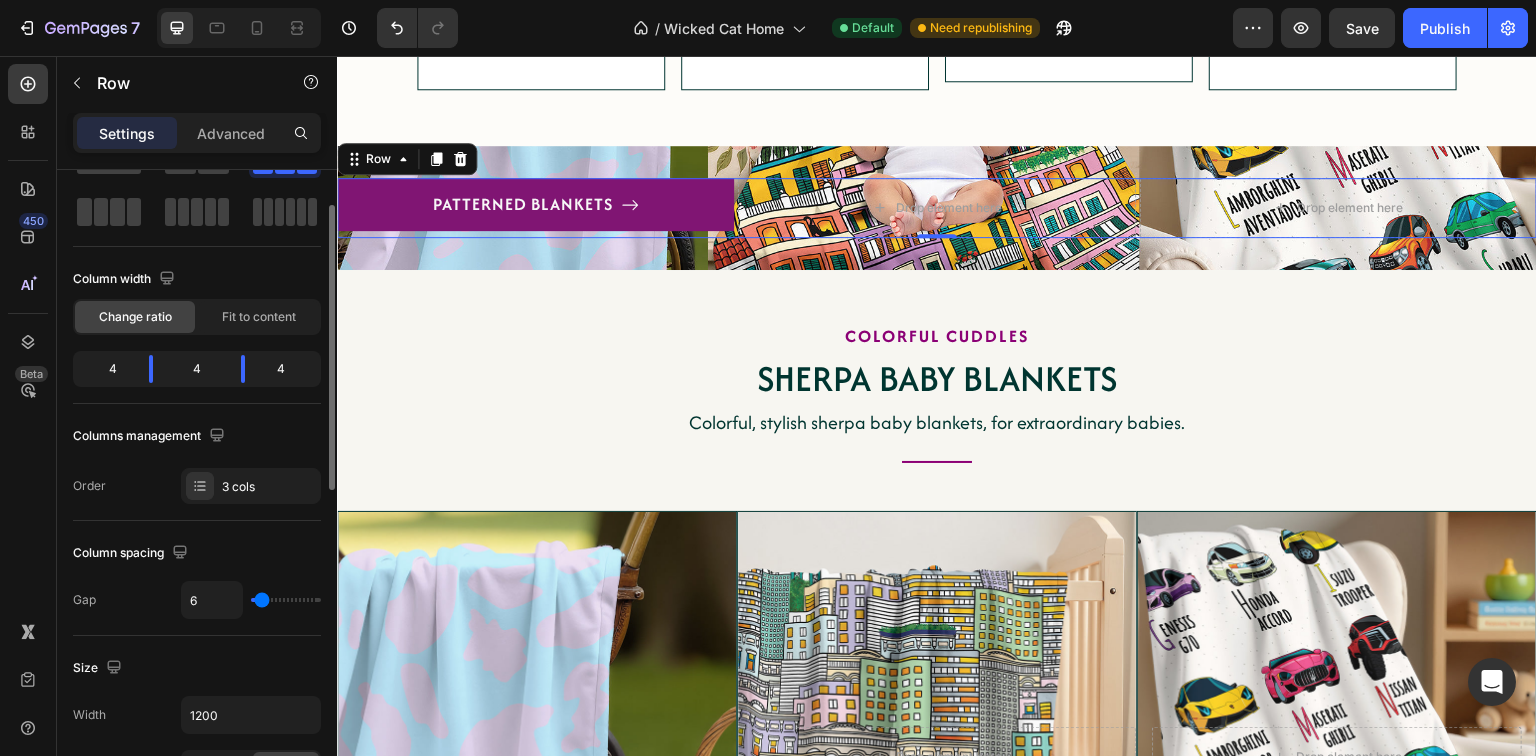 type on "8" 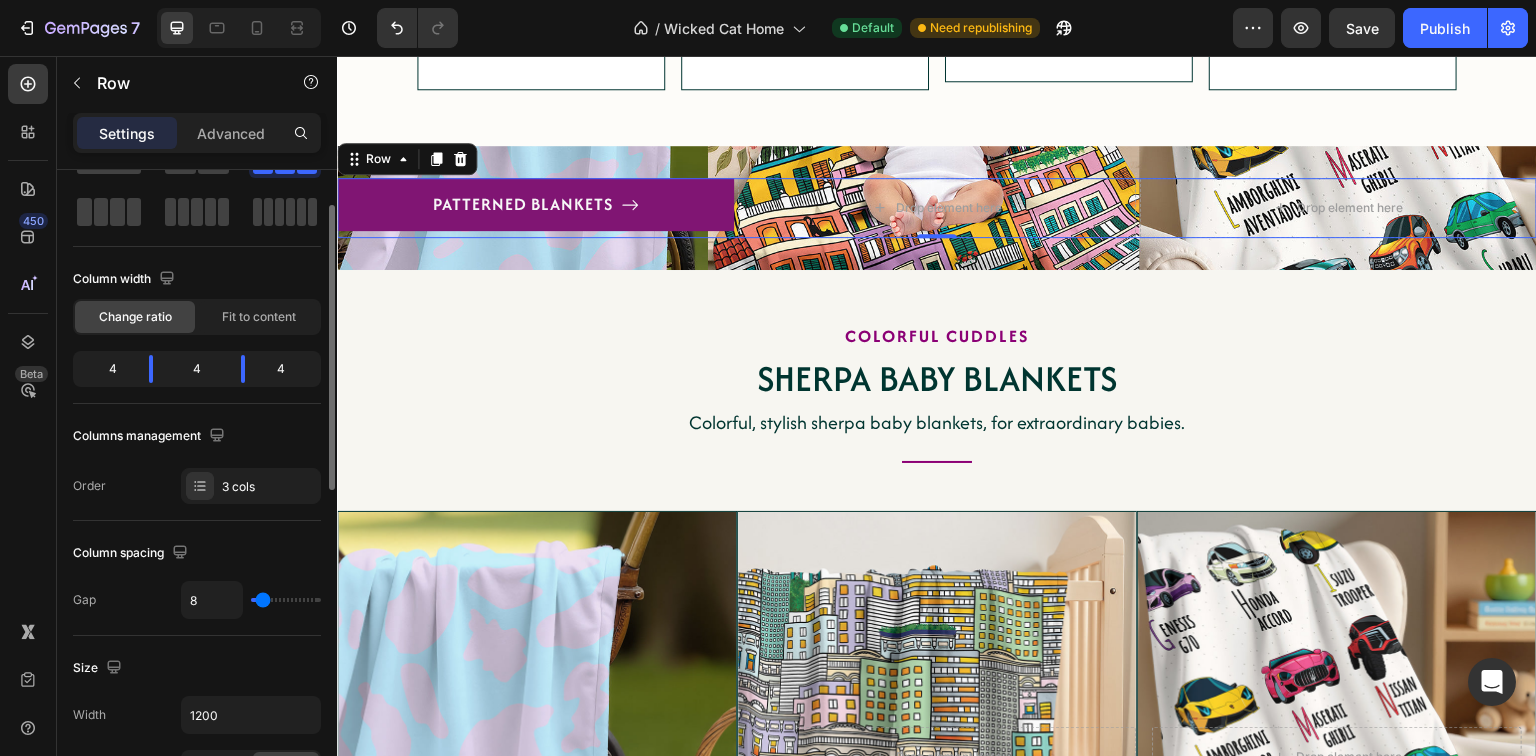 type on "9" 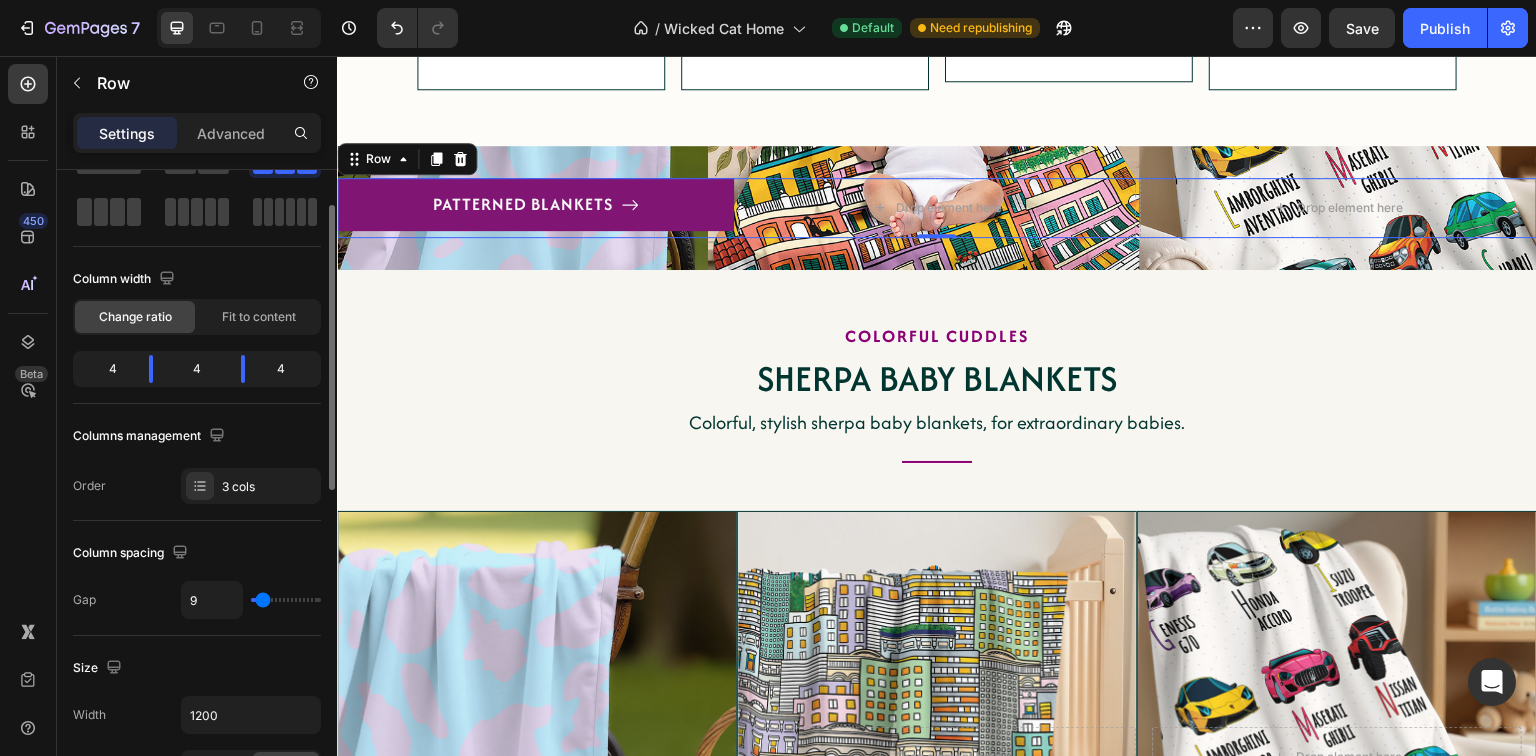 type on "11" 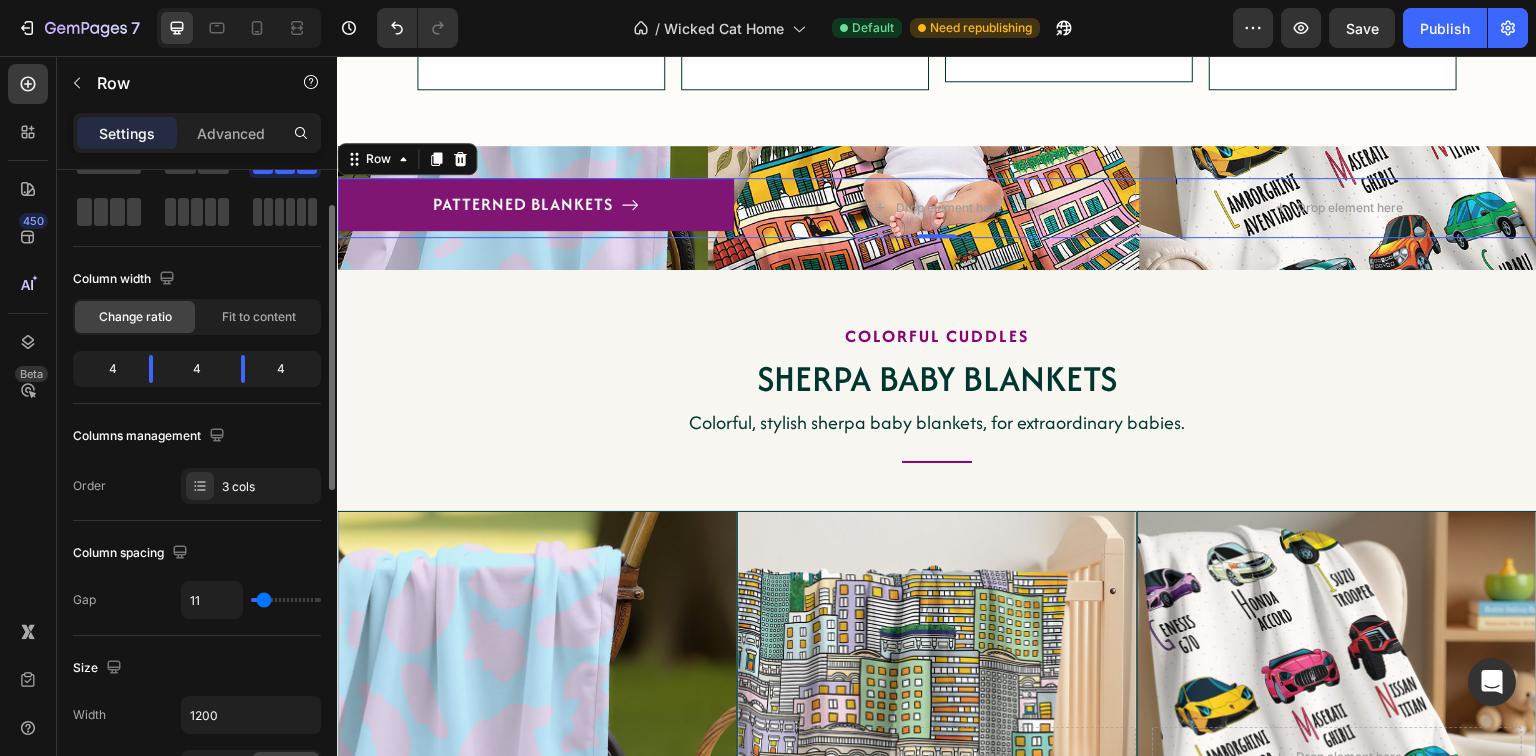 type on "13" 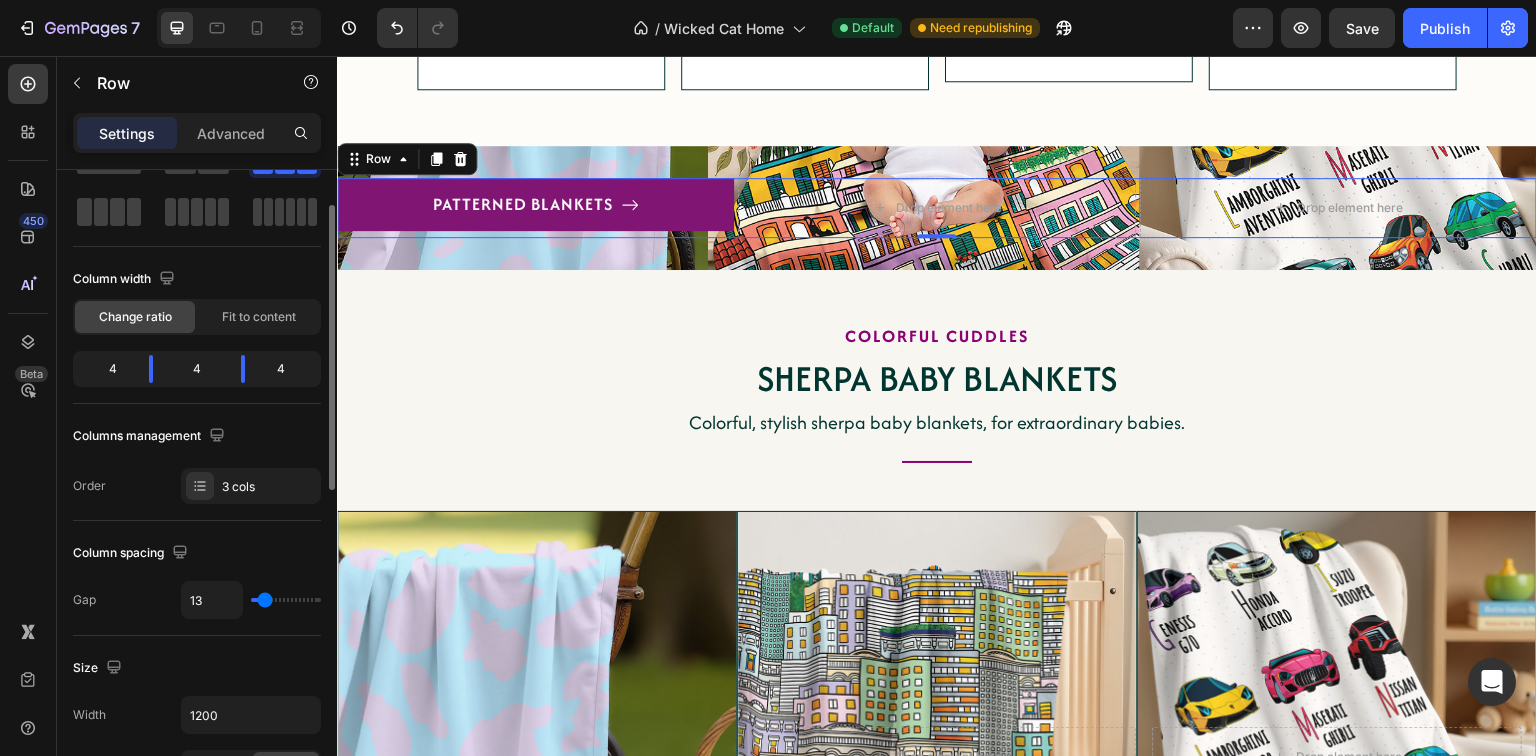 type on "15" 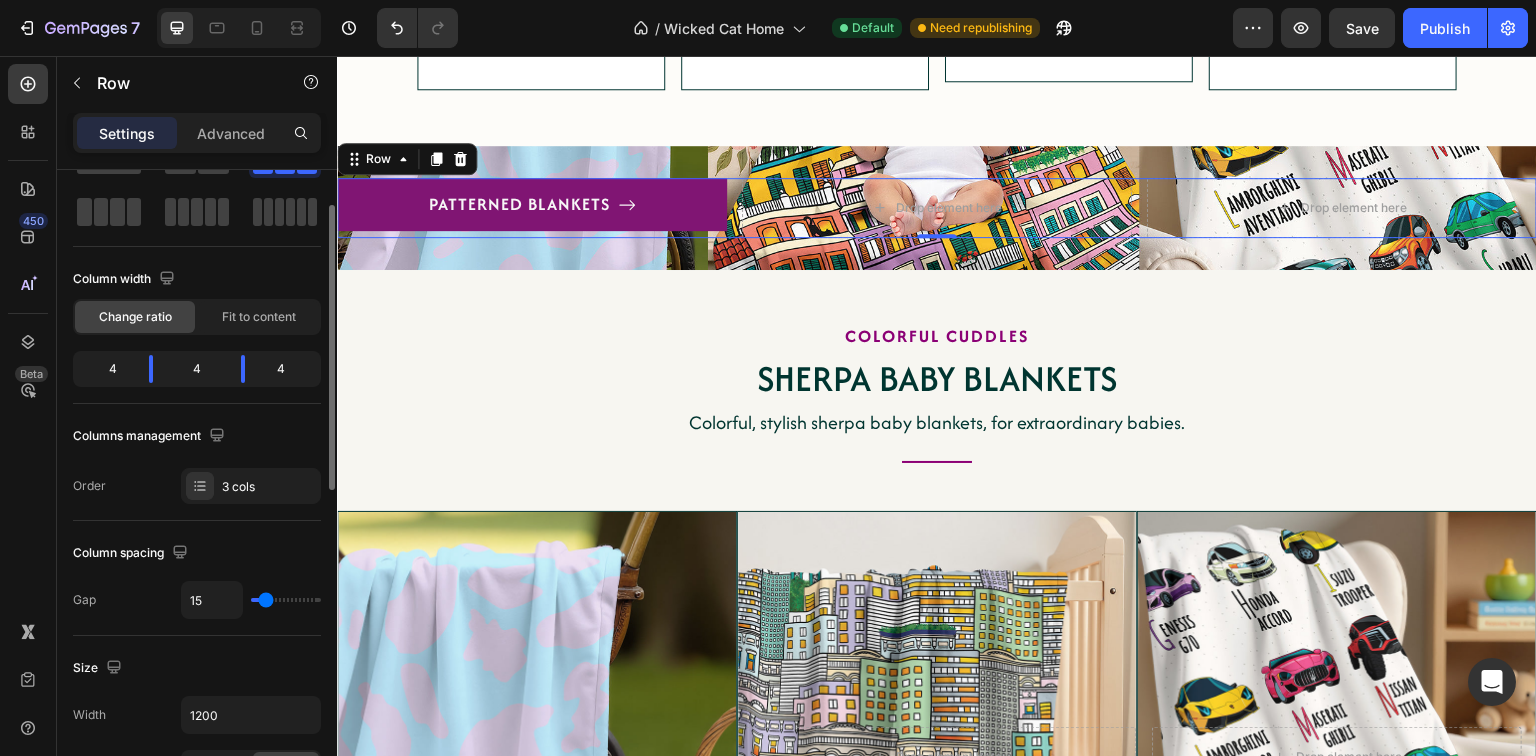 type on "18" 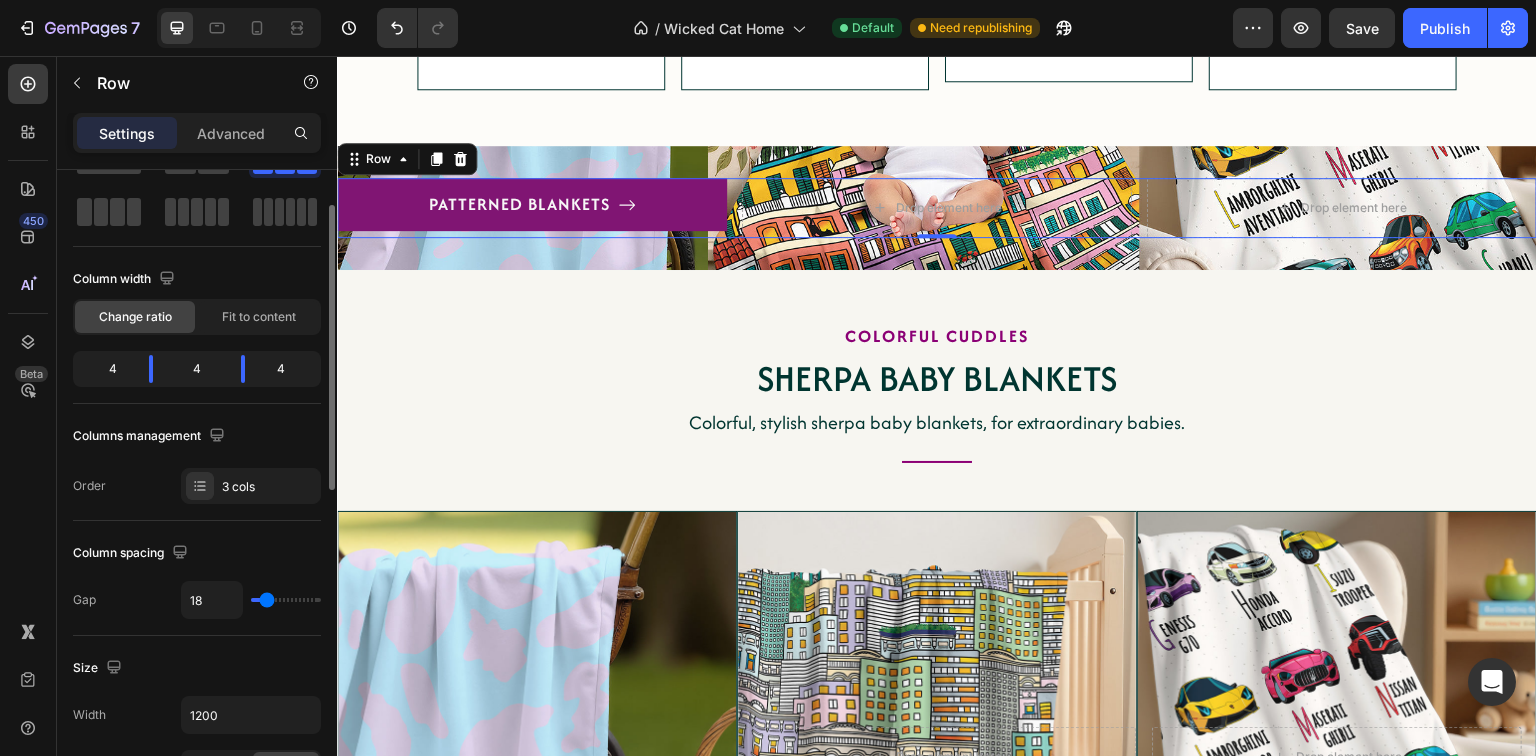type on "24" 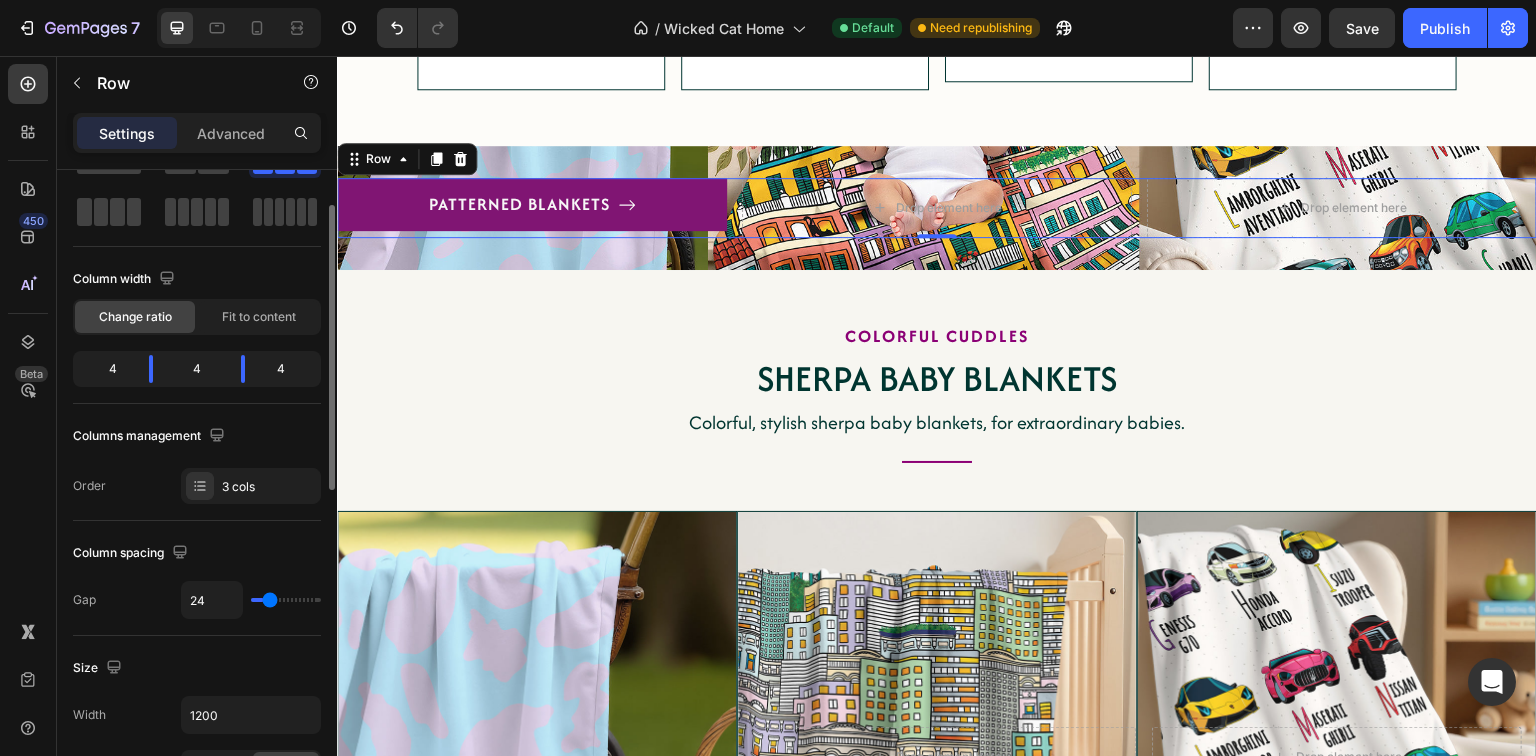type on "29" 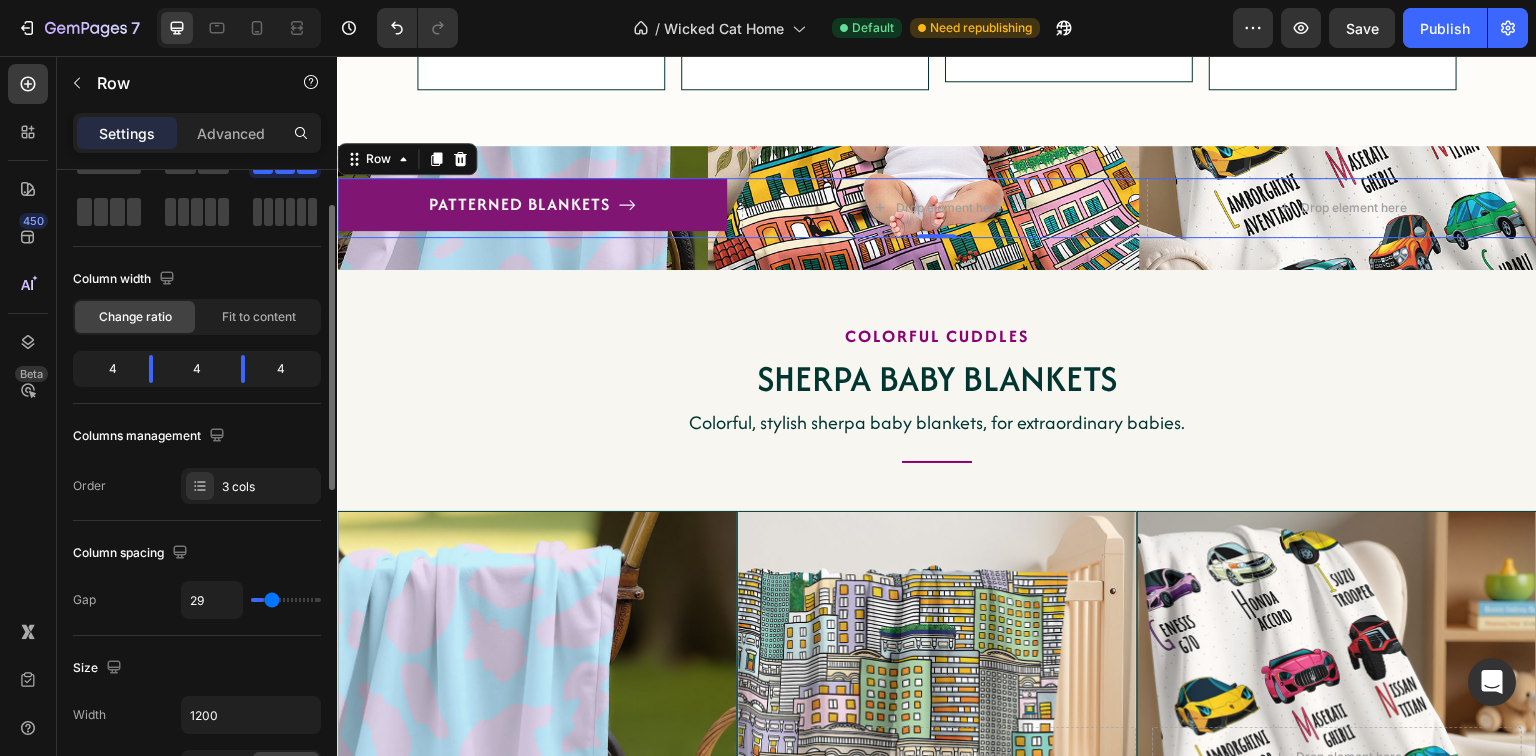 type on "31" 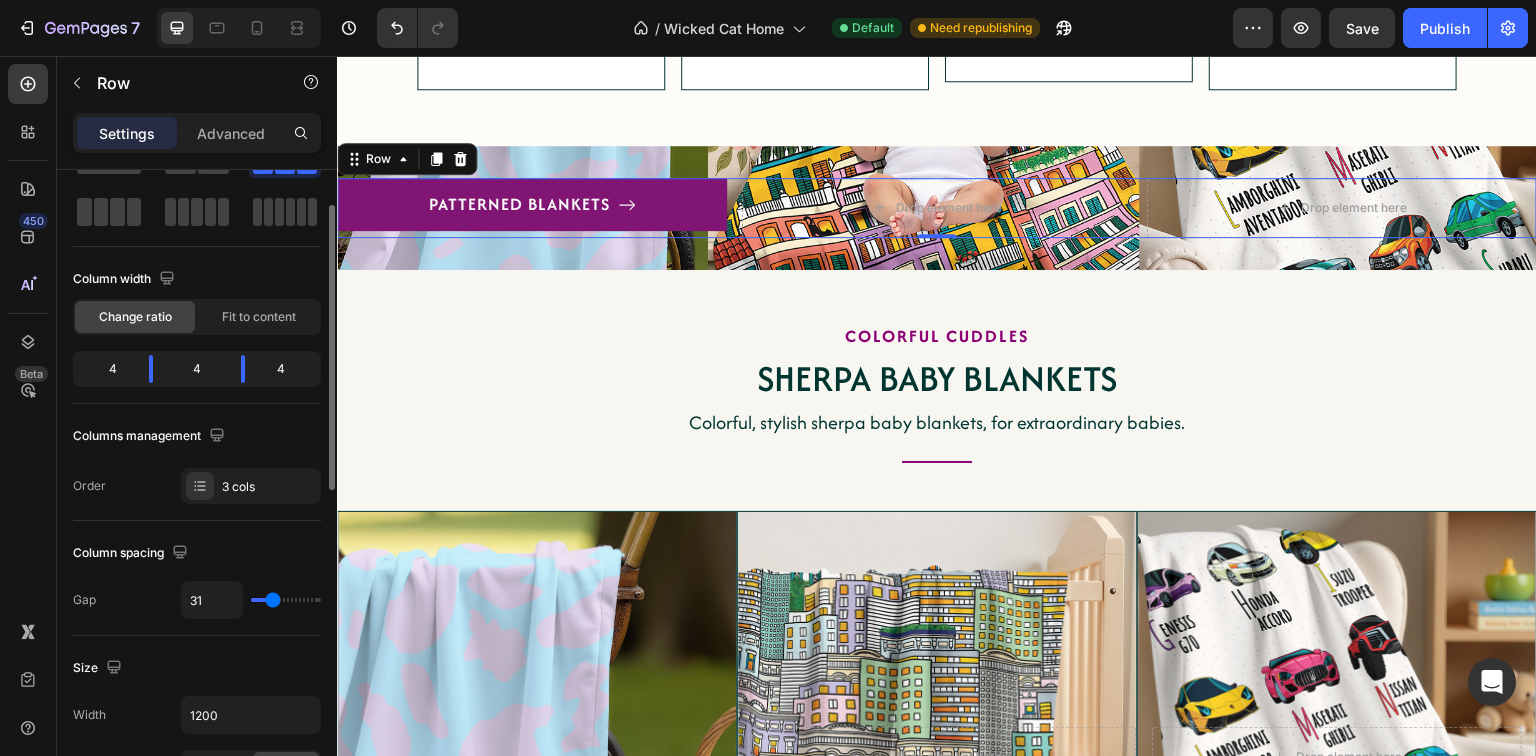 type on "32" 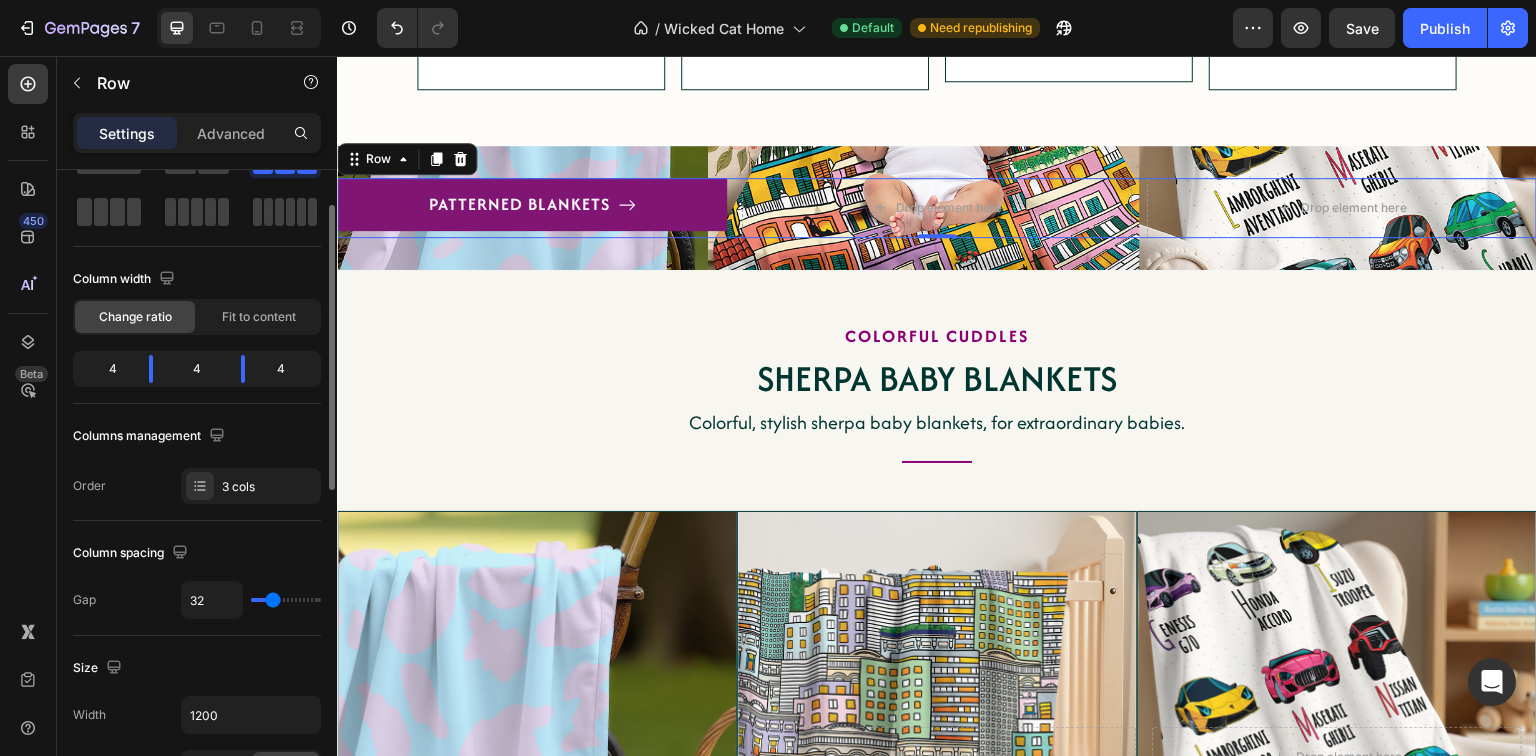 type on "34" 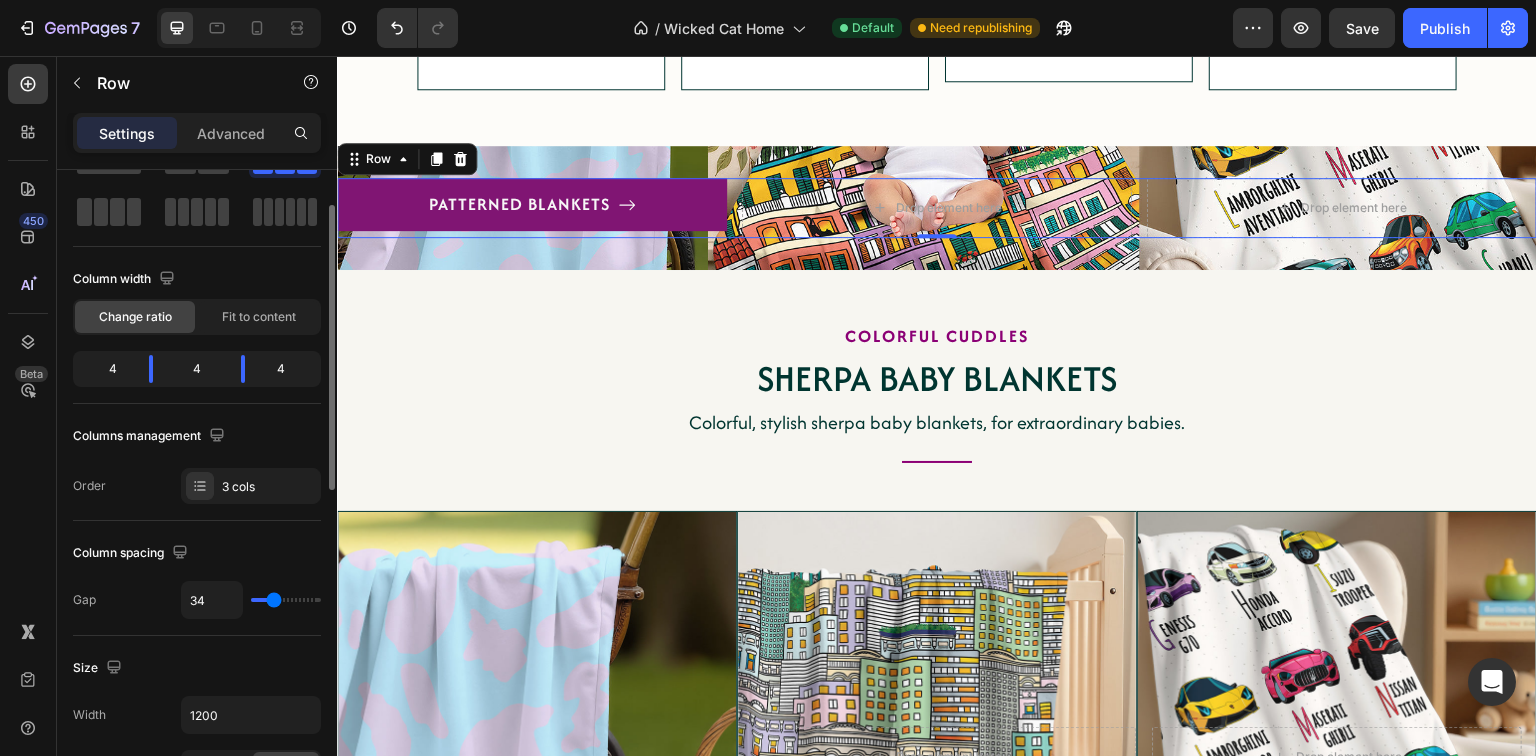 type on "38" 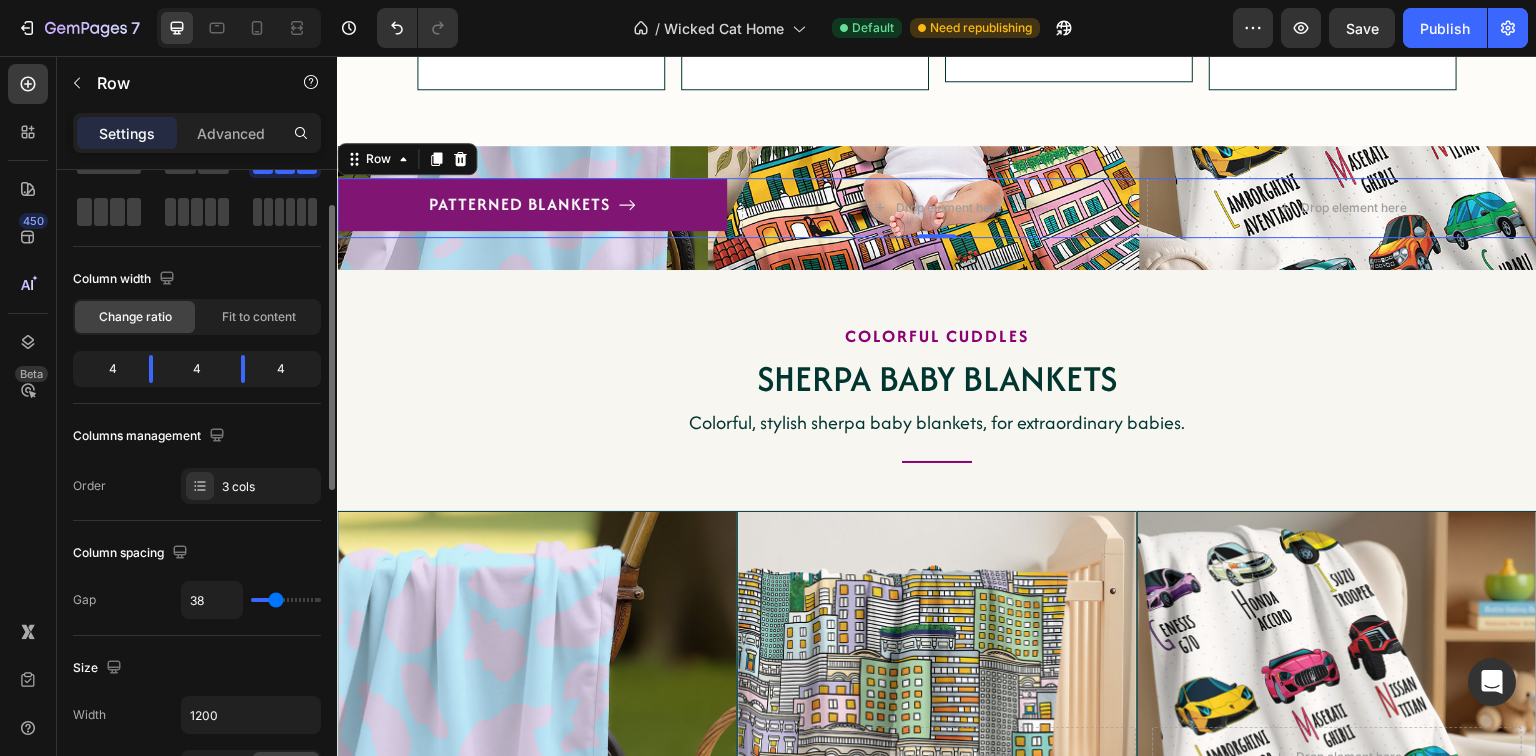 type on "45" 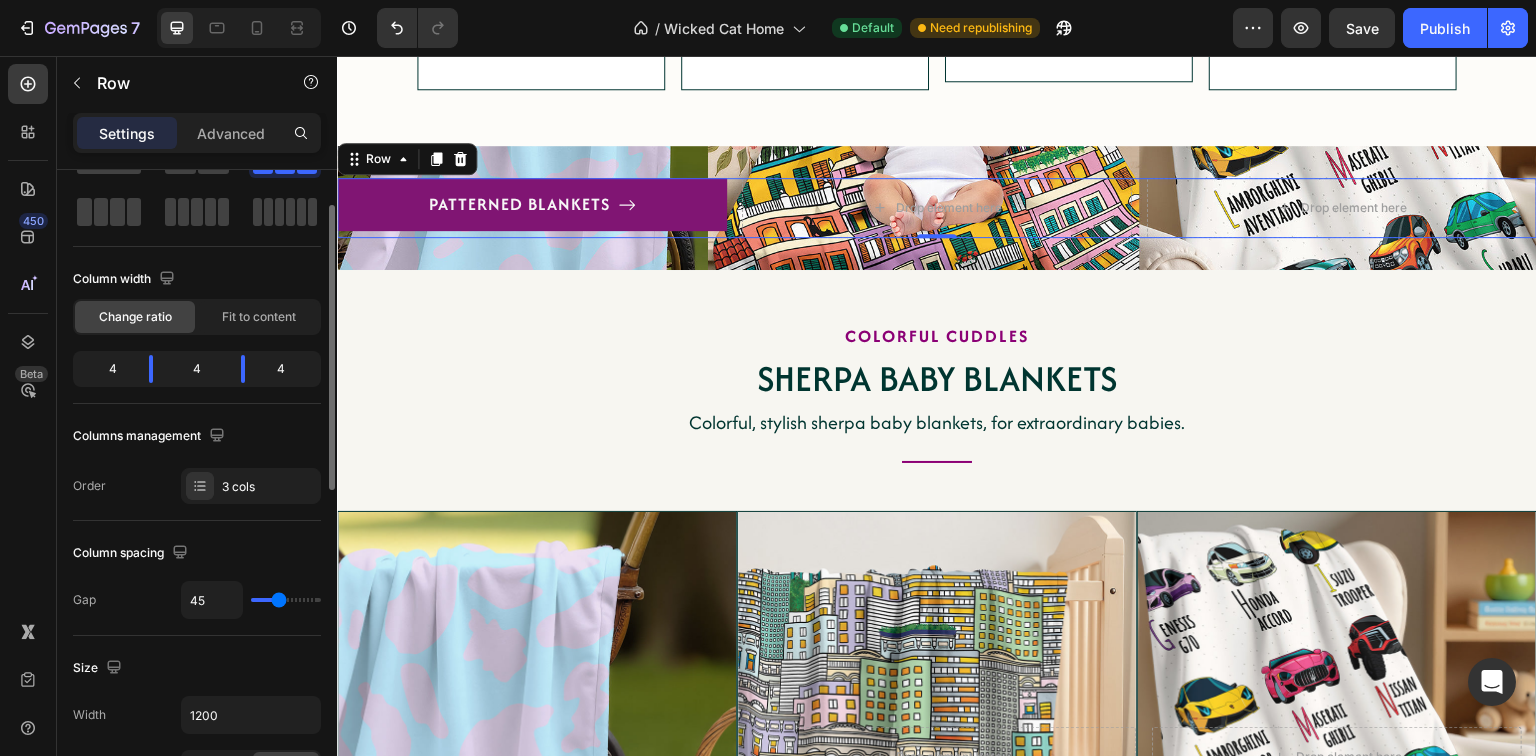 type on "48" 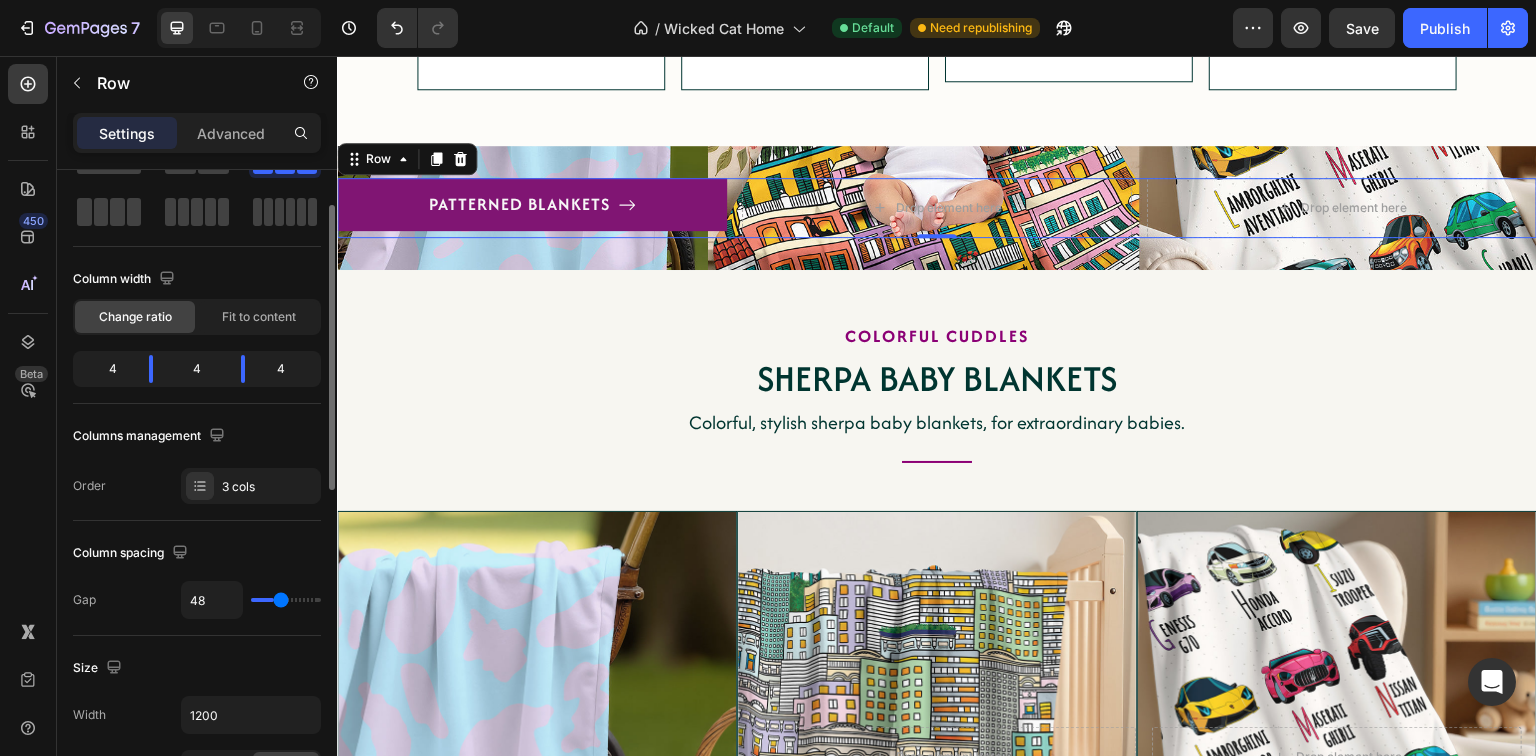 type on "52" 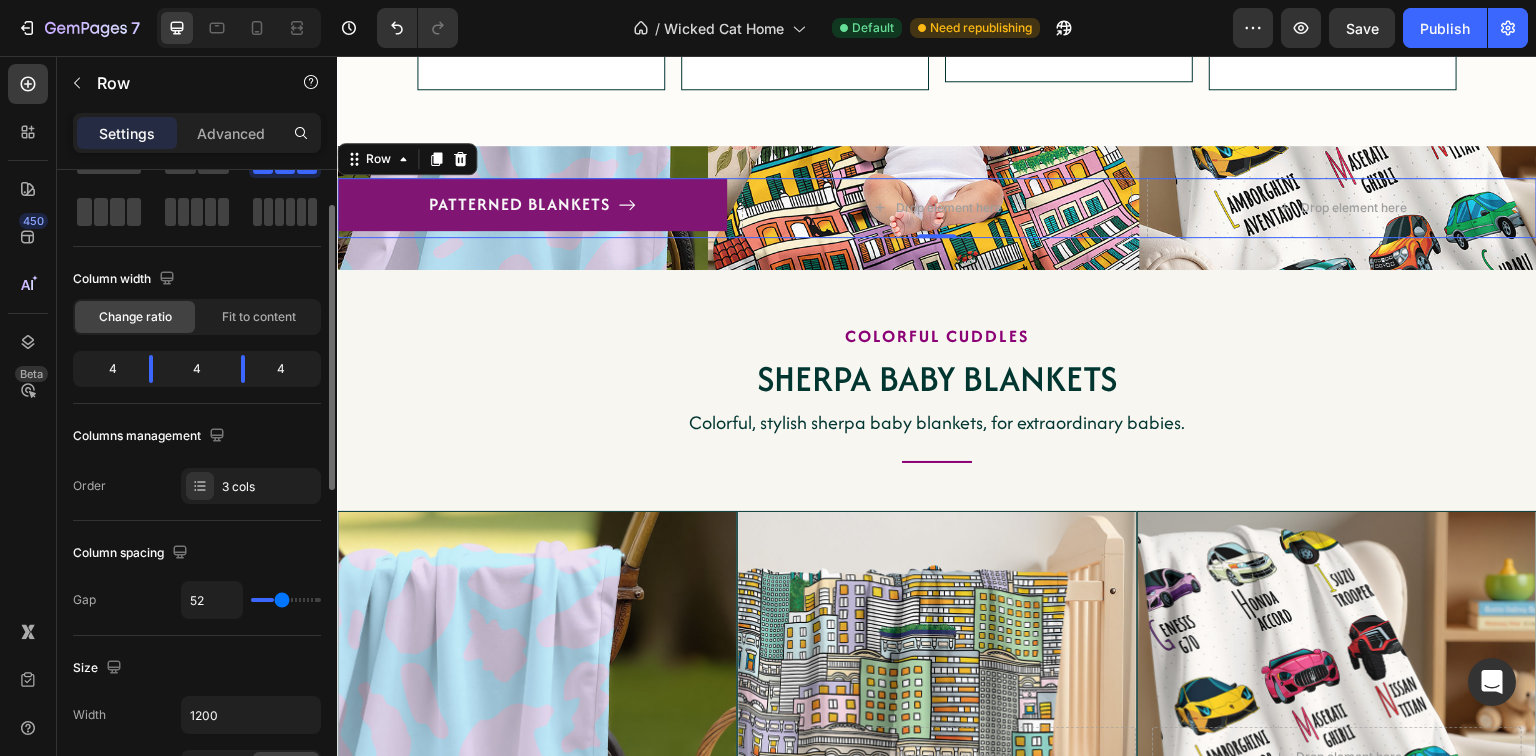 type on "56" 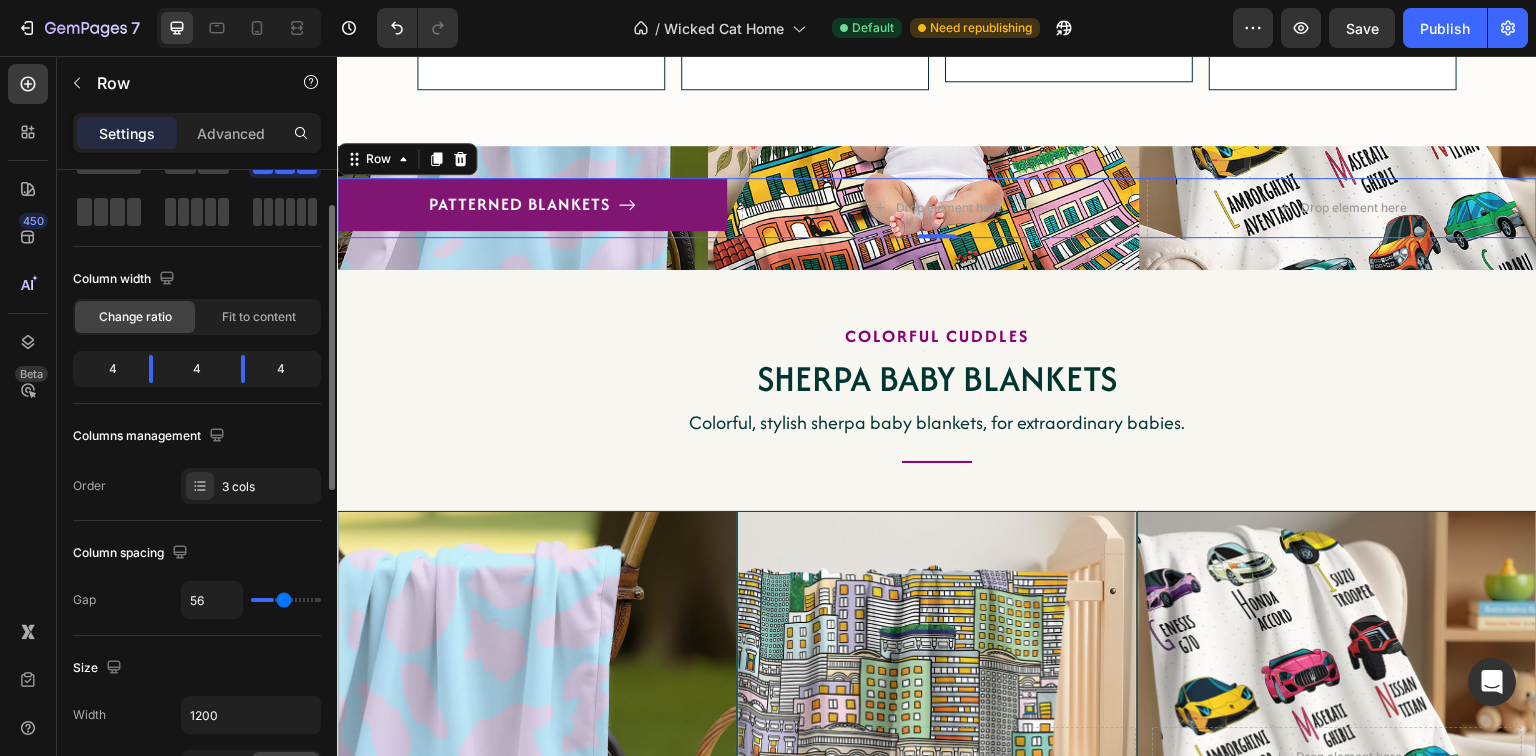type on "57" 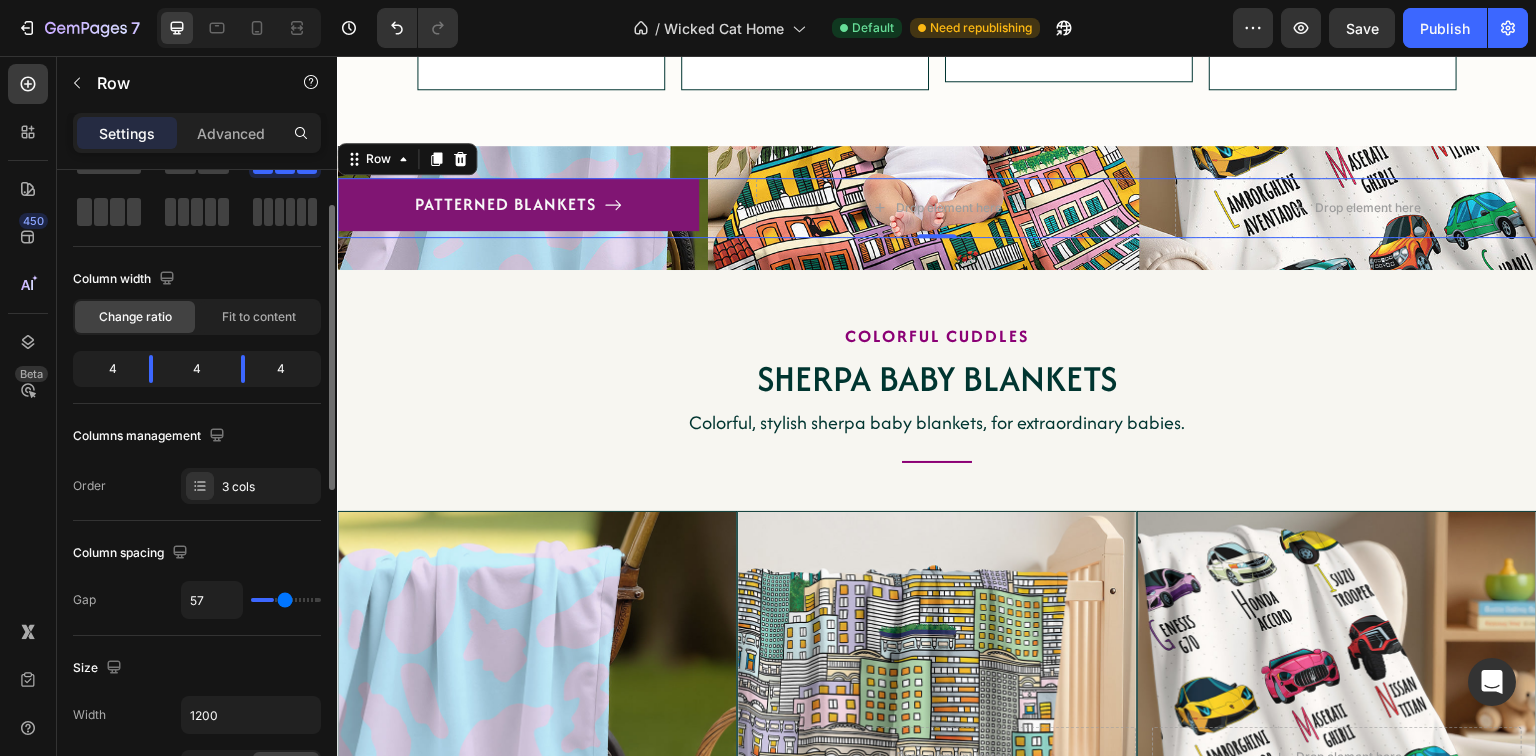 type on "59" 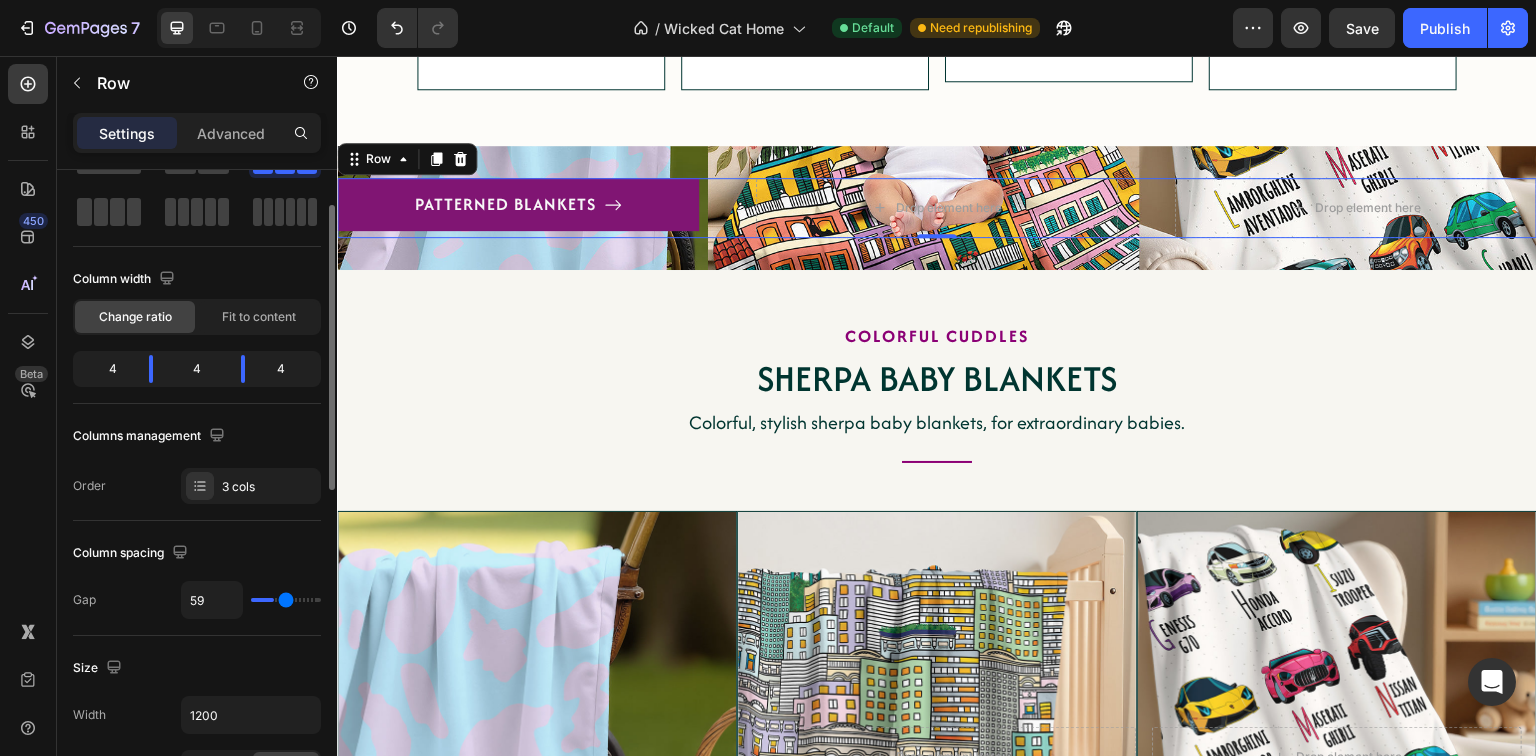 type on "63" 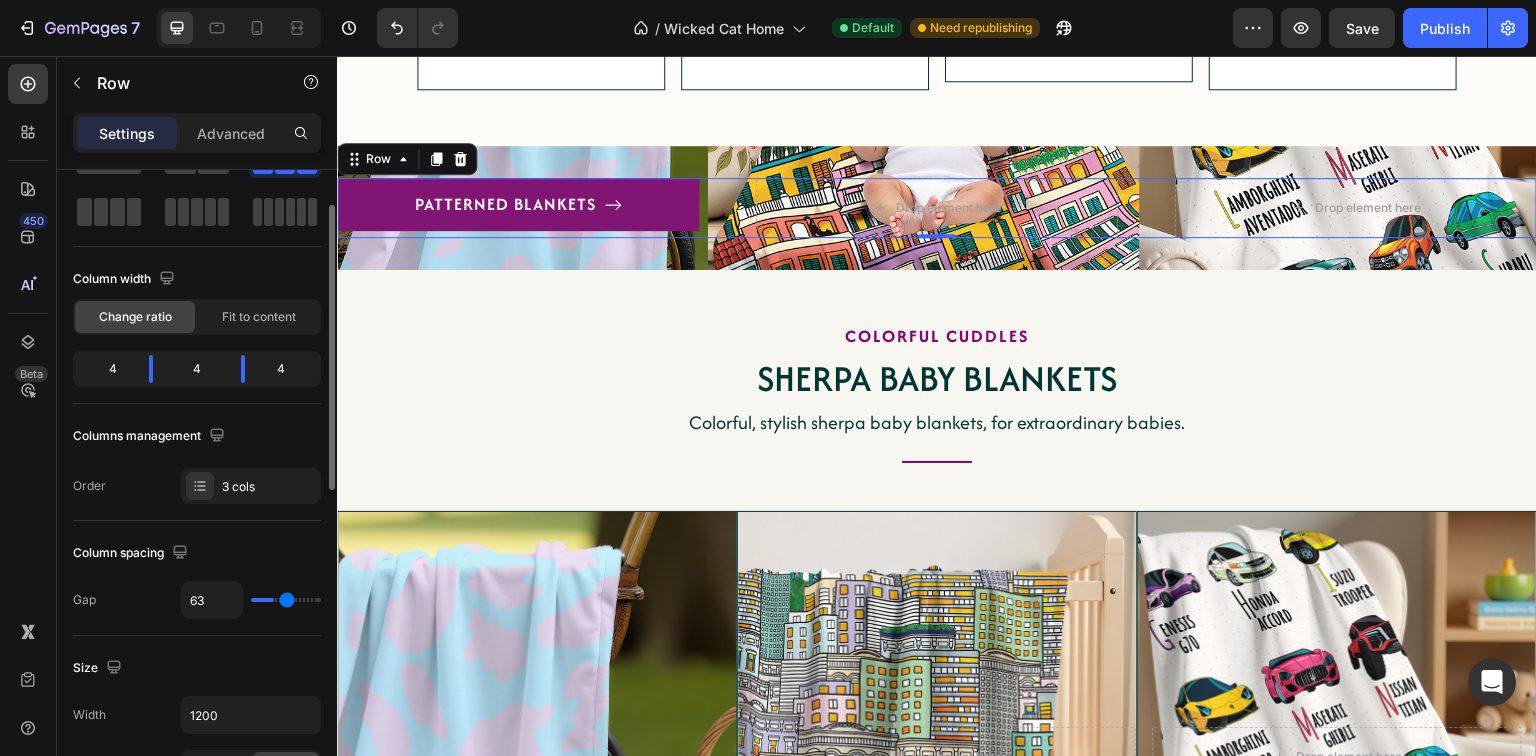 type on "64" 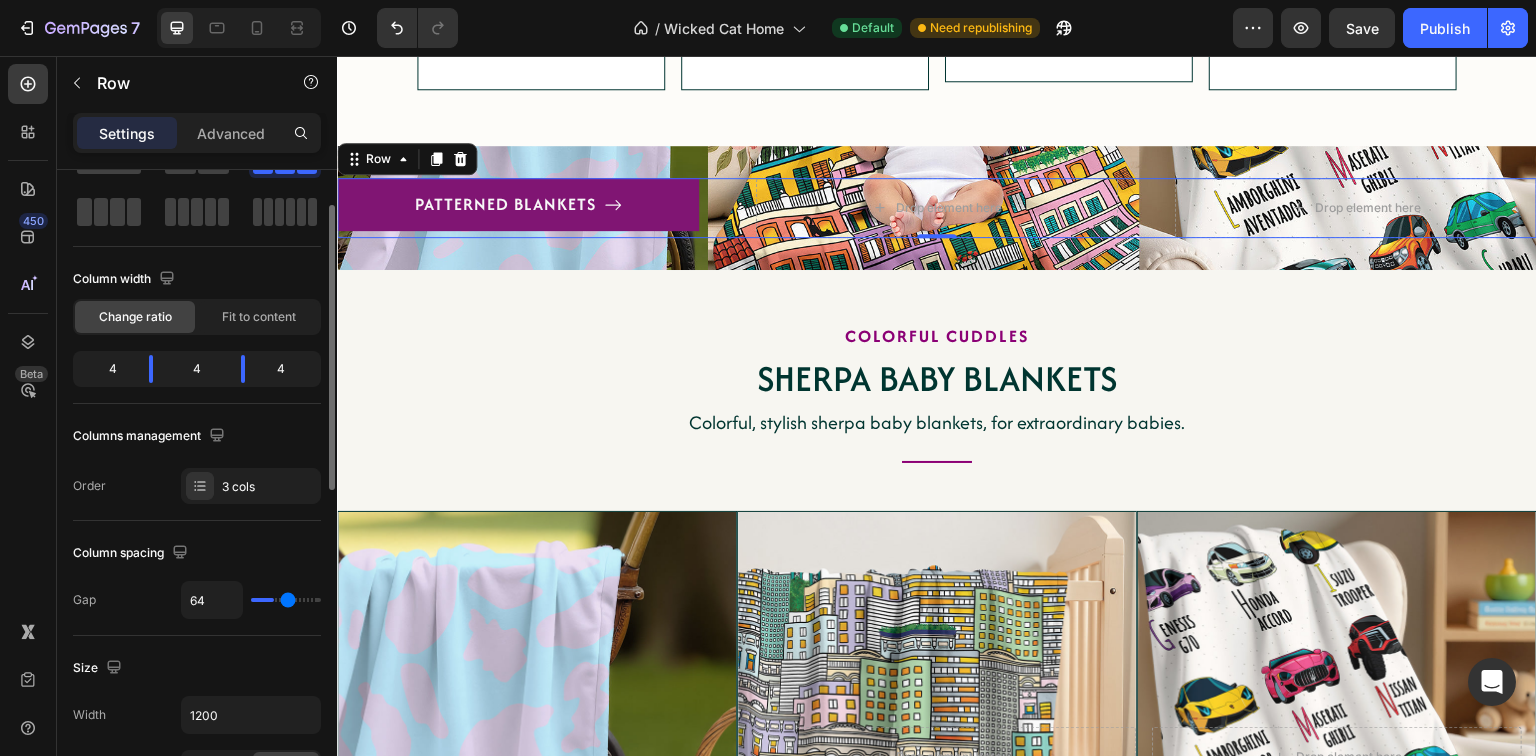 type on "68" 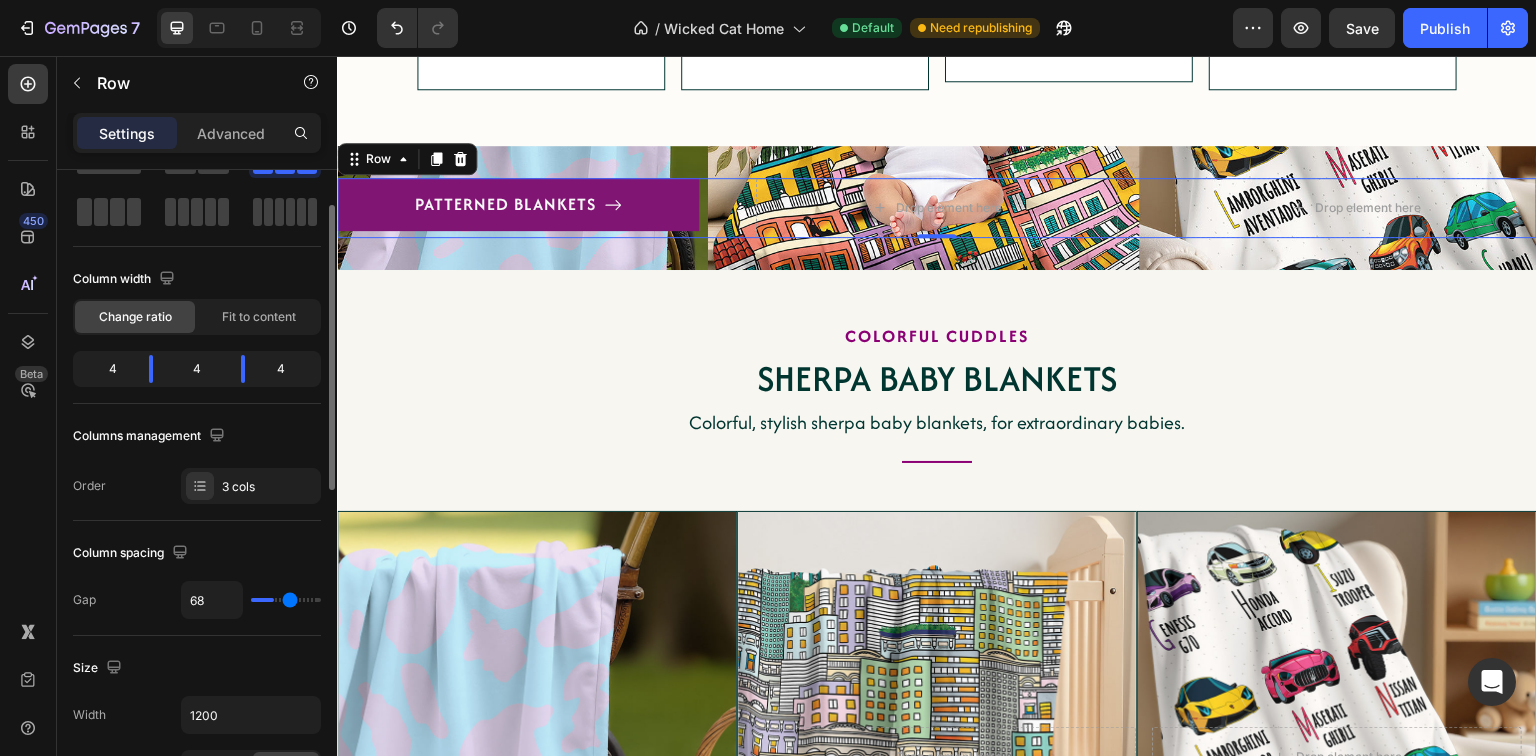 type on "73" 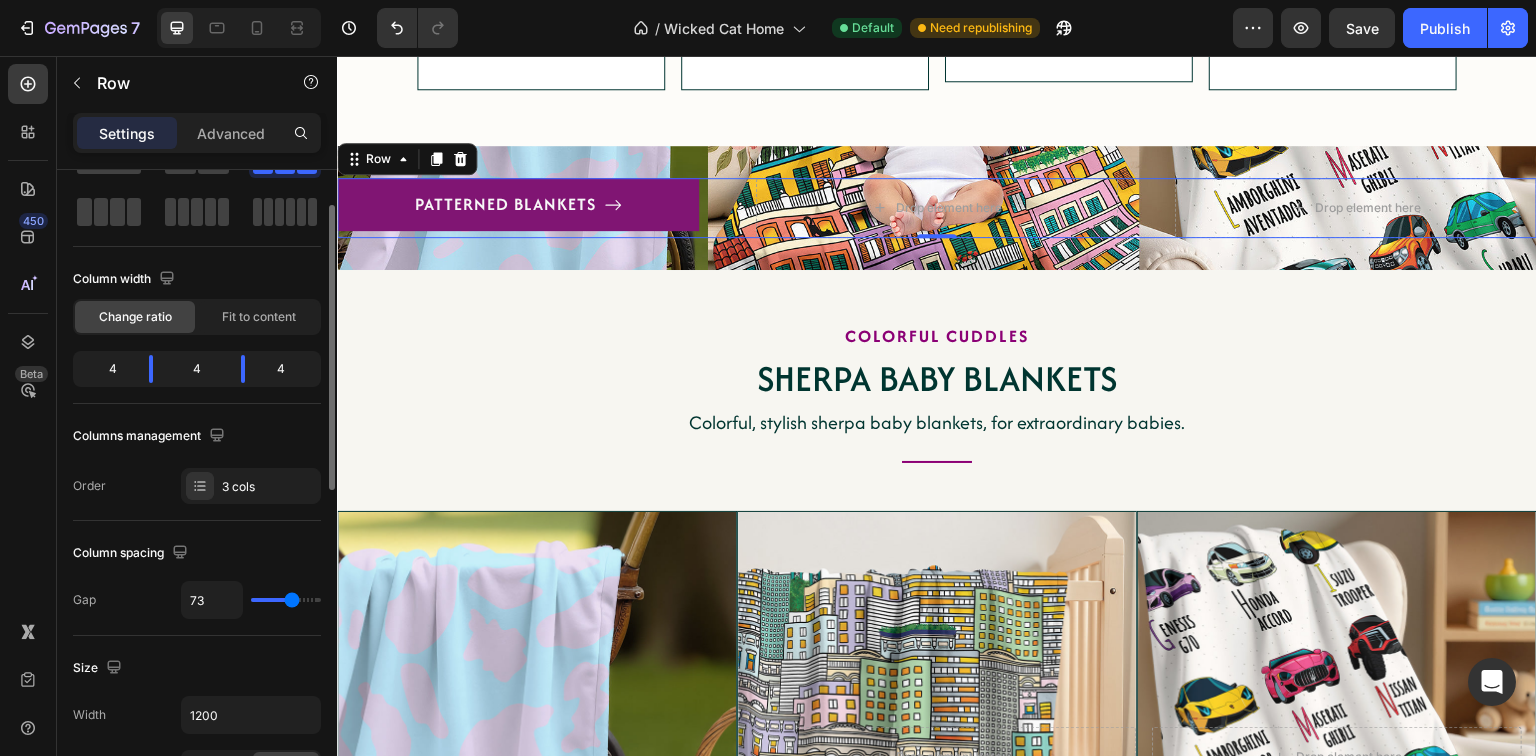 type on "79" 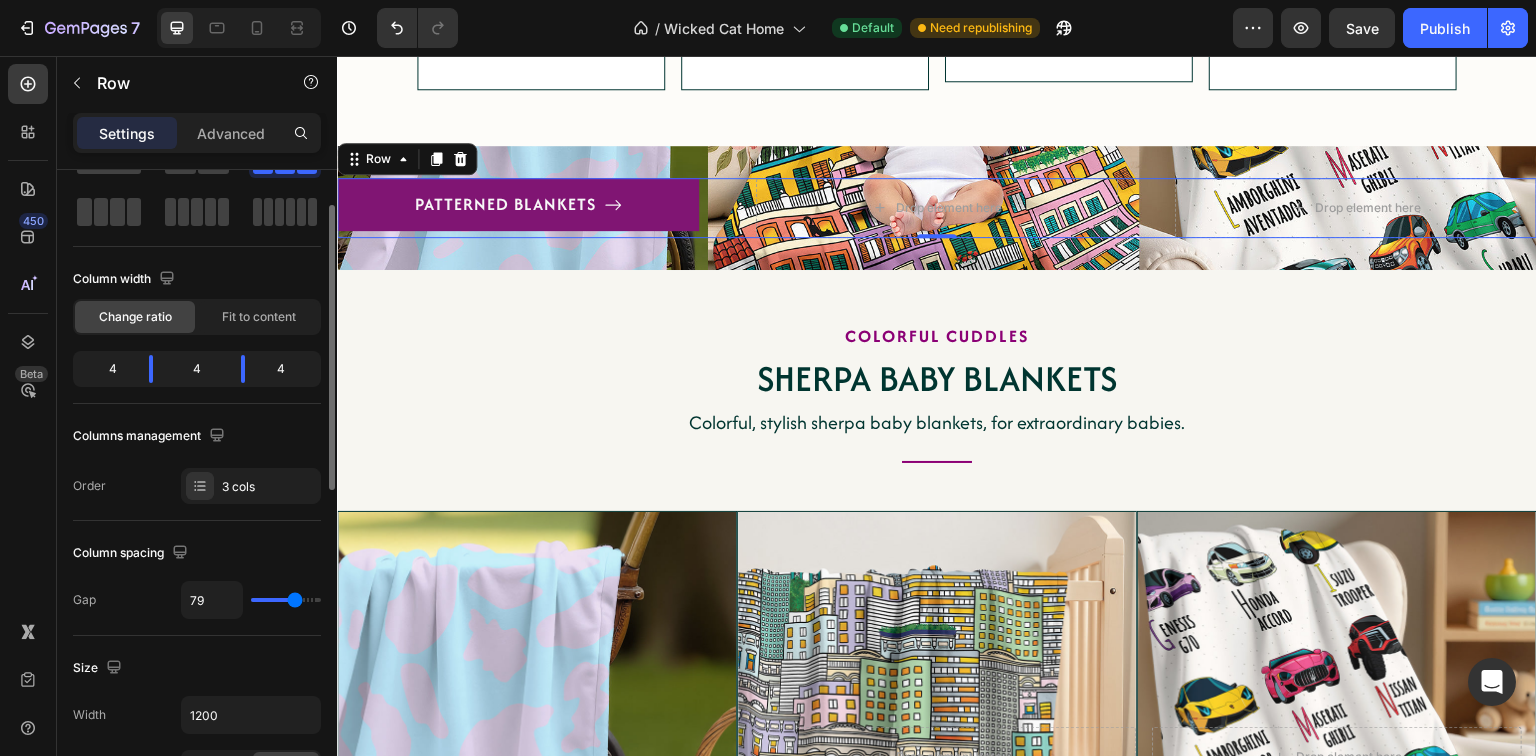 type on "84" 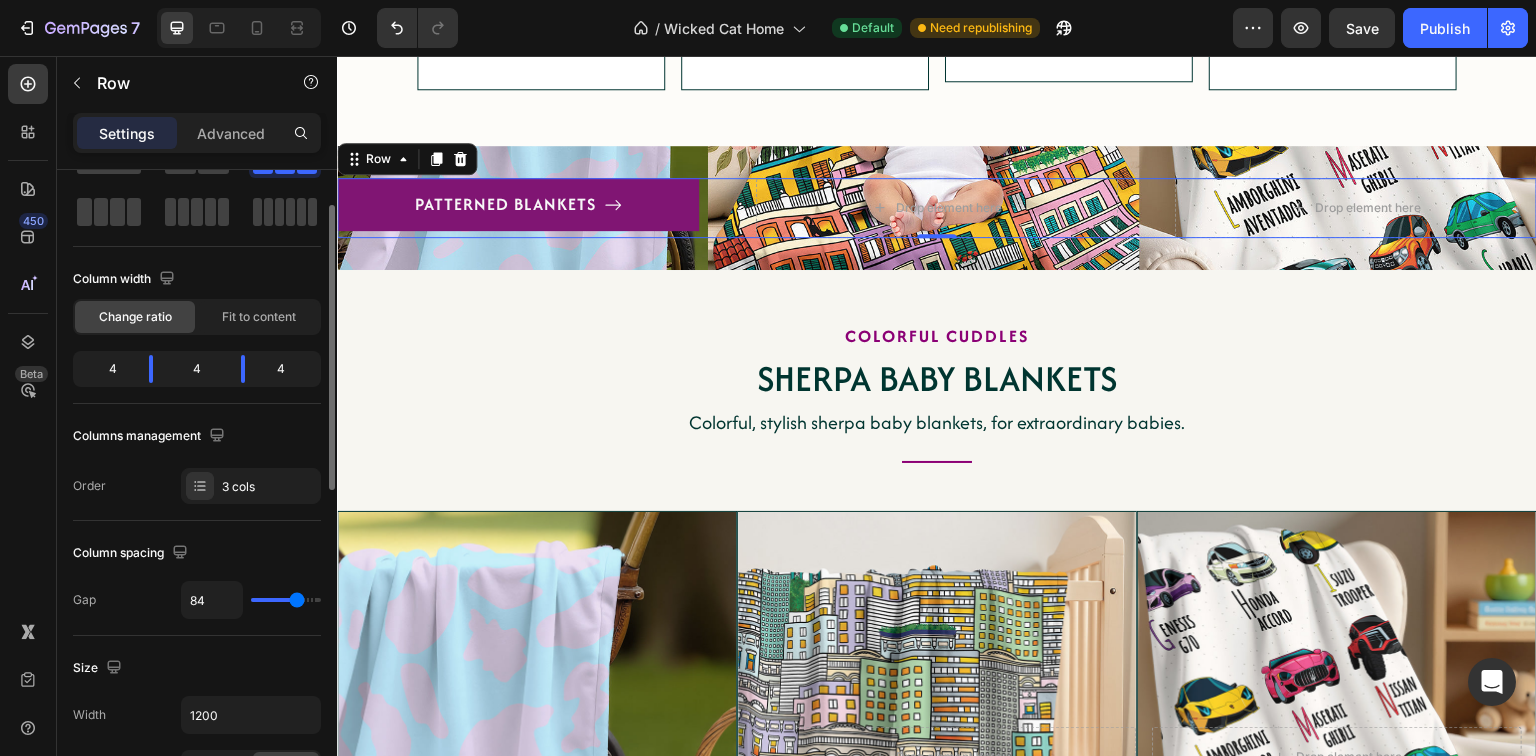 type on "95" 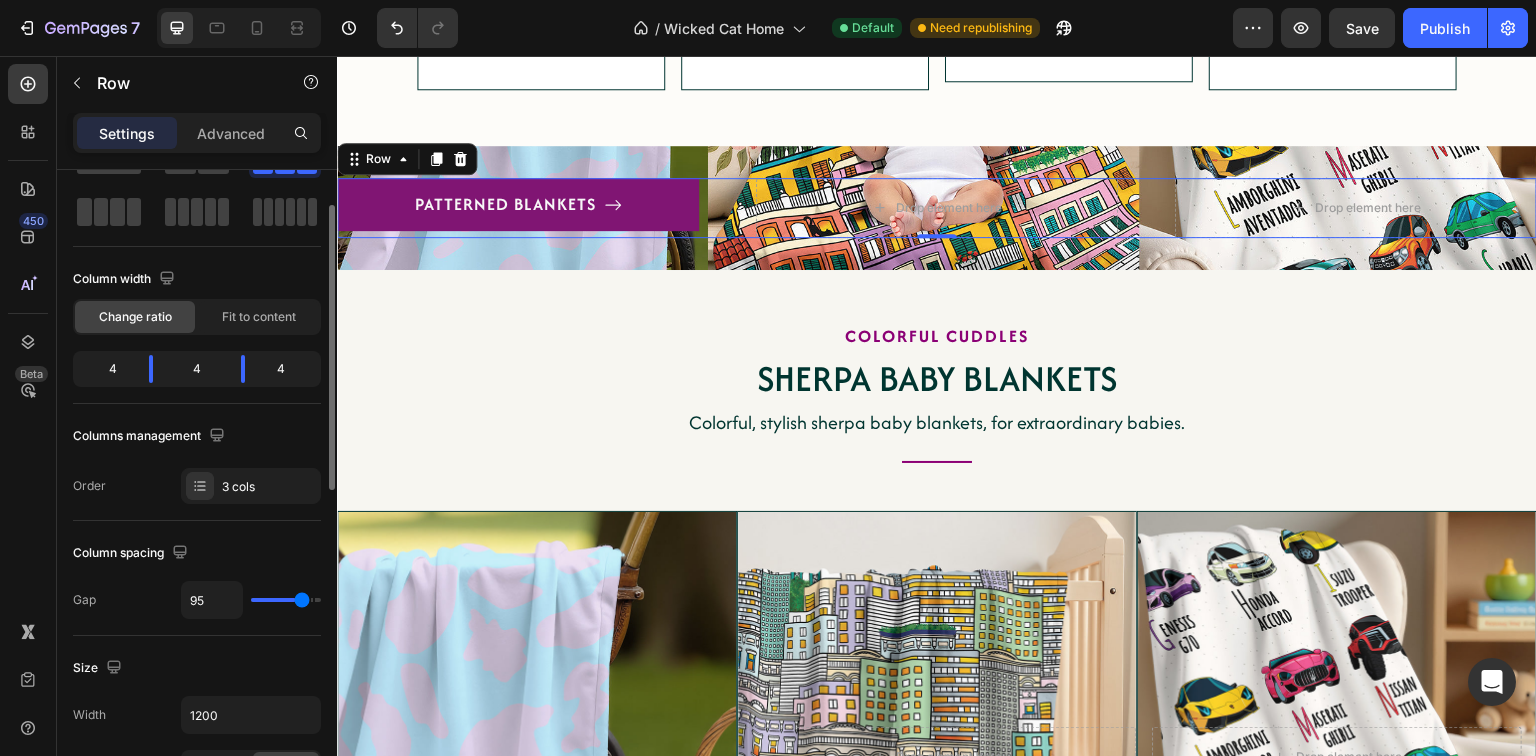 type on "98" 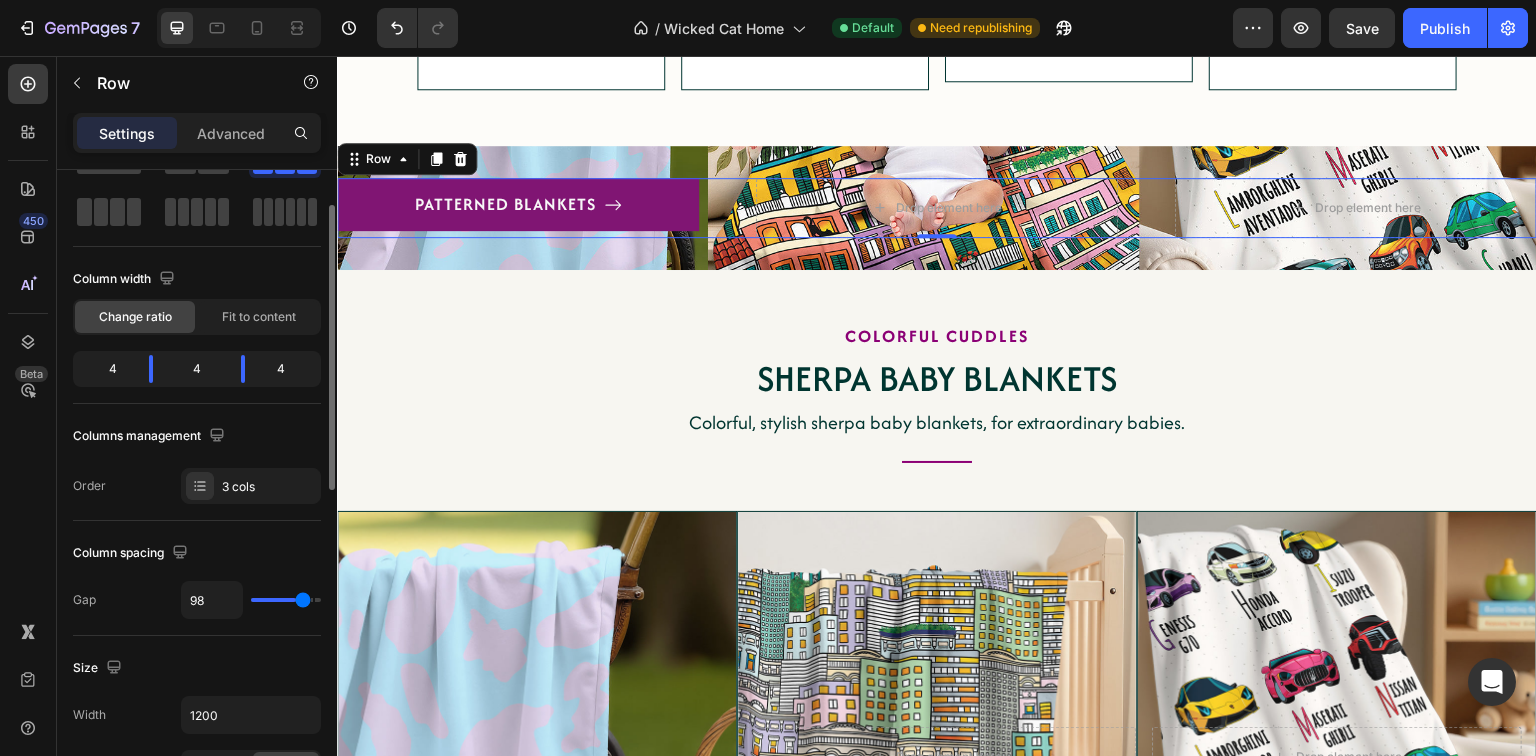 type on "102" 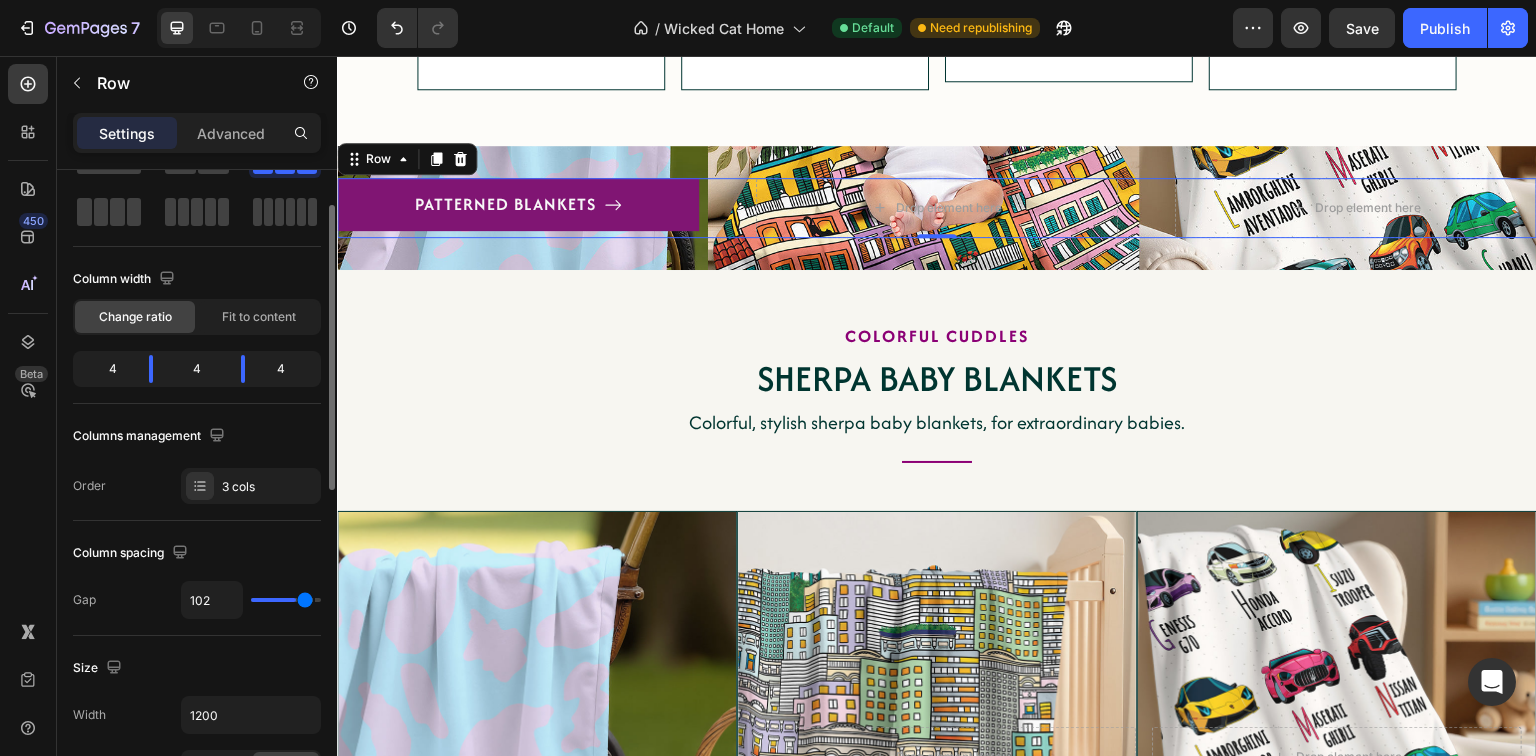 type on "104" 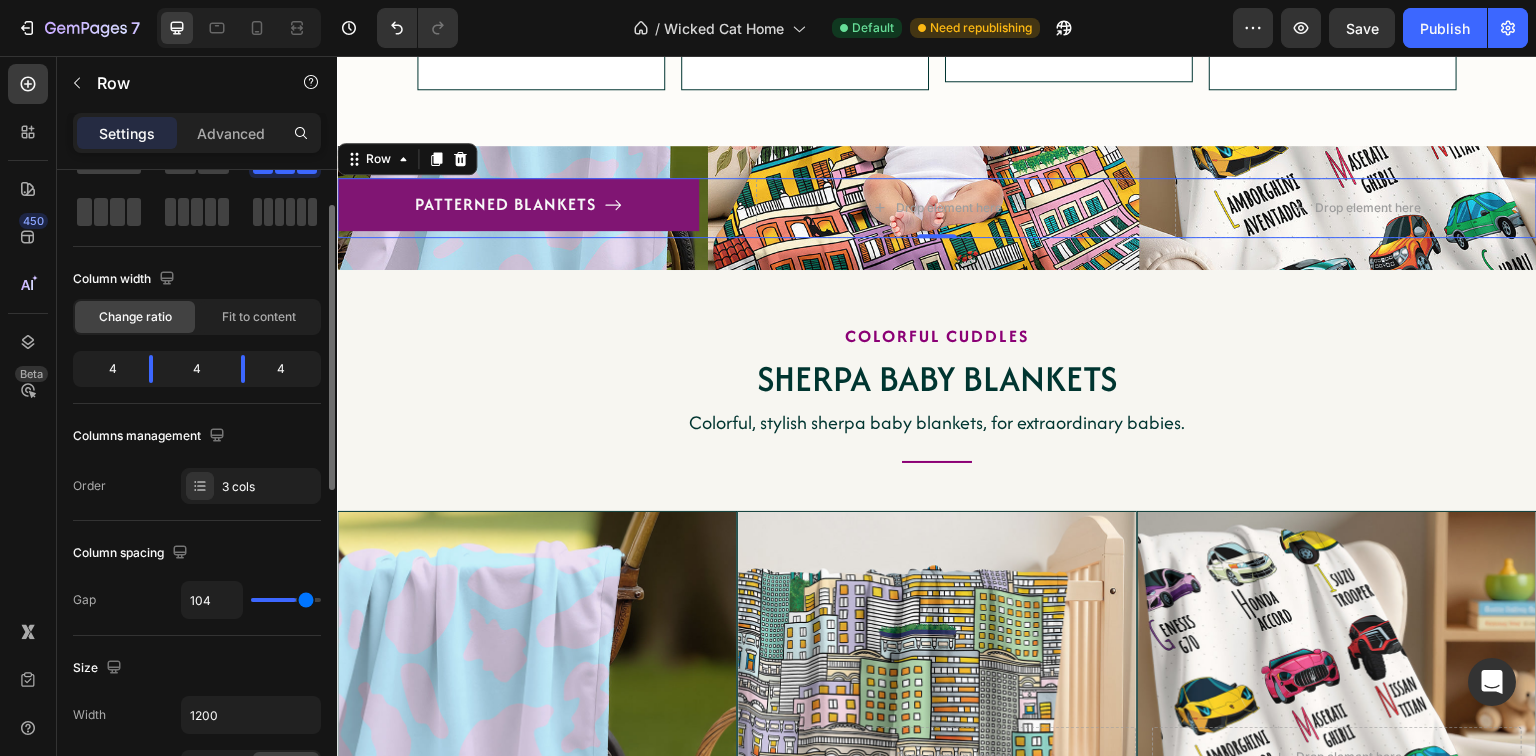 type on "105" 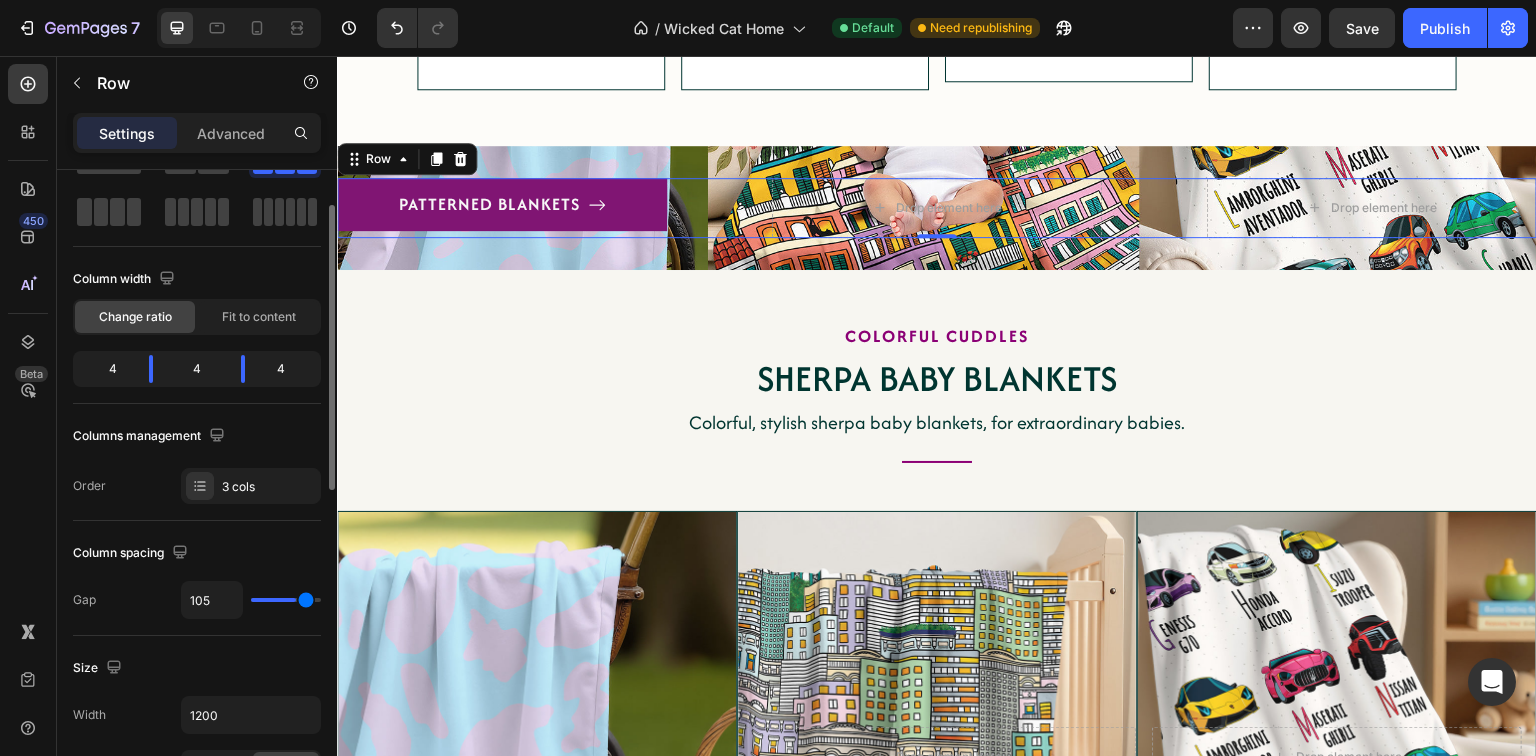 type on "107" 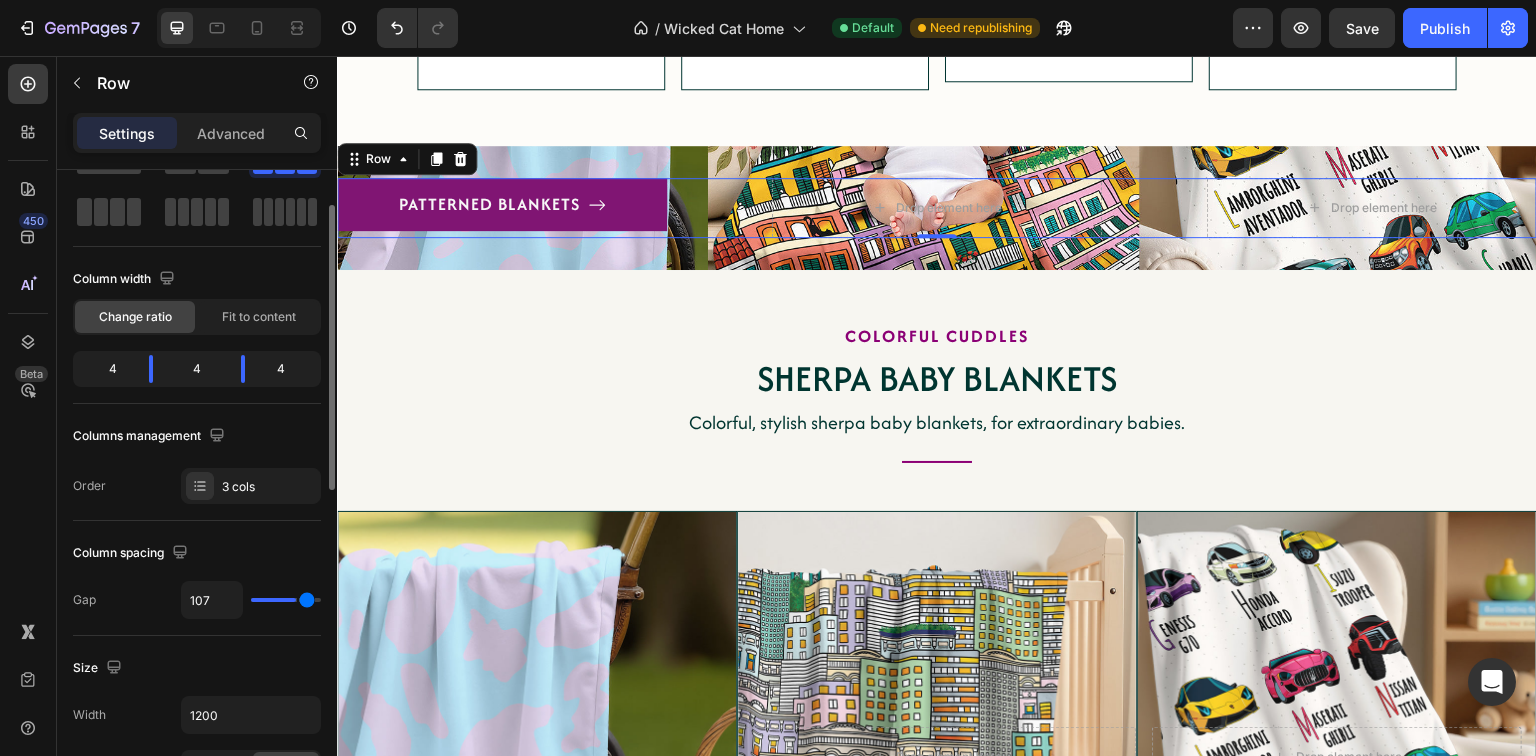 type on "109" 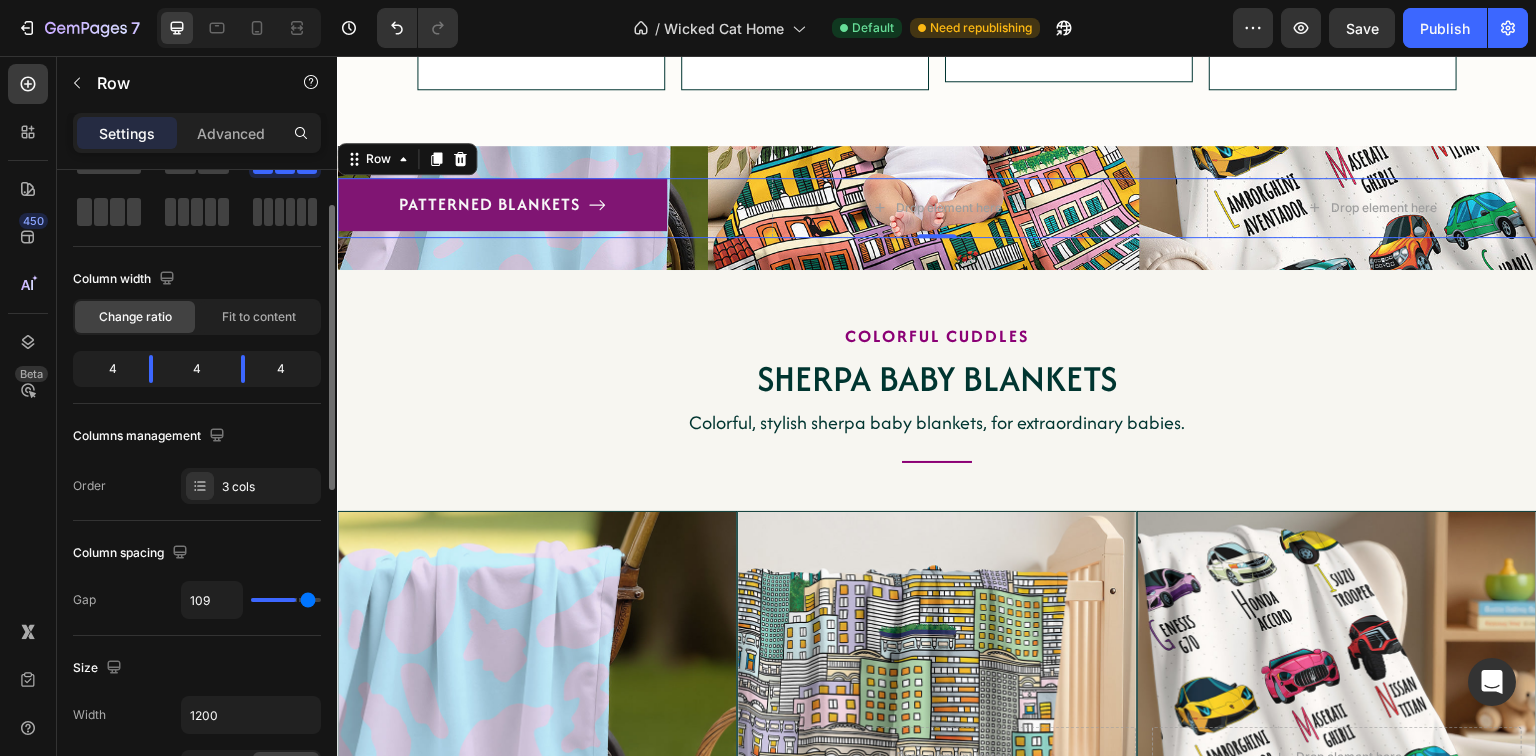 type on "111" 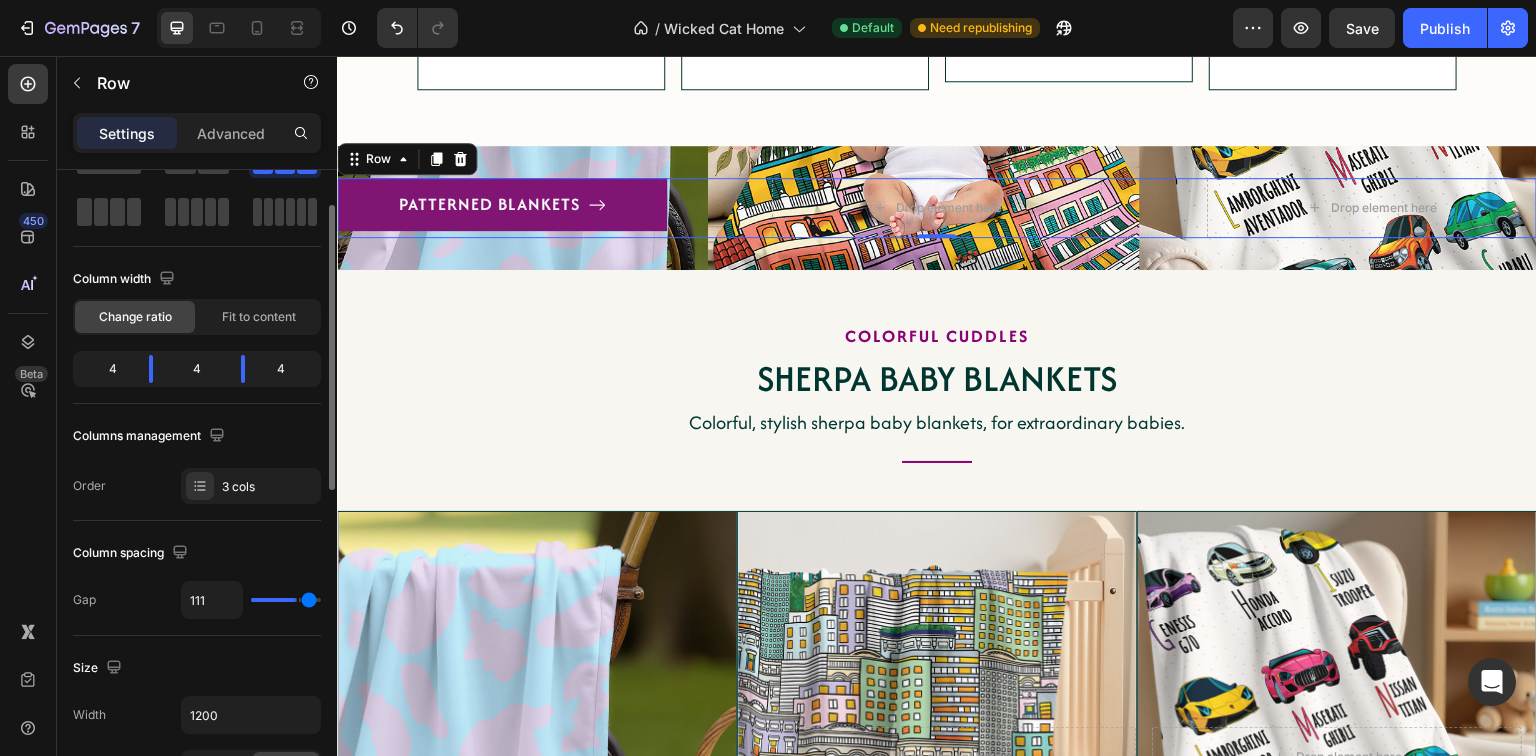 type on "112" 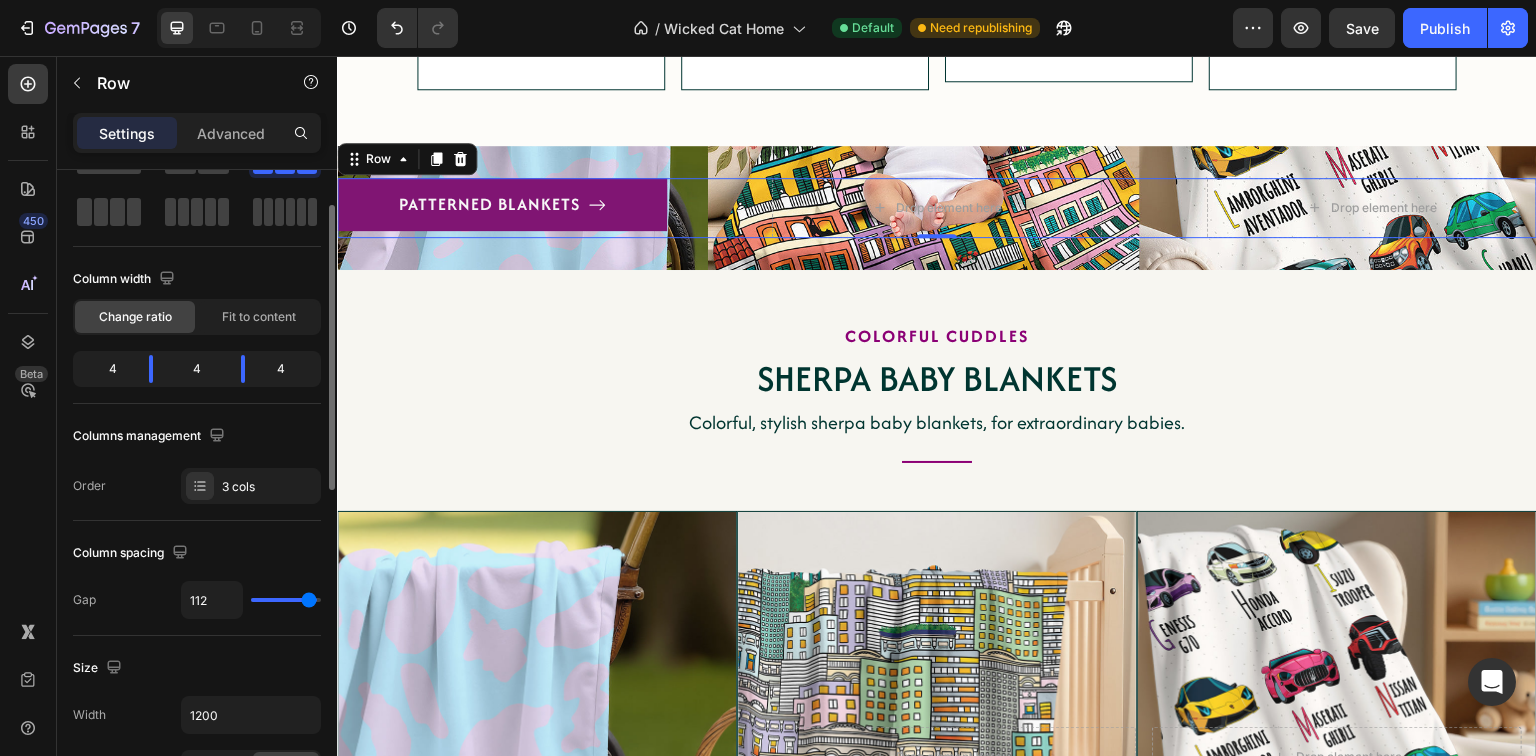 type on "114" 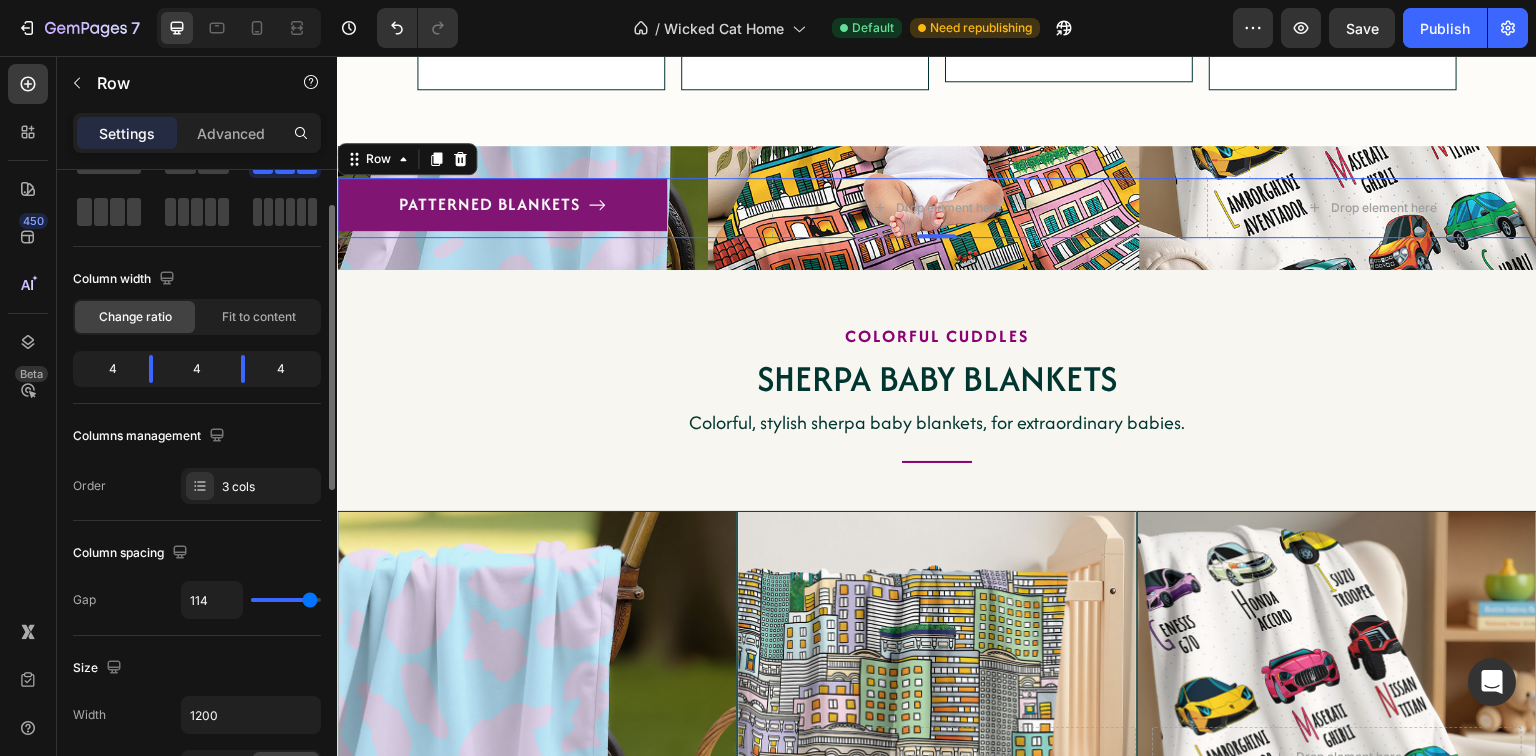 type on "116" 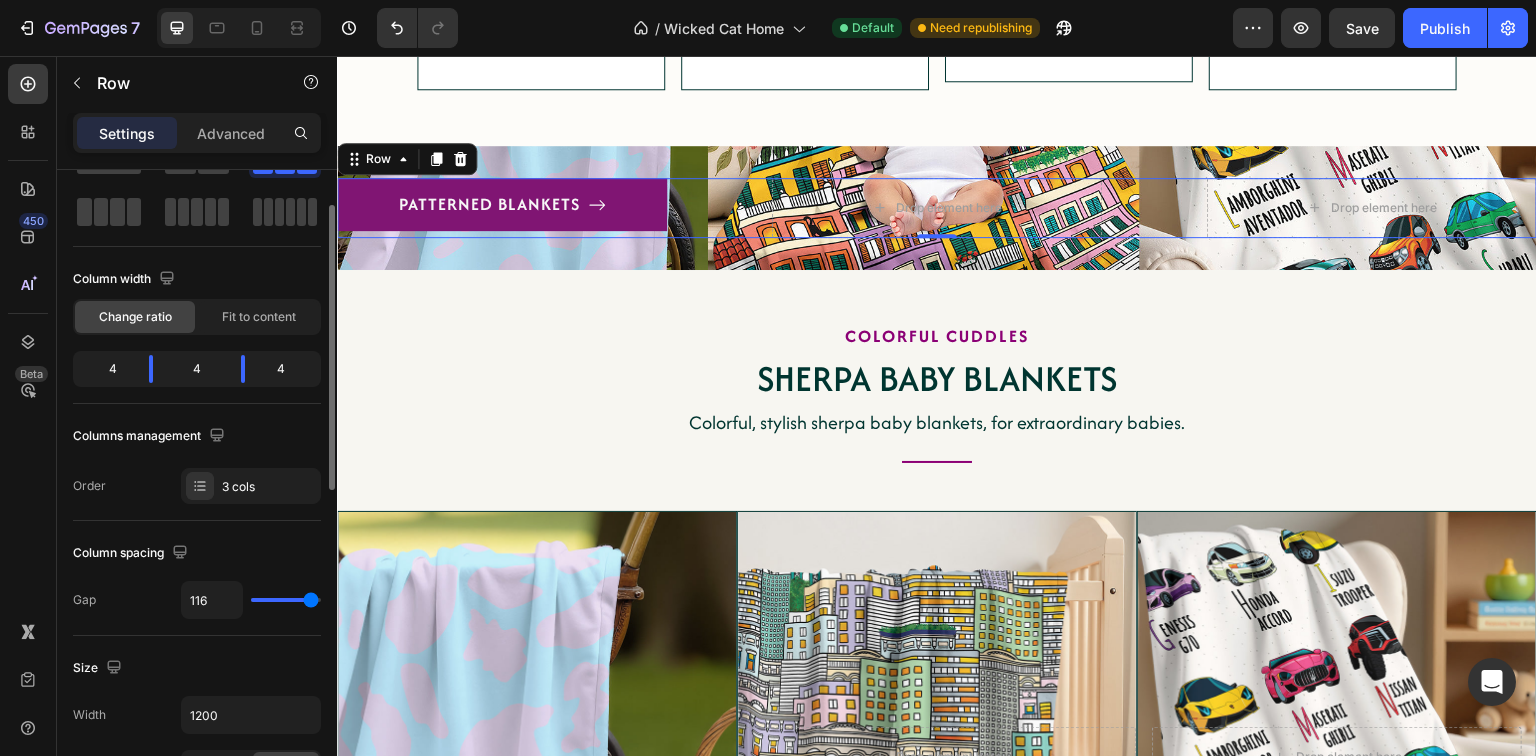 type on "120" 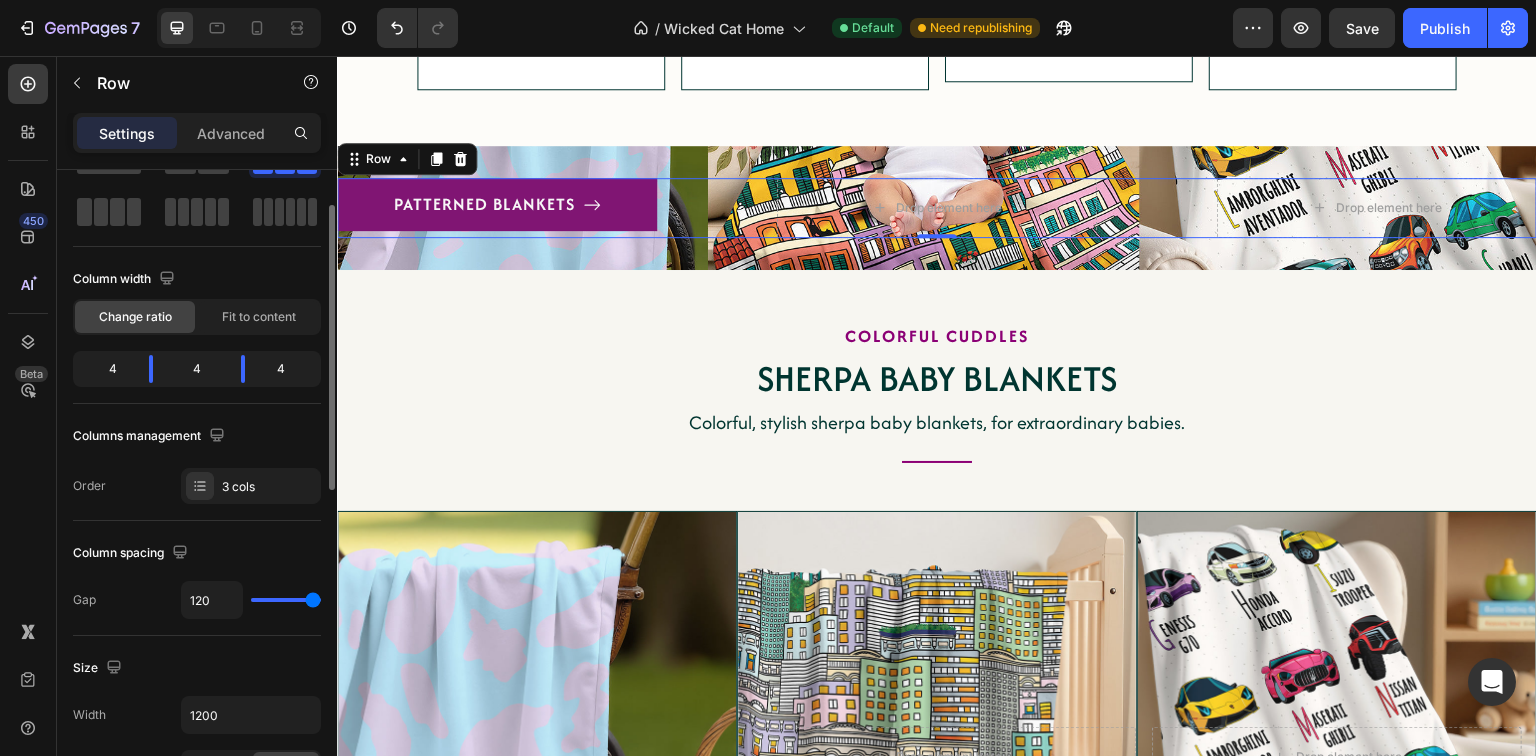 drag, startPoint x: 251, startPoint y: 600, endPoint x: 20, endPoint y: 530, distance: 241.37315 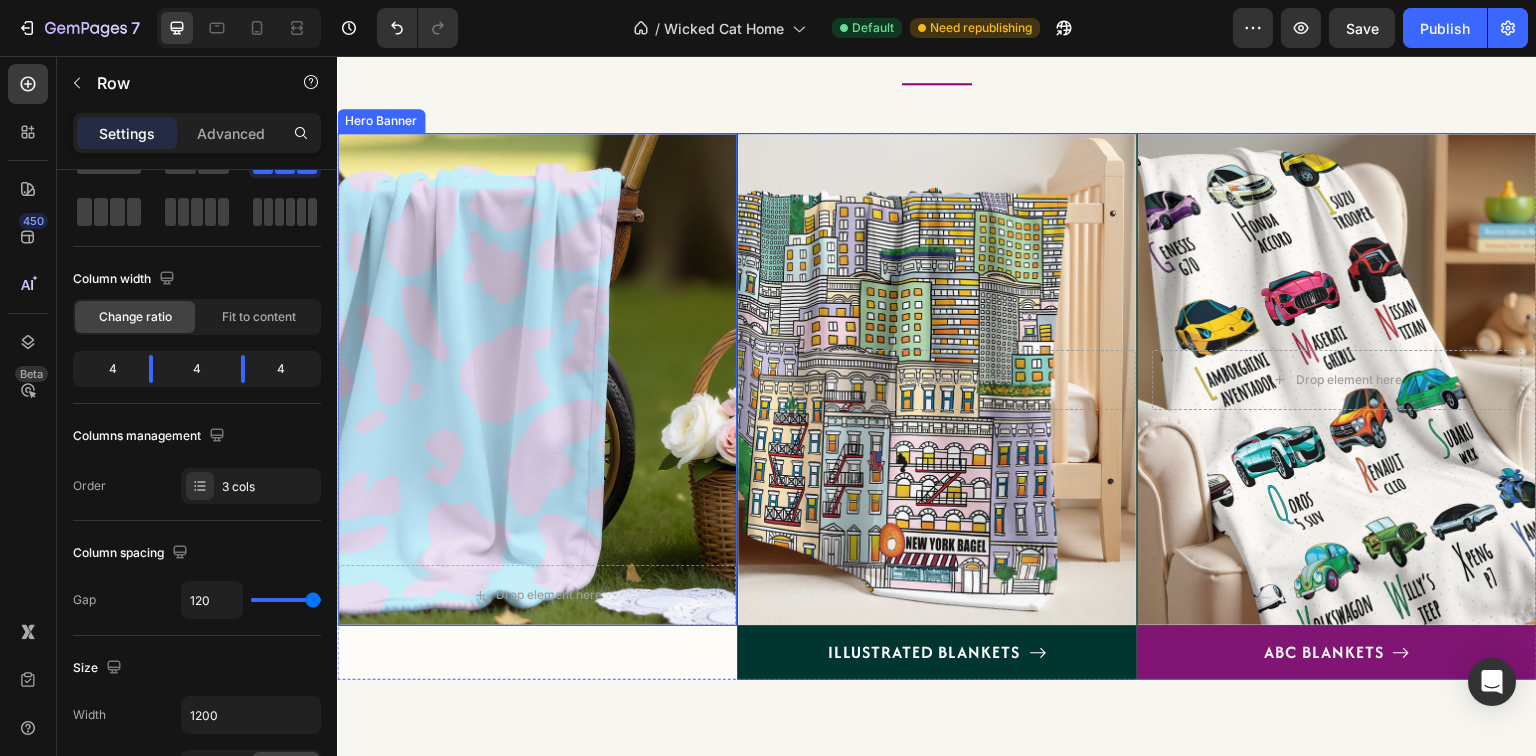 scroll, scrollTop: 3387, scrollLeft: 0, axis: vertical 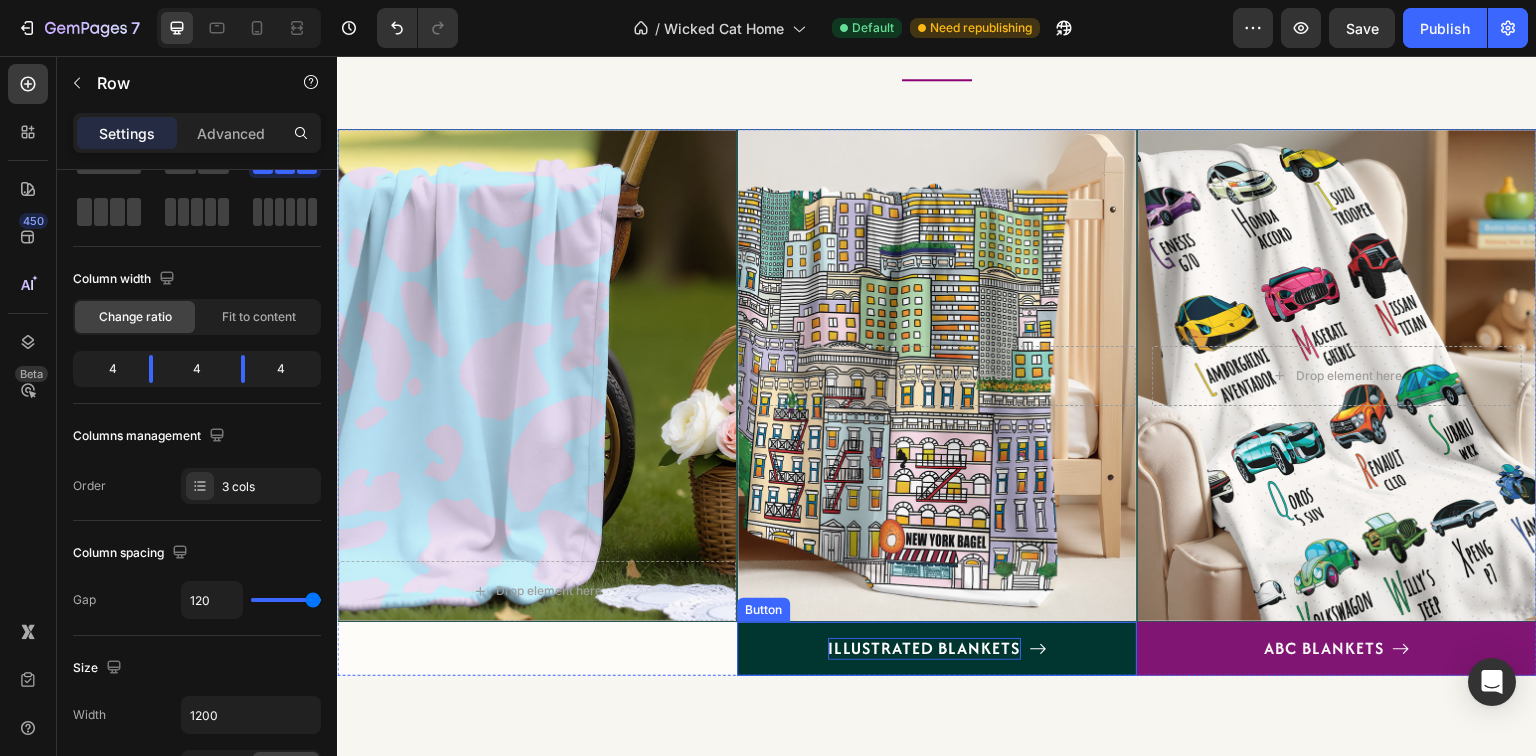click on "ILLUSTRATED BLANKETS" at bounding box center [924, 649] 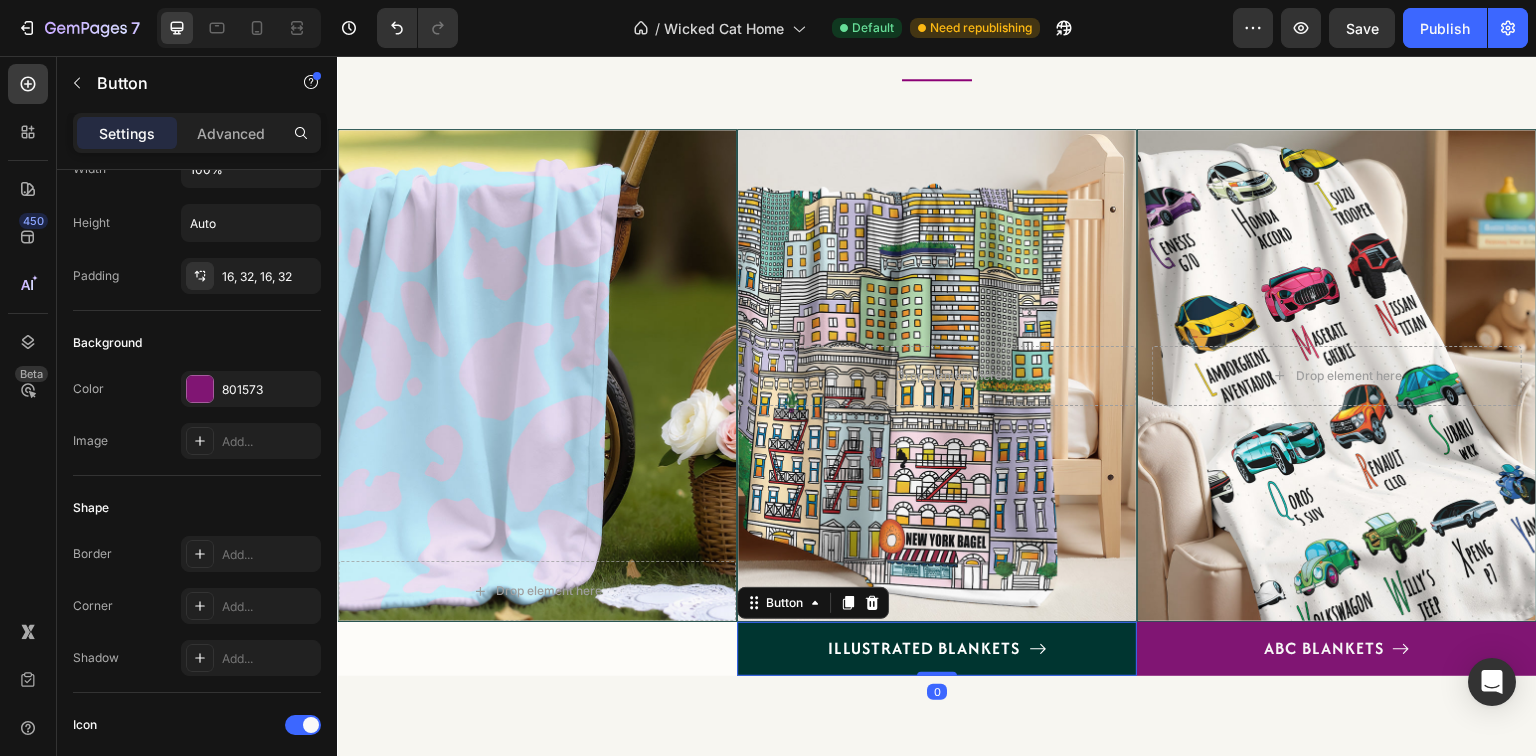 scroll, scrollTop: 0, scrollLeft: 0, axis: both 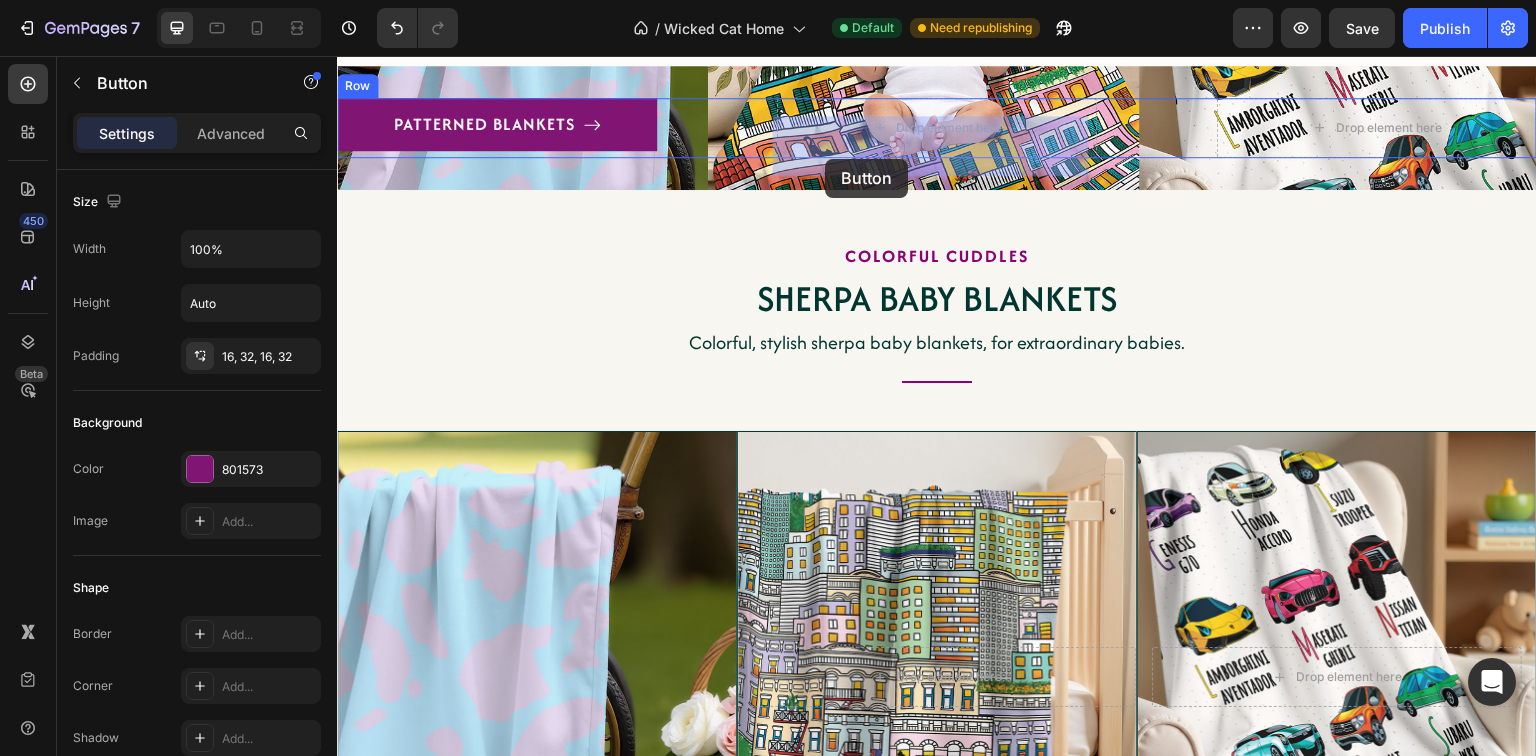 drag, startPoint x: 776, startPoint y: 608, endPoint x: 825, endPoint y: 159, distance: 451.6658 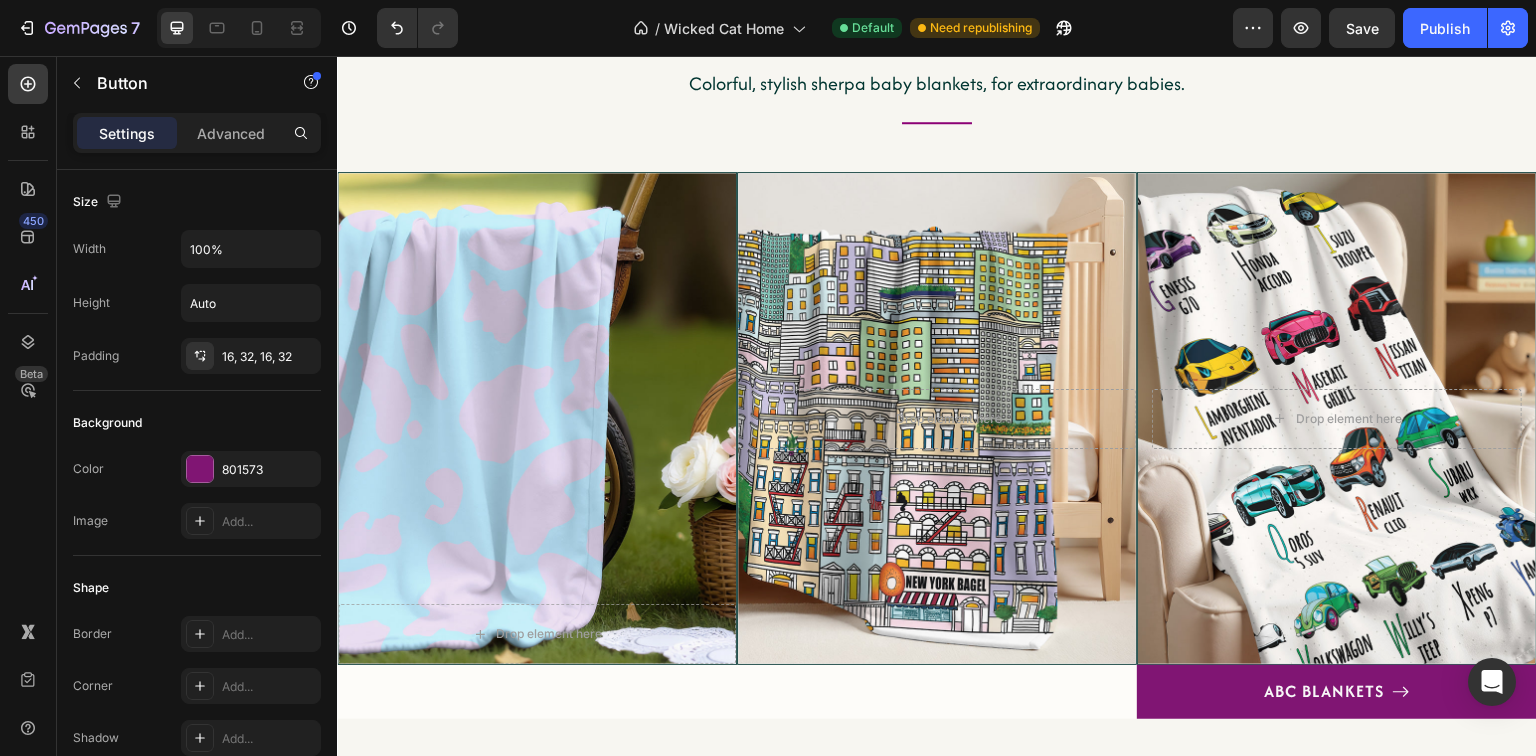 scroll, scrollTop: 3547, scrollLeft: 0, axis: vertical 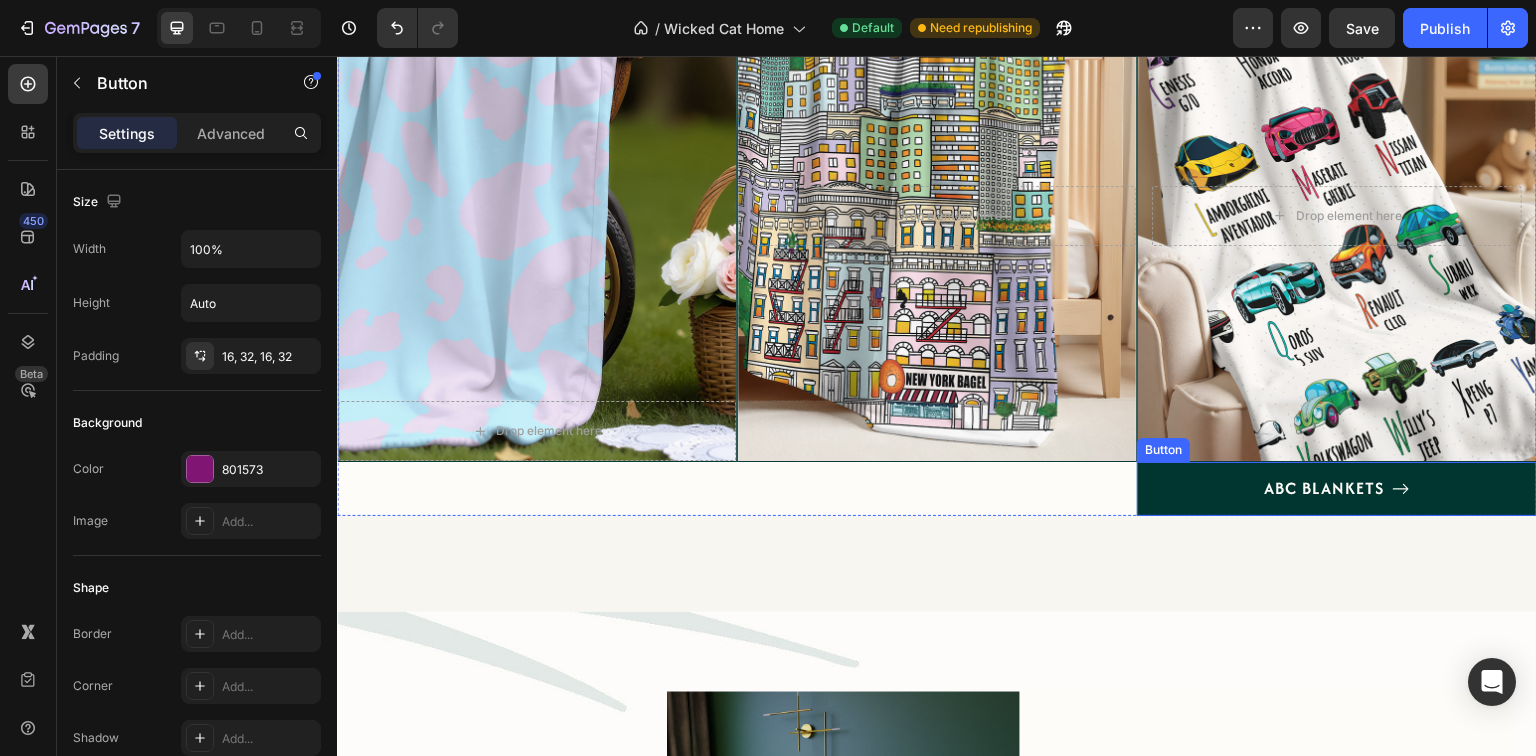 click on "ABC BLANKETS" at bounding box center (1337, 489) 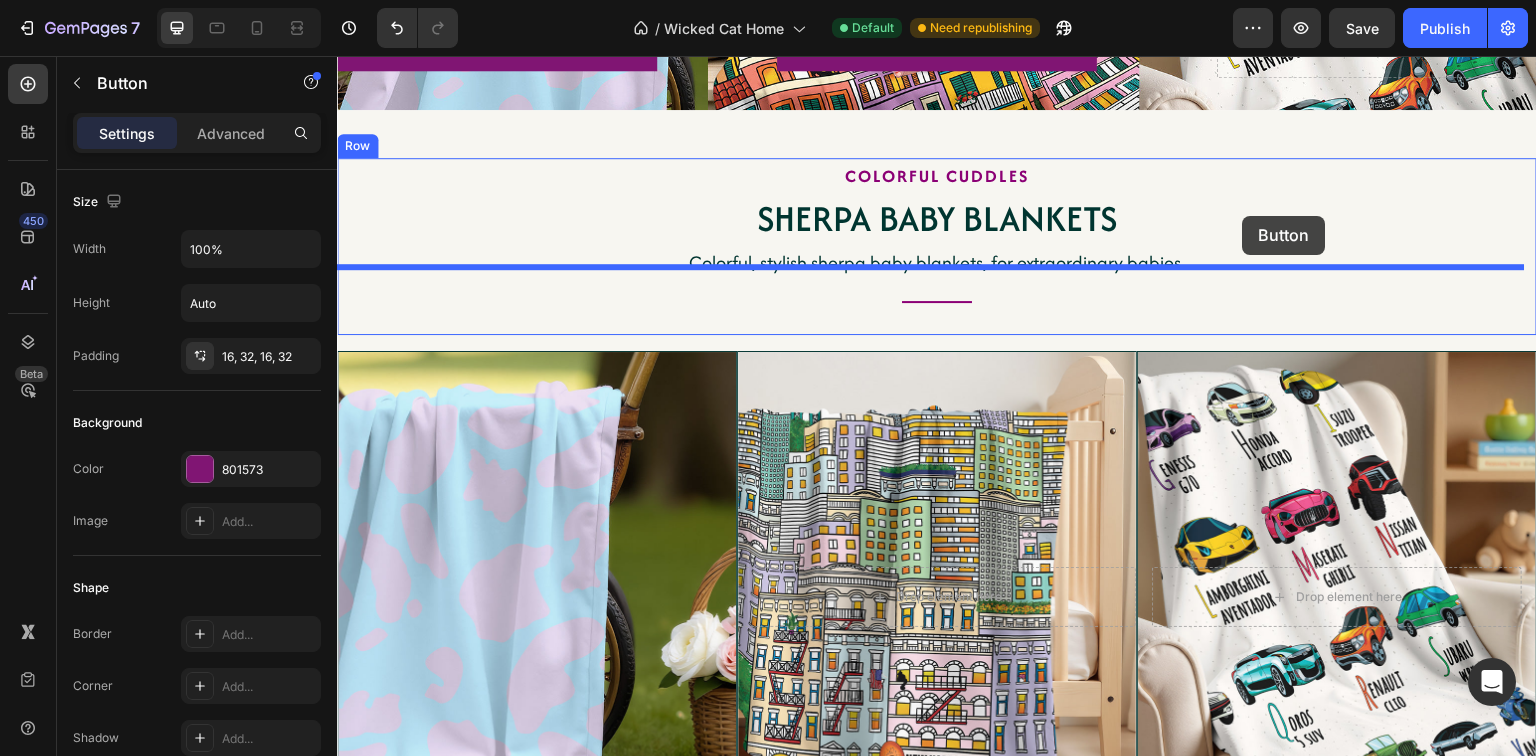 scroll, scrollTop: 2805, scrollLeft: 0, axis: vertical 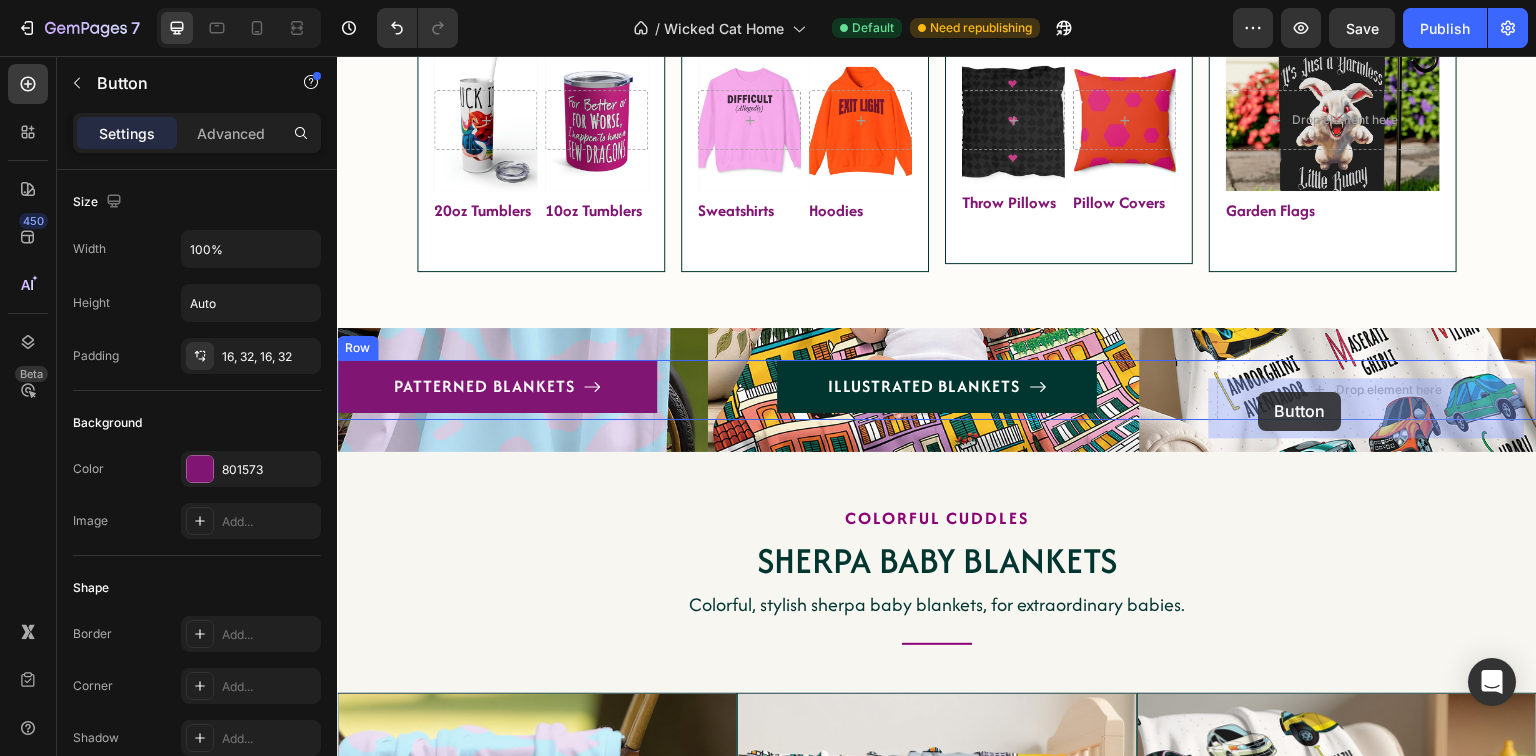 drag, startPoint x: 1160, startPoint y: 447, endPoint x: 876, endPoint y: 392, distance: 289.27667 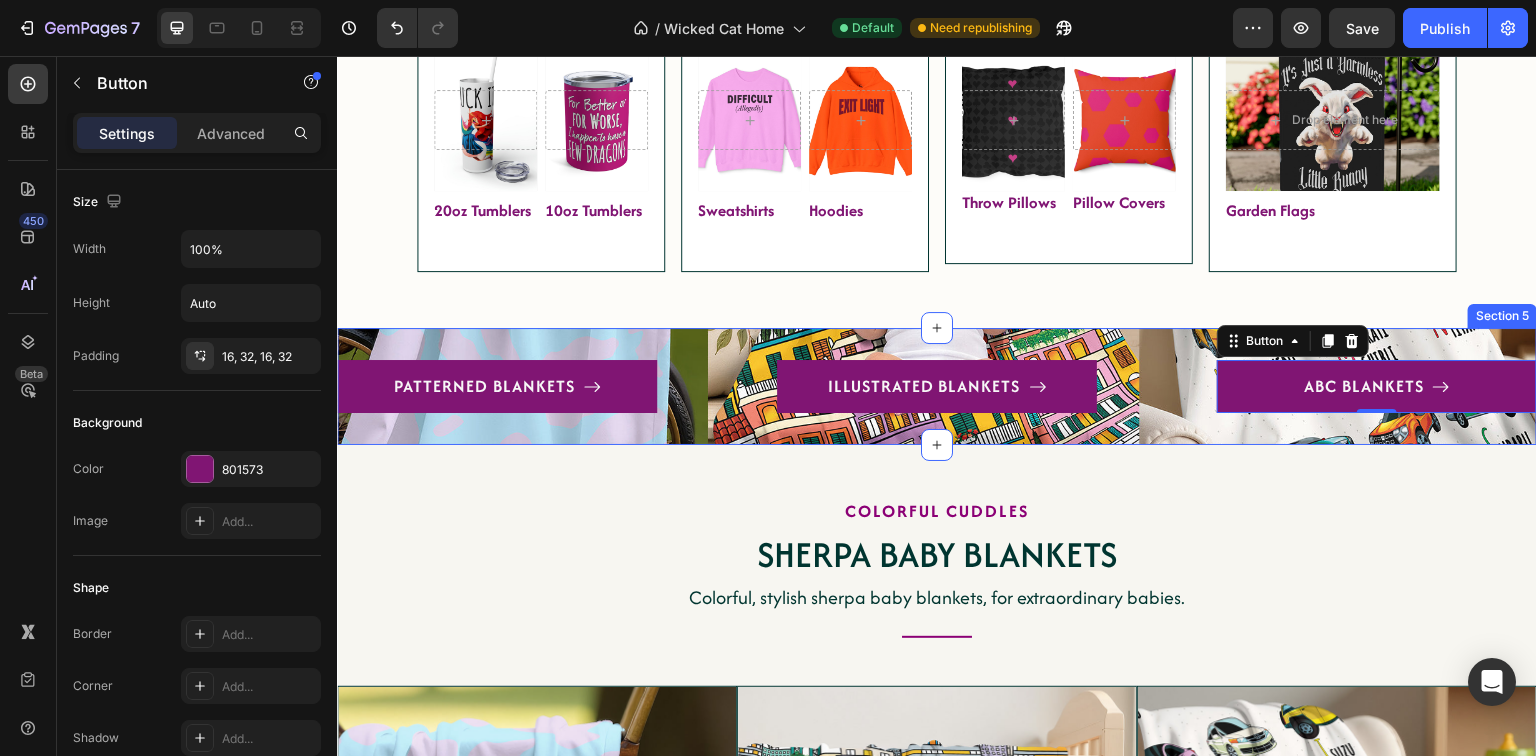 click on "PATTERNED BLANKETS Button                ILLUSTRATED BLANKETS Button                ABC BLANKETS Button   0 Row Section 5" at bounding box center (937, 387) 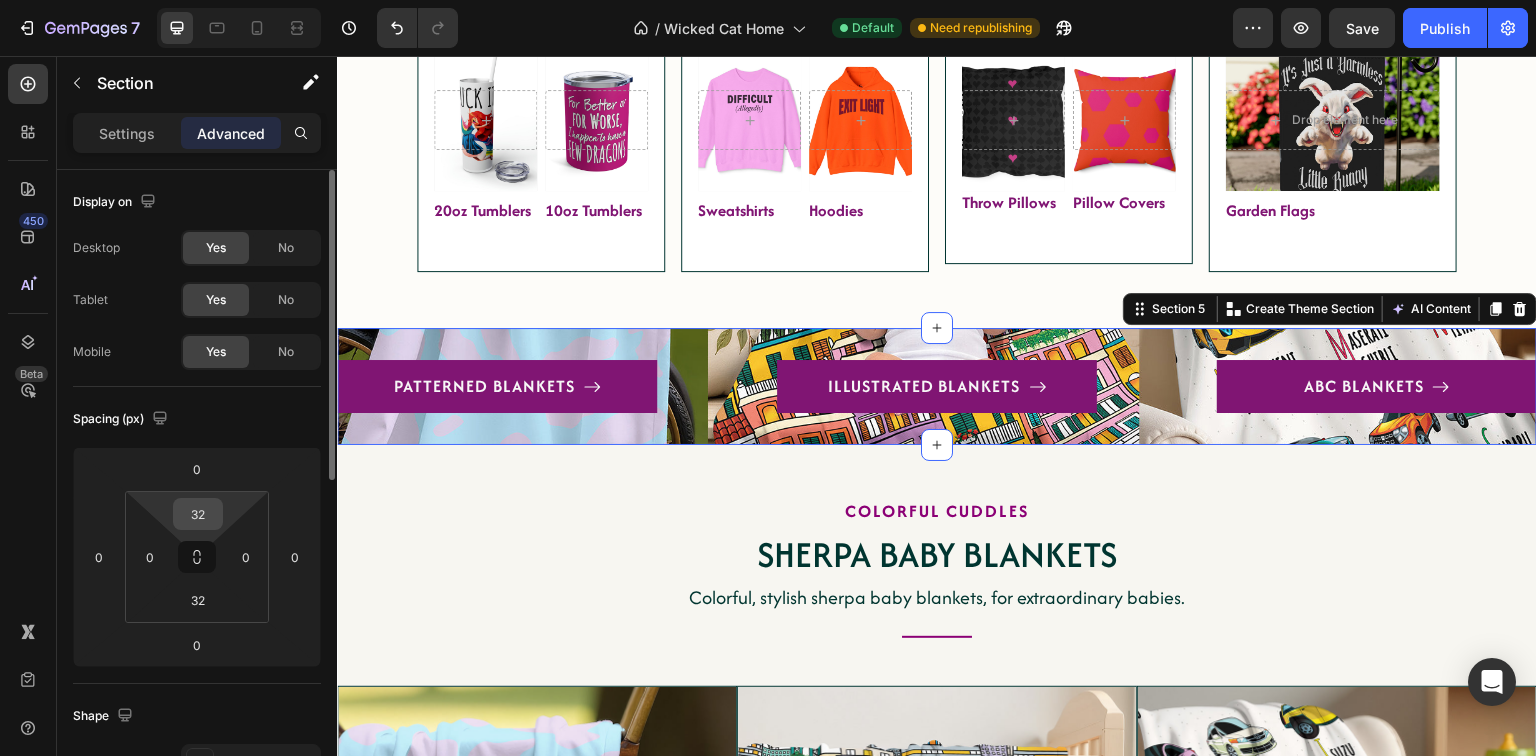 click on "32" at bounding box center [198, 514] 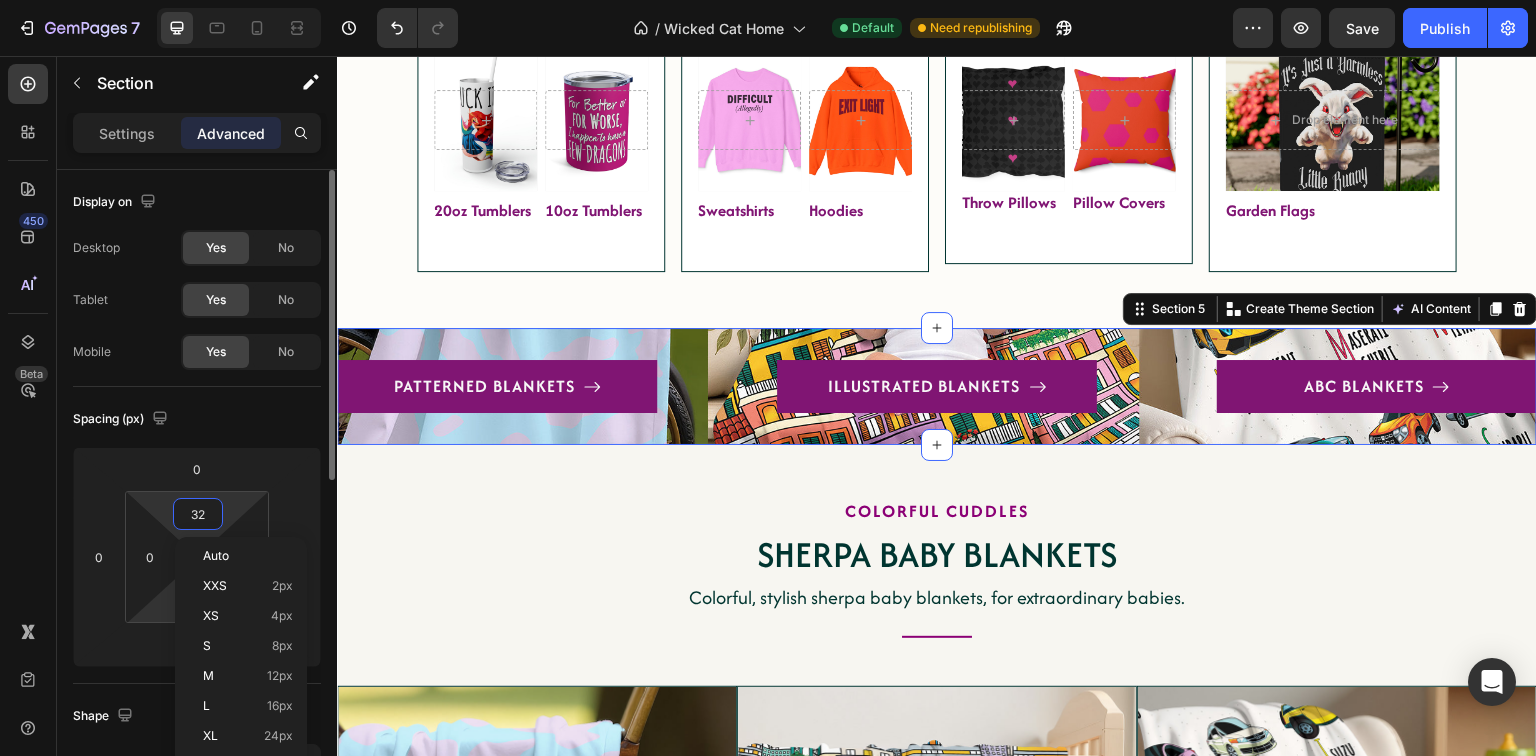 scroll, scrollTop: 240, scrollLeft: 0, axis: vertical 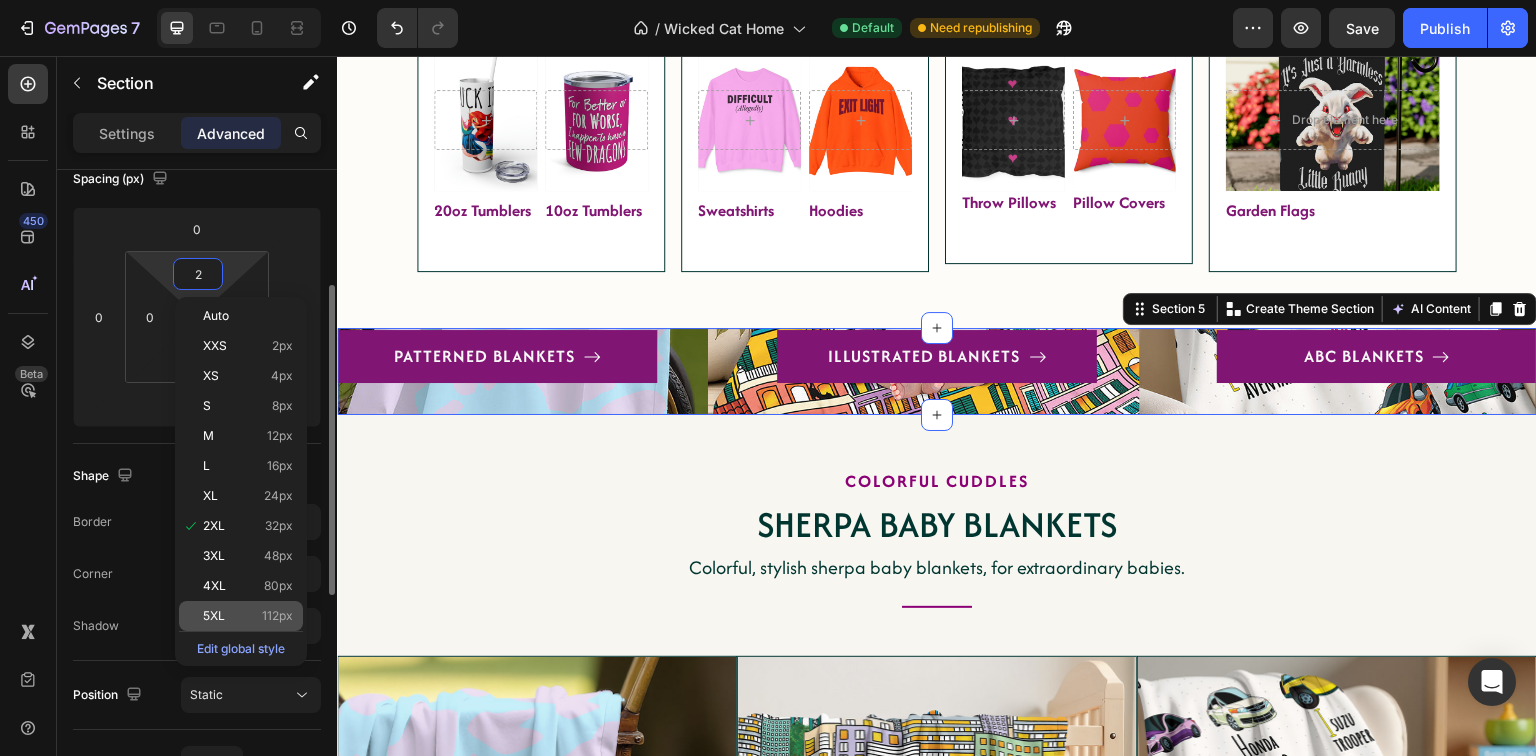 click on "5XL" at bounding box center [214, 616] 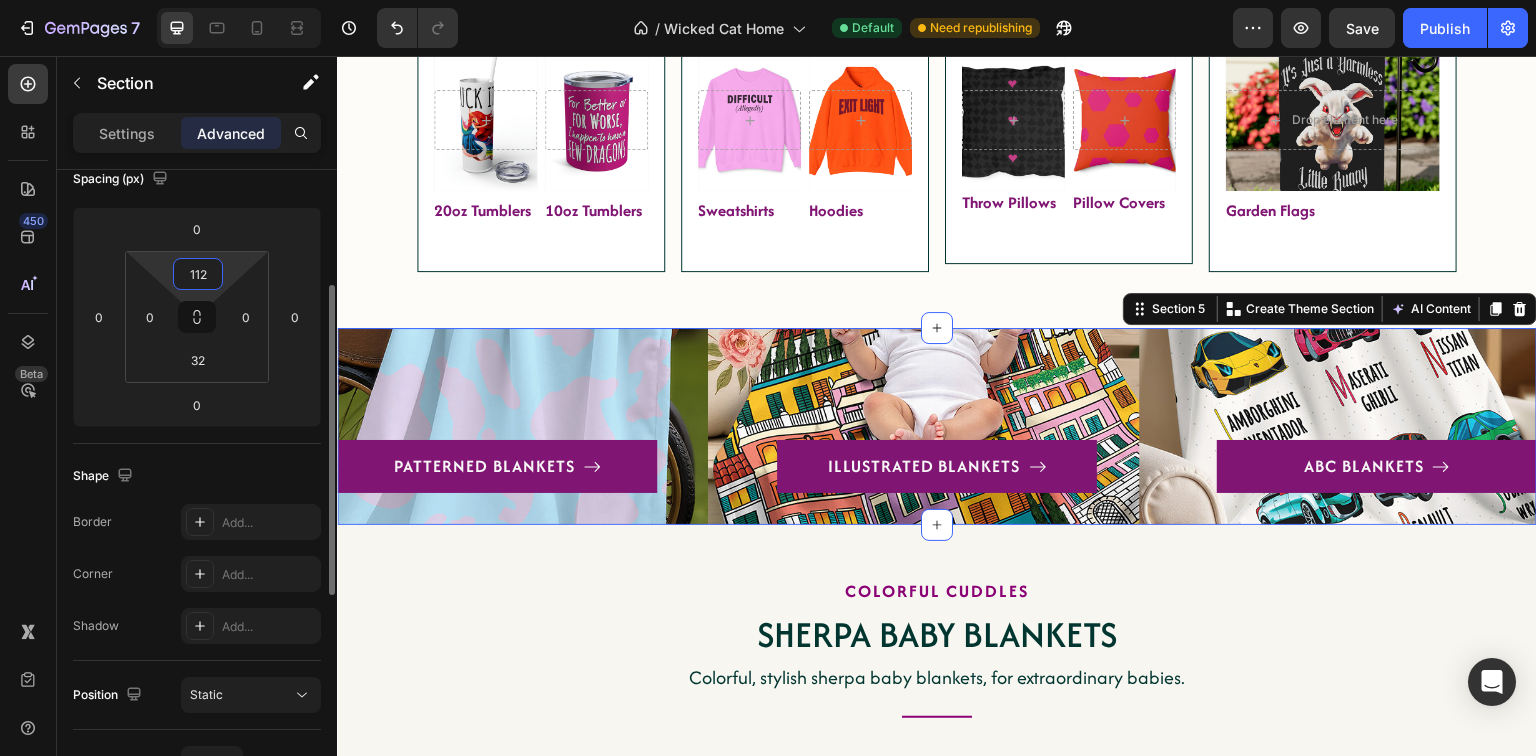 click on "112" at bounding box center (198, 274) 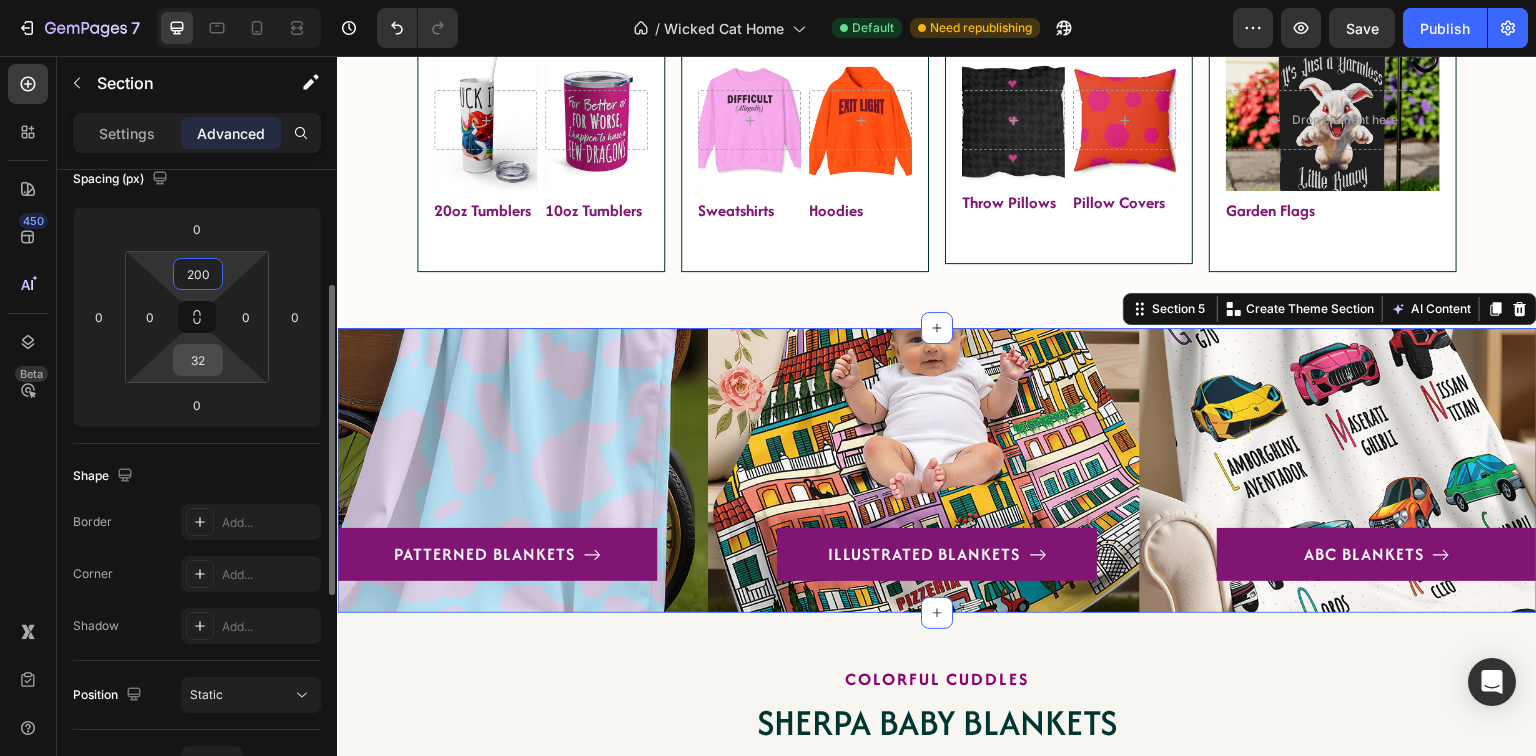 type on "200" 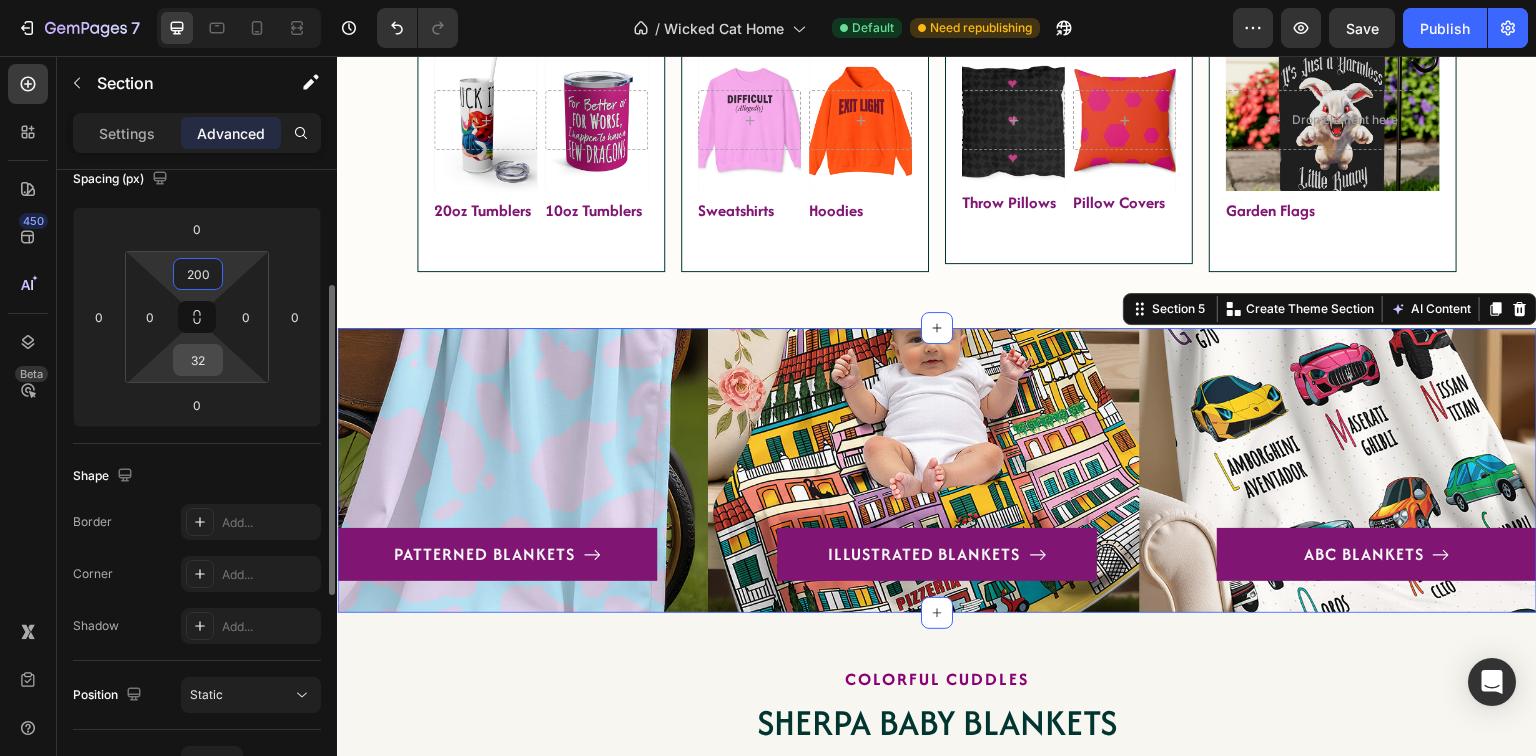 click on "32" at bounding box center (198, 360) 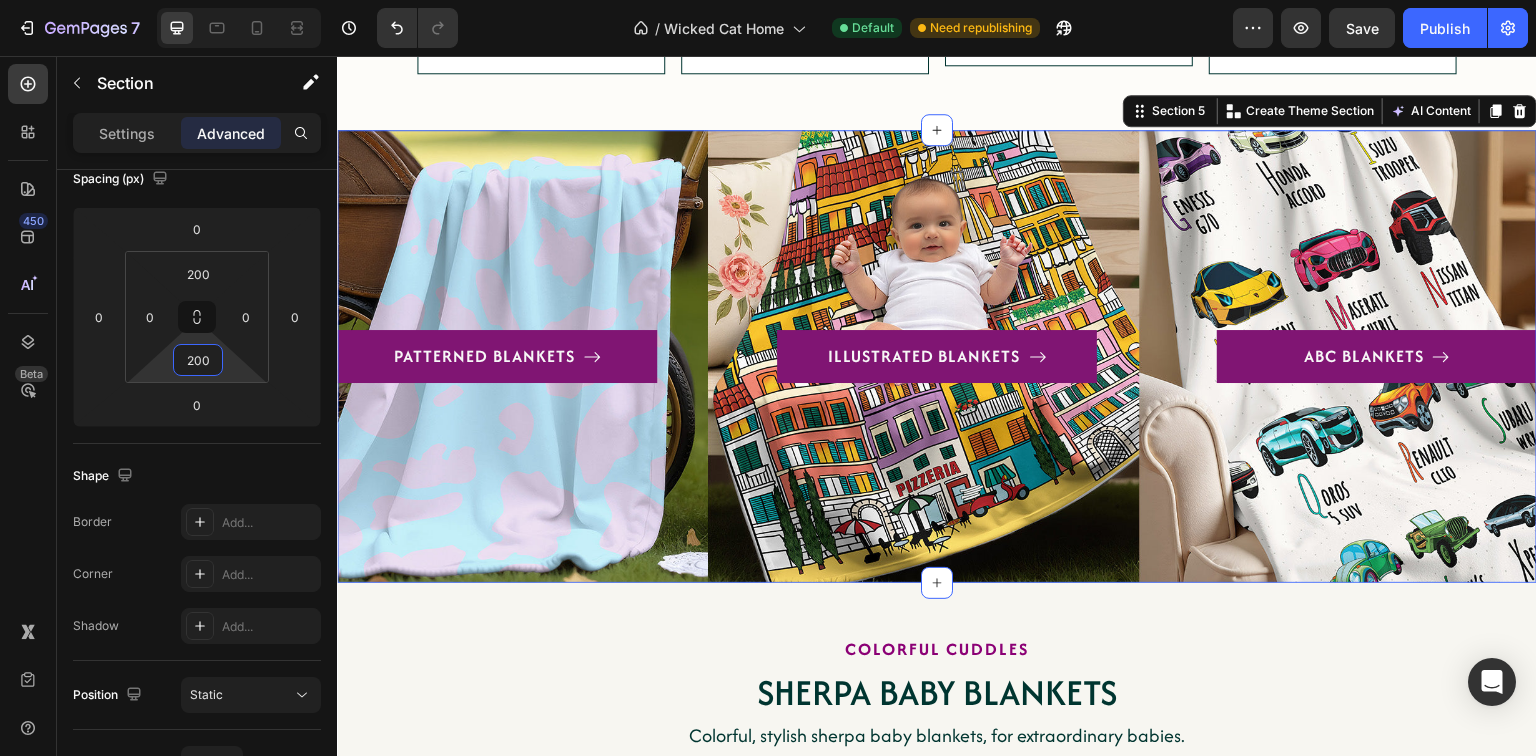 scroll, scrollTop: 3045, scrollLeft: 0, axis: vertical 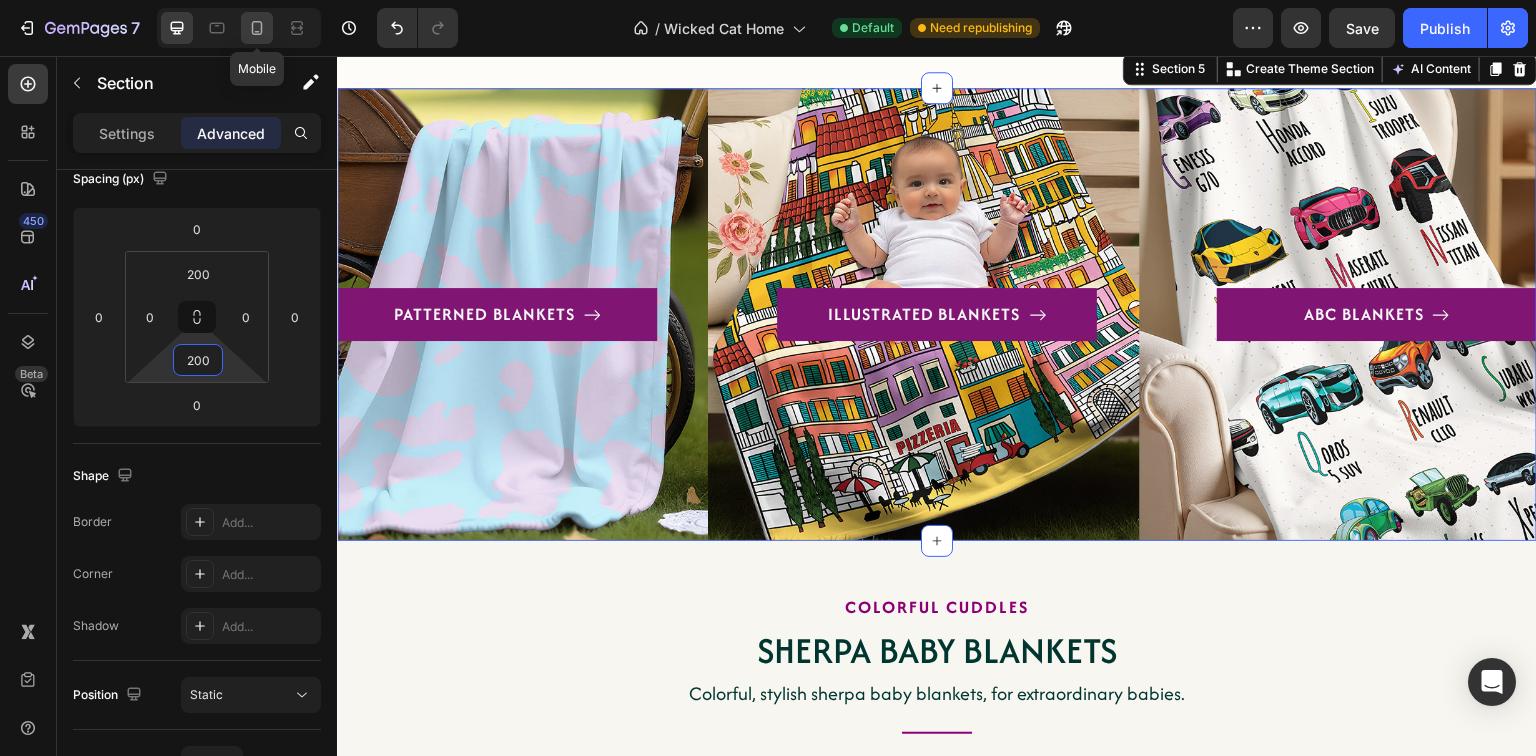 type on "200" 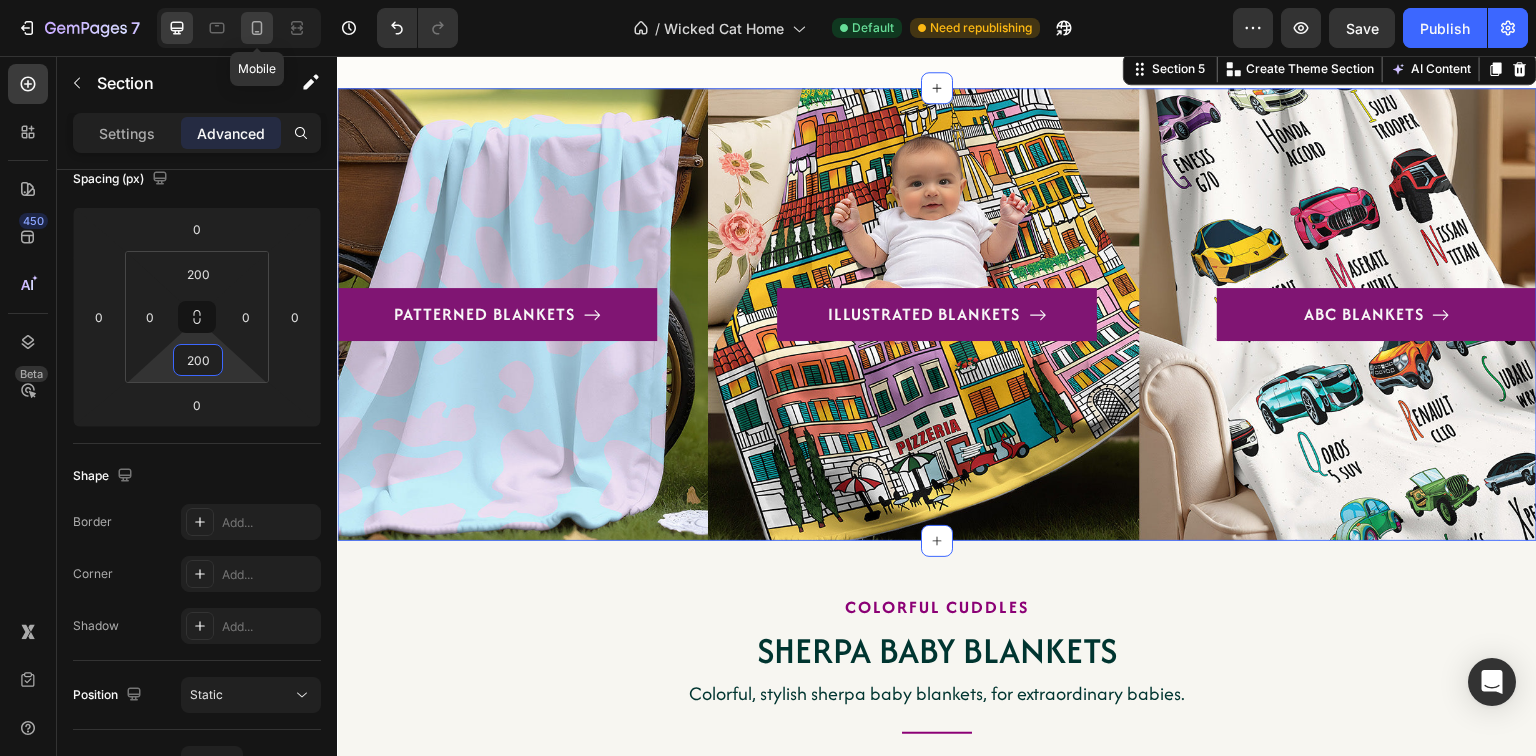 click 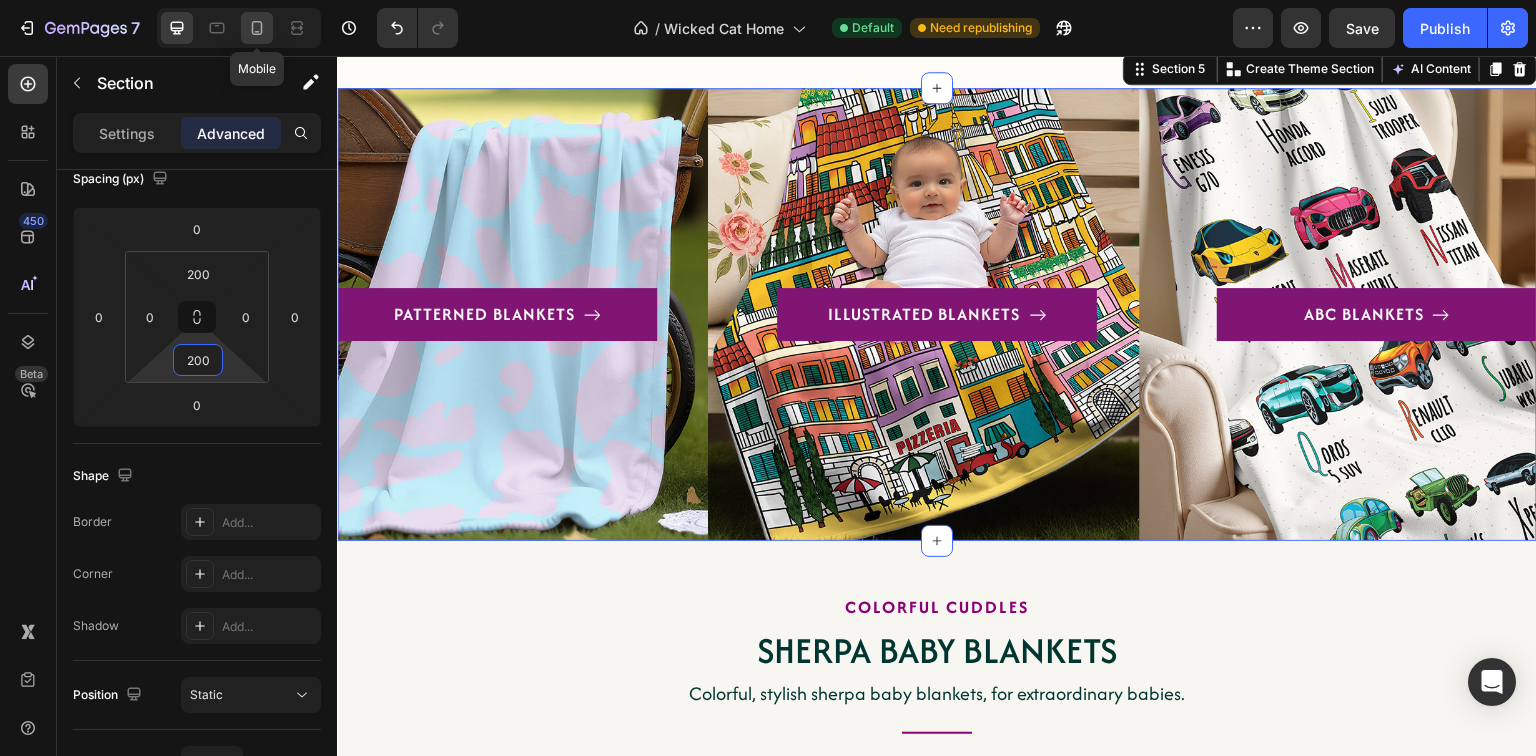 type on "40" 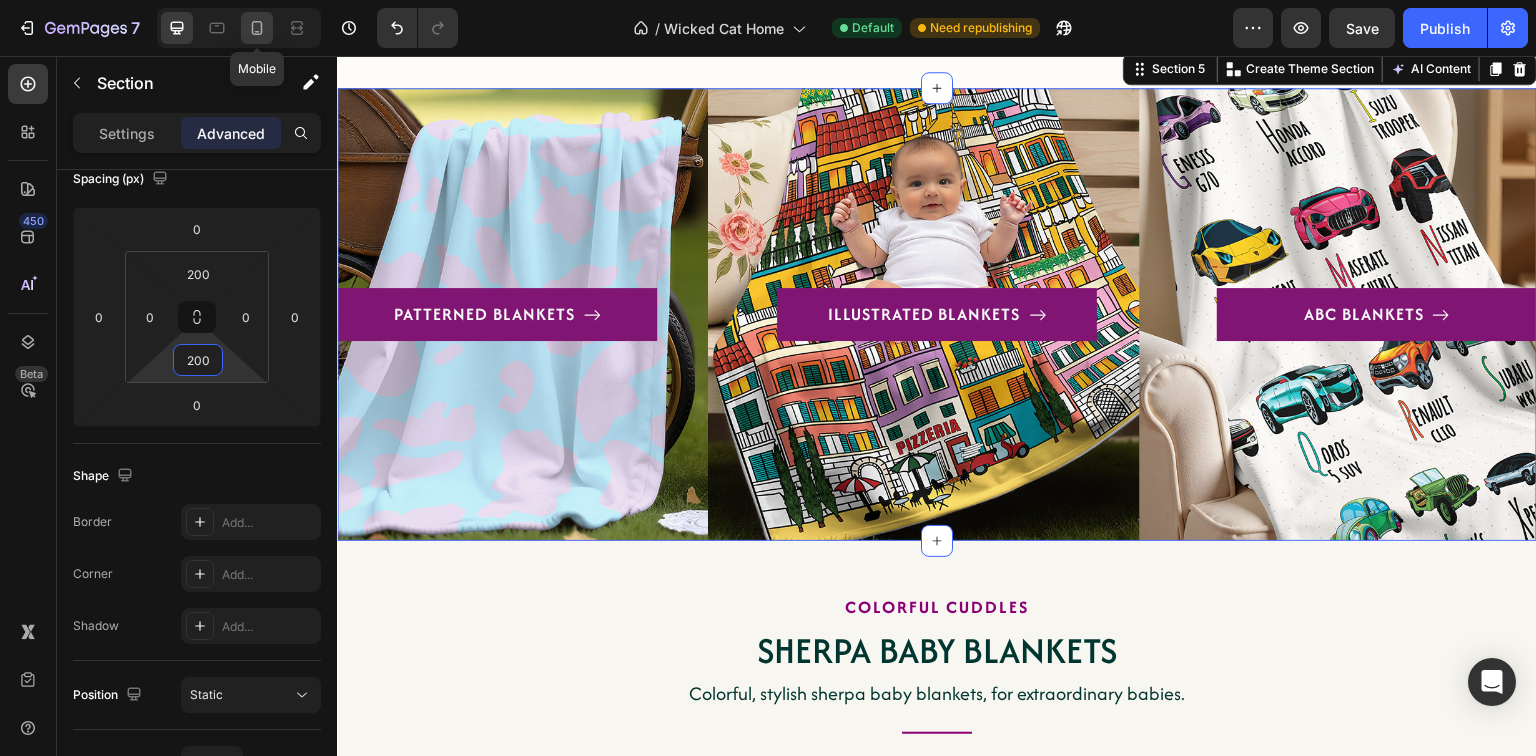 type on "40" 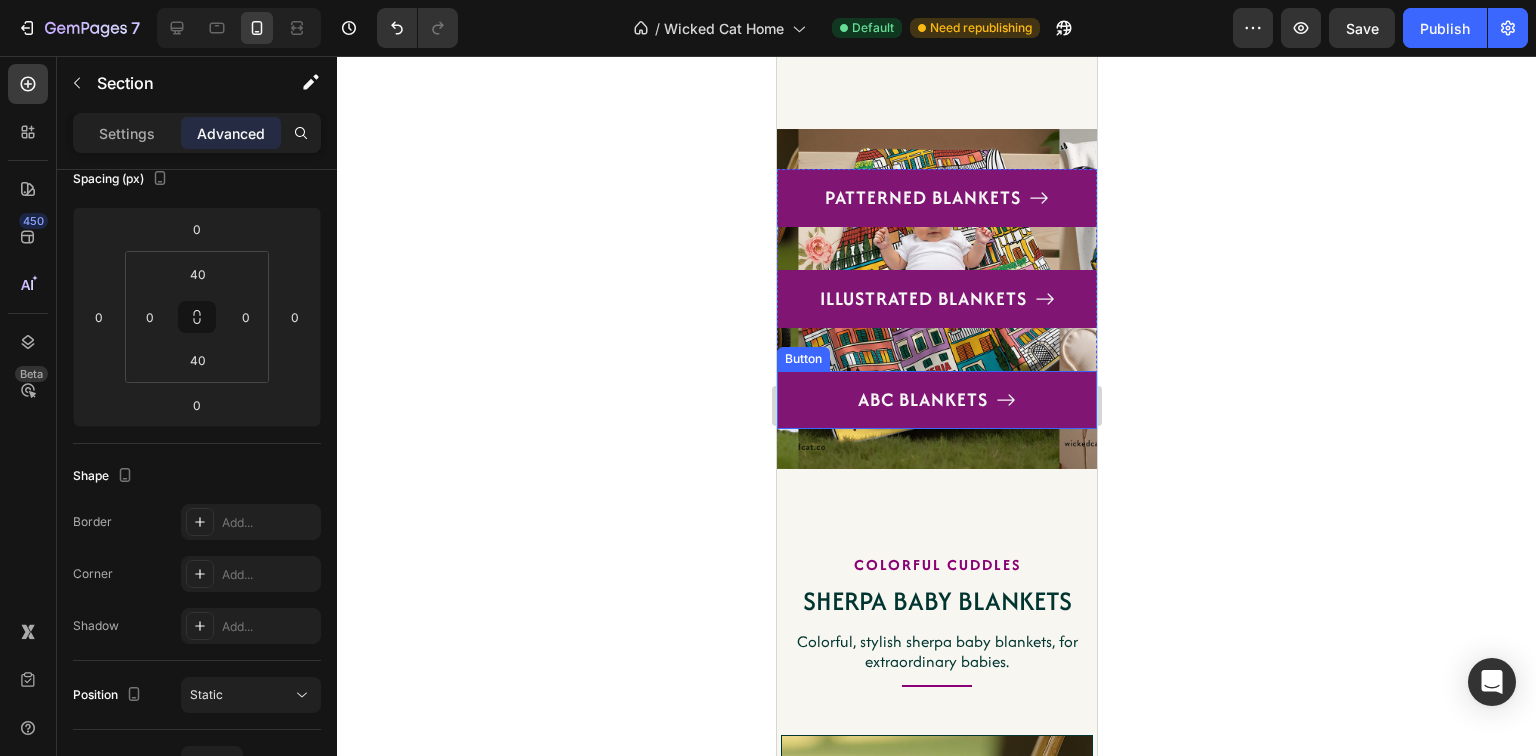 scroll, scrollTop: 4408, scrollLeft: 0, axis: vertical 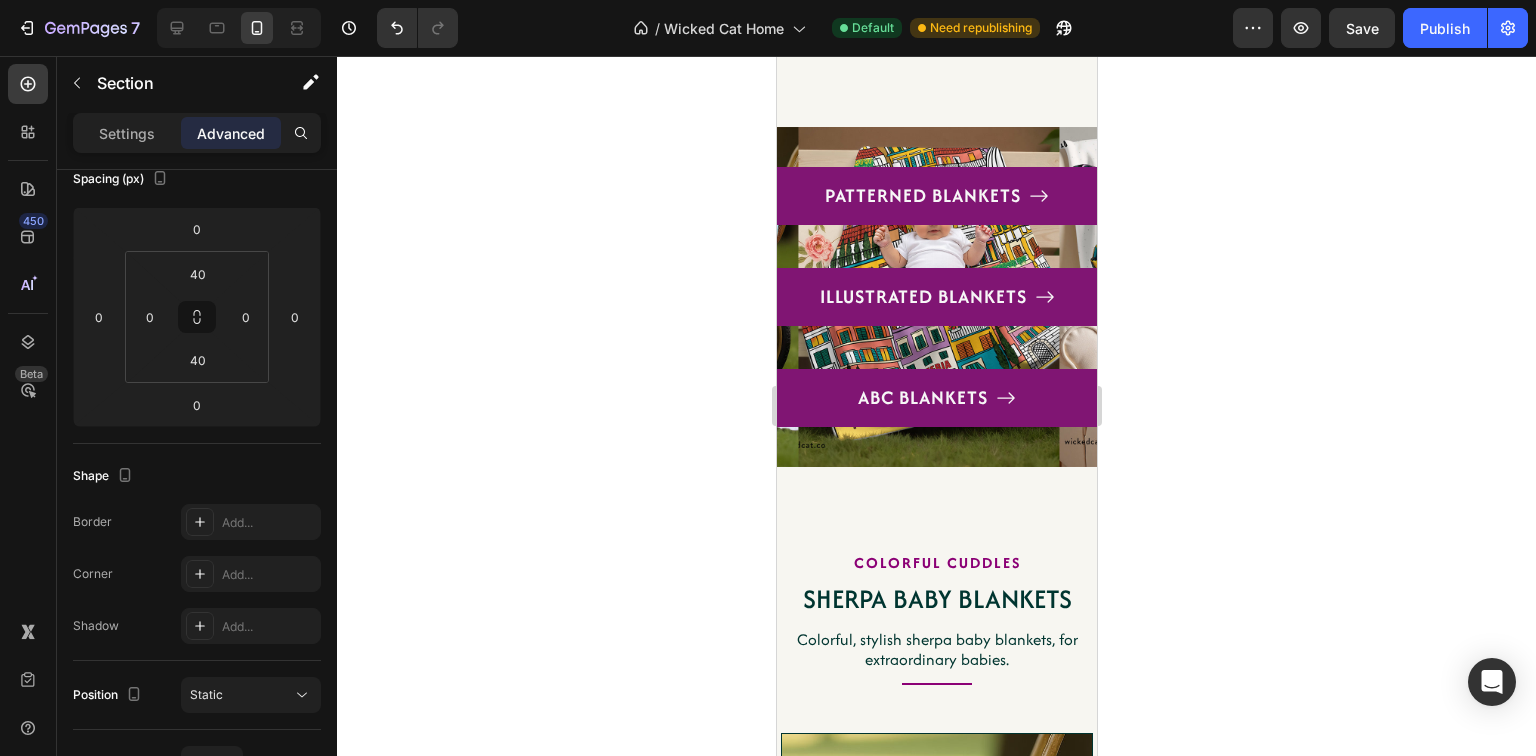 click on "PATTERNED BLANKETS Button                ILLUSTRATED BLANKETS Button                ABC BLANKETS Button Row Section 5" at bounding box center [936, 297] 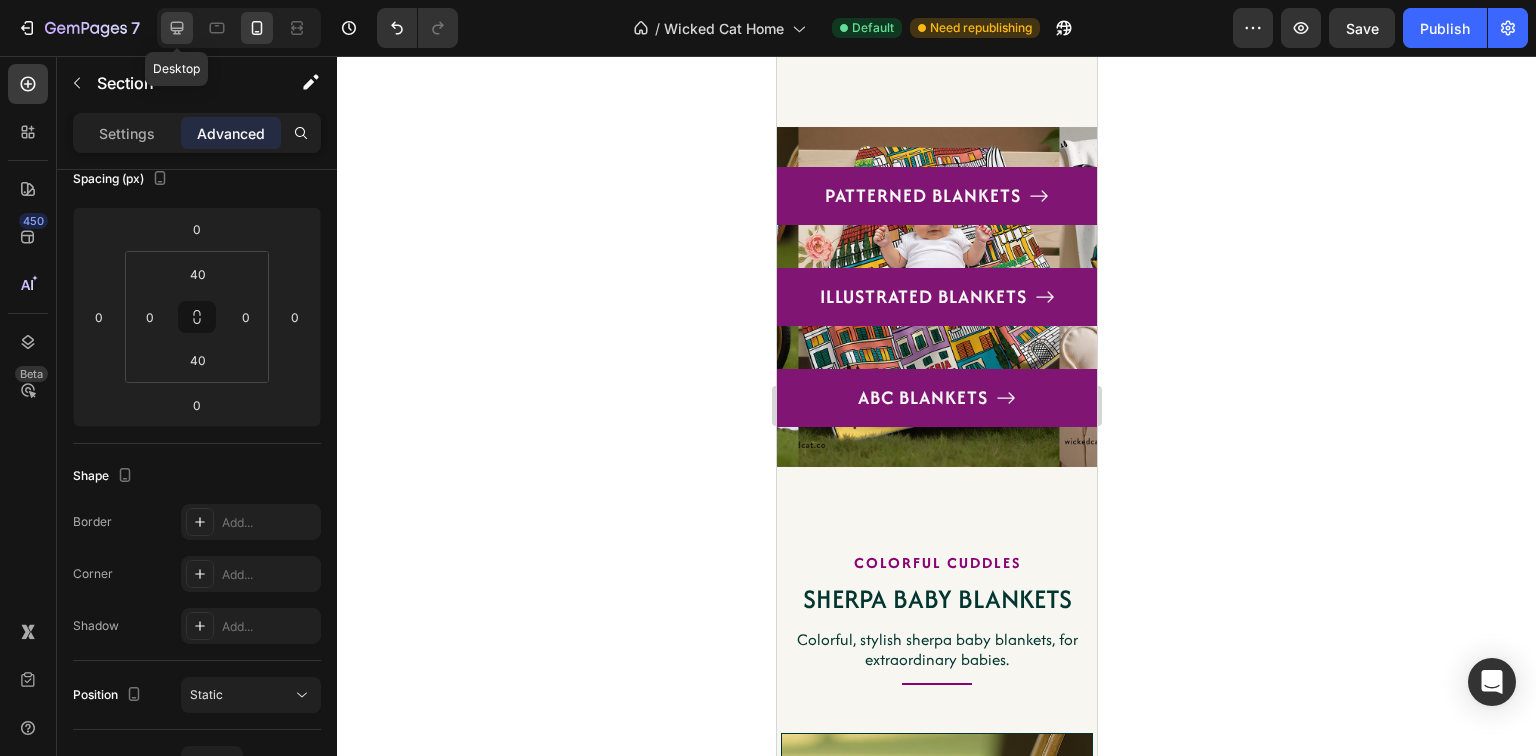 click 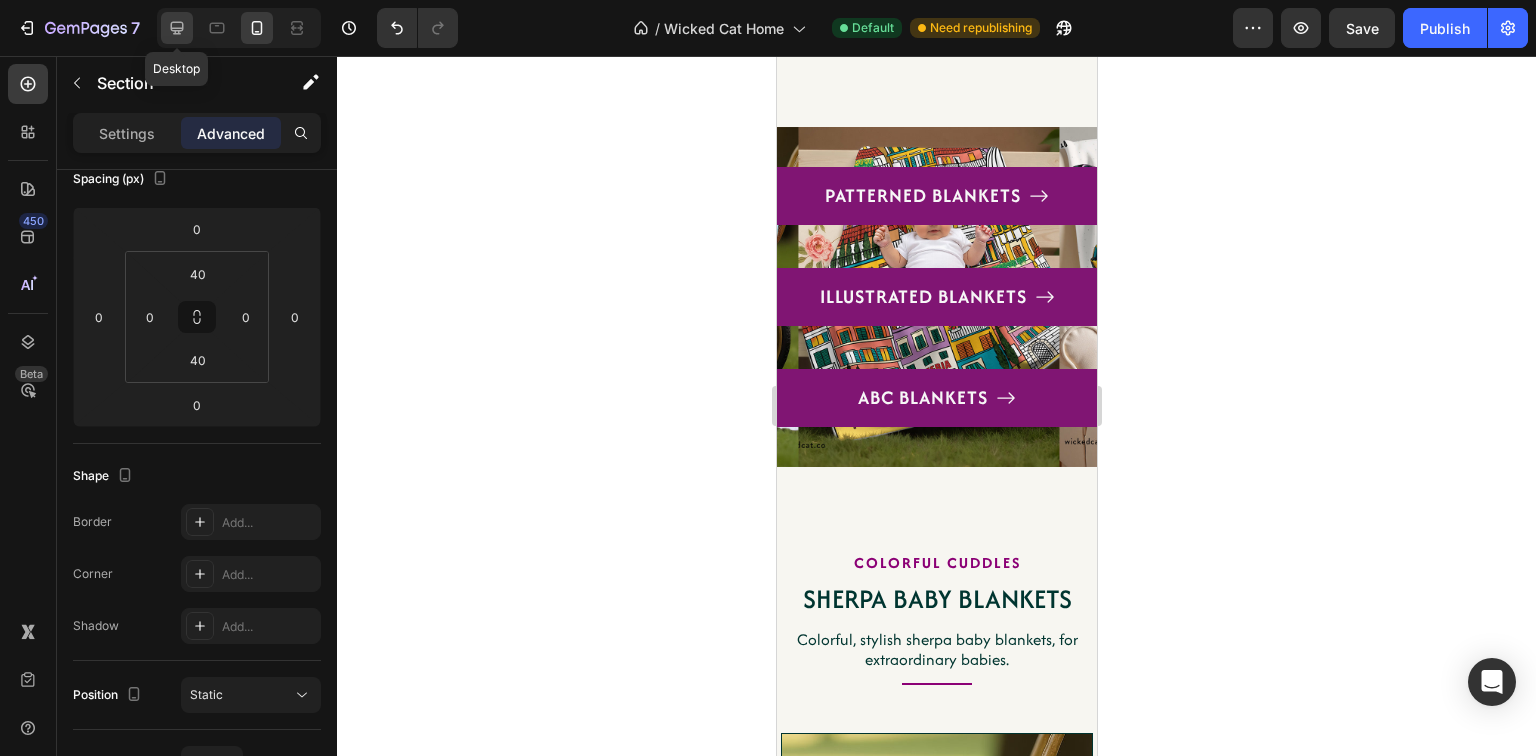 type on "200" 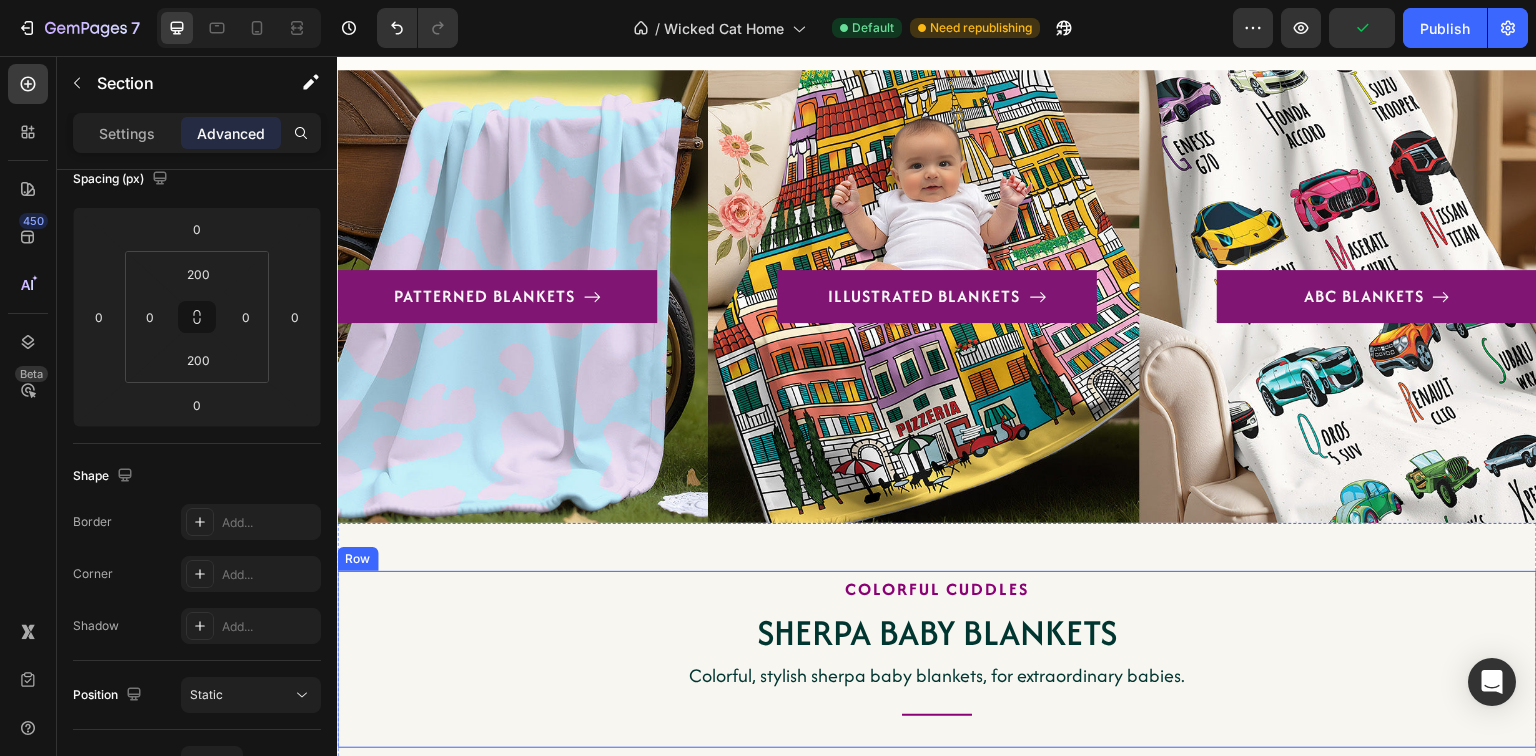 scroll, scrollTop: 3002, scrollLeft: 0, axis: vertical 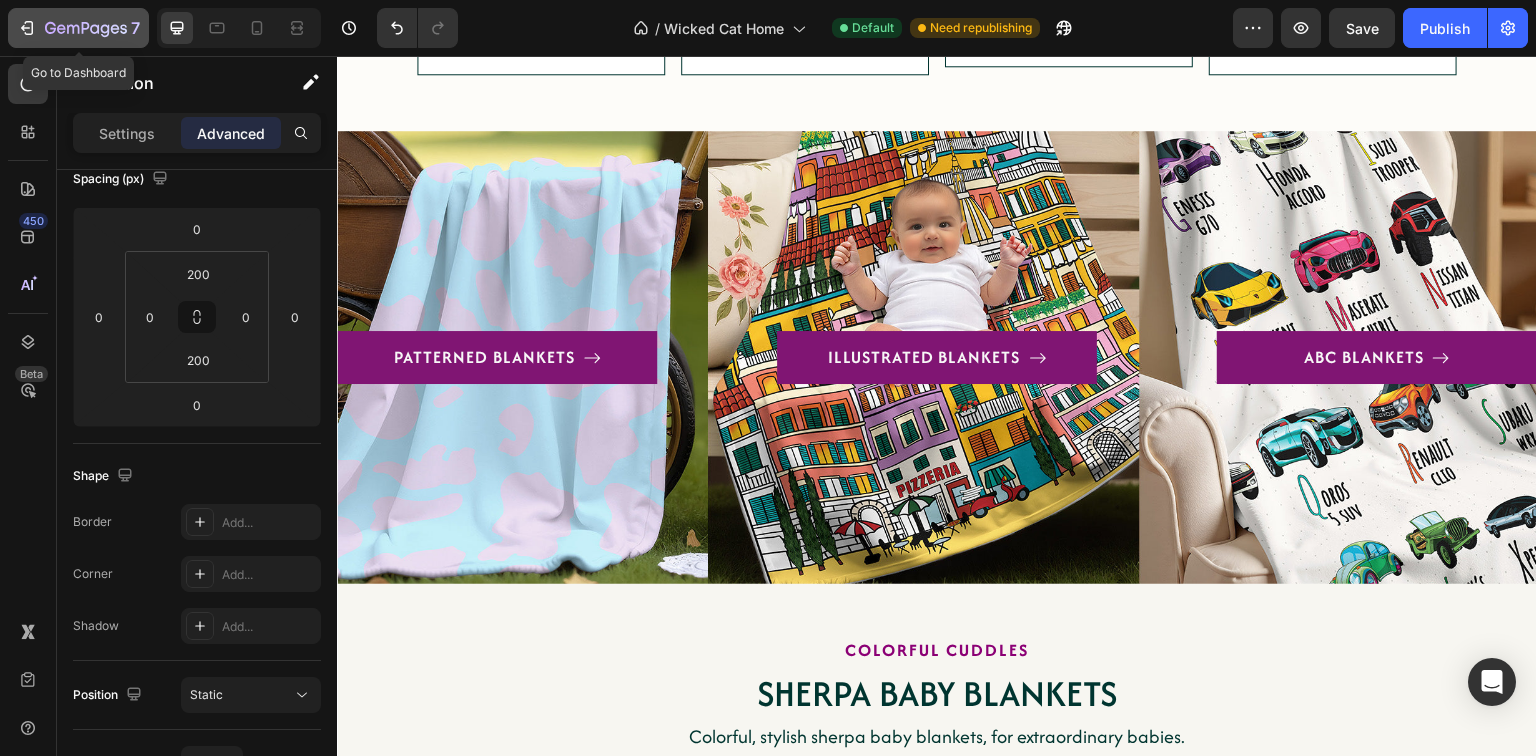 click 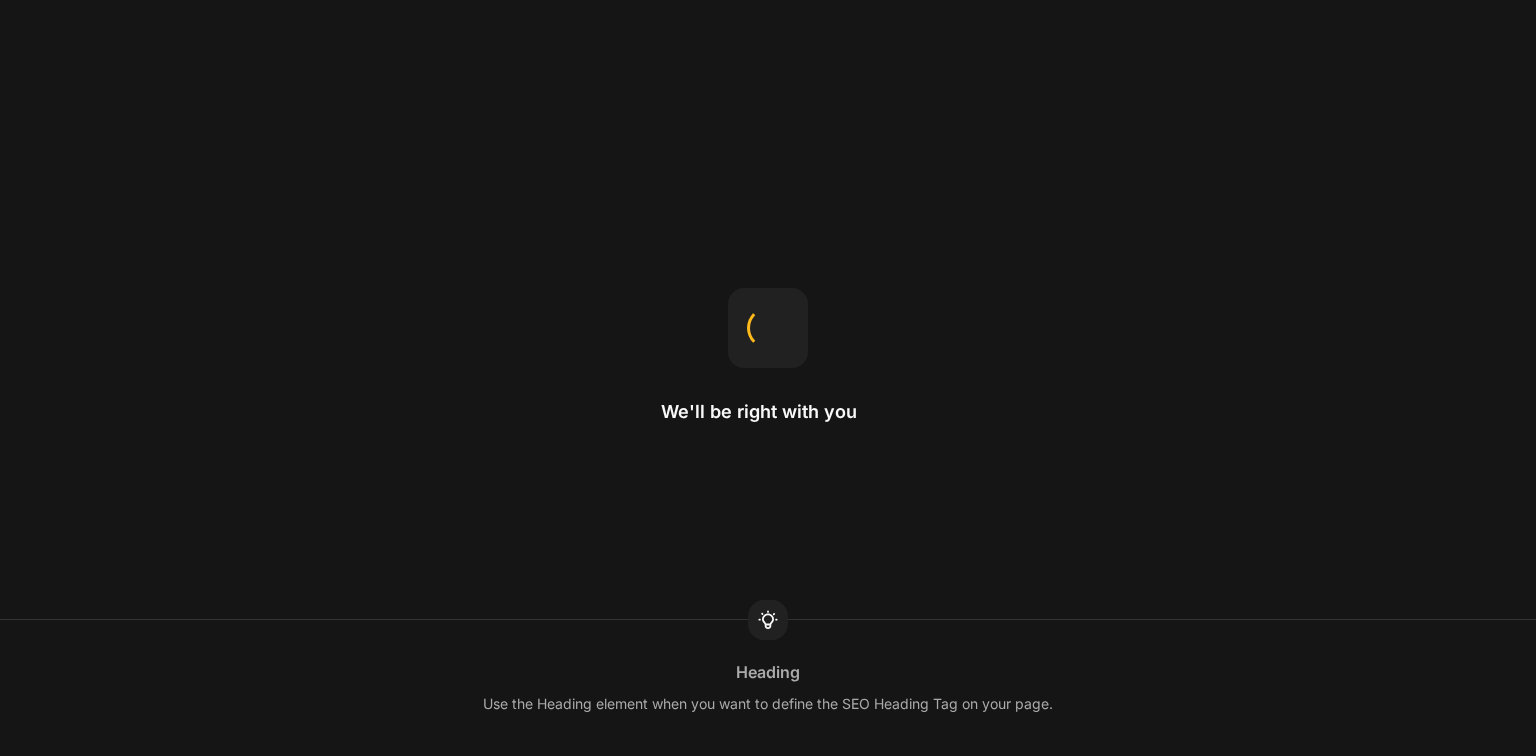 scroll, scrollTop: 0, scrollLeft: 0, axis: both 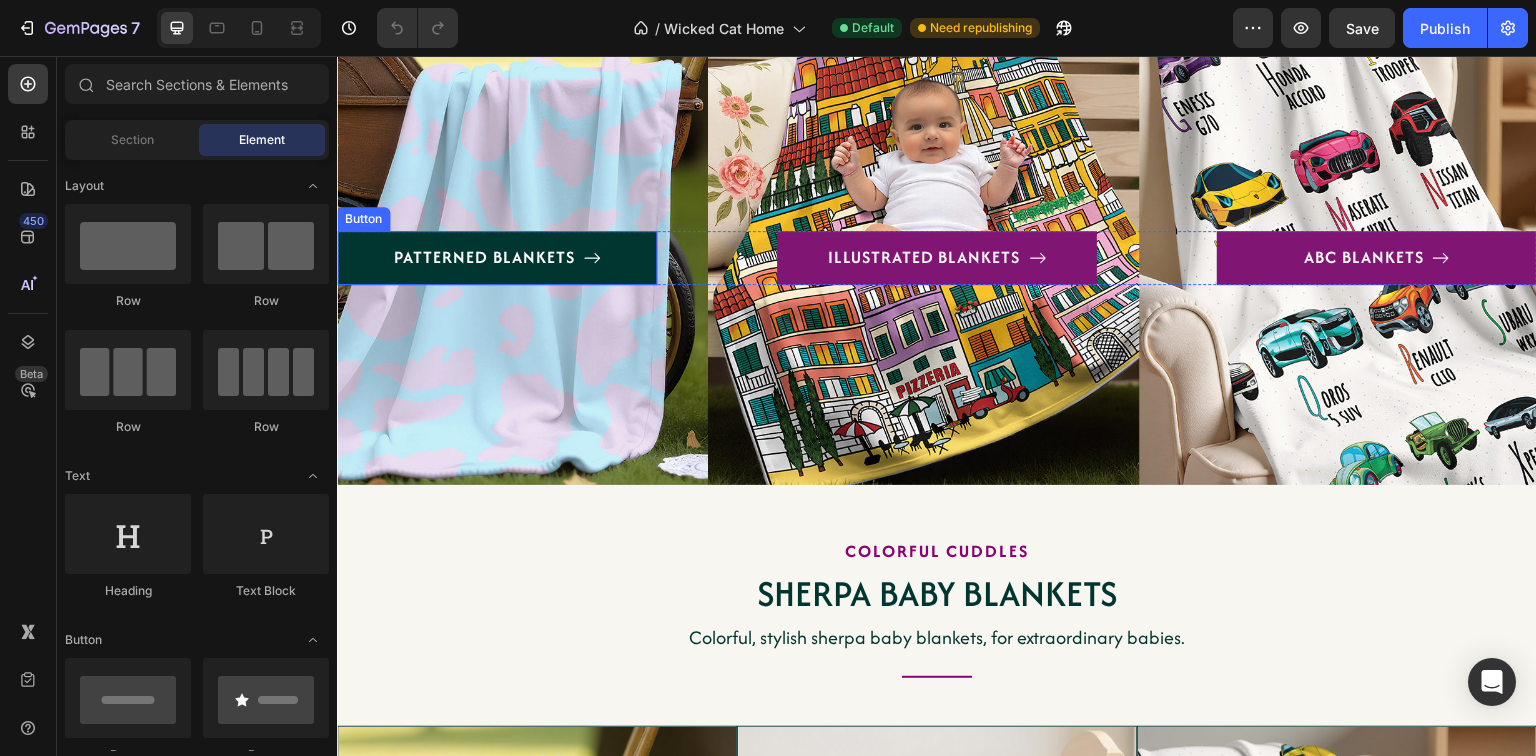 click on "PATTERNED BLANKETS" at bounding box center [497, 258] 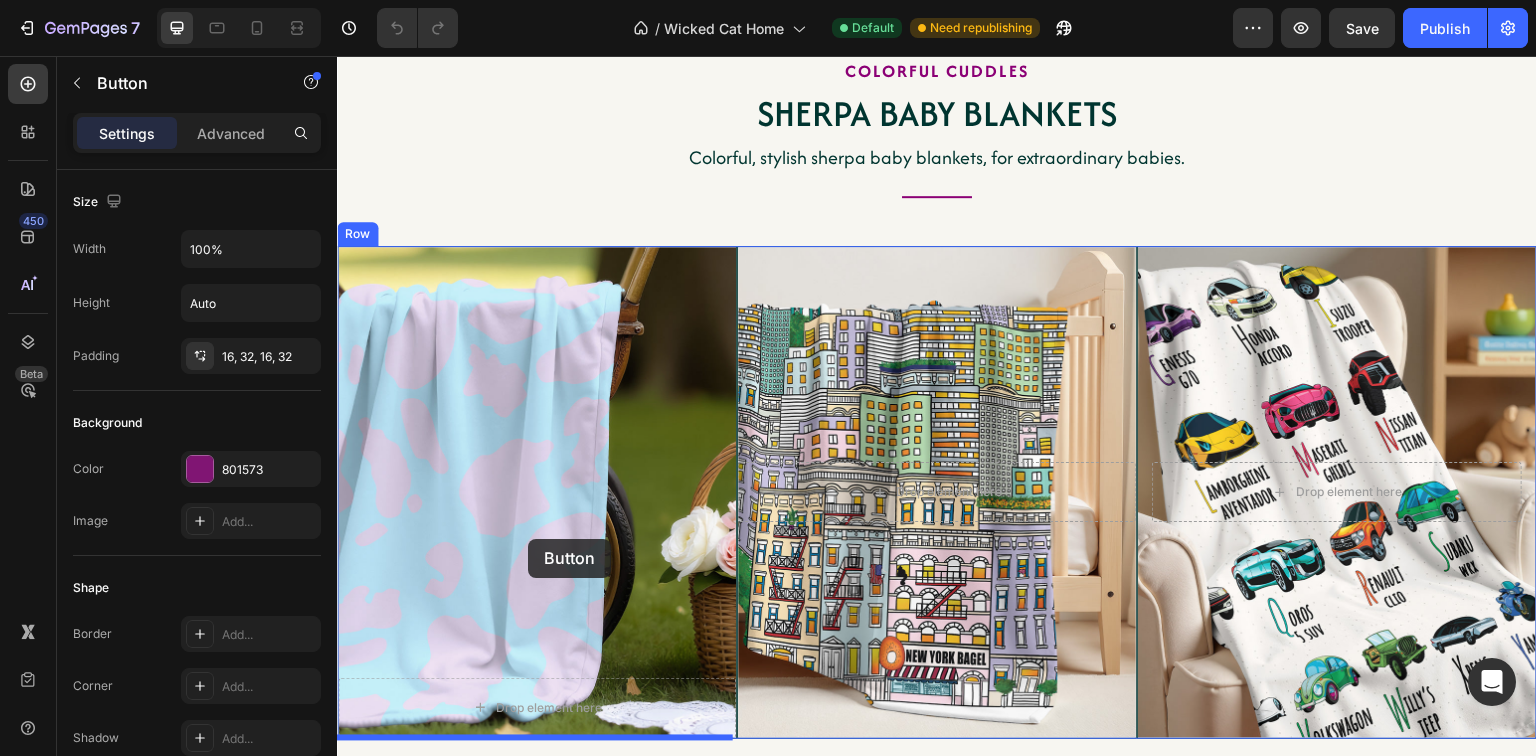 scroll, scrollTop: 3920, scrollLeft: 0, axis: vertical 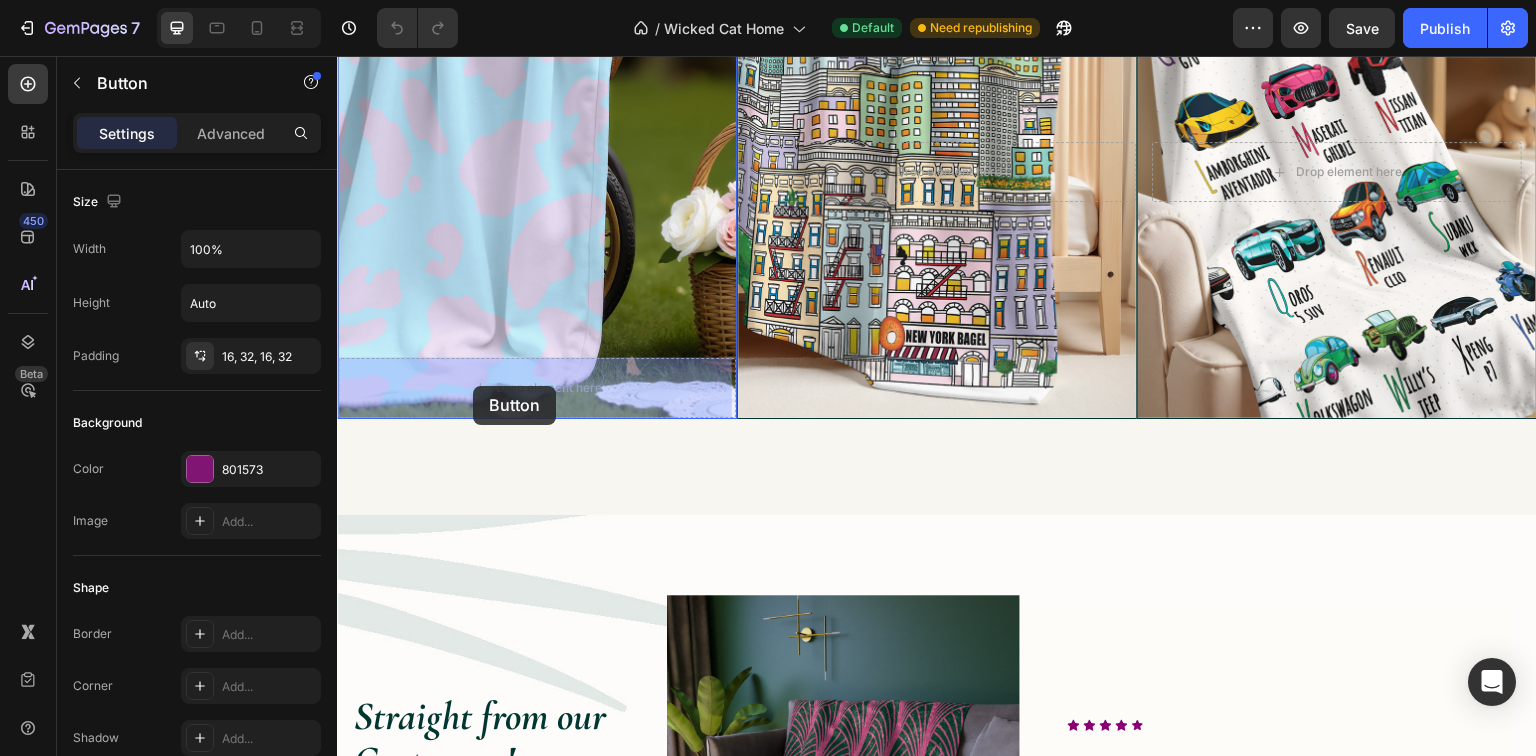 drag, startPoint x: 388, startPoint y: 213, endPoint x: 473, endPoint y: 386, distance: 192.75372 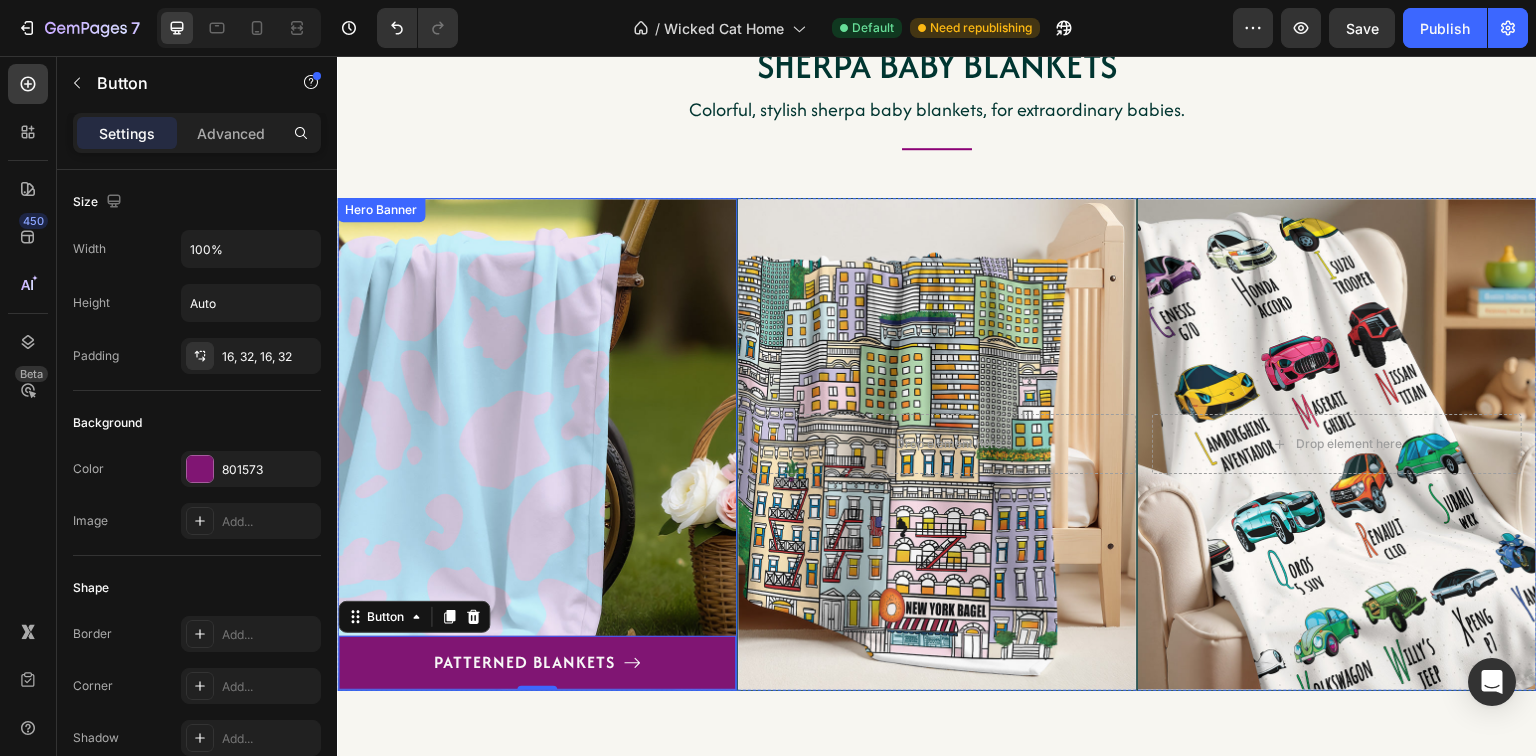 scroll, scrollTop: 3600, scrollLeft: 0, axis: vertical 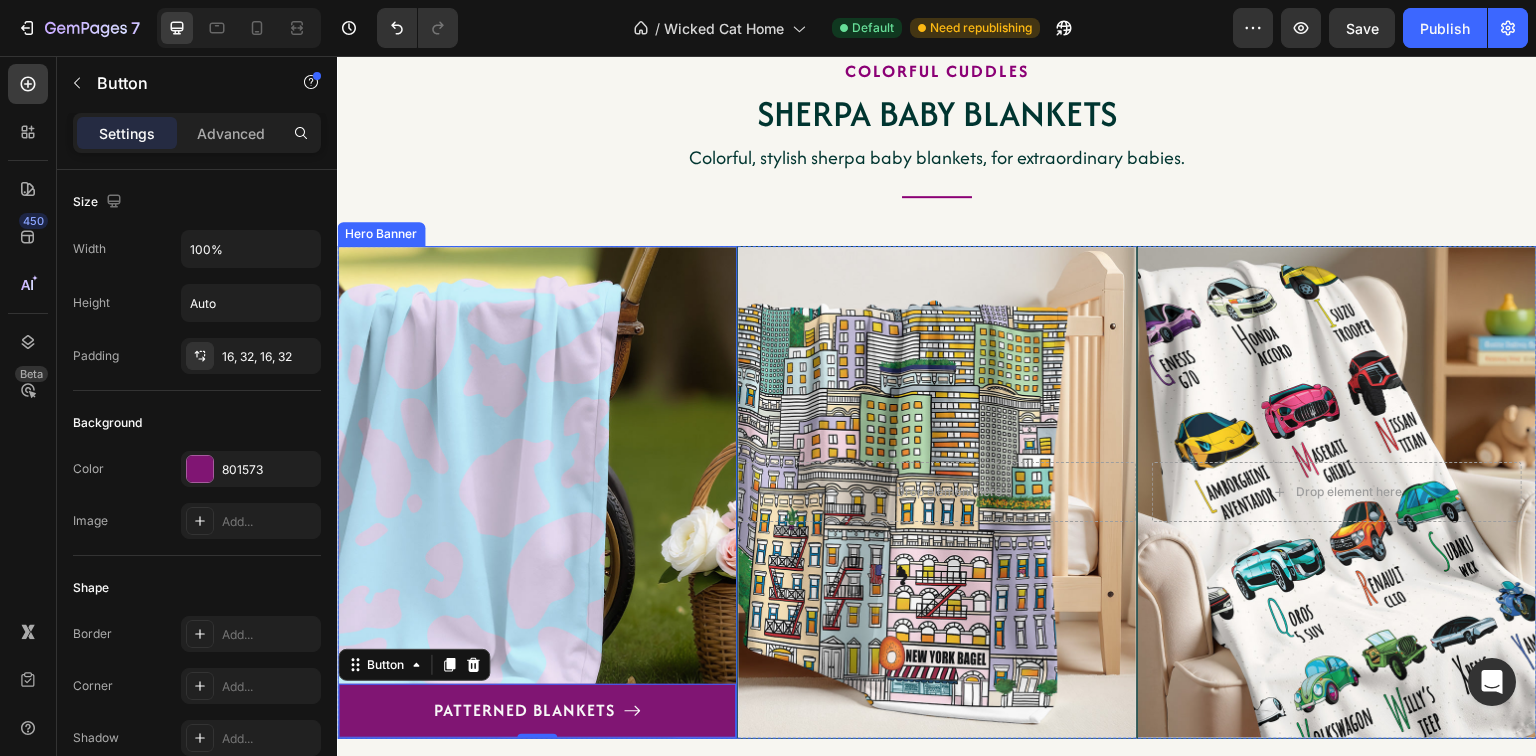 click at bounding box center [537, 492] 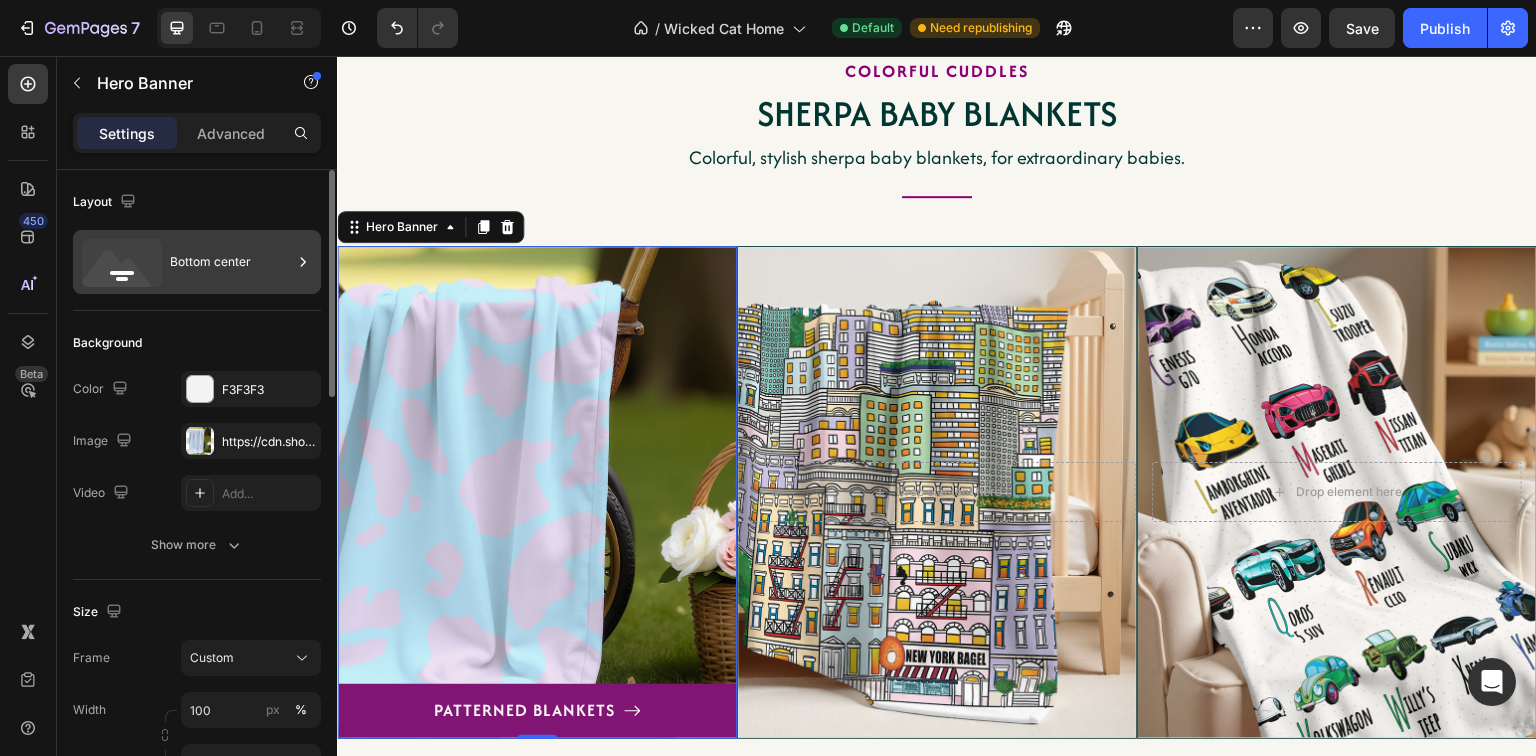 click on "Bottom center" at bounding box center (231, 262) 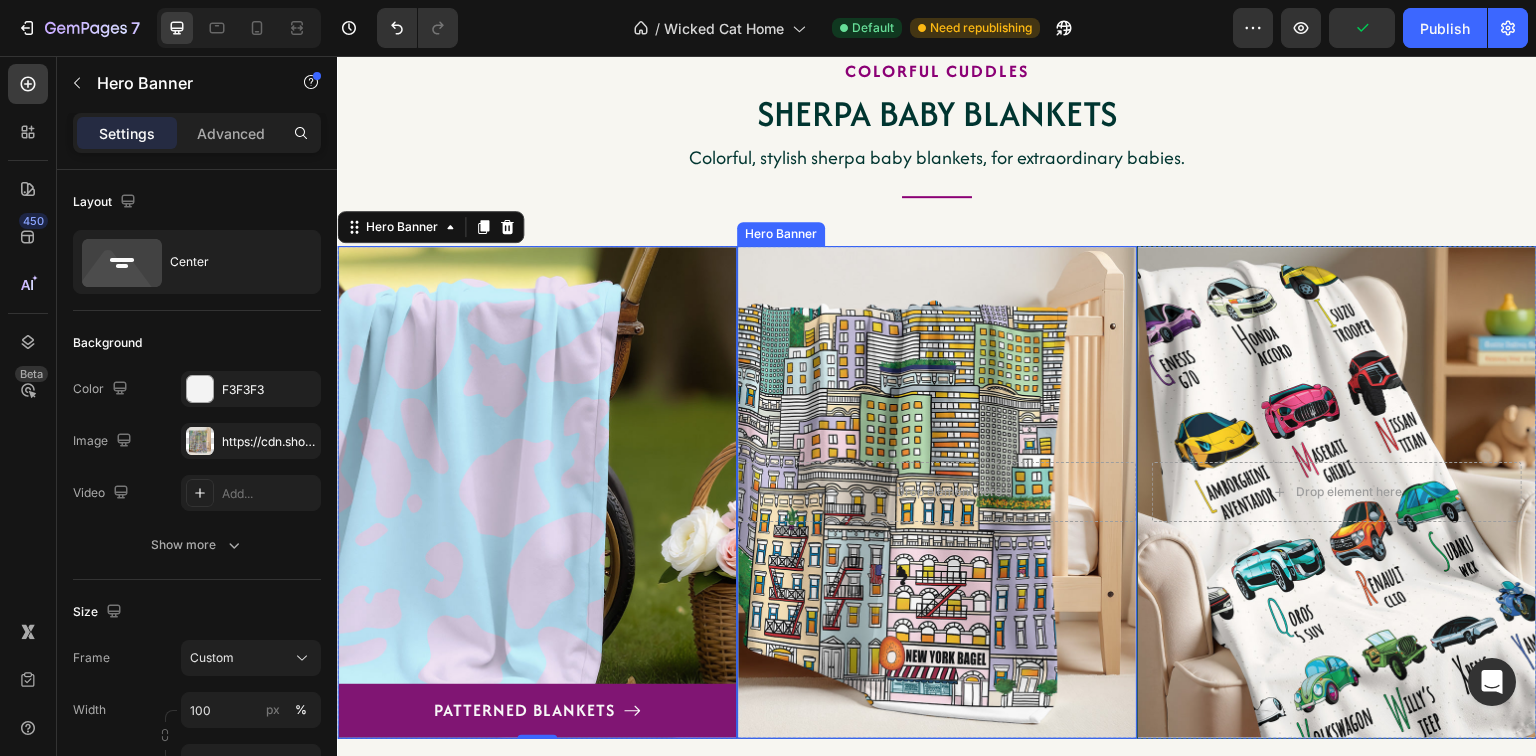 click at bounding box center (937, 492) 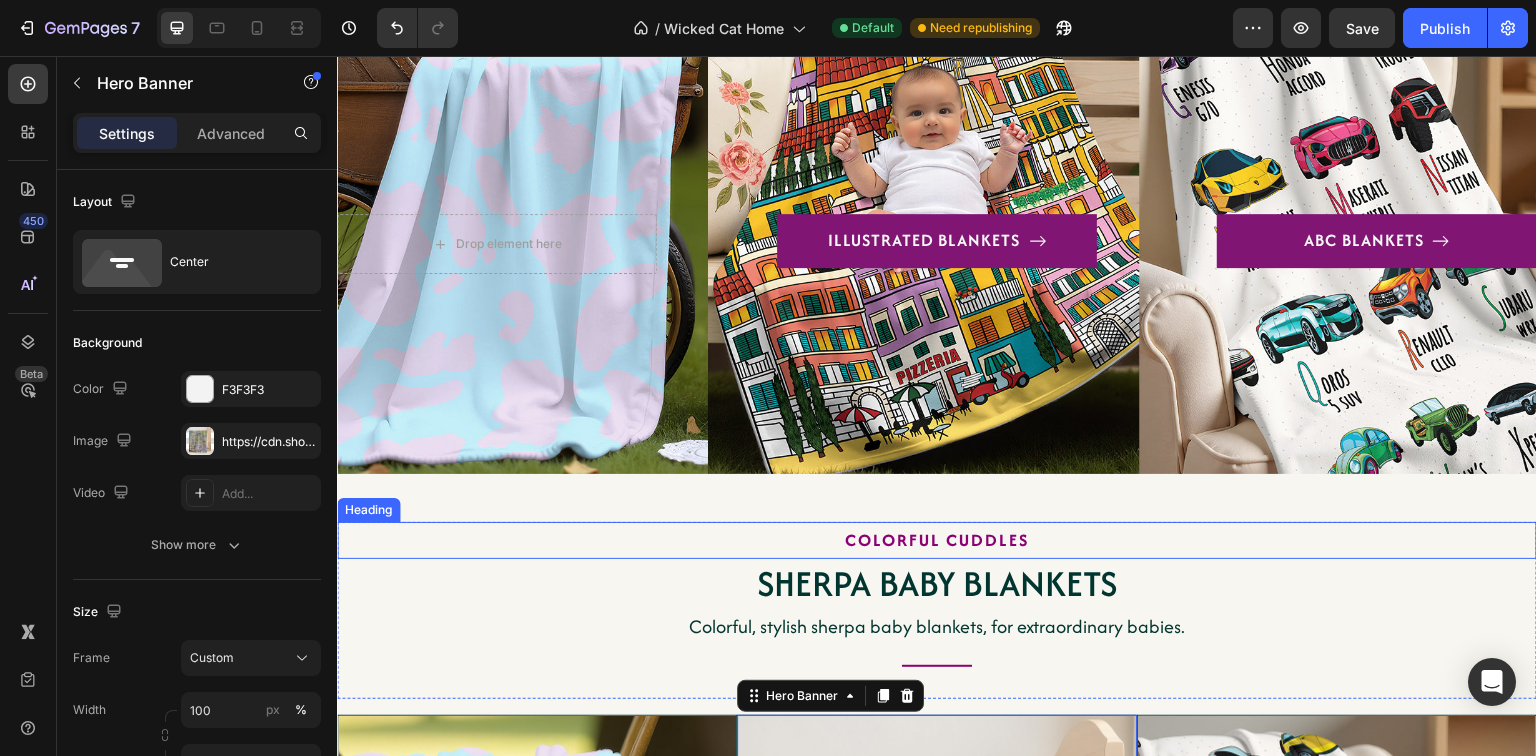 scroll, scrollTop: 3120, scrollLeft: 0, axis: vertical 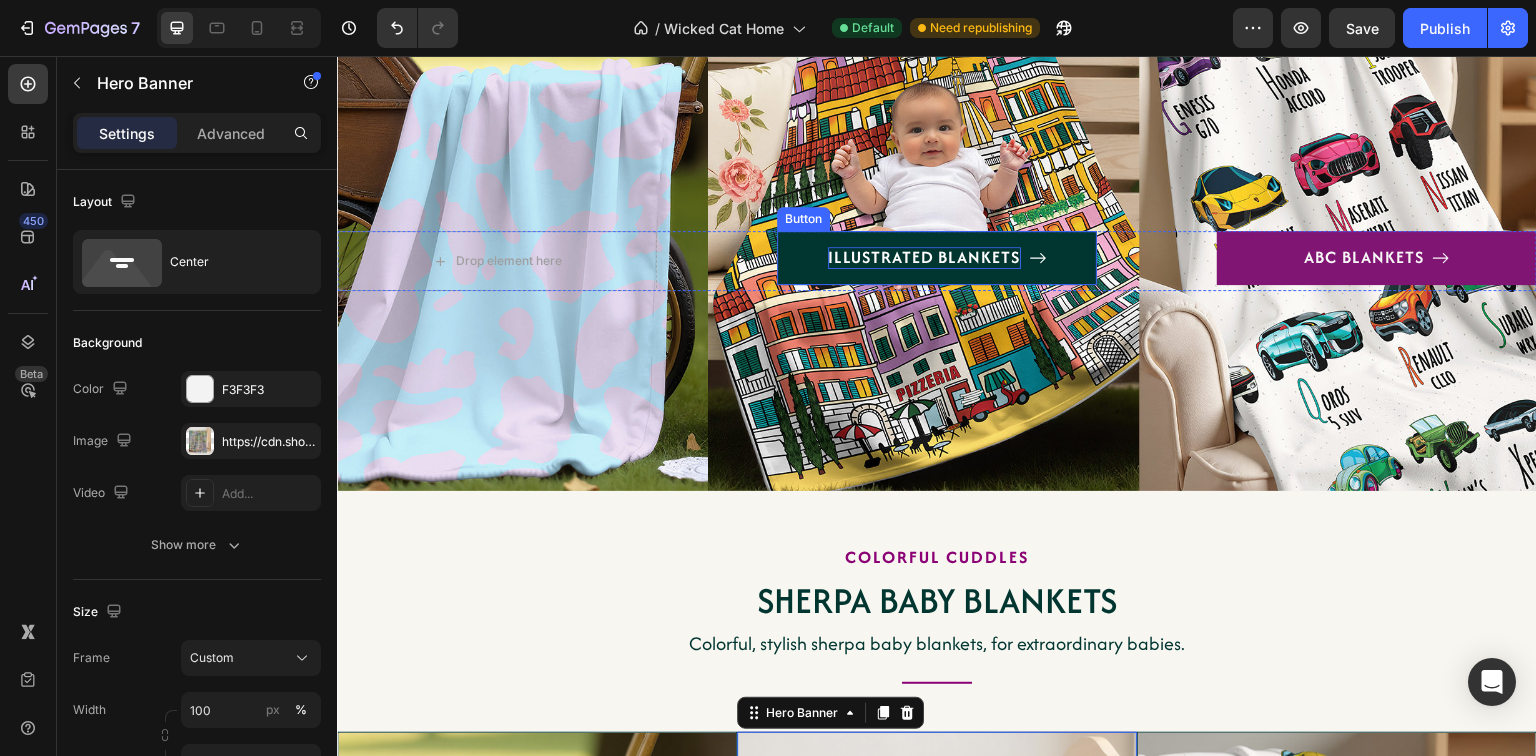 click on "ILLUSTRATED BLANKETS" at bounding box center (924, 258) 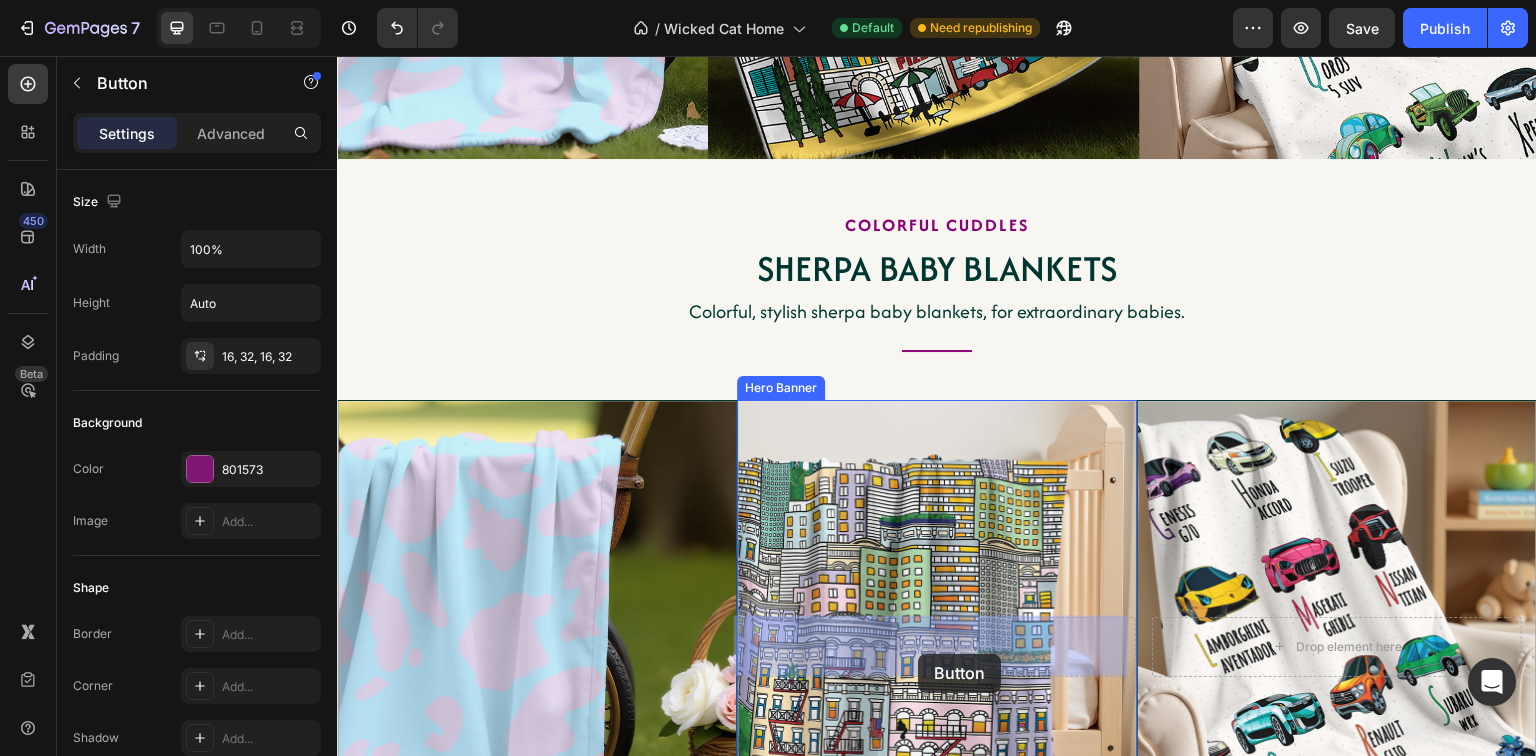 drag, startPoint x: 820, startPoint y: 215, endPoint x: 918, endPoint y: 654, distance: 449.8055 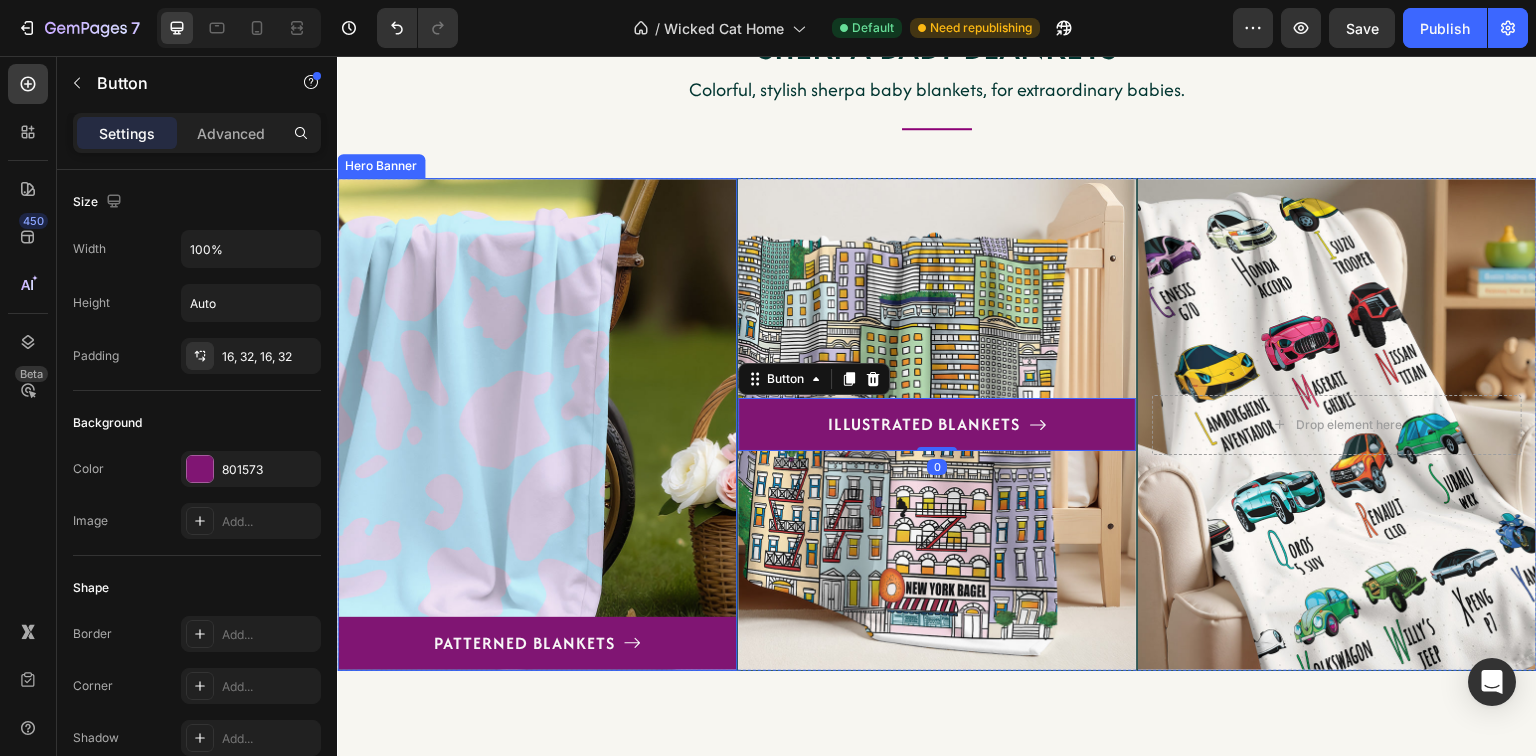 scroll, scrollTop: 3692, scrollLeft: 0, axis: vertical 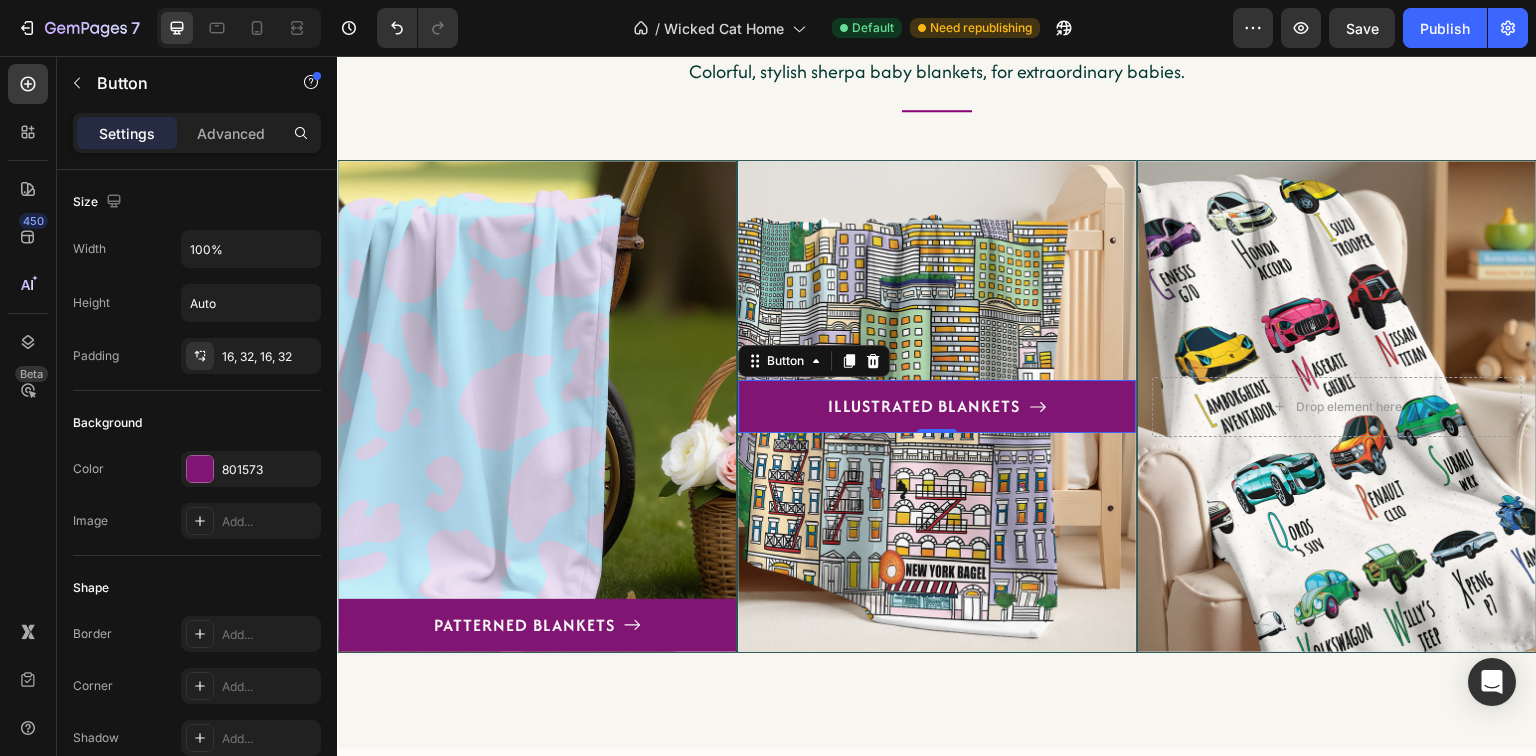 click on "Settings" at bounding box center (127, 133) 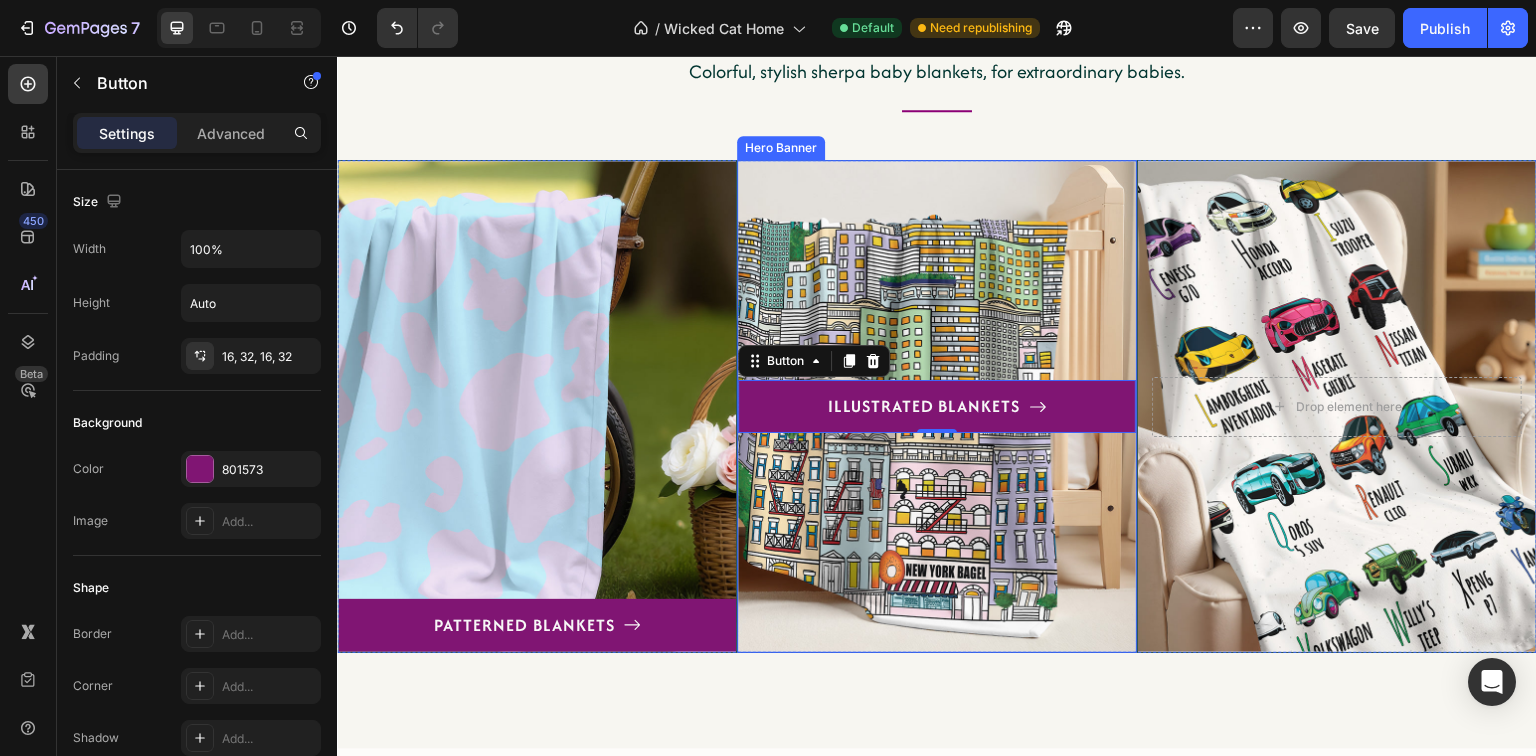 click at bounding box center (937, 406) 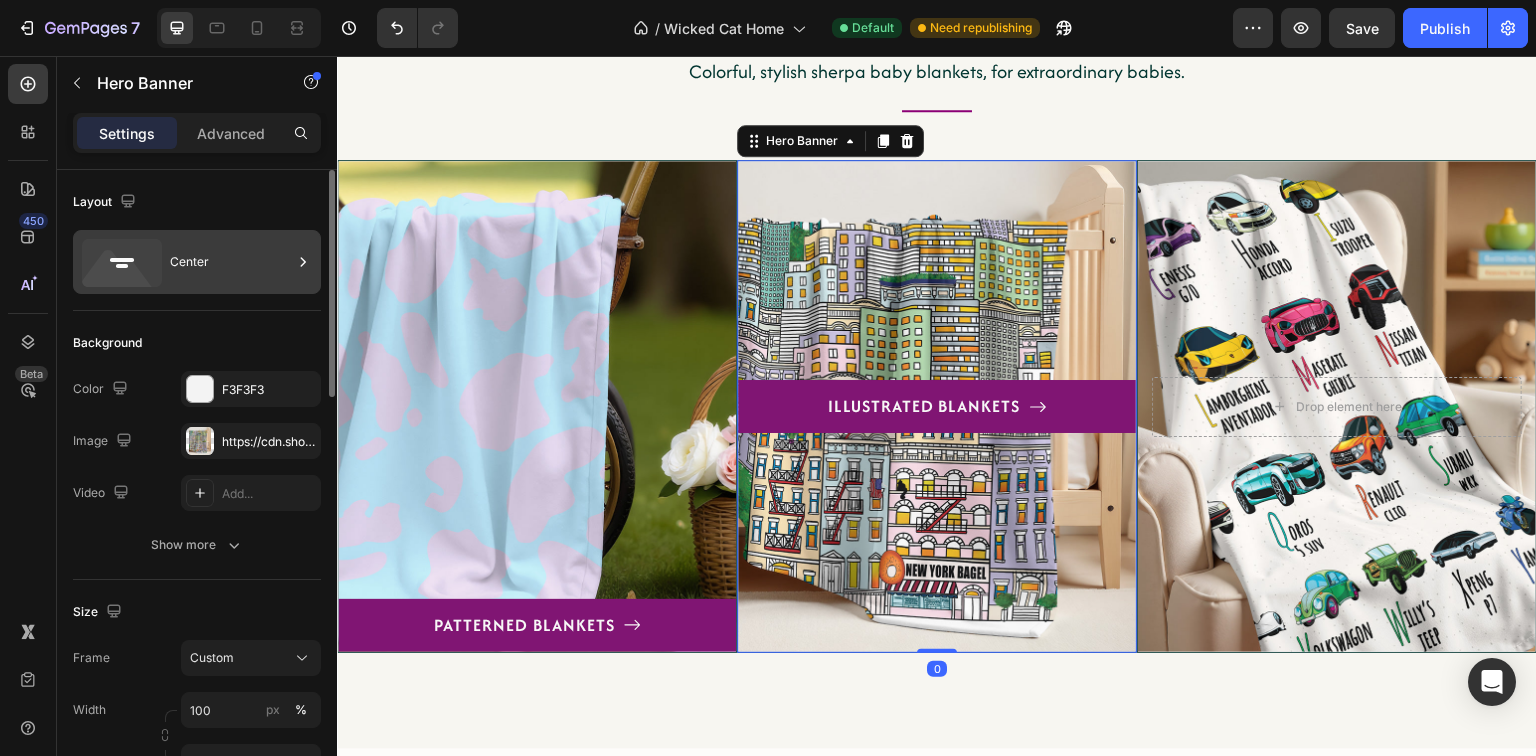 click on "Center" at bounding box center [231, 262] 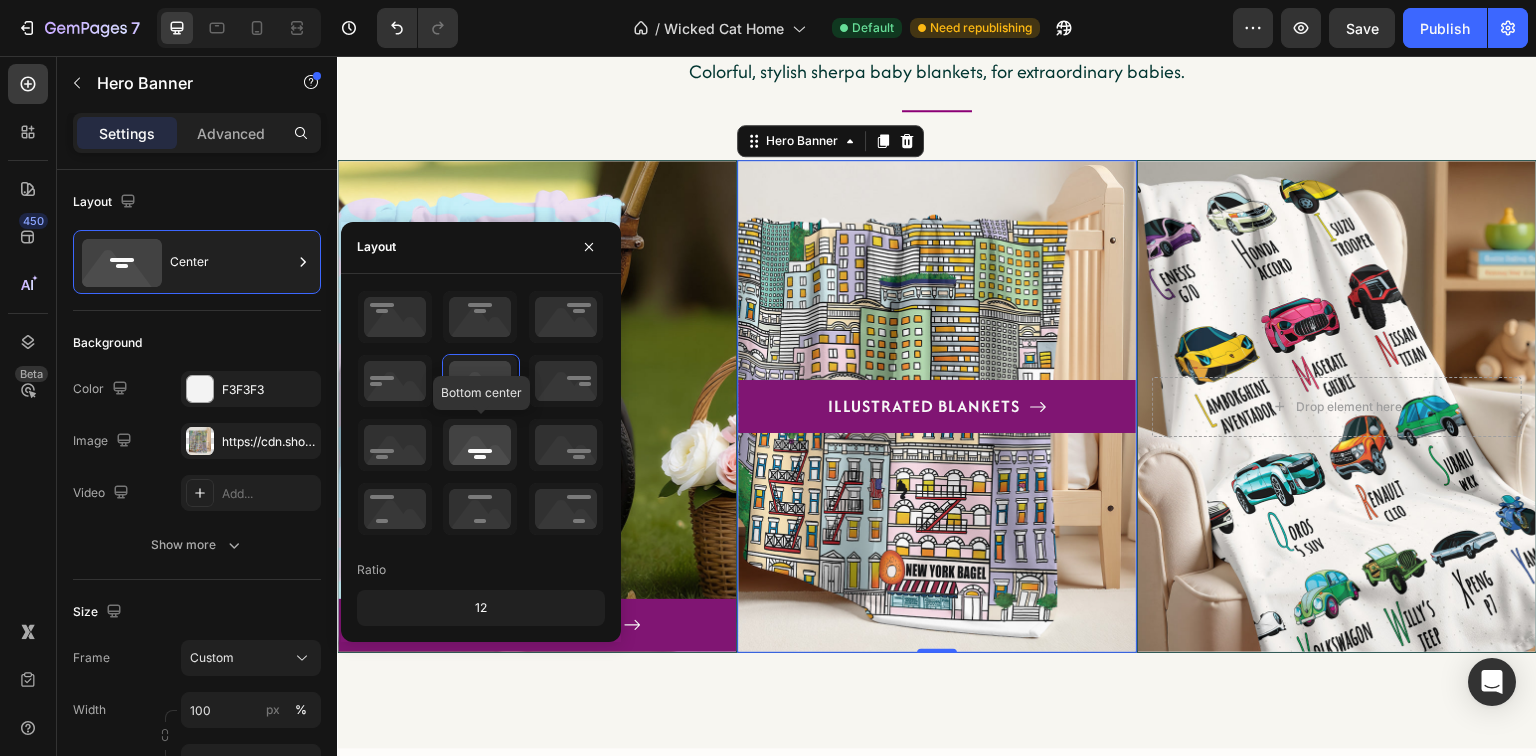 click 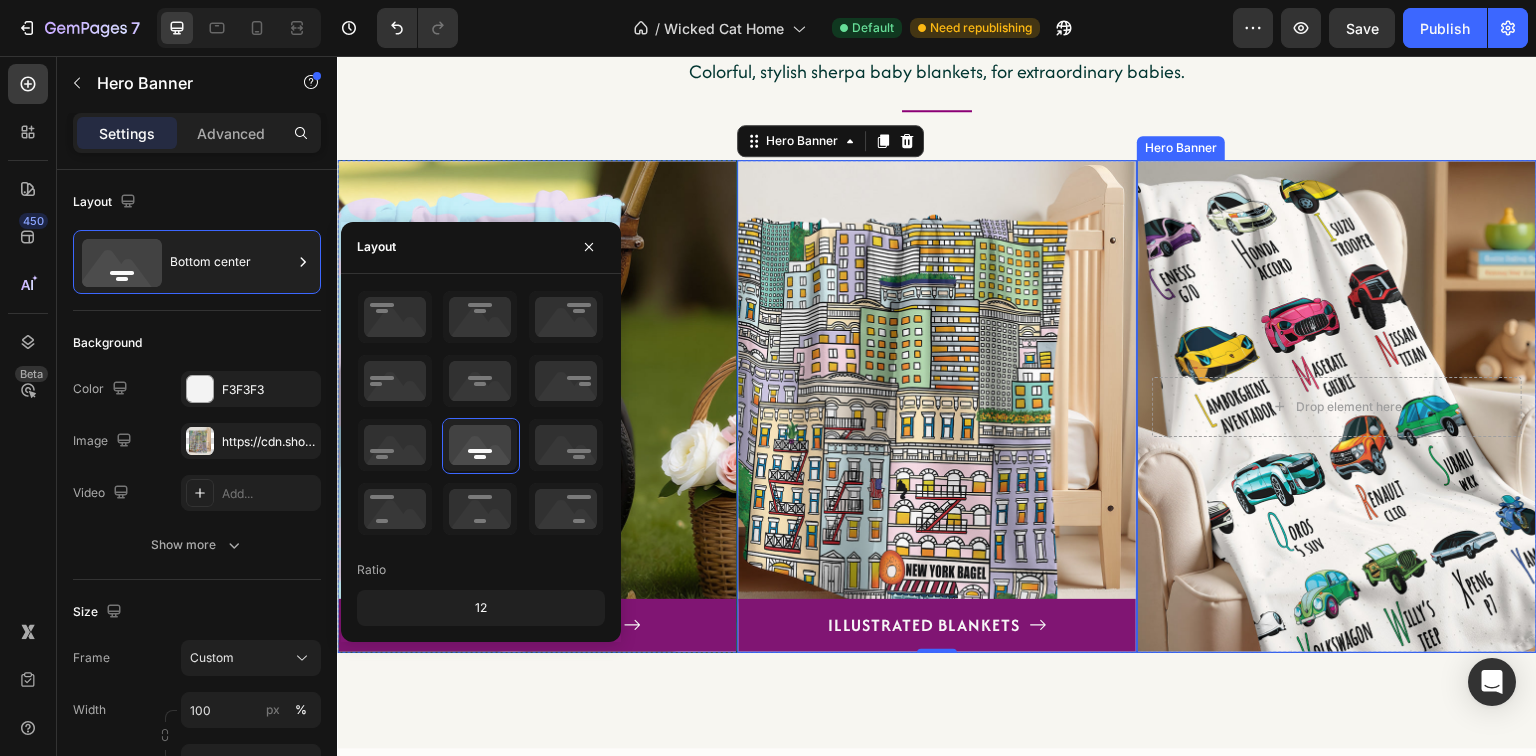 click at bounding box center [1337, 406] 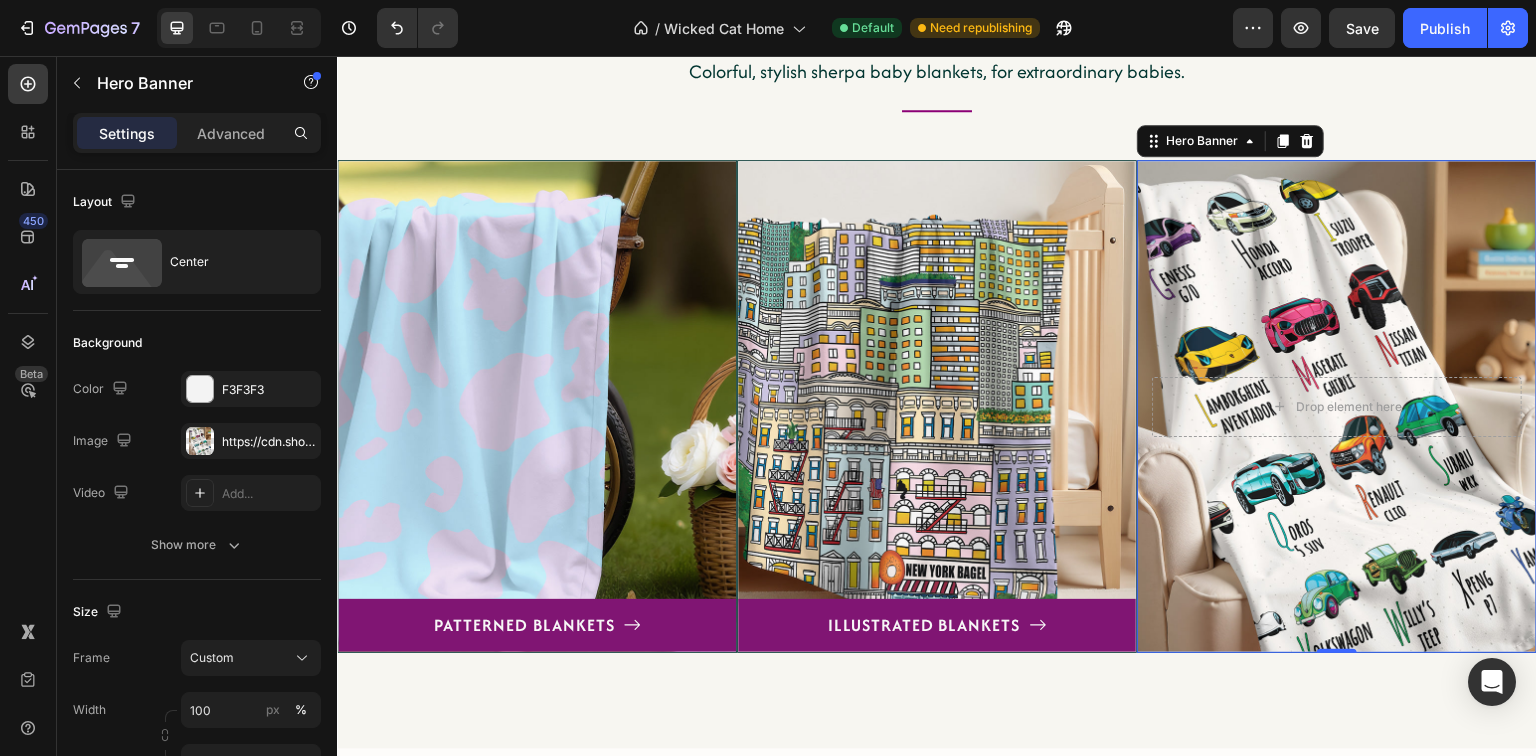 click at bounding box center (1337, 406) 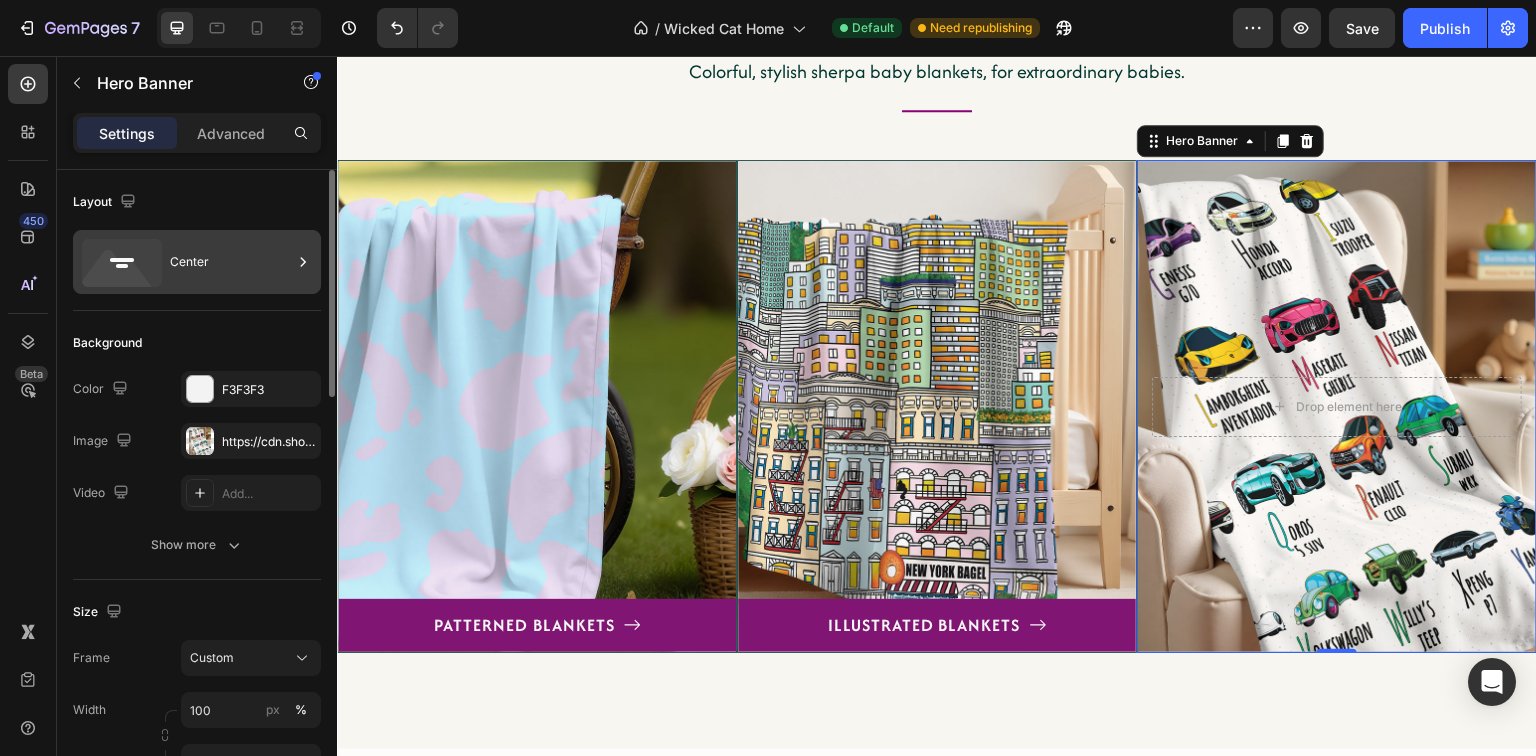 click on "Center" at bounding box center [197, 262] 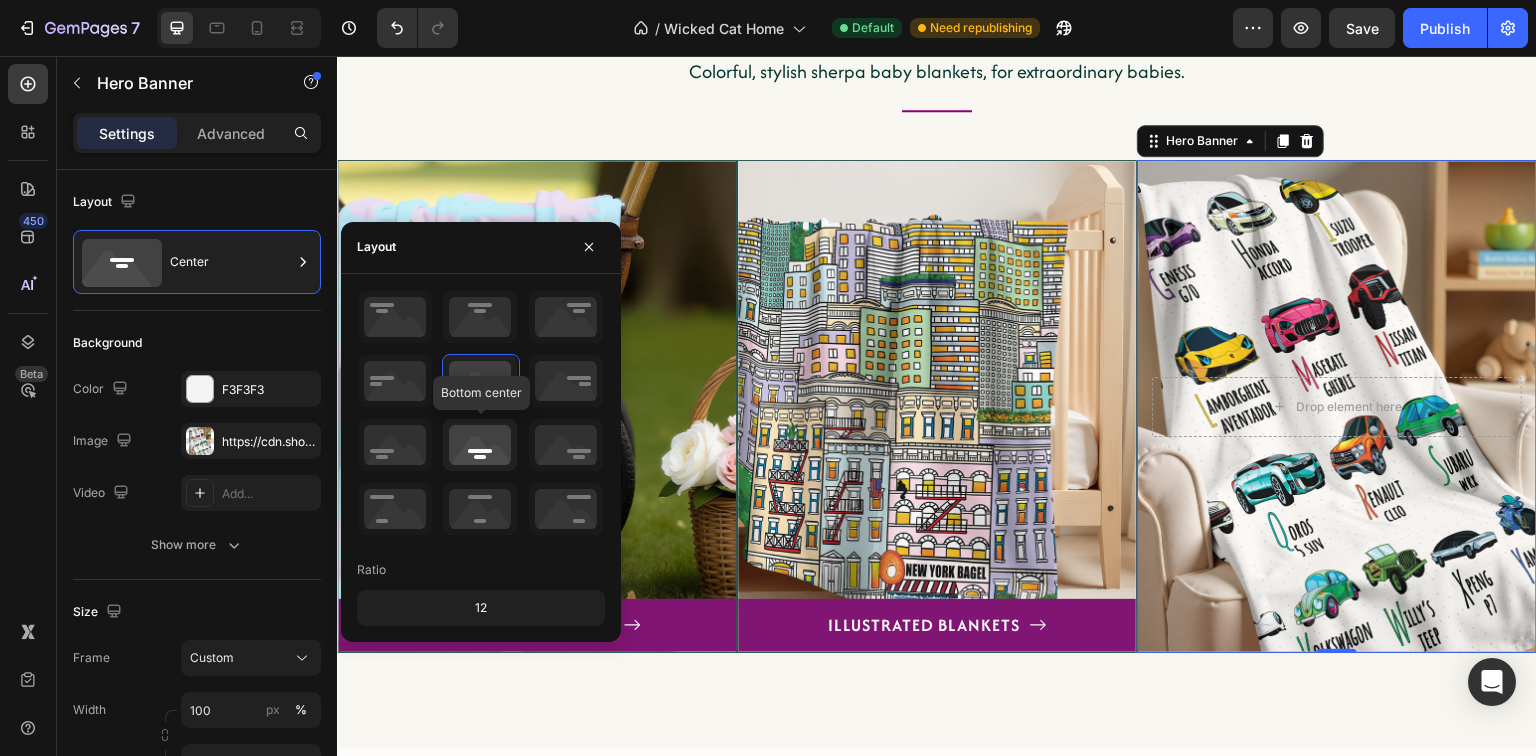 click 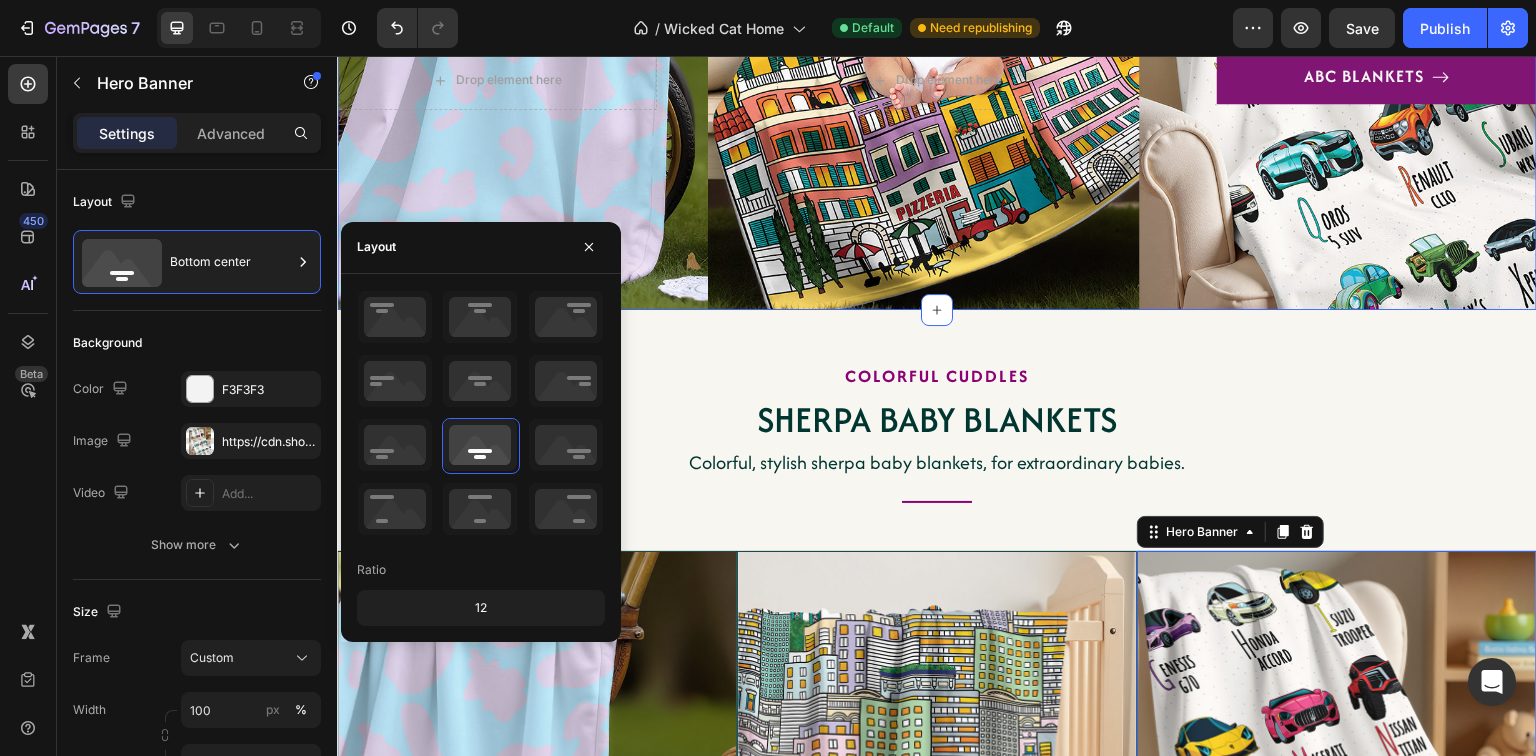 scroll, scrollTop: 3212, scrollLeft: 0, axis: vertical 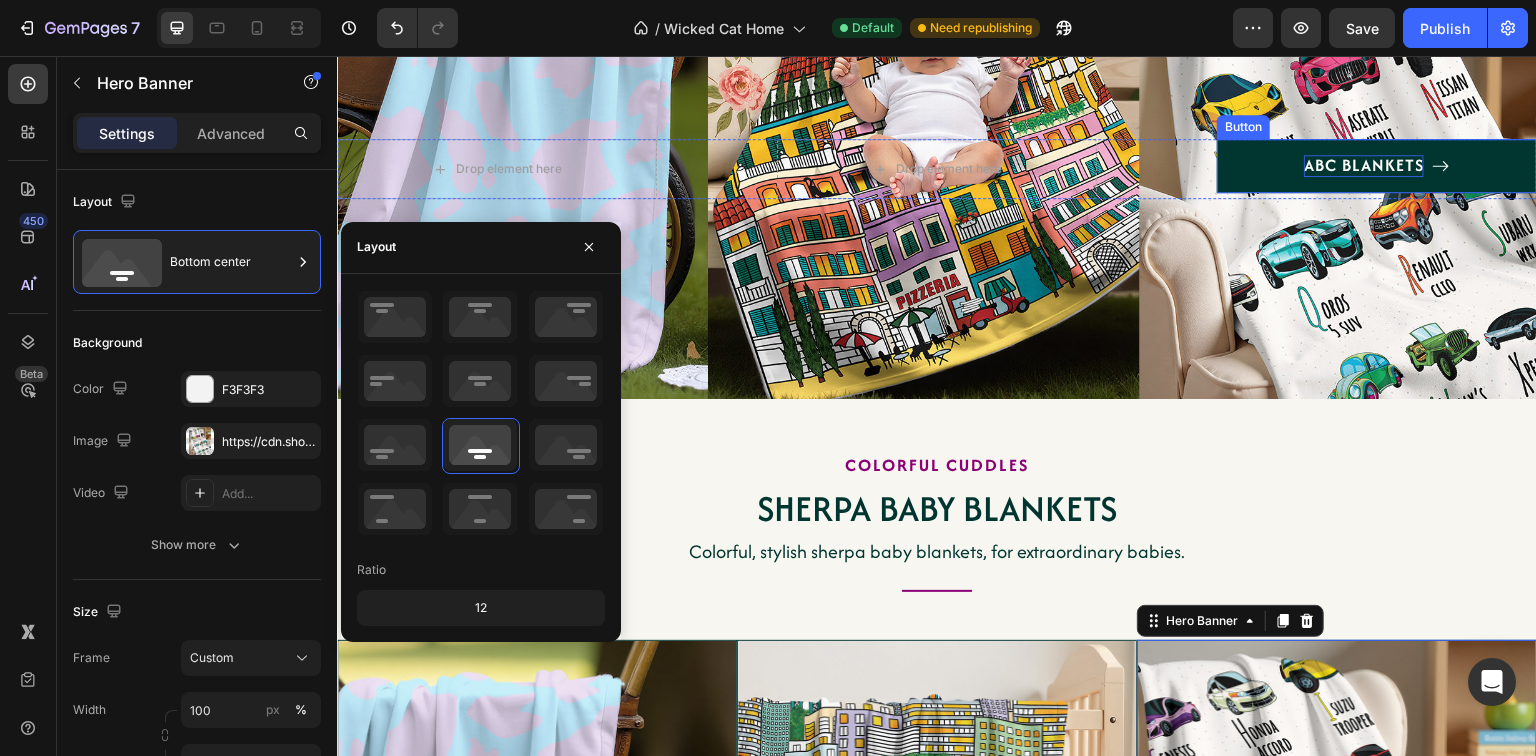 click on "ABC BLANKETS" at bounding box center (1364, 166) 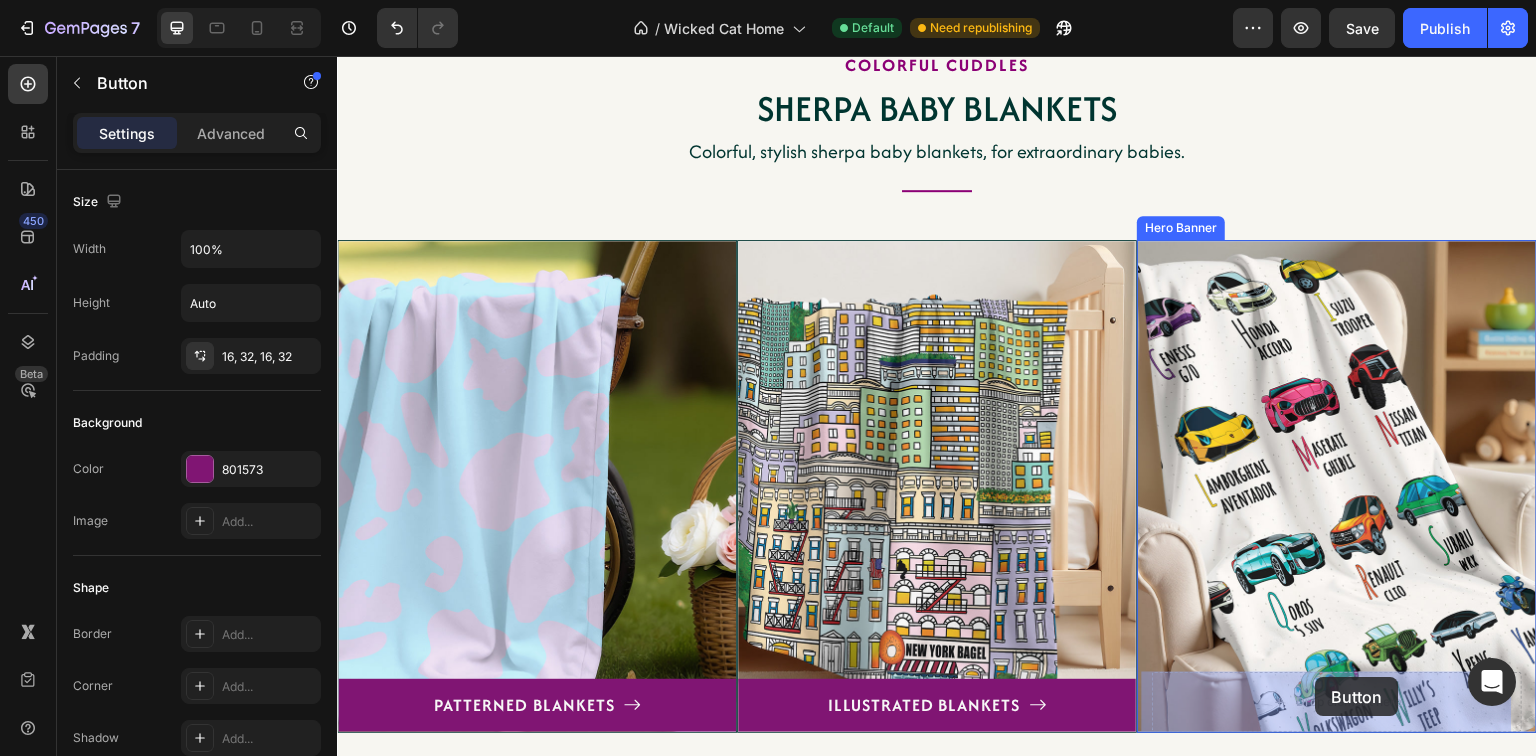 scroll, scrollTop: 3657, scrollLeft: 0, axis: vertical 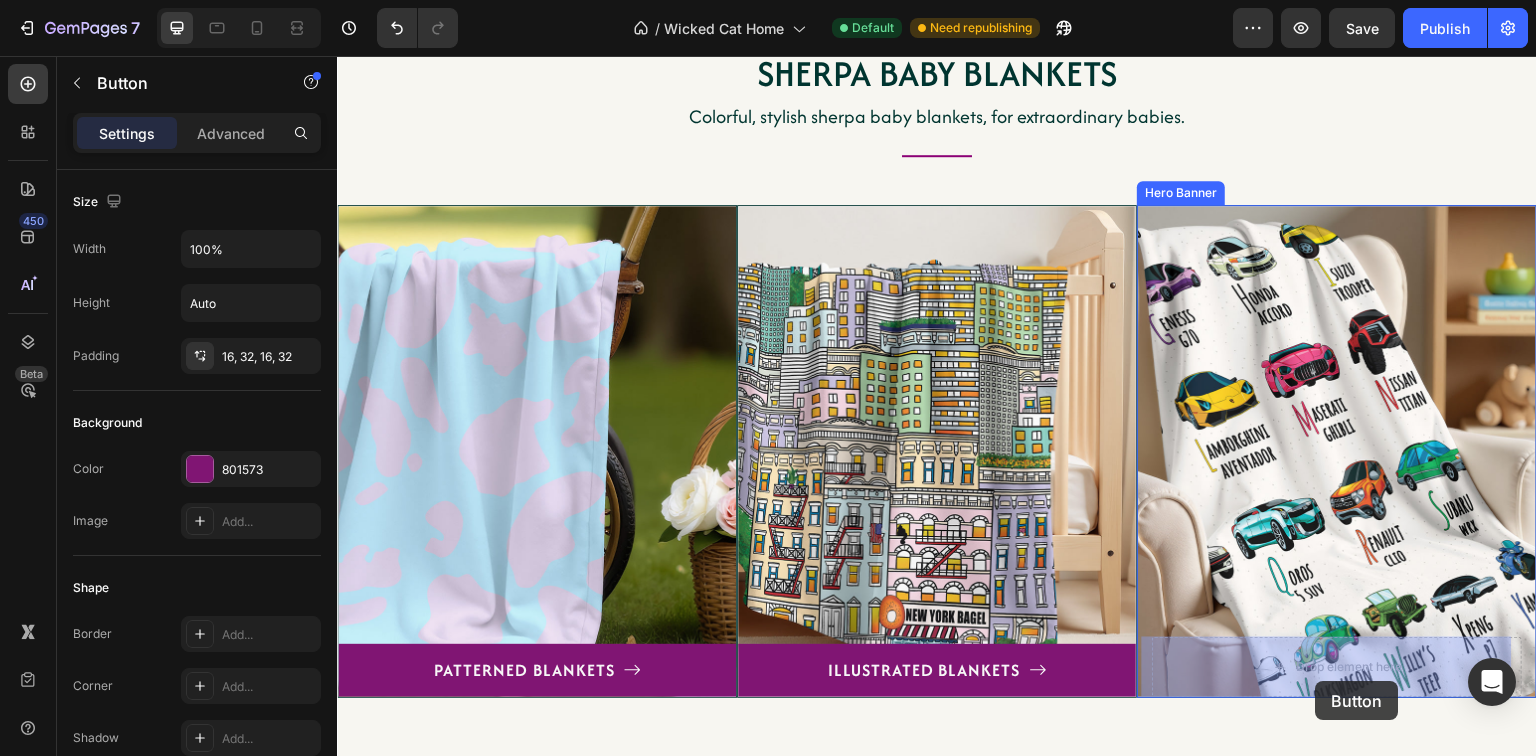 drag, startPoint x: 1267, startPoint y: 122, endPoint x: 1316, endPoint y: 680, distance: 560.1473 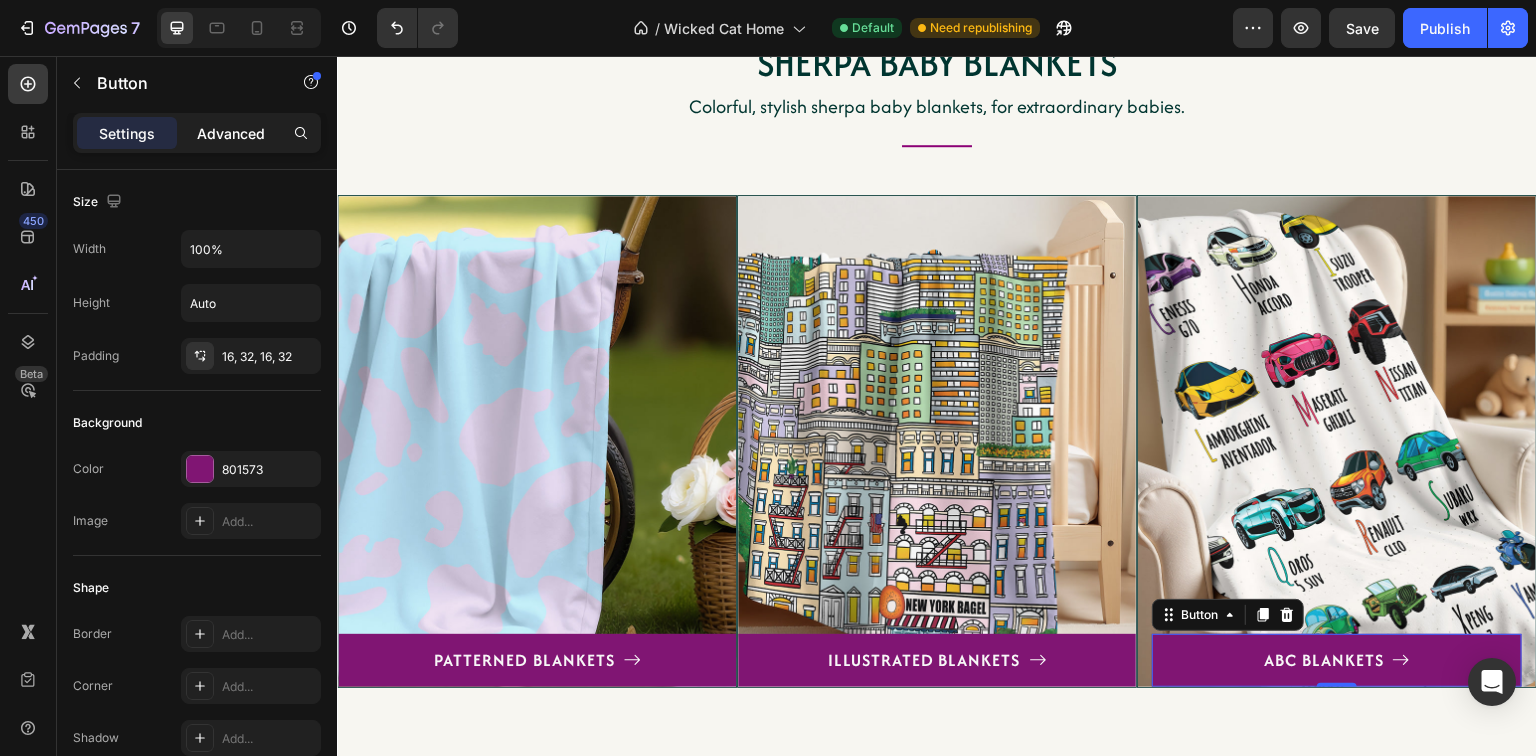 click on "Advanced" at bounding box center (231, 133) 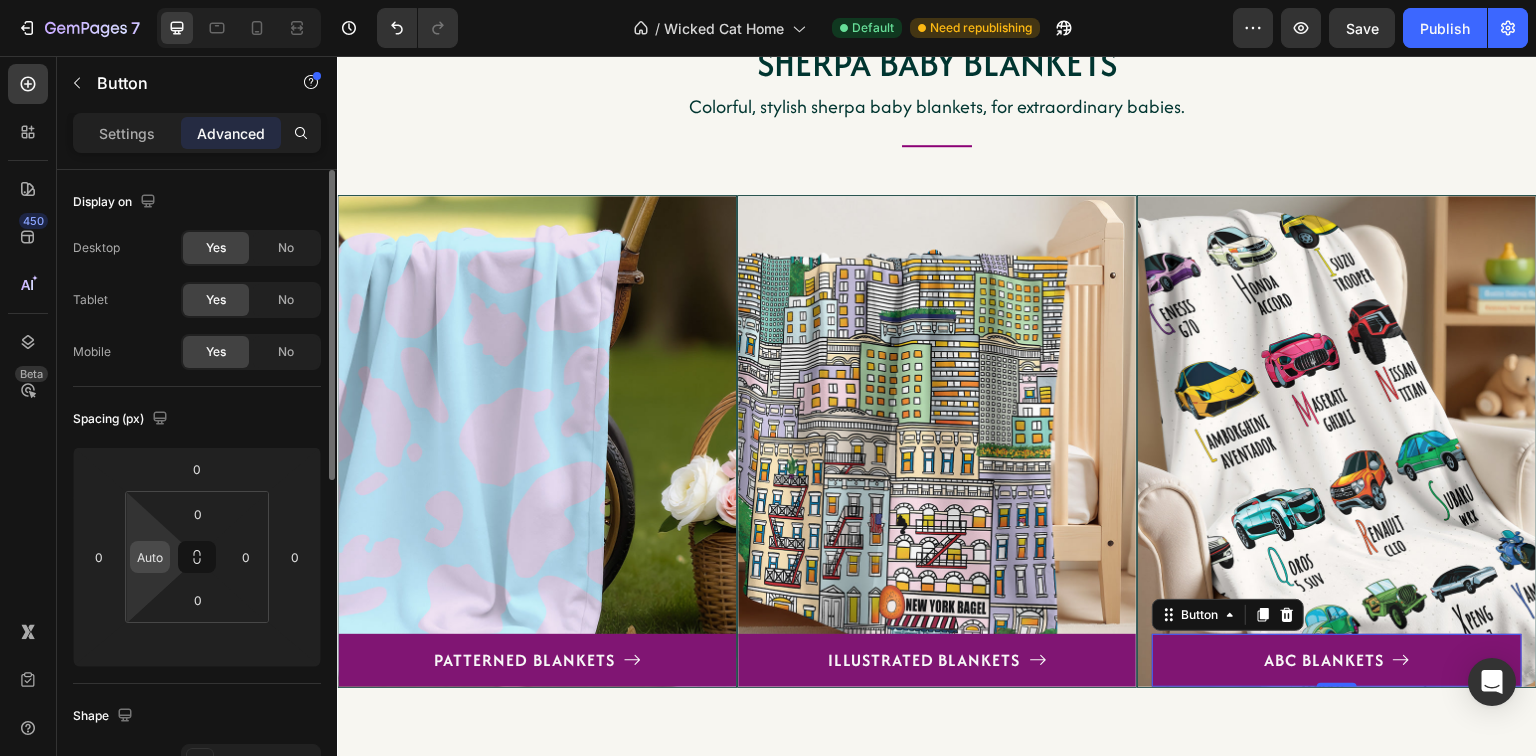 click on "Auto" at bounding box center (150, 557) 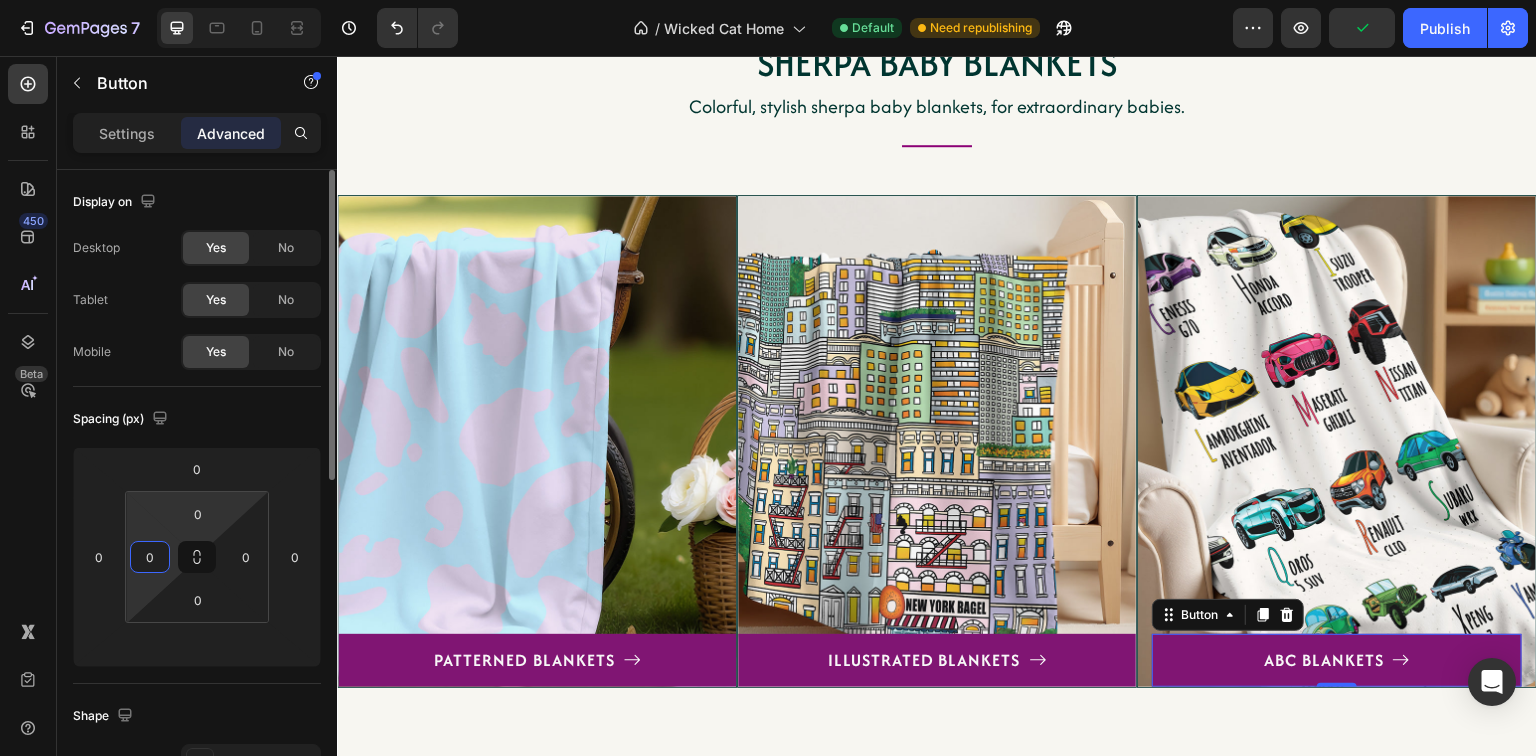 type on "0" 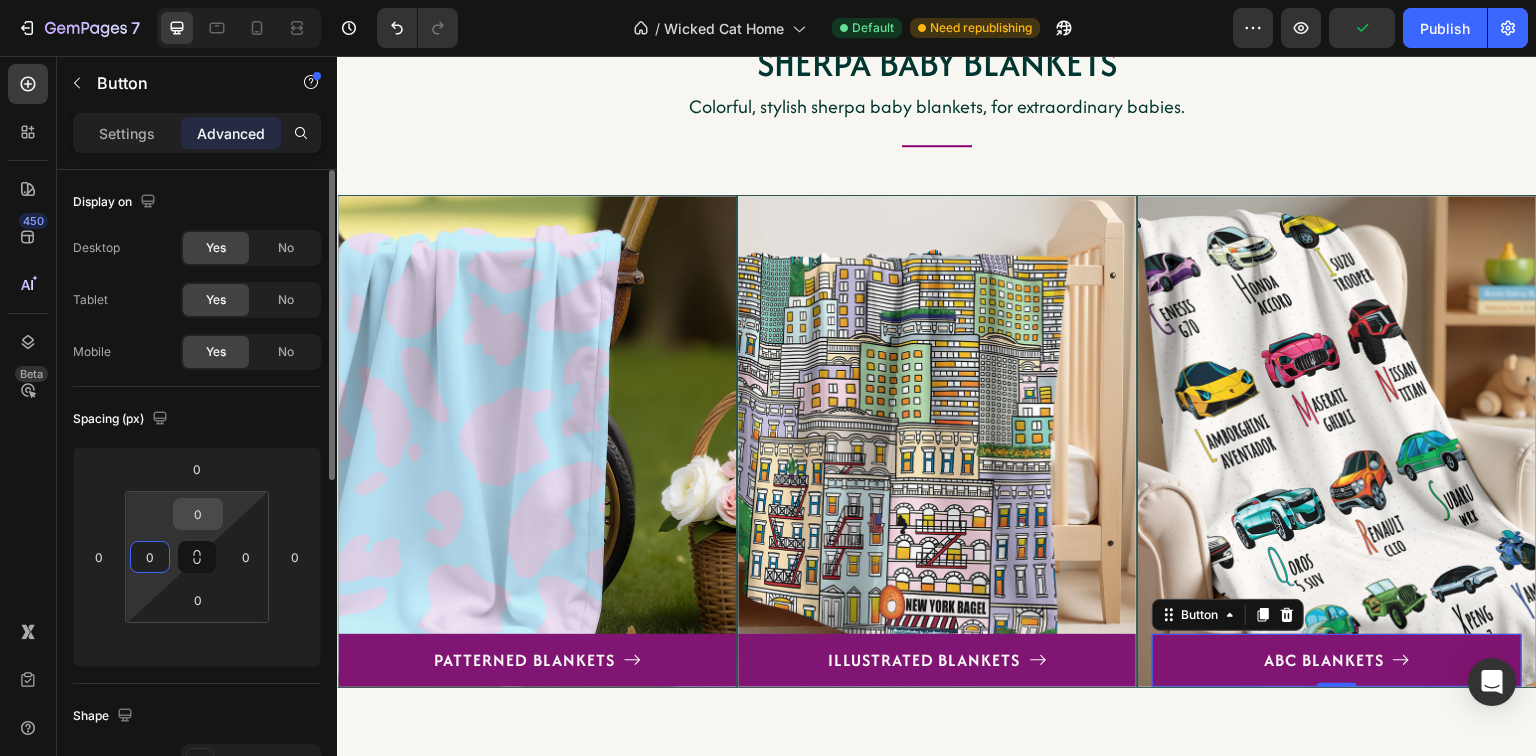 click on "7  Version history  /  Wicked Cat Home Default Need republishing Preview  Publish  450 Beta Sections(18) Elements(83) Section Element Hero Section Product Detail Brands Trusted Badges Guarantee Product Breakdown How to use Testimonials Compare Bundle FAQs Social Proof Brand Story Product List Collection Blog List Contact Sticky Add to Cart Custom Footer Browse Library 450 Layout
Row
Row
Row
Row Text
Heading
Text Block Button
Button
Button Media
Image
Image" at bounding box center [768, 0] 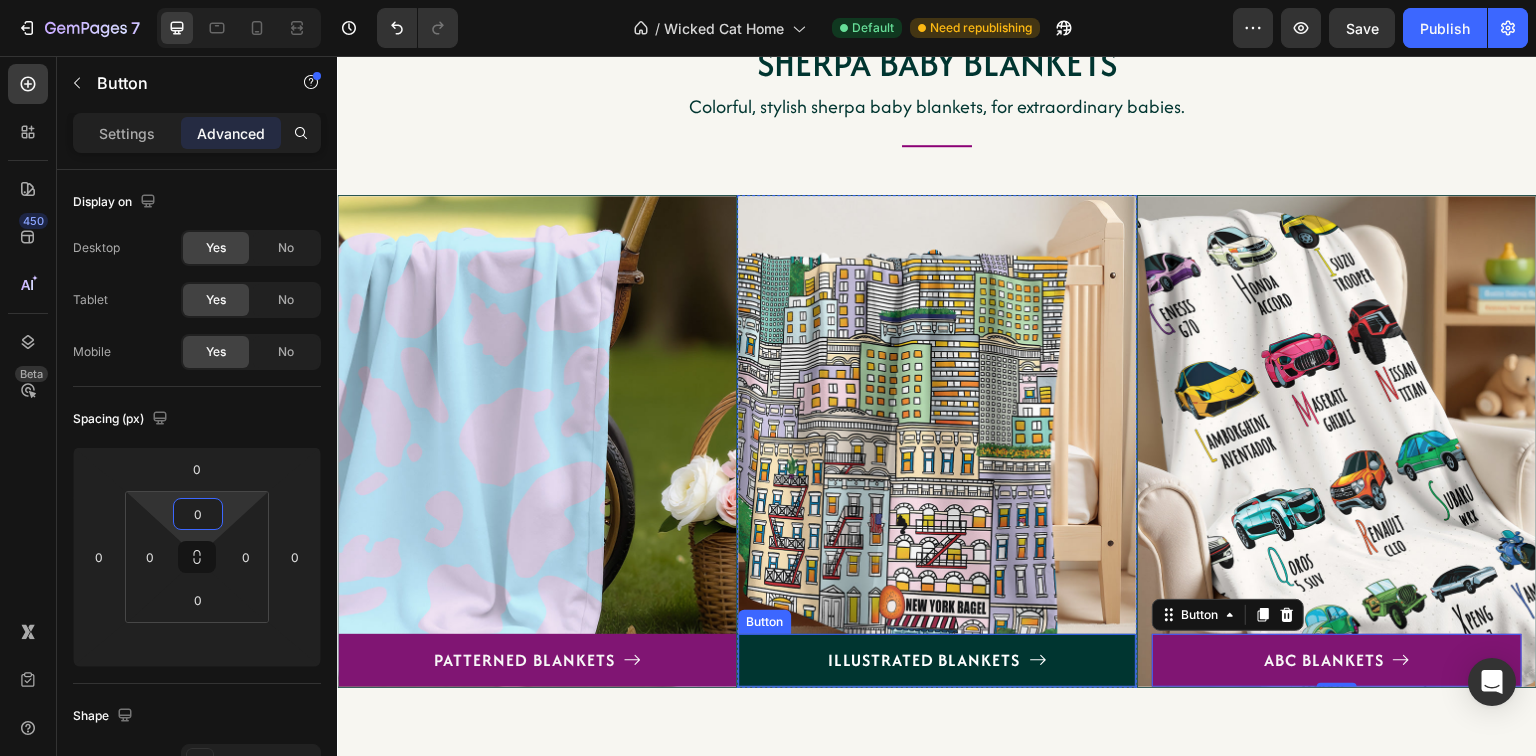 click on "ILLUSTRATED BLANKETS" at bounding box center [937, 661] 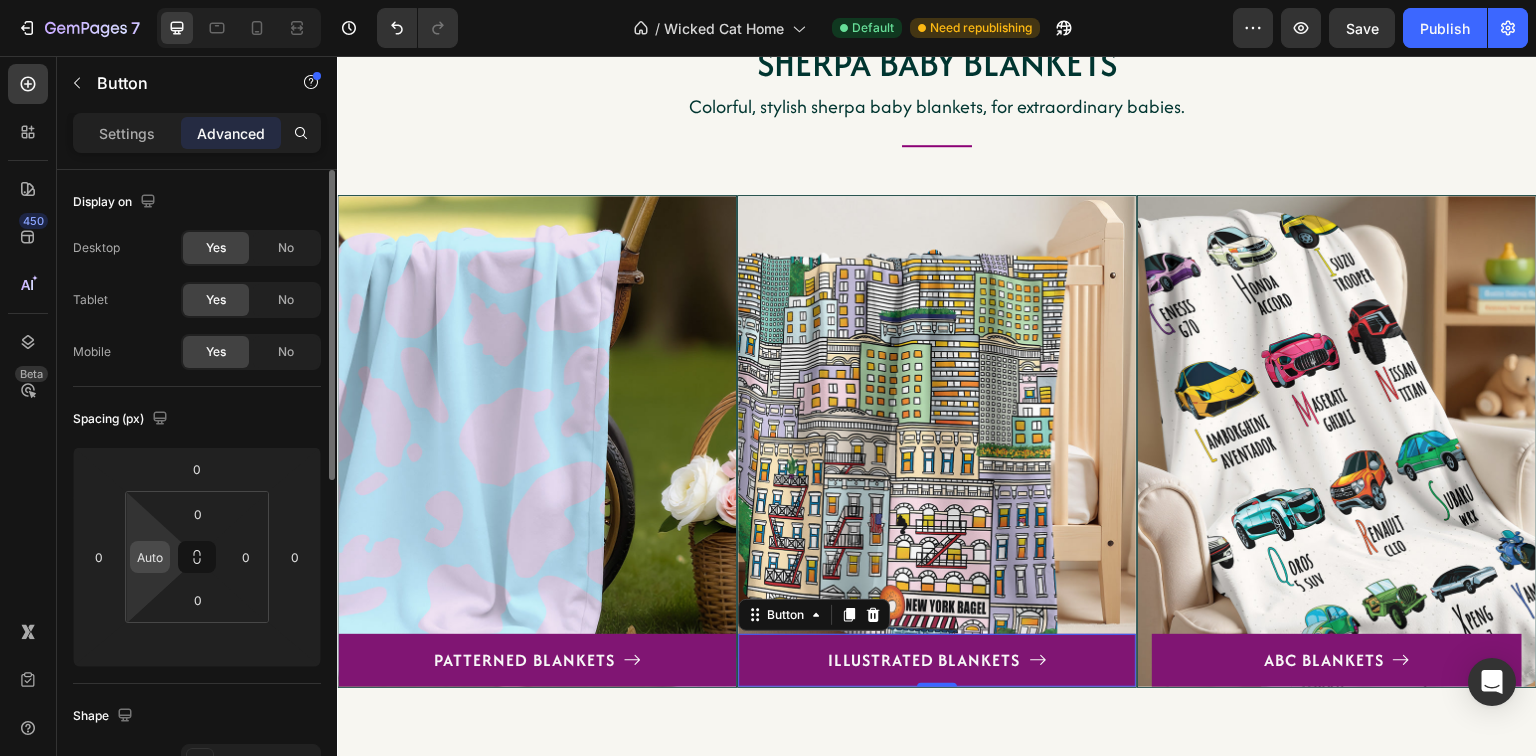 click on "Auto" at bounding box center [150, 557] 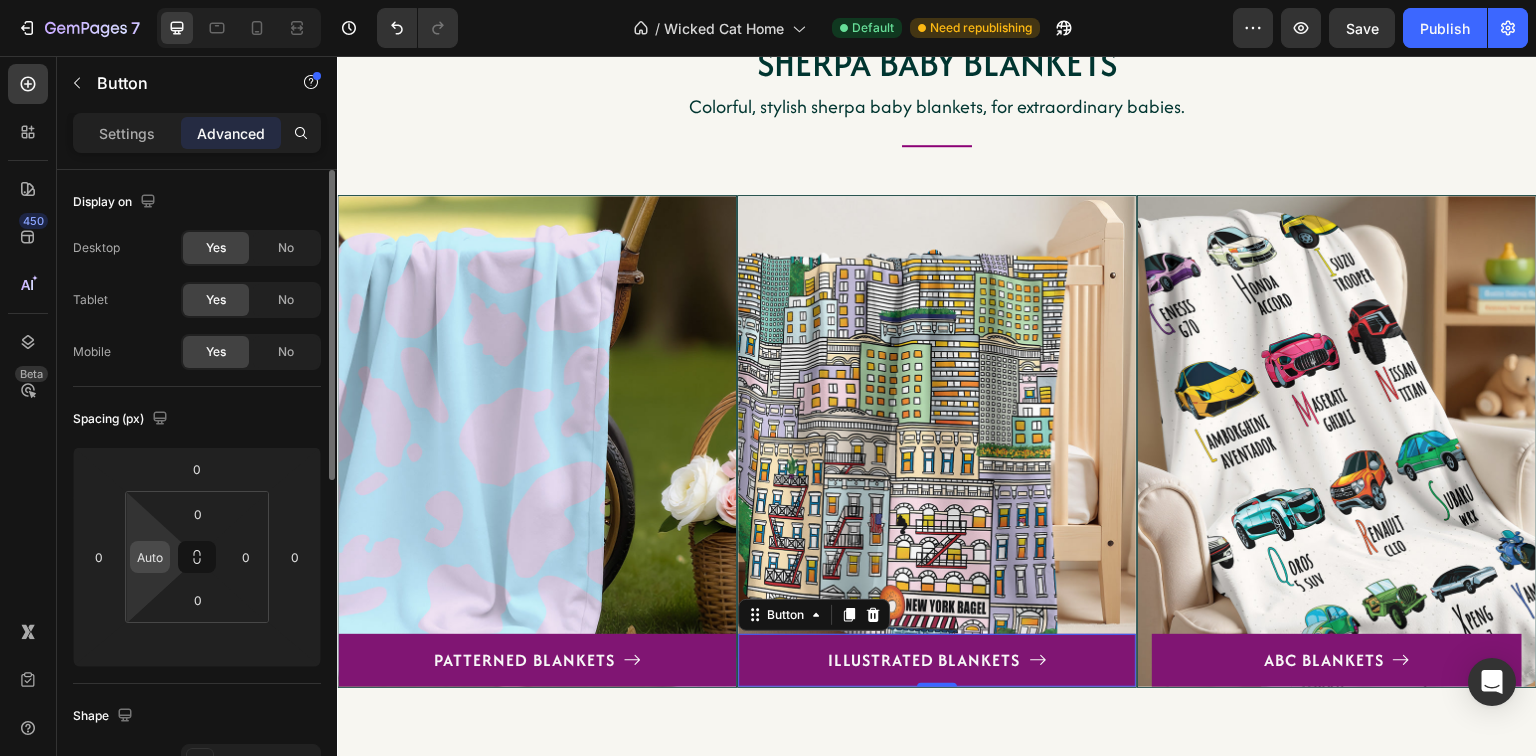 type 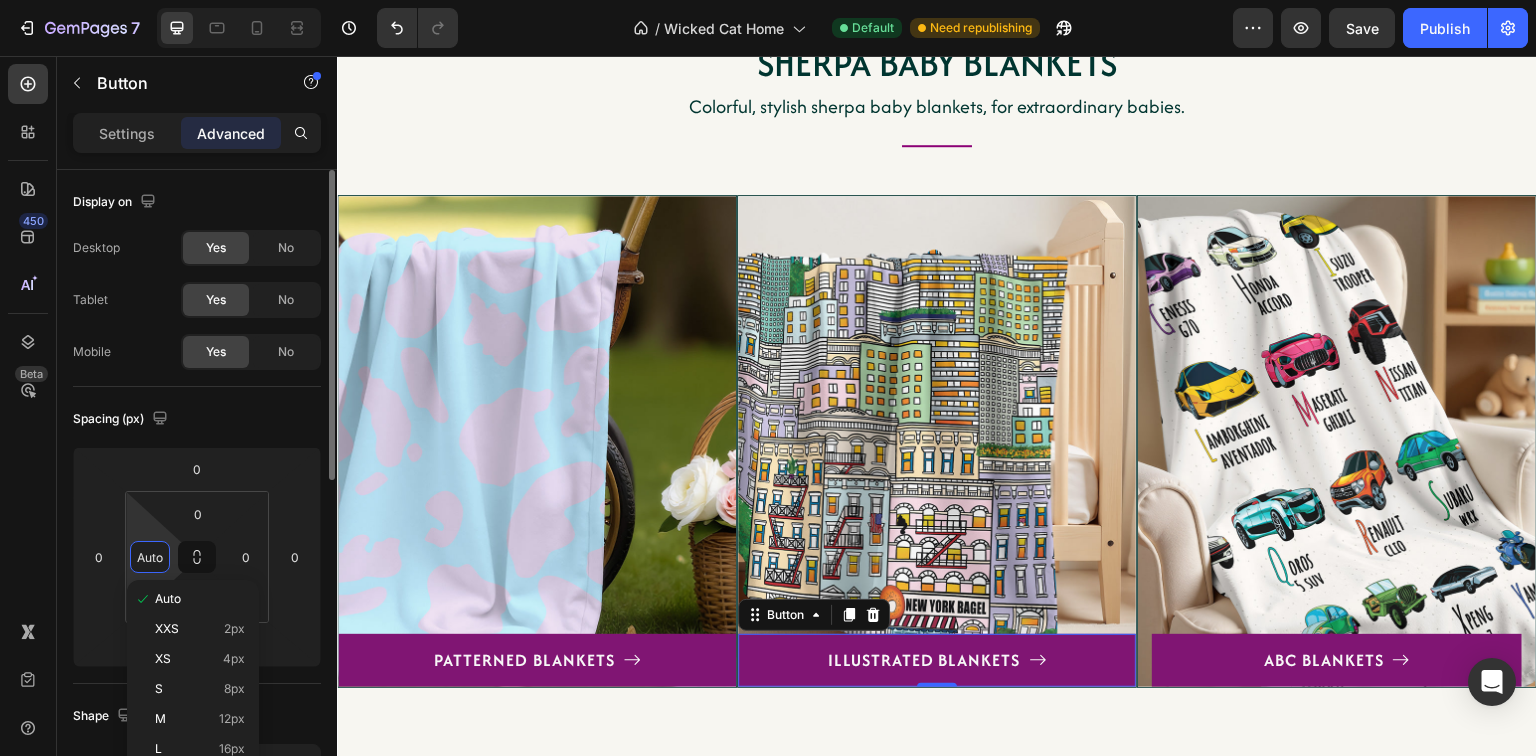 type on "0" 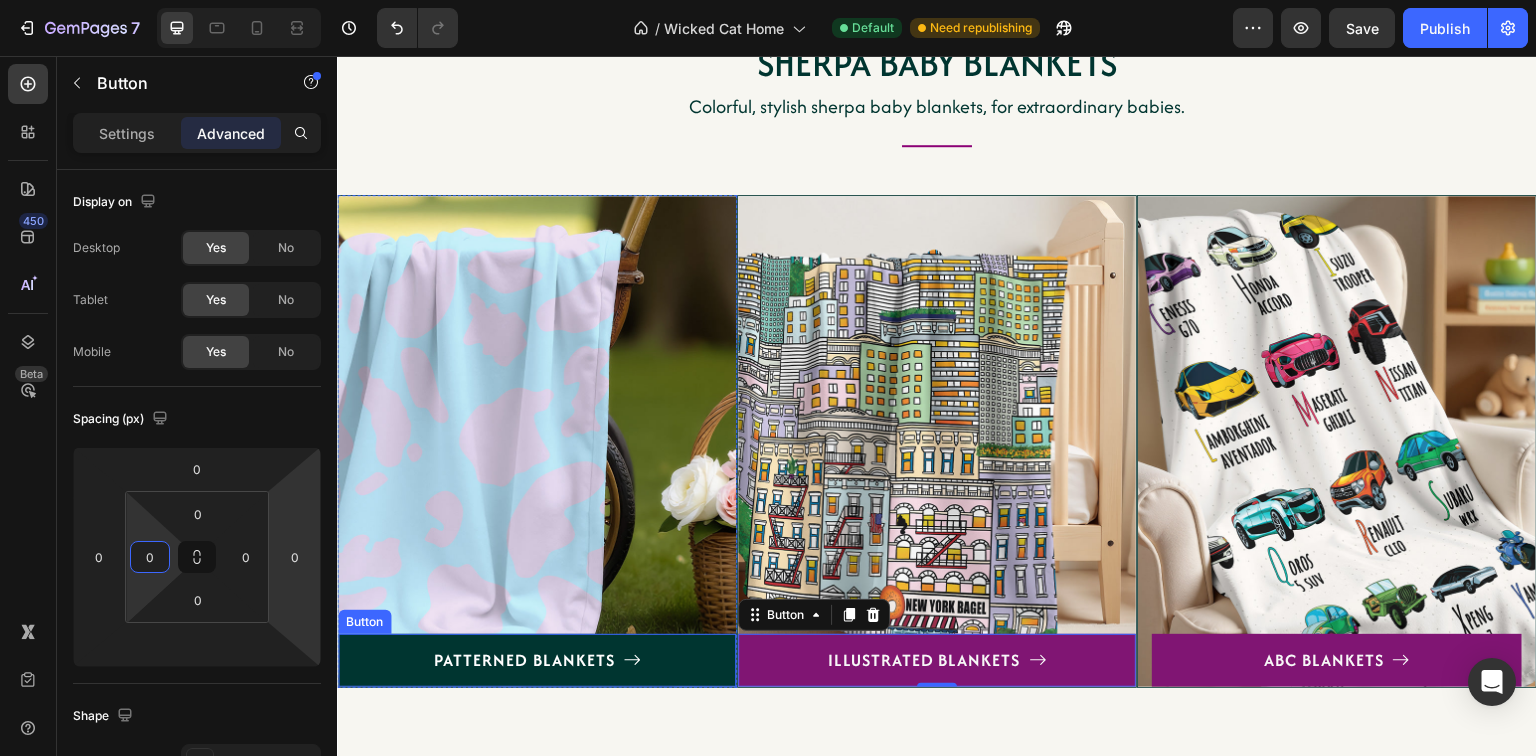 click on "PATTERNED BLANKETS" at bounding box center [537, 661] 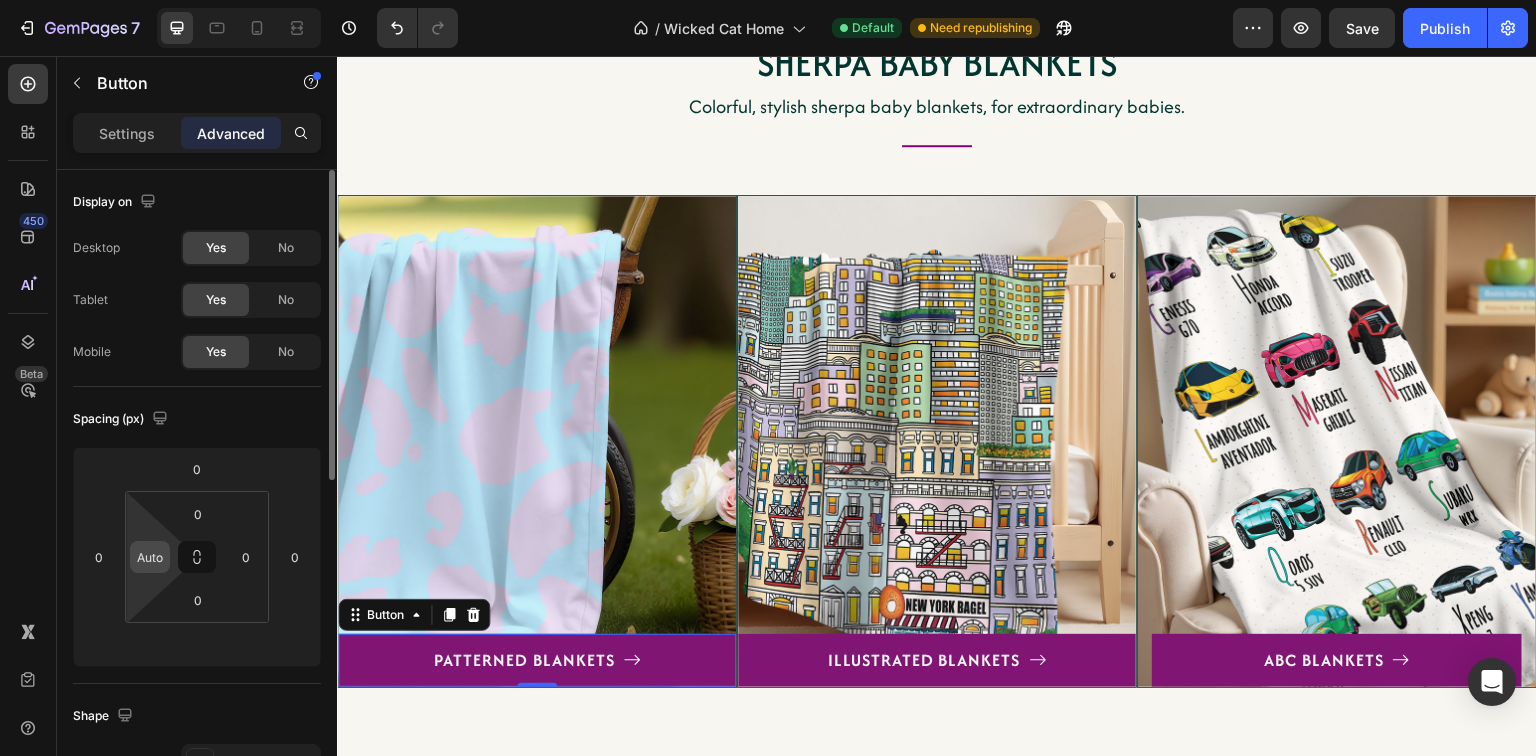 click on "Auto" at bounding box center (150, 557) 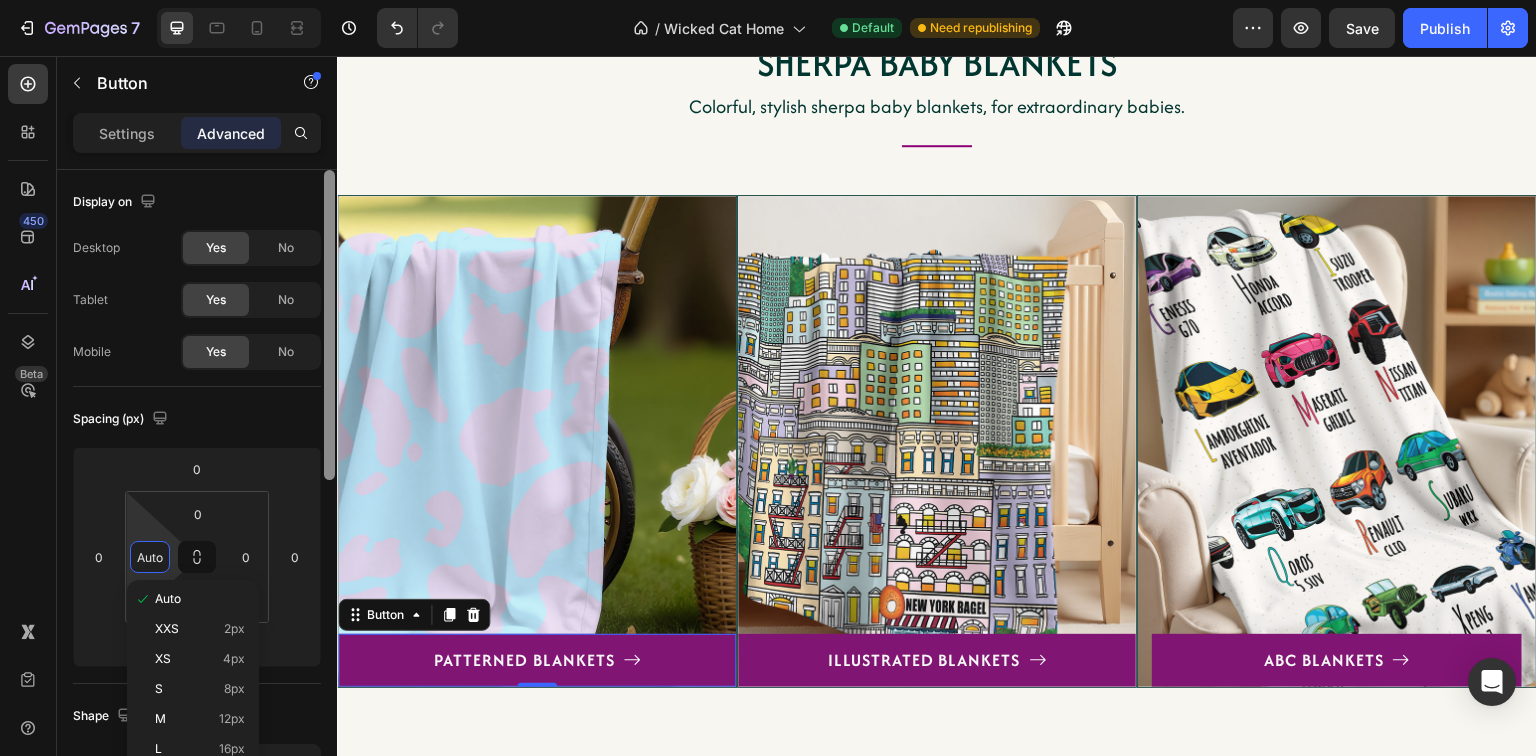 type on "0" 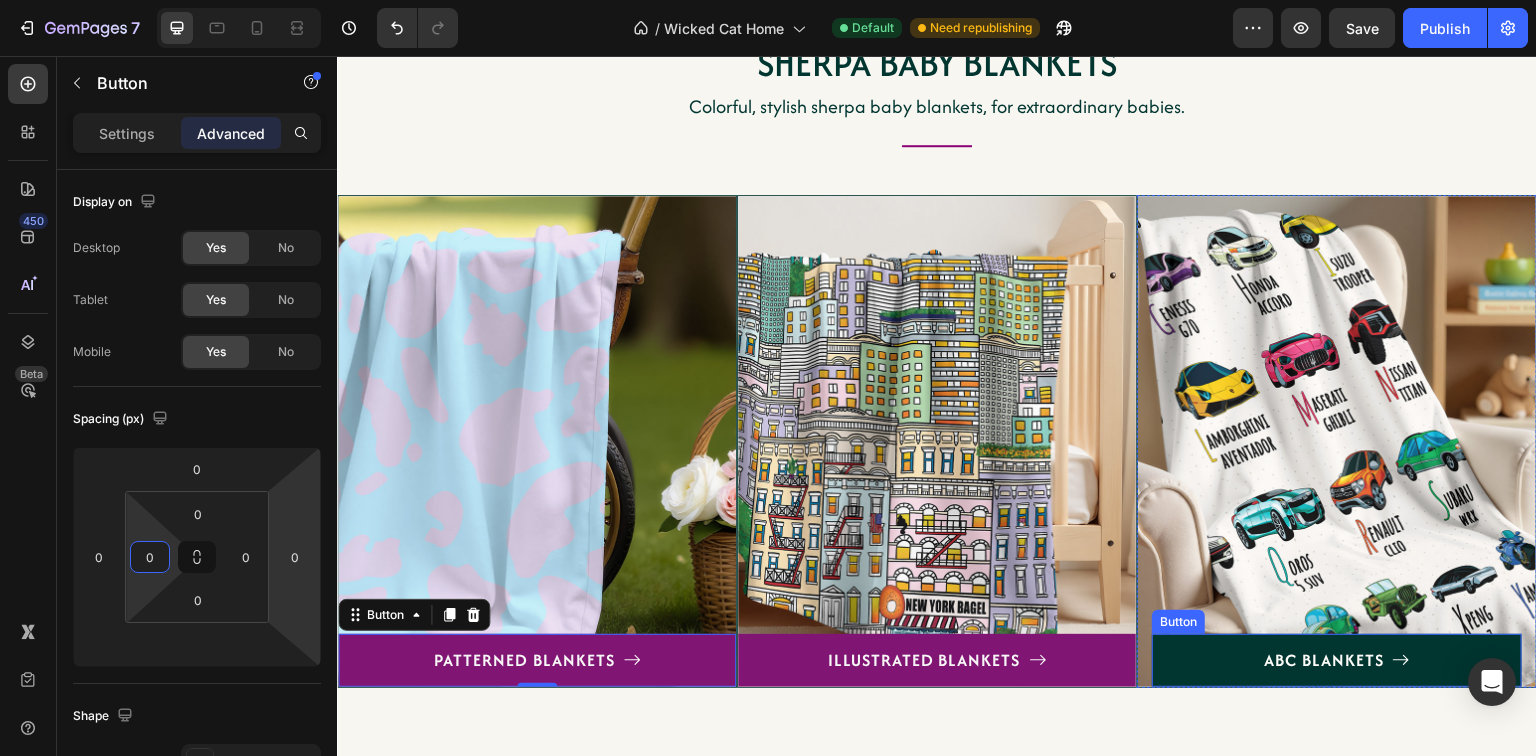 click on "ABC BLANKETS" at bounding box center [1337, 661] 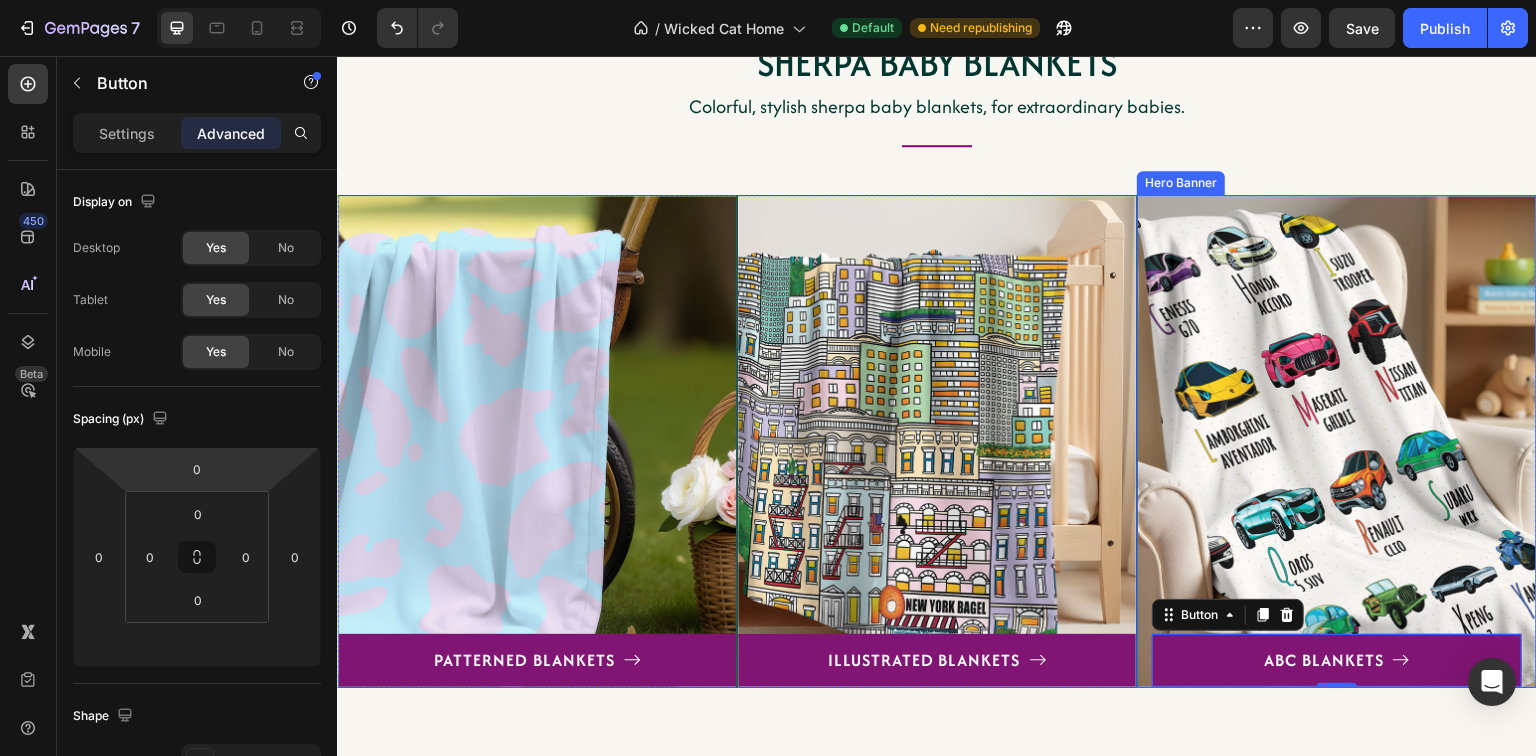click at bounding box center (1337, 441) 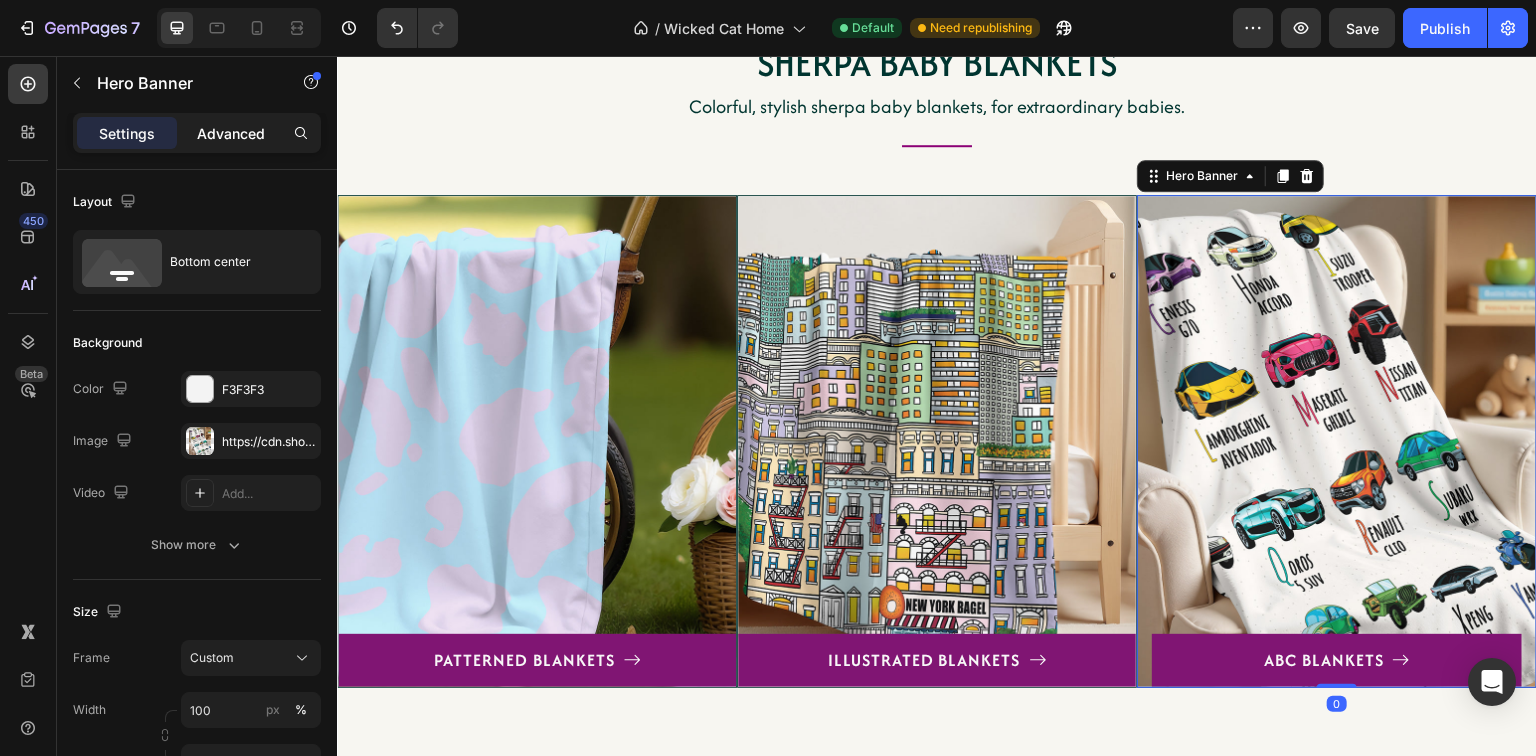 click on "Advanced" at bounding box center [231, 133] 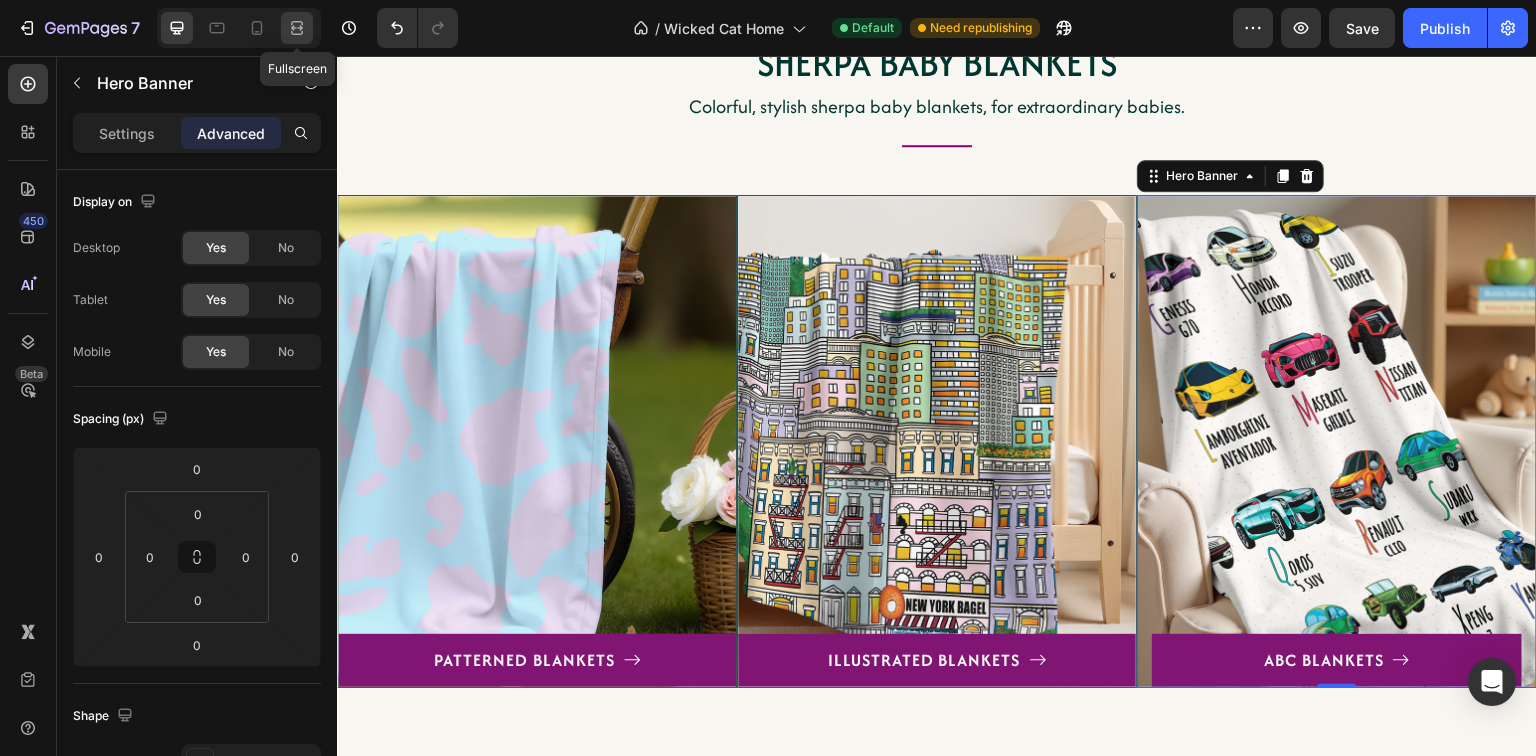 click 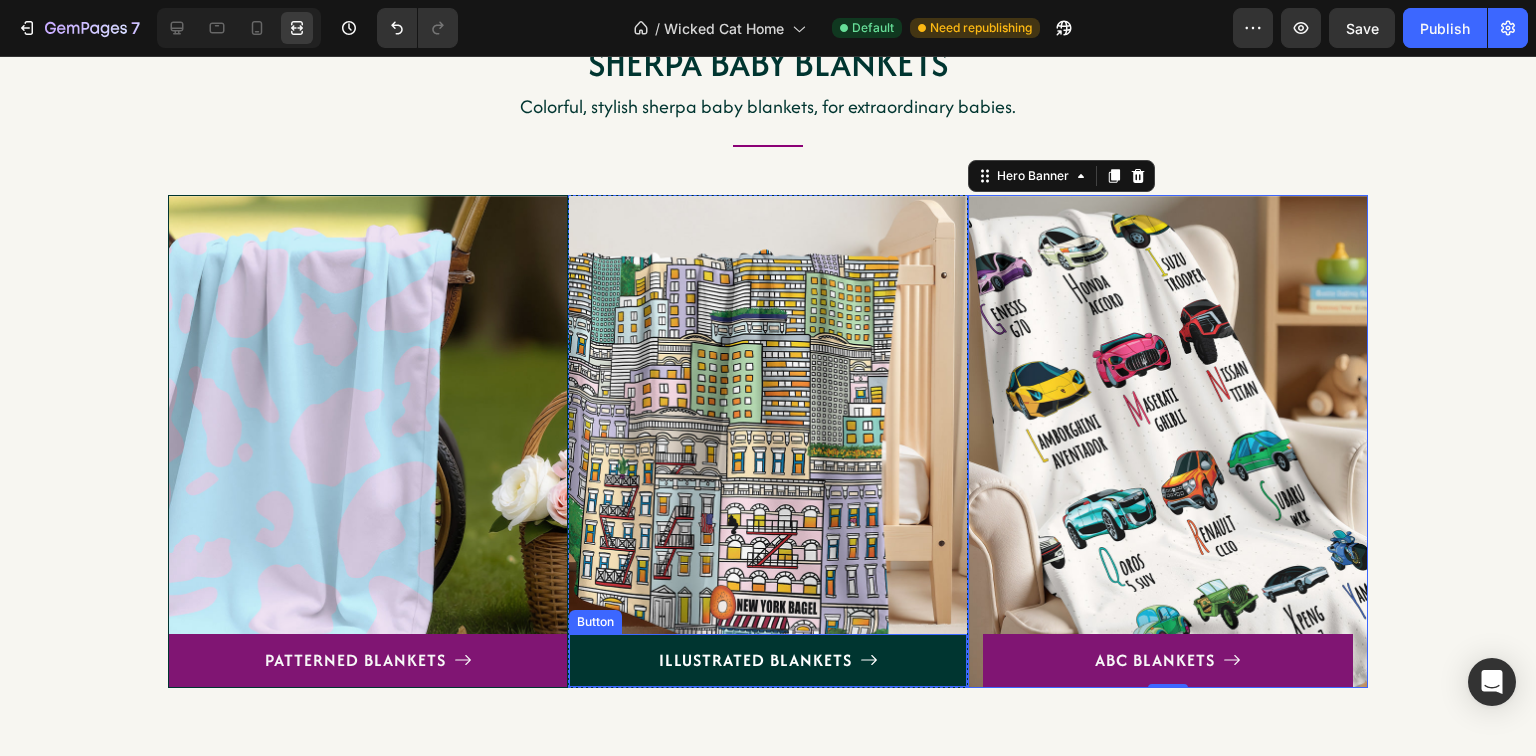 click on "ILLUSTRATED BLANKETS" at bounding box center (768, 661) 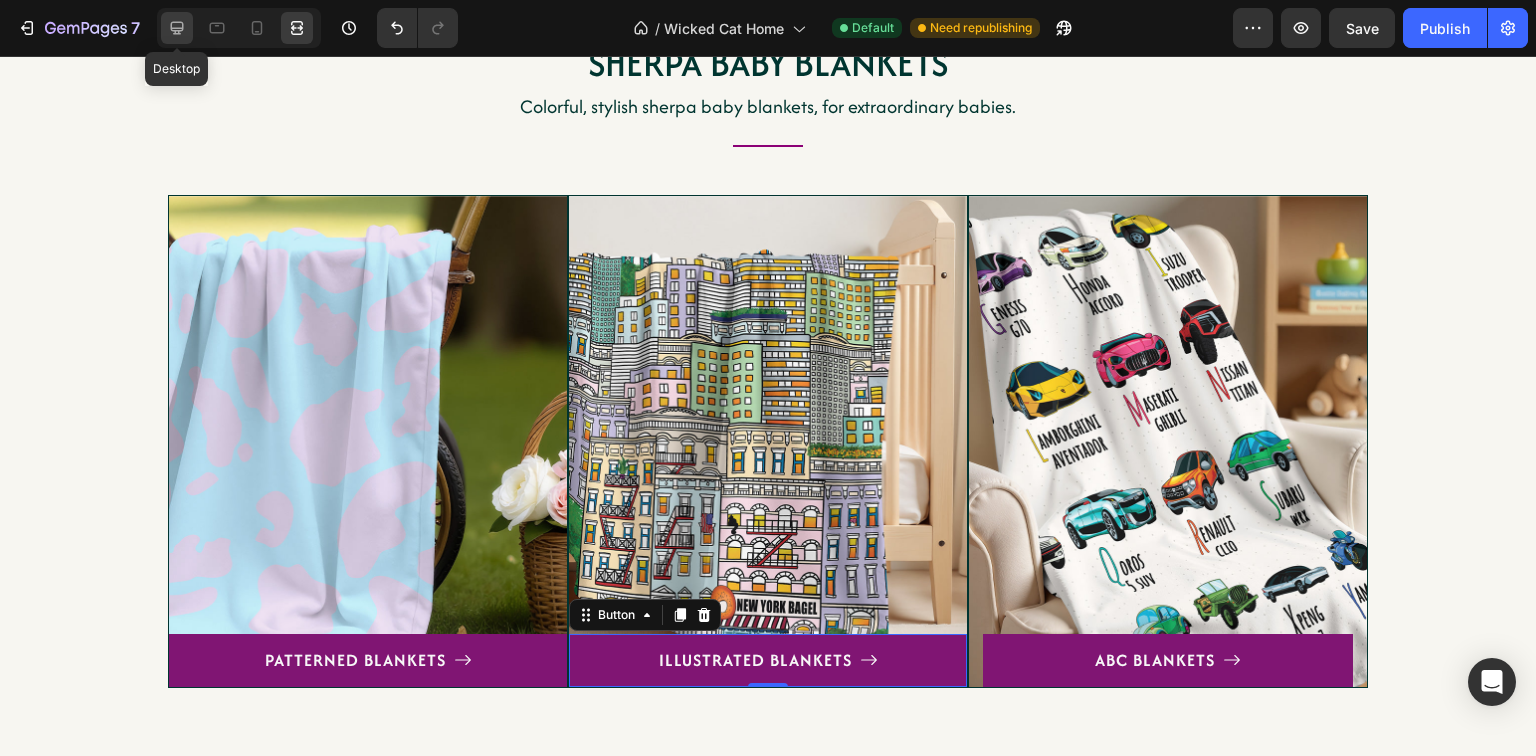 click 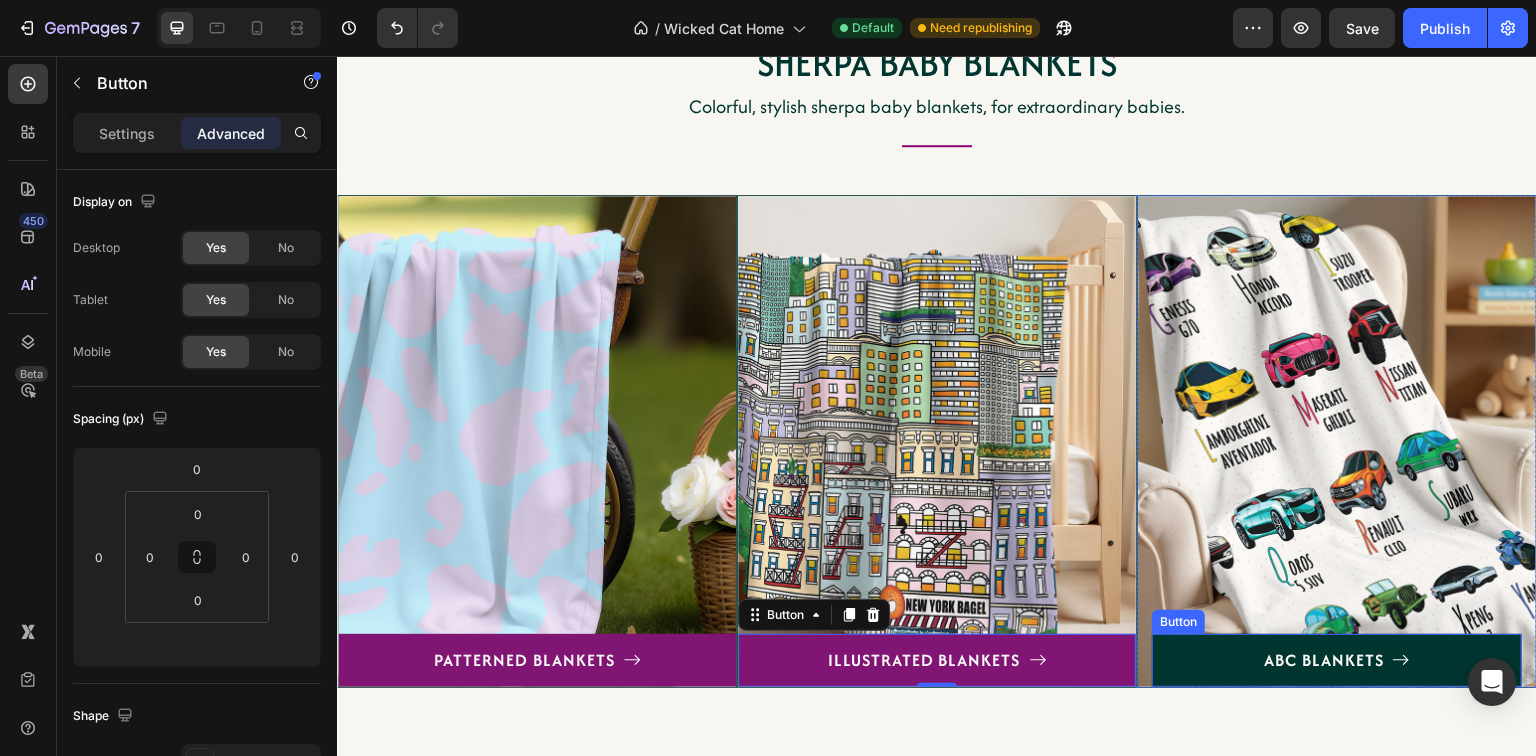click on "ABC BLANKETS" at bounding box center (1337, 661) 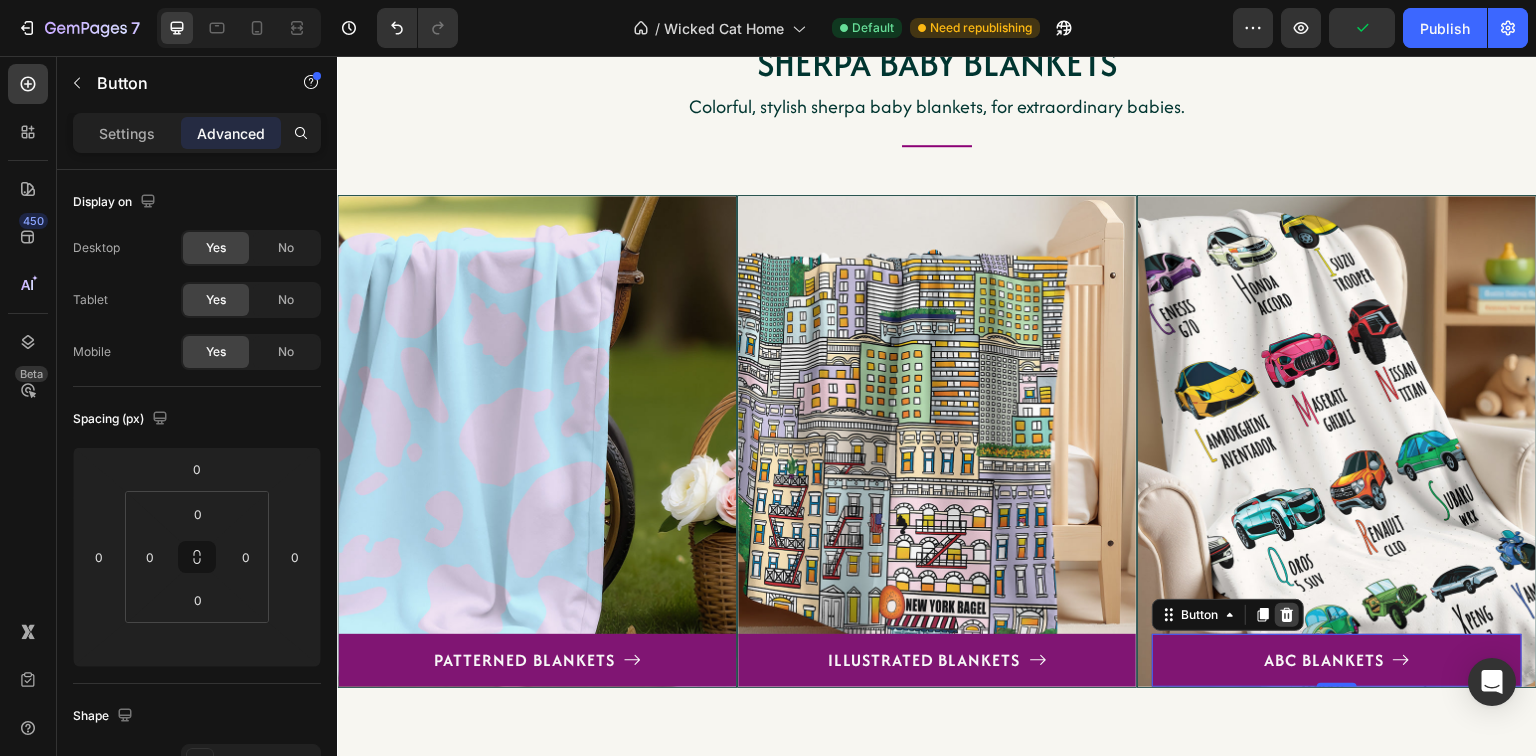 click 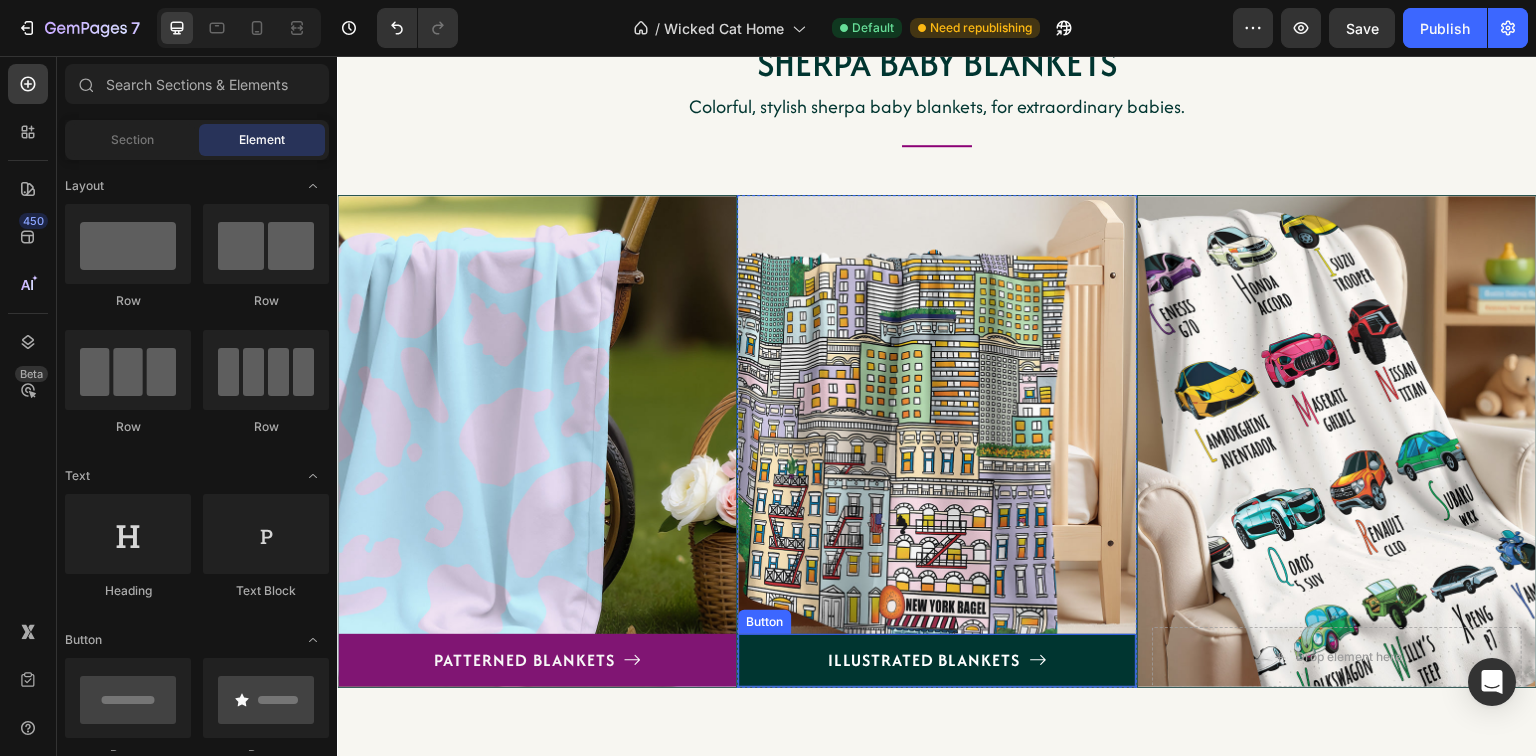 click on "ILLUSTRATED BLANKETS" at bounding box center [937, 661] 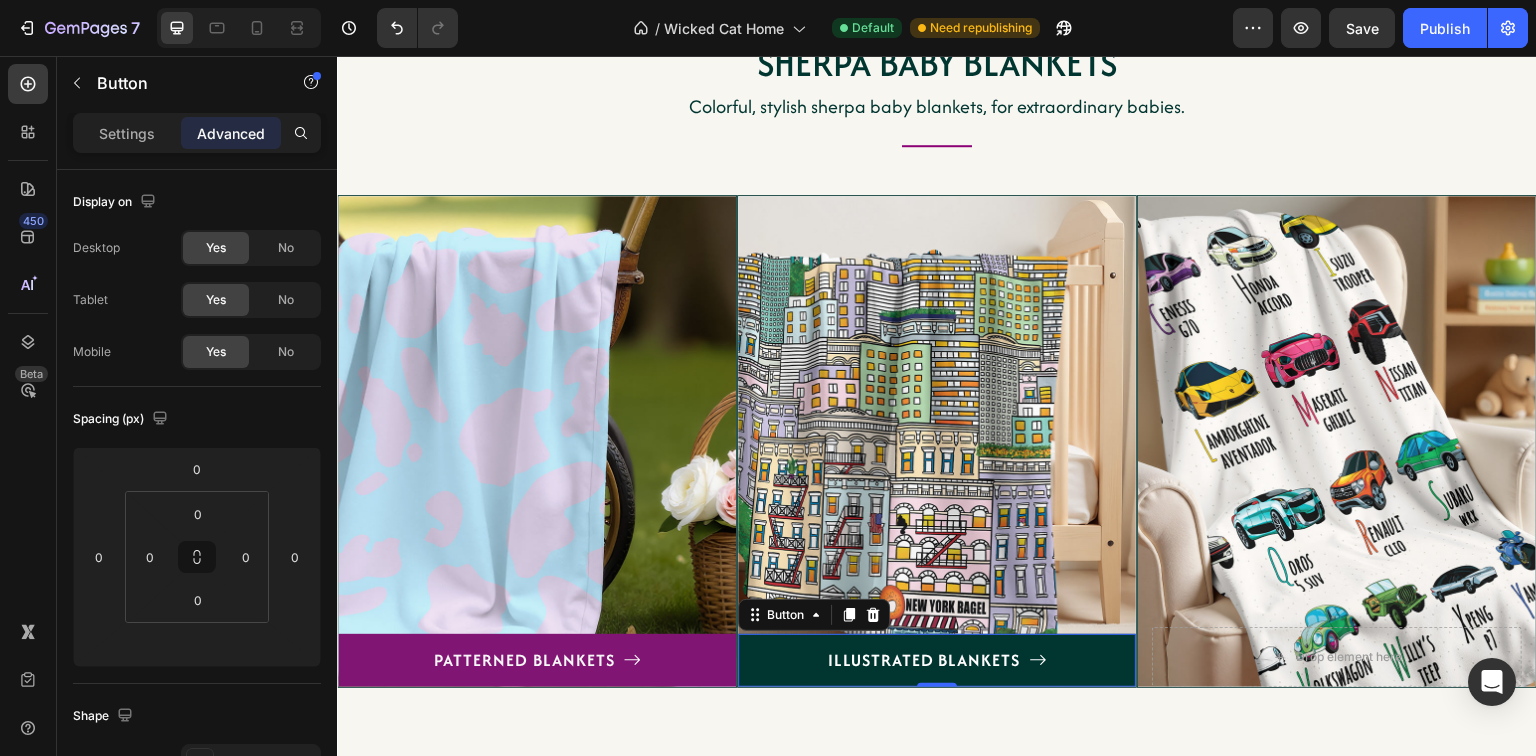 click 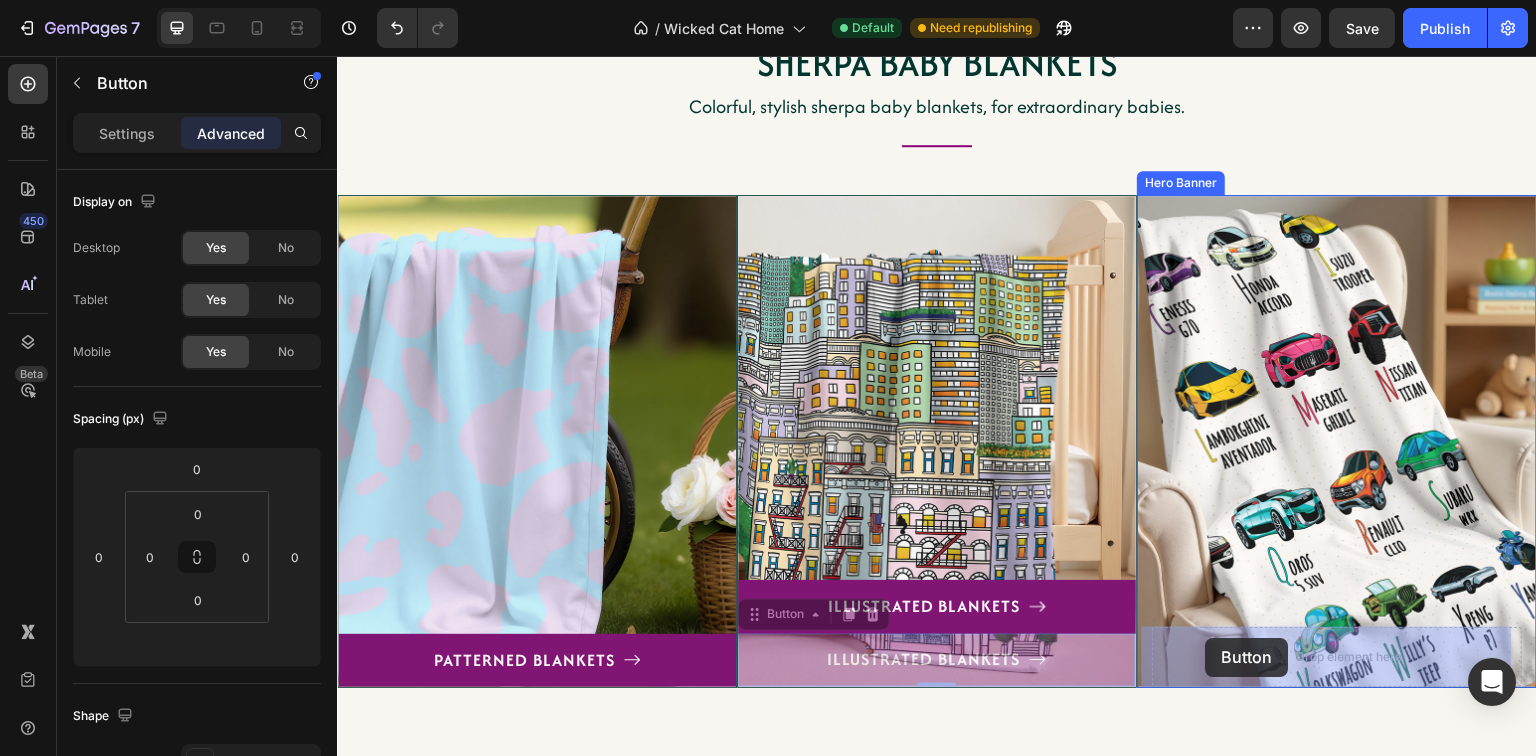 drag, startPoint x: 774, startPoint y: 611, endPoint x: 1206, endPoint y: 638, distance: 432.84293 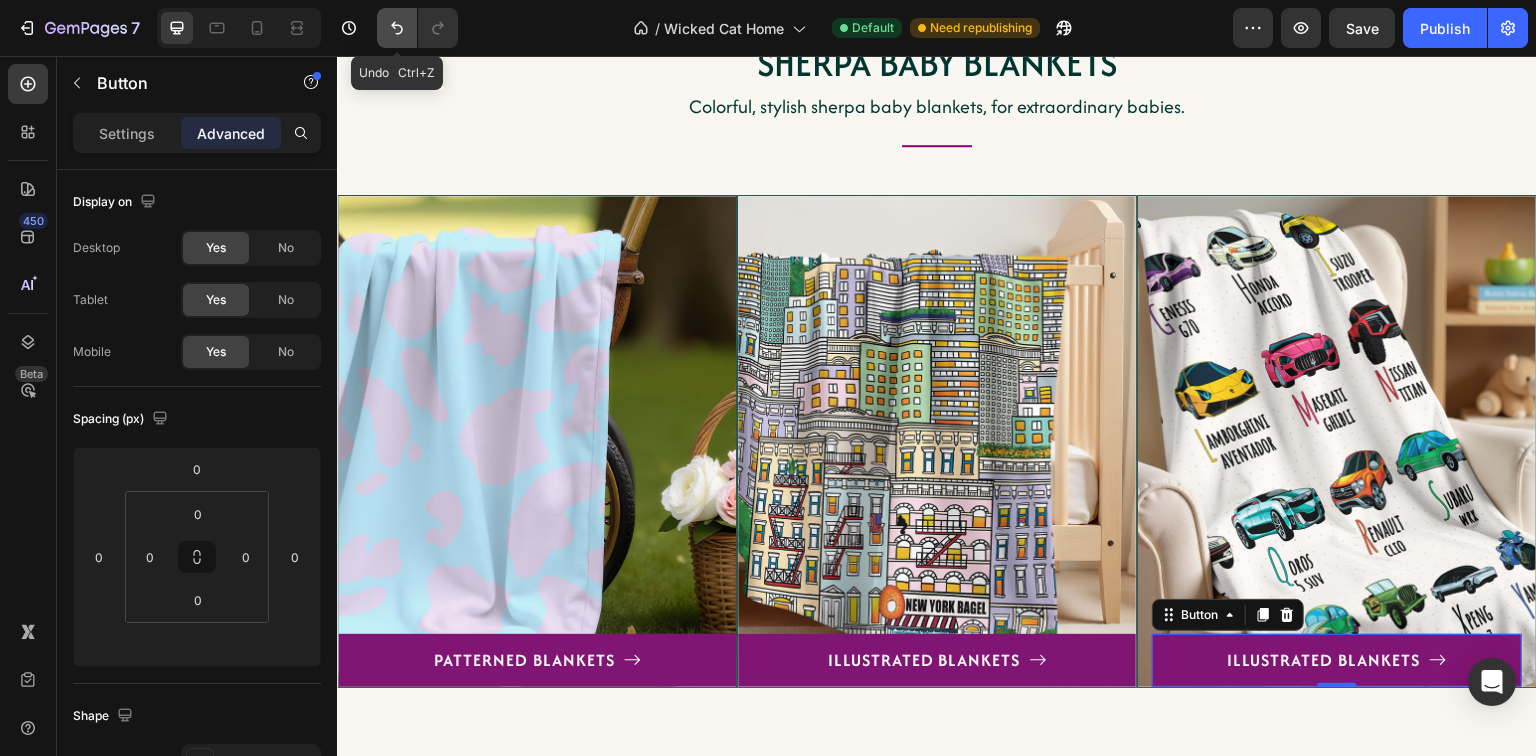 click 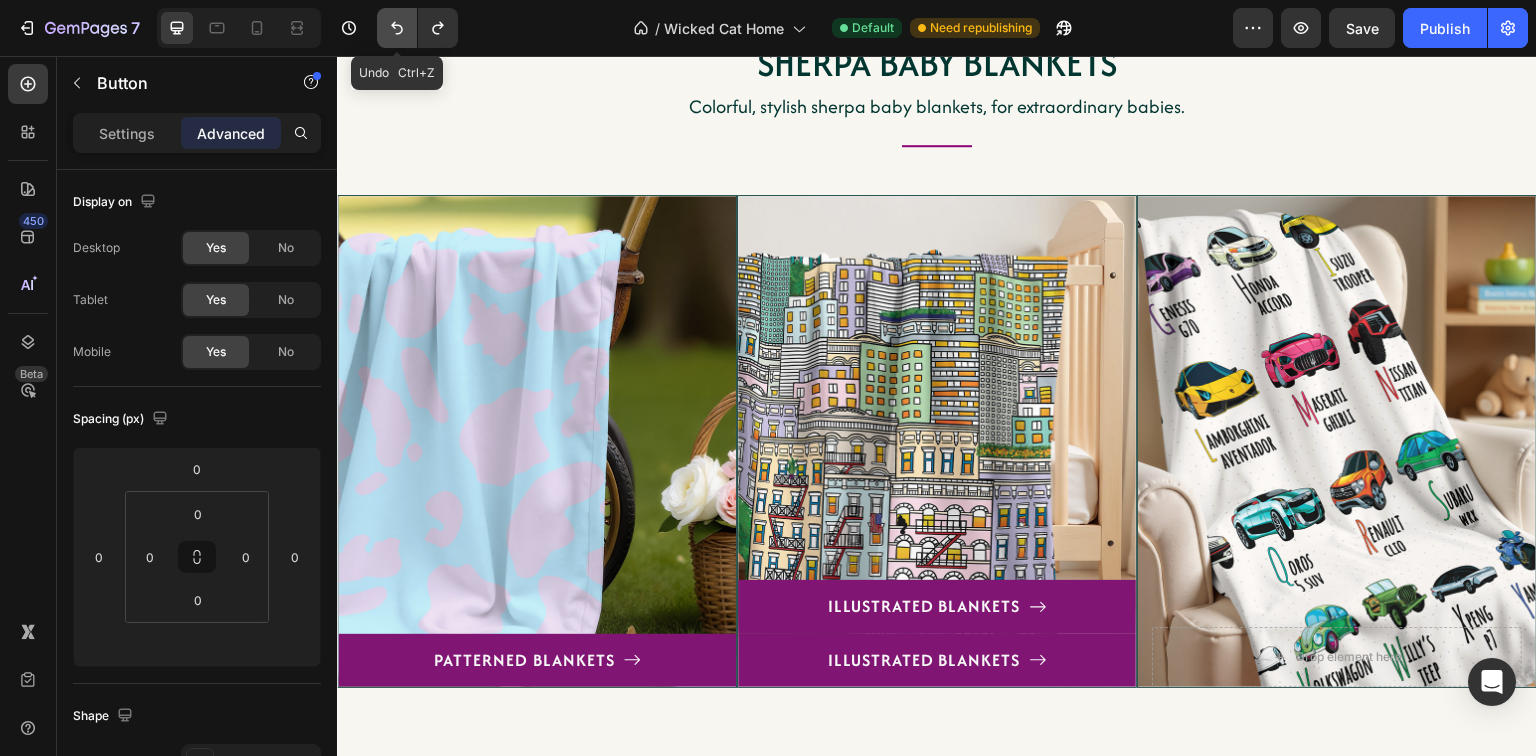click 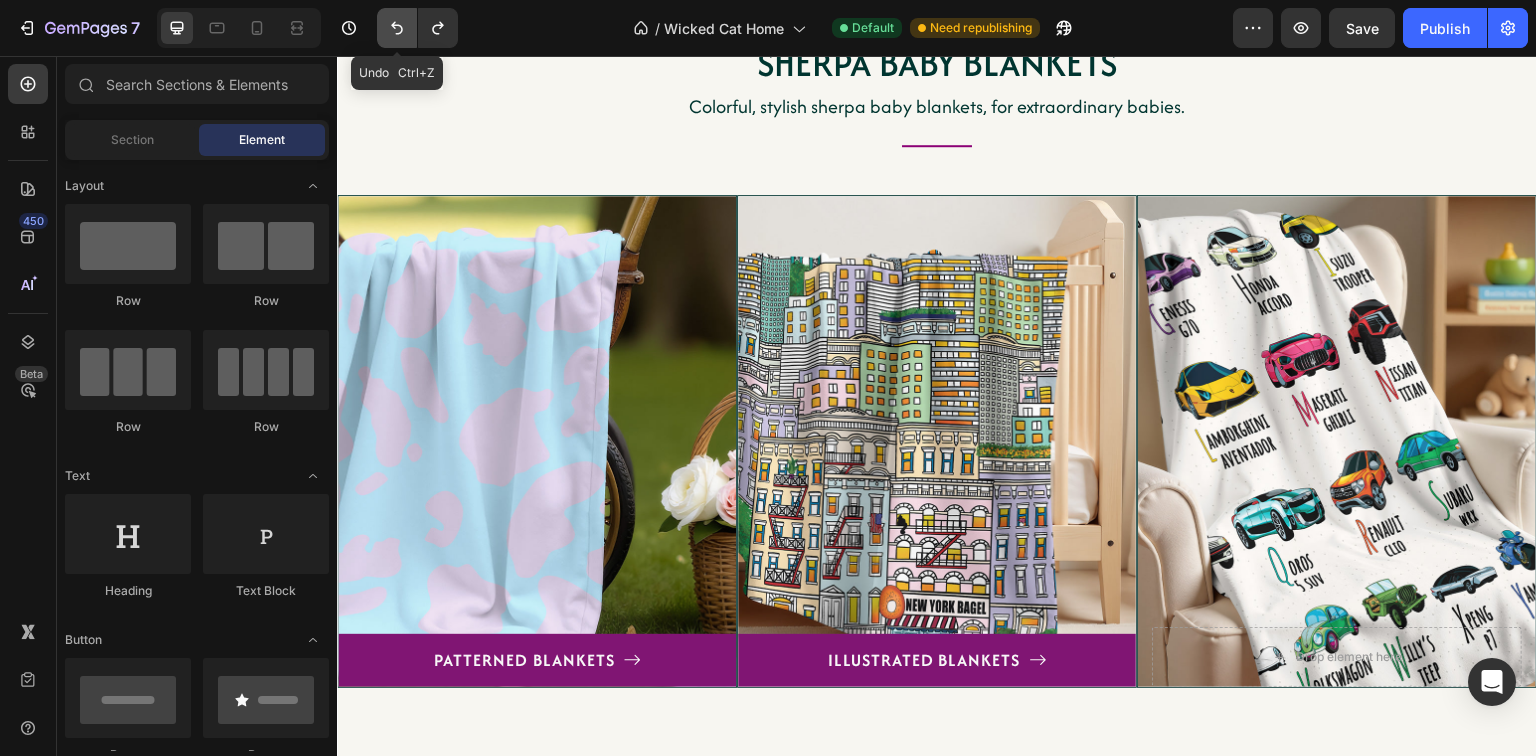 click 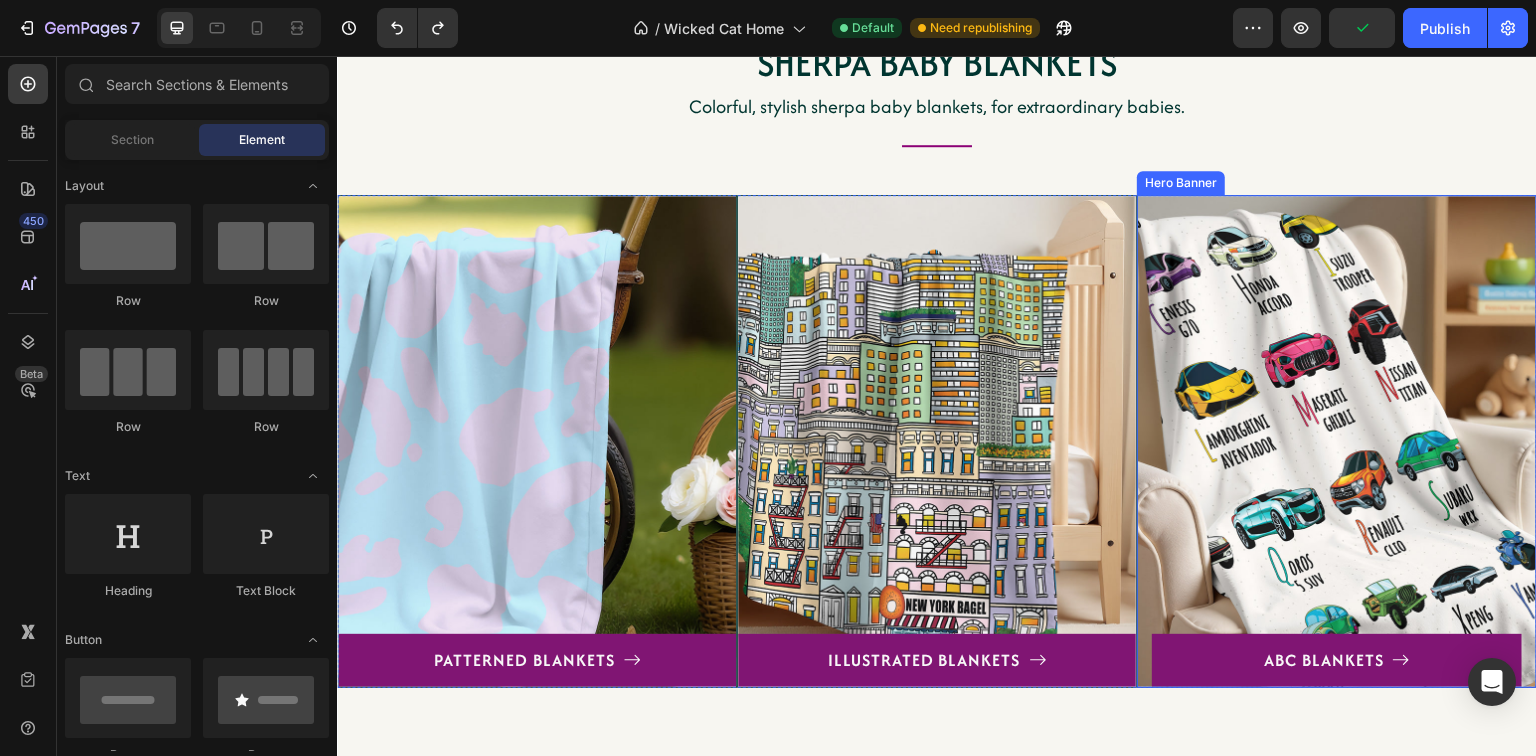 click at bounding box center (1337, 441) 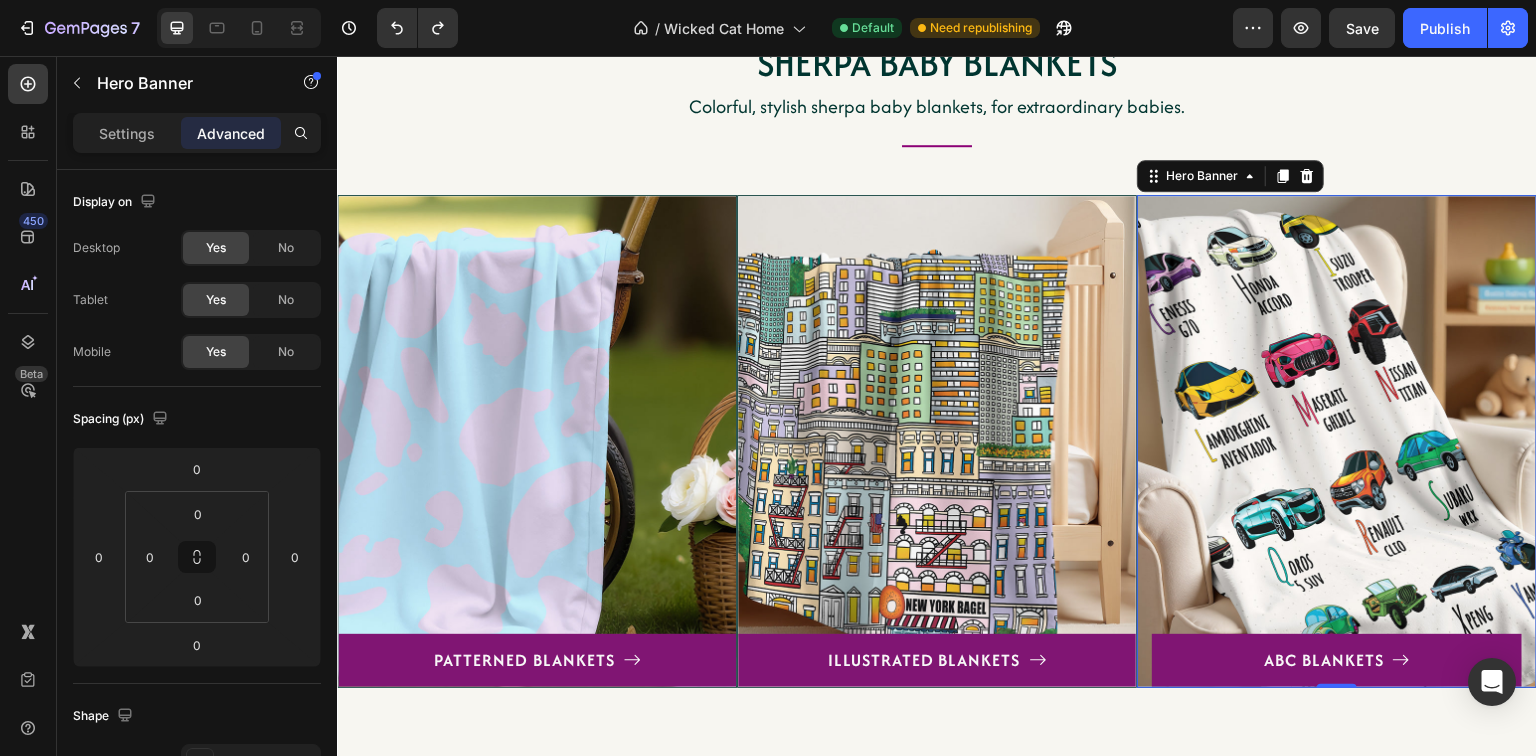 click on "Settings Advanced" at bounding box center [197, 133] 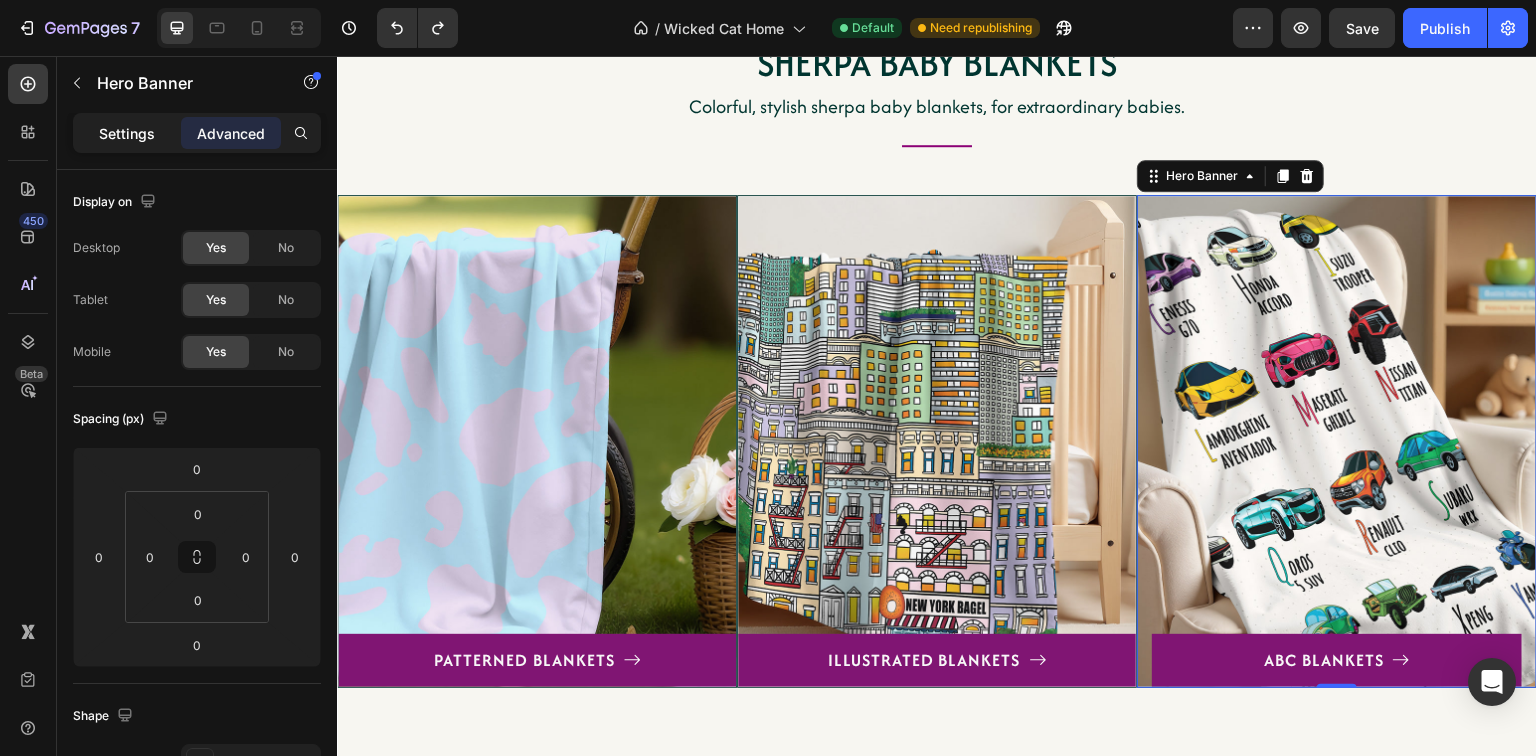 click on "Settings" at bounding box center [127, 133] 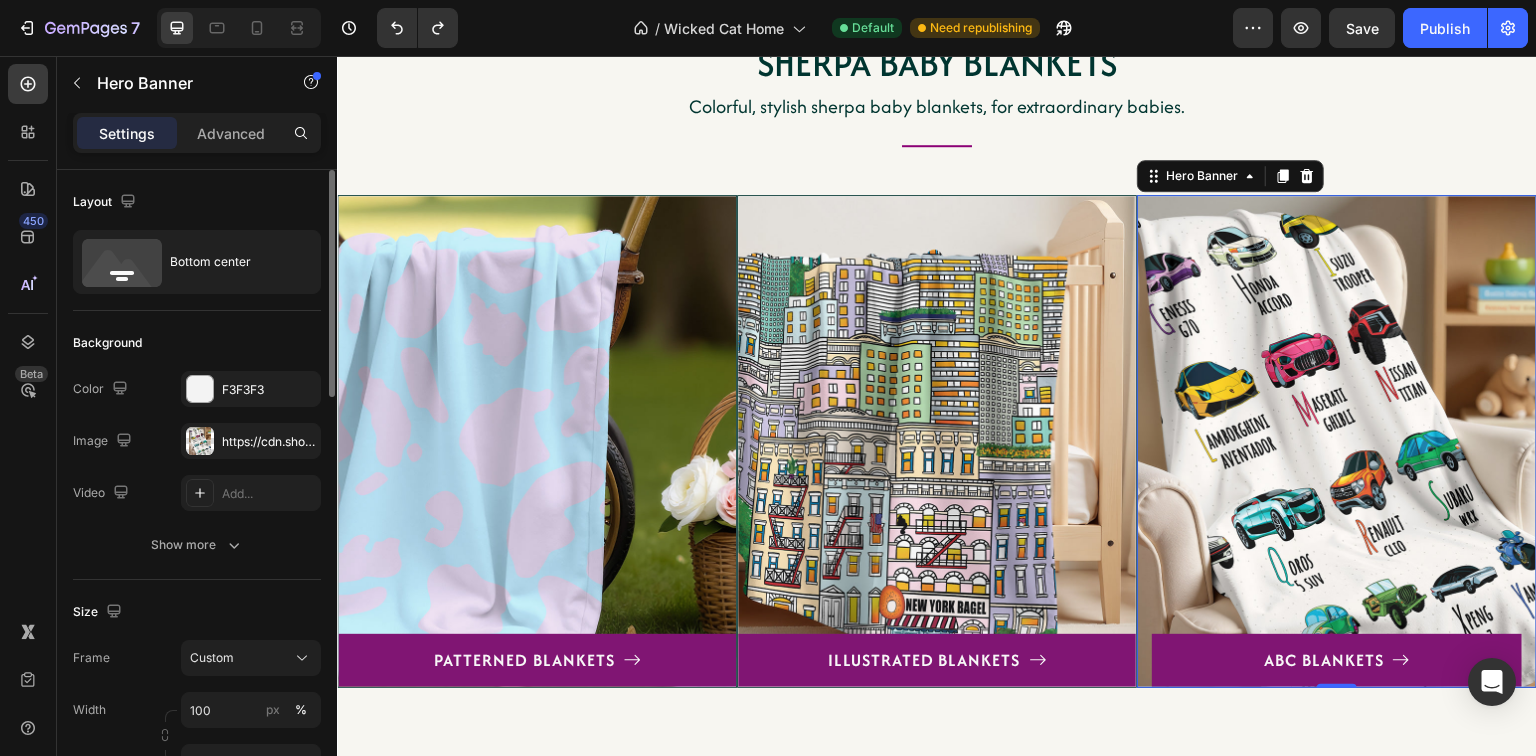 scroll, scrollTop: 160, scrollLeft: 0, axis: vertical 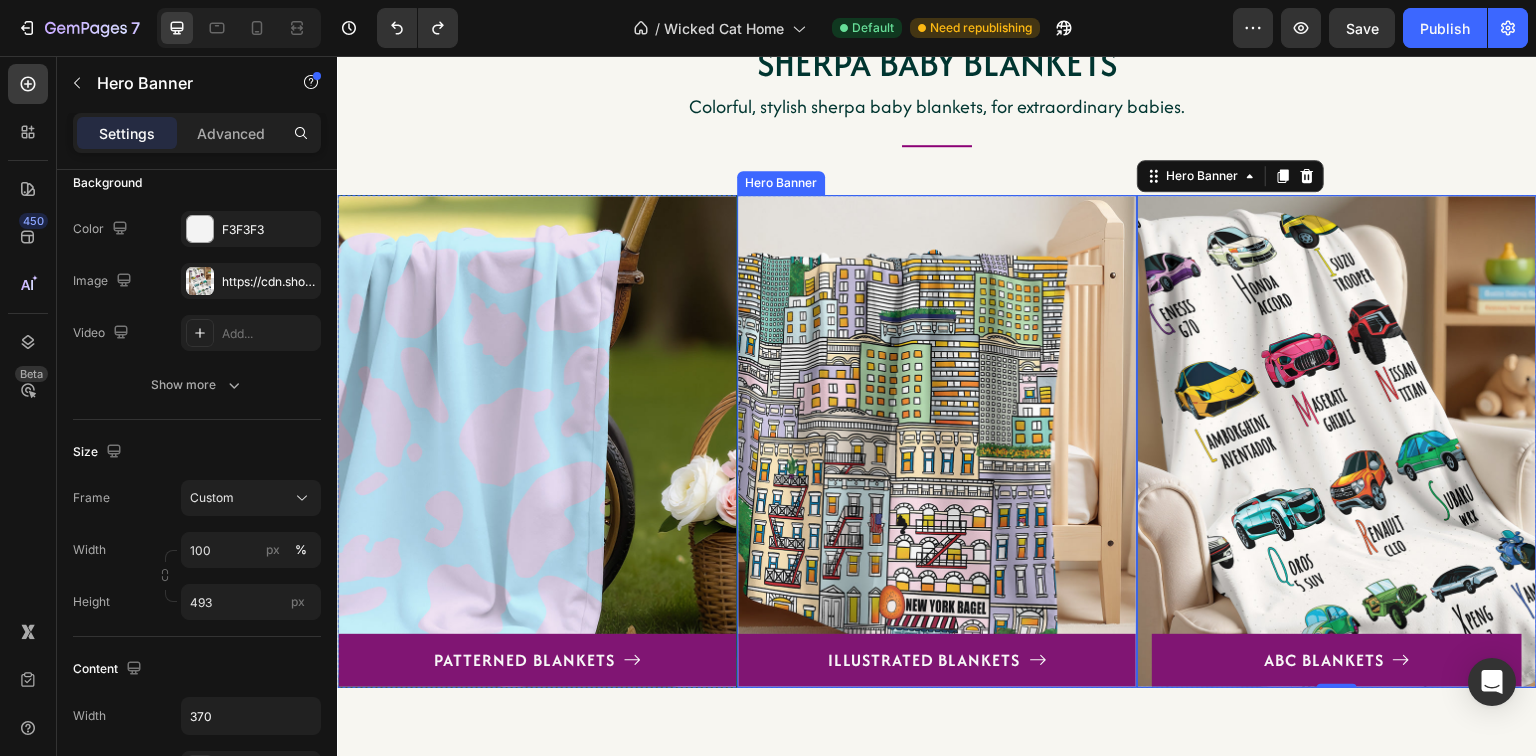 click at bounding box center (937, 441) 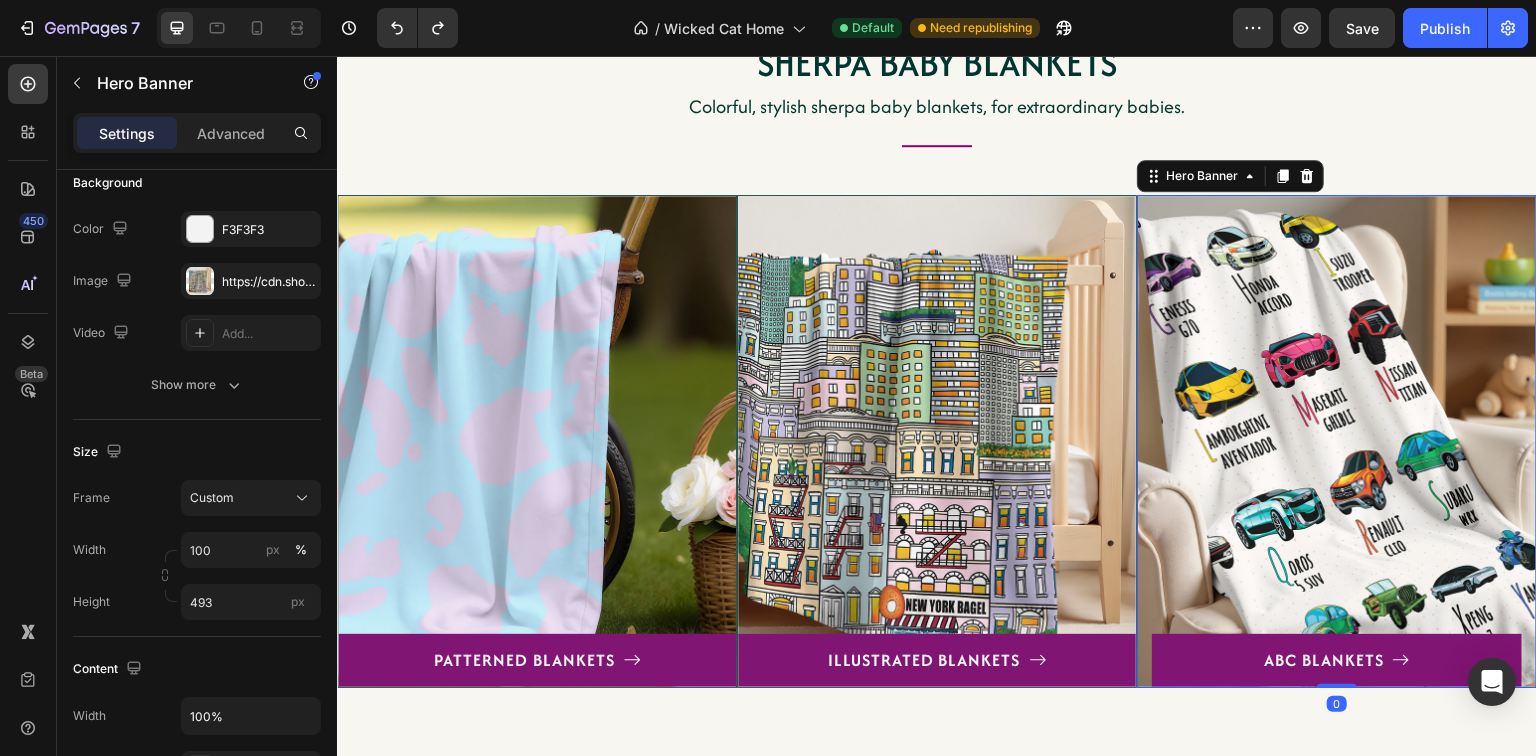 click at bounding box center [1337, 441] 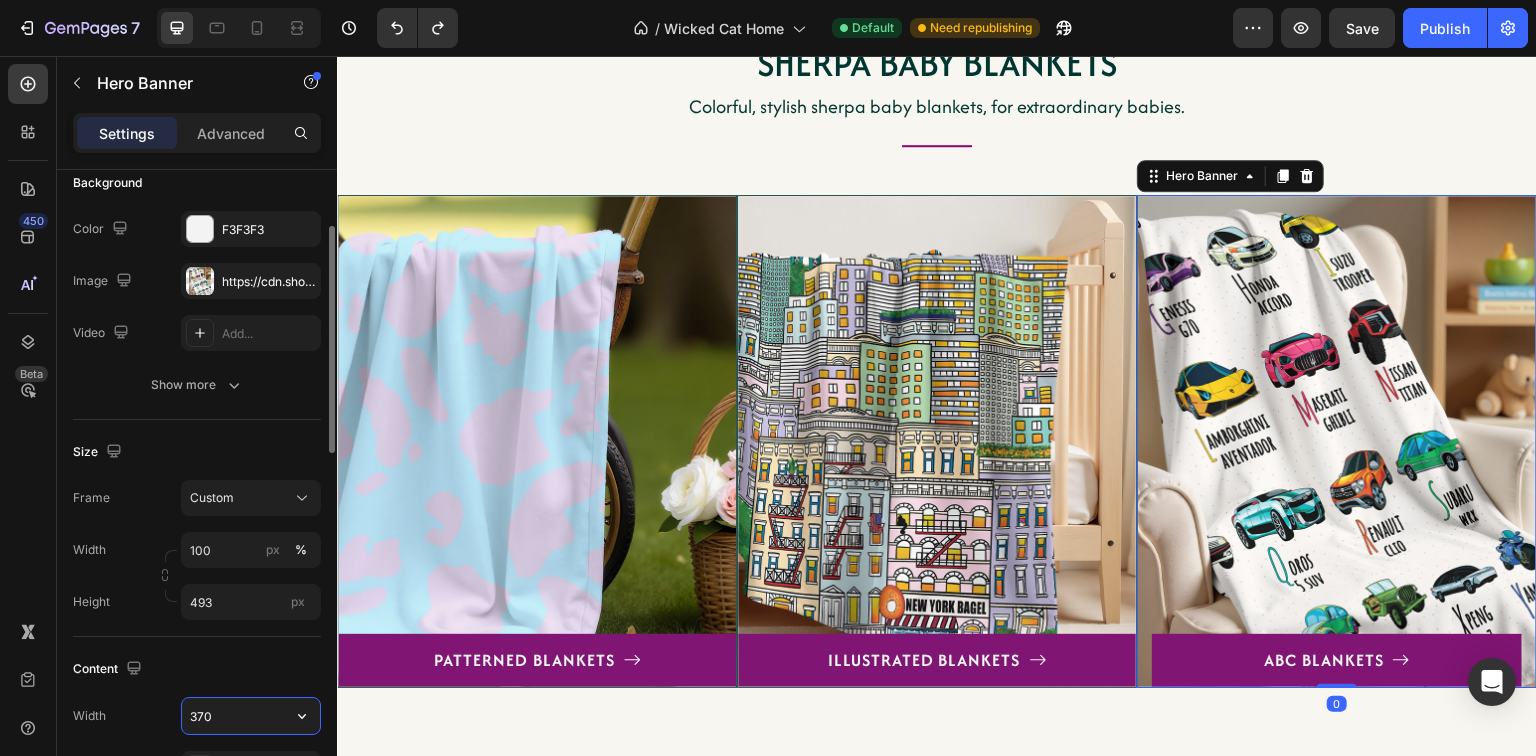 click on "370" at bounding box center (251, 716) 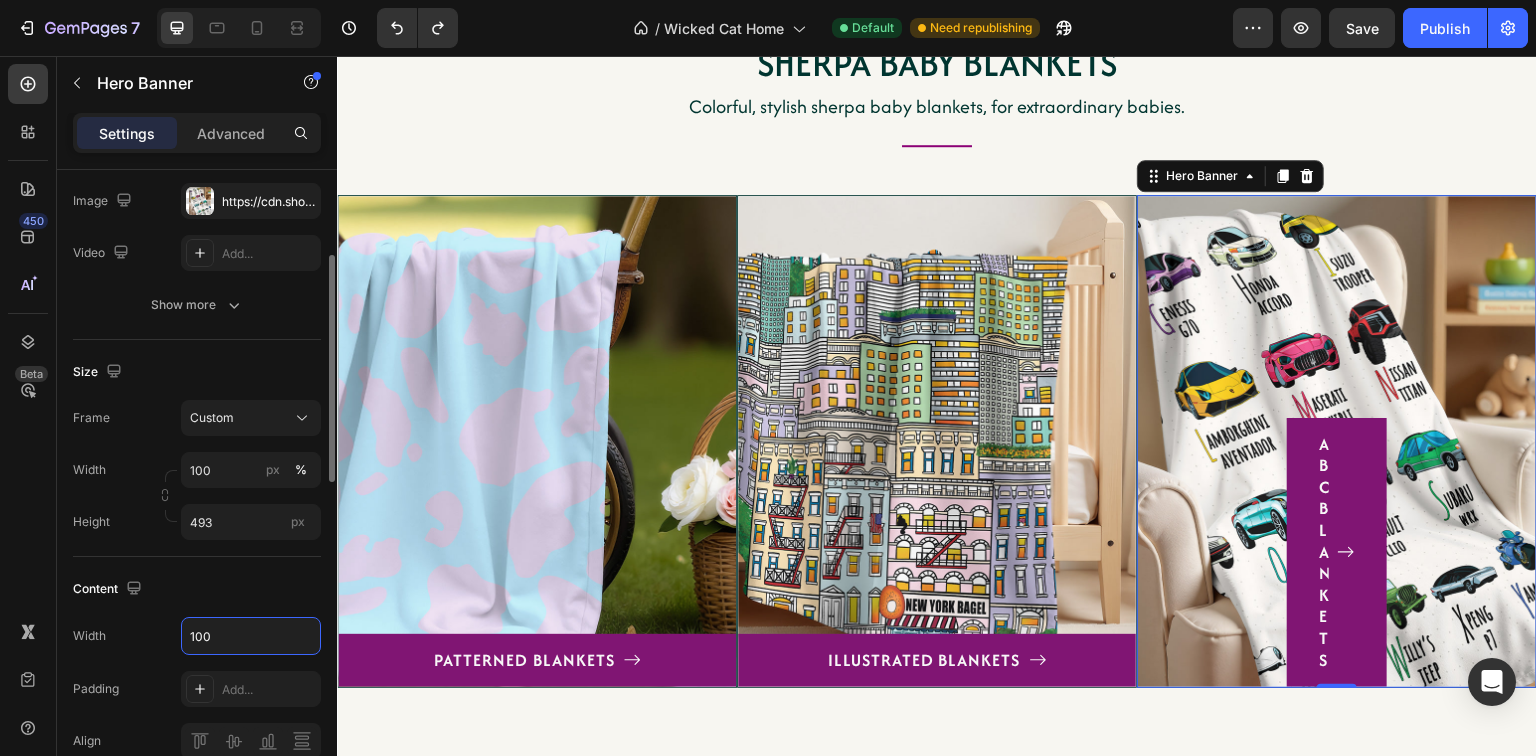 scroll, scrollTop: 320, scrollLeft: 0, axis: vertical 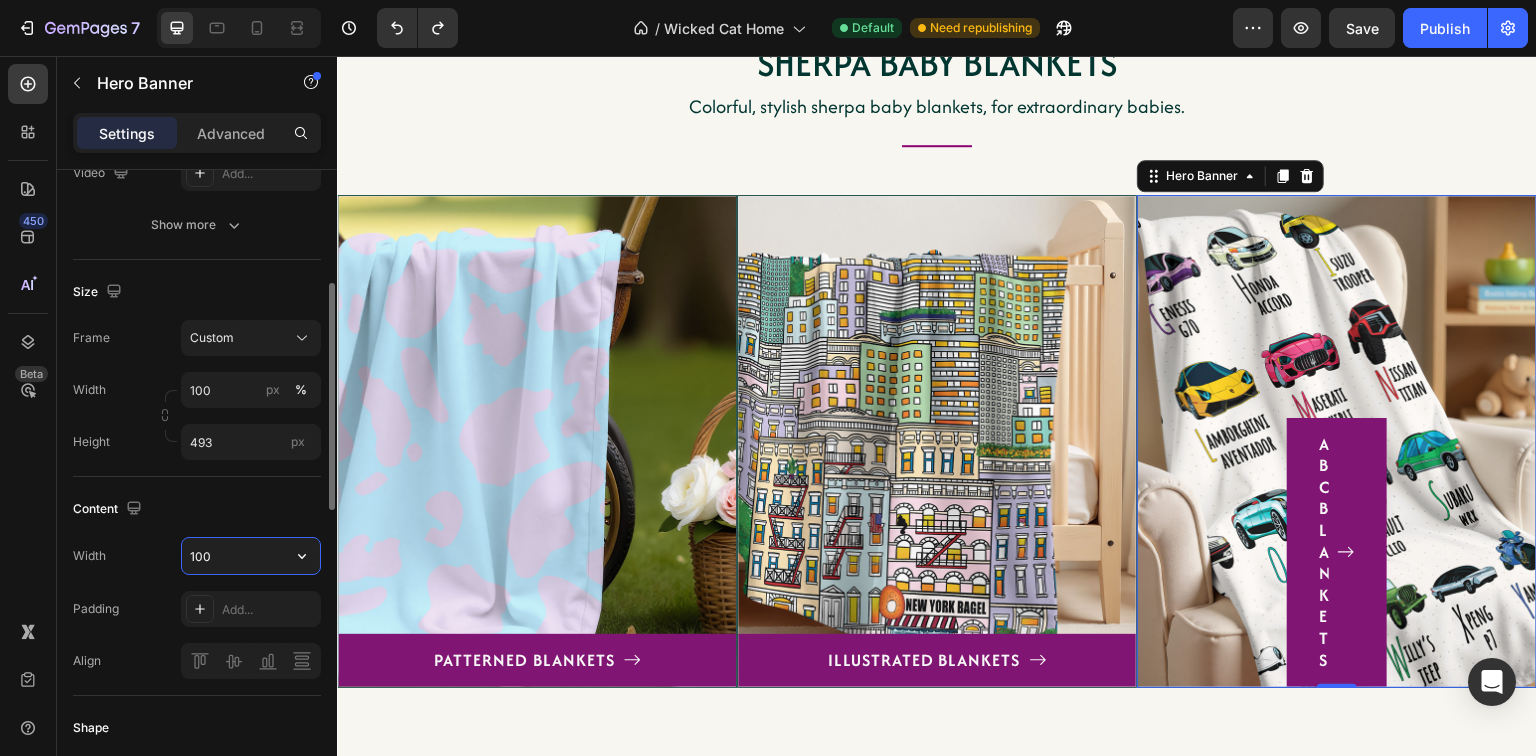 click on "100" at bounding box center (251, 556) 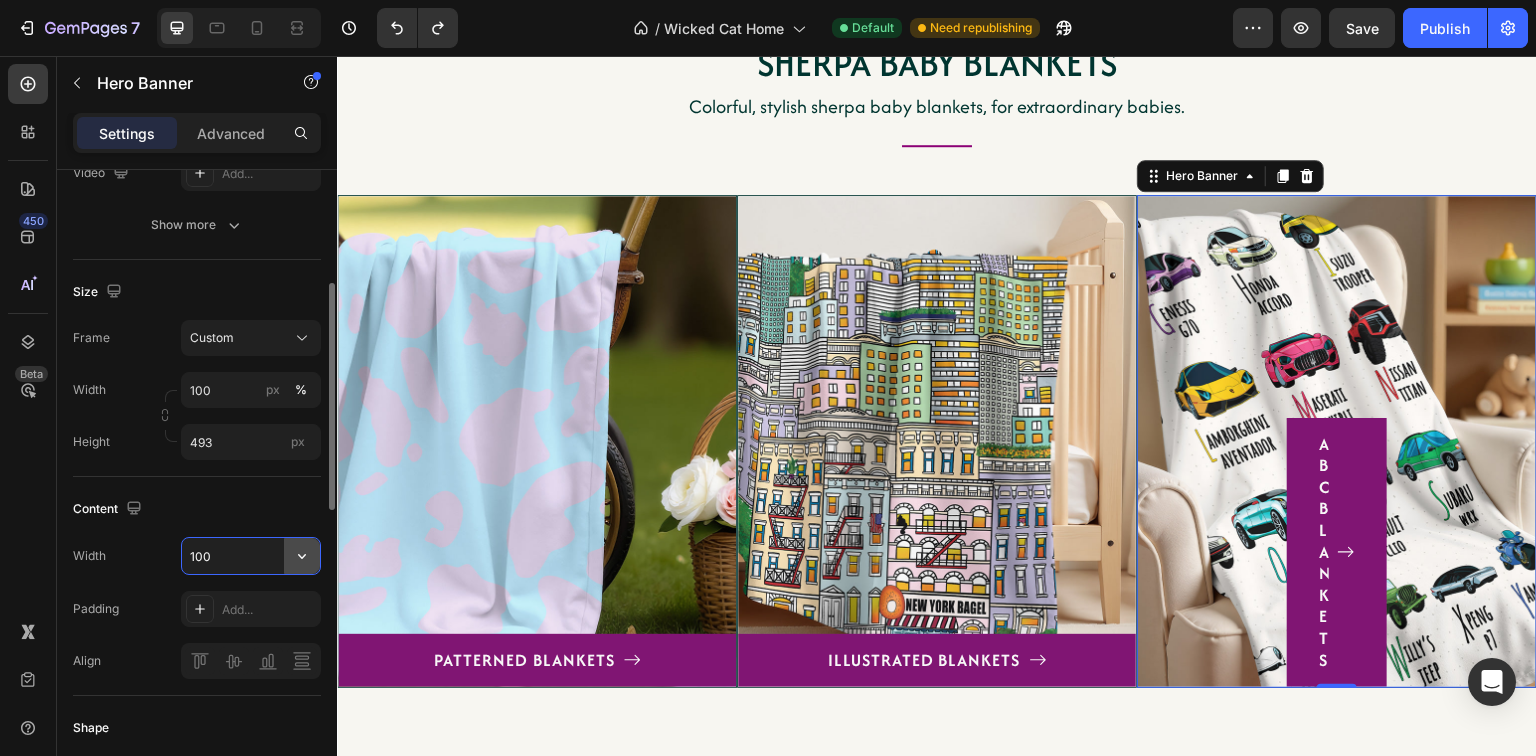 click 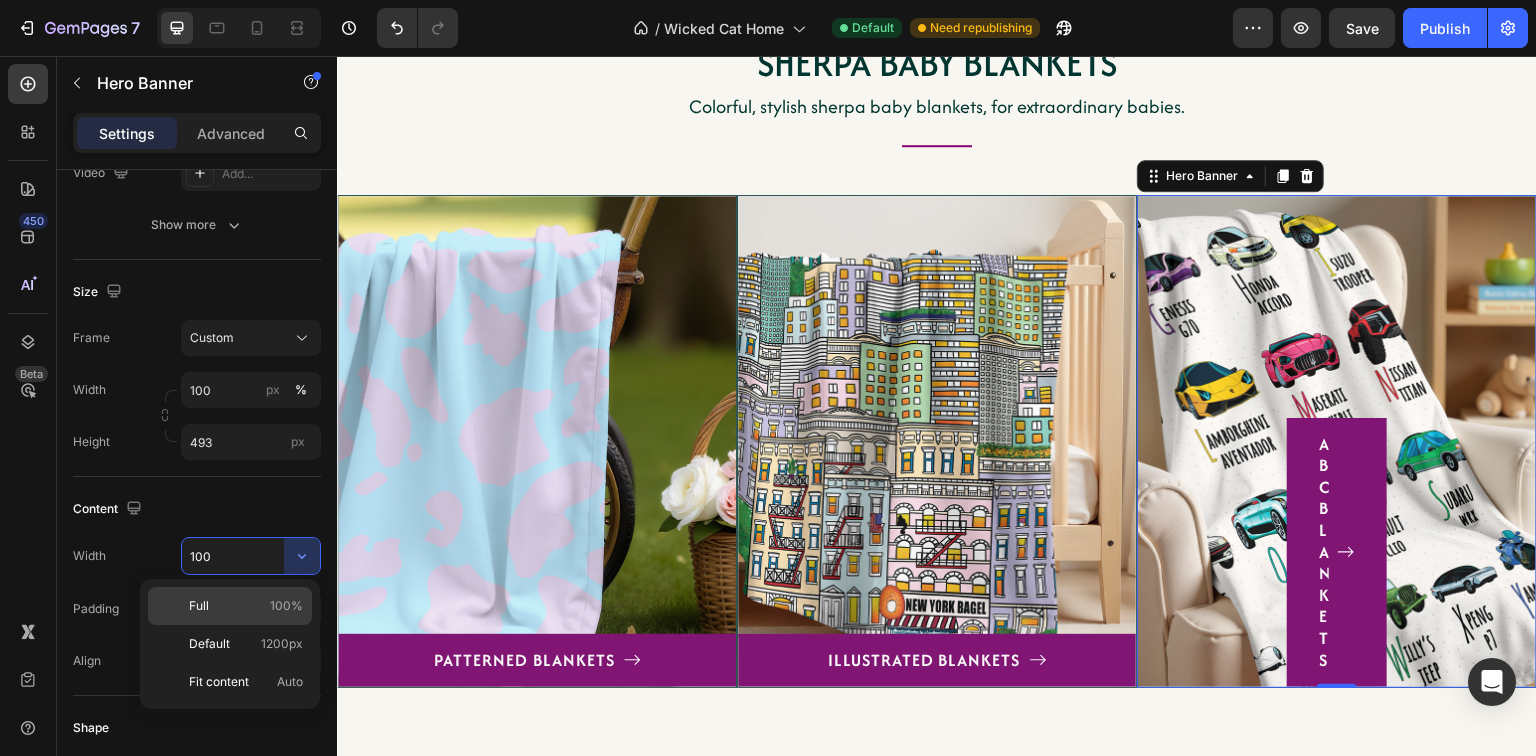 click on "100%" at bounding box center [286, 606] 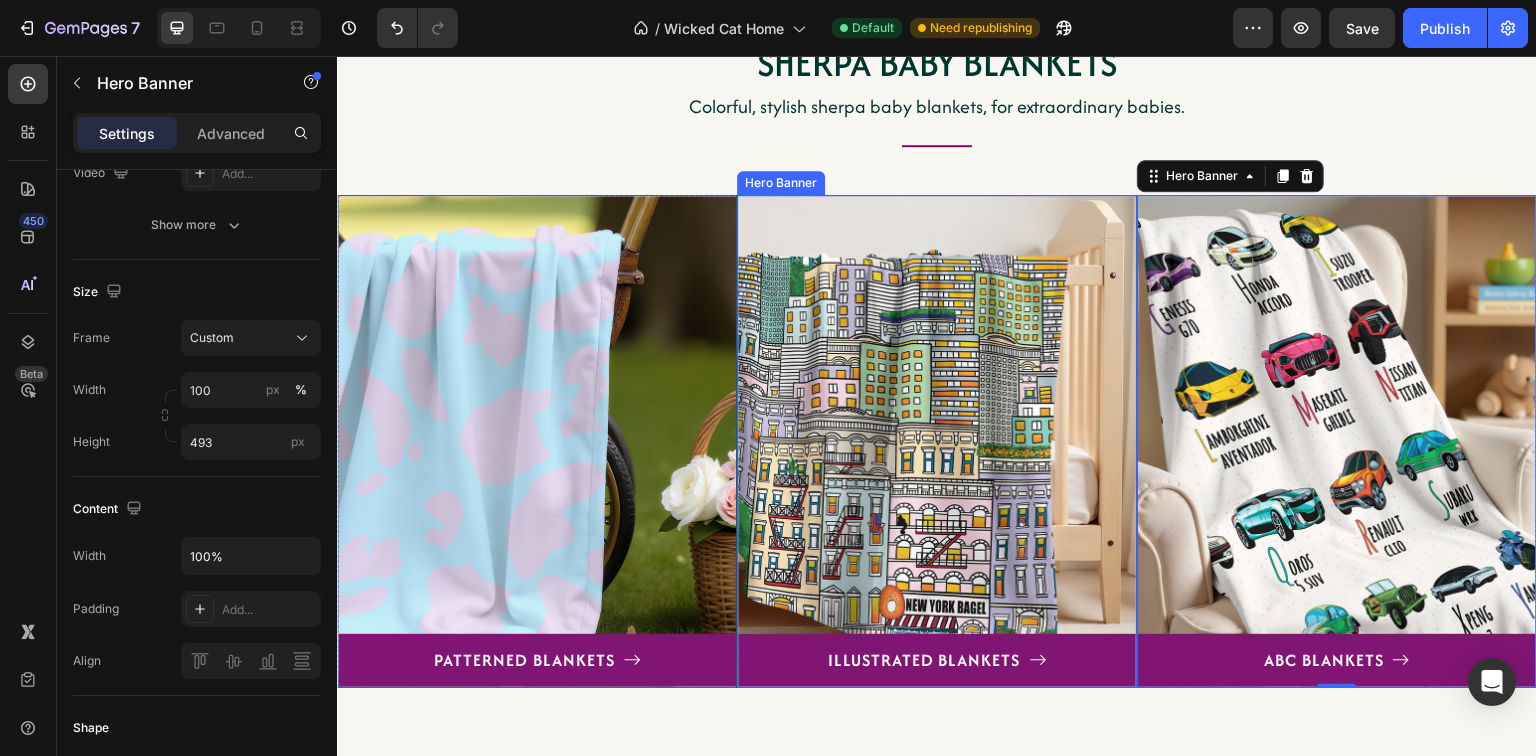 click at bounding box center [937, 441] 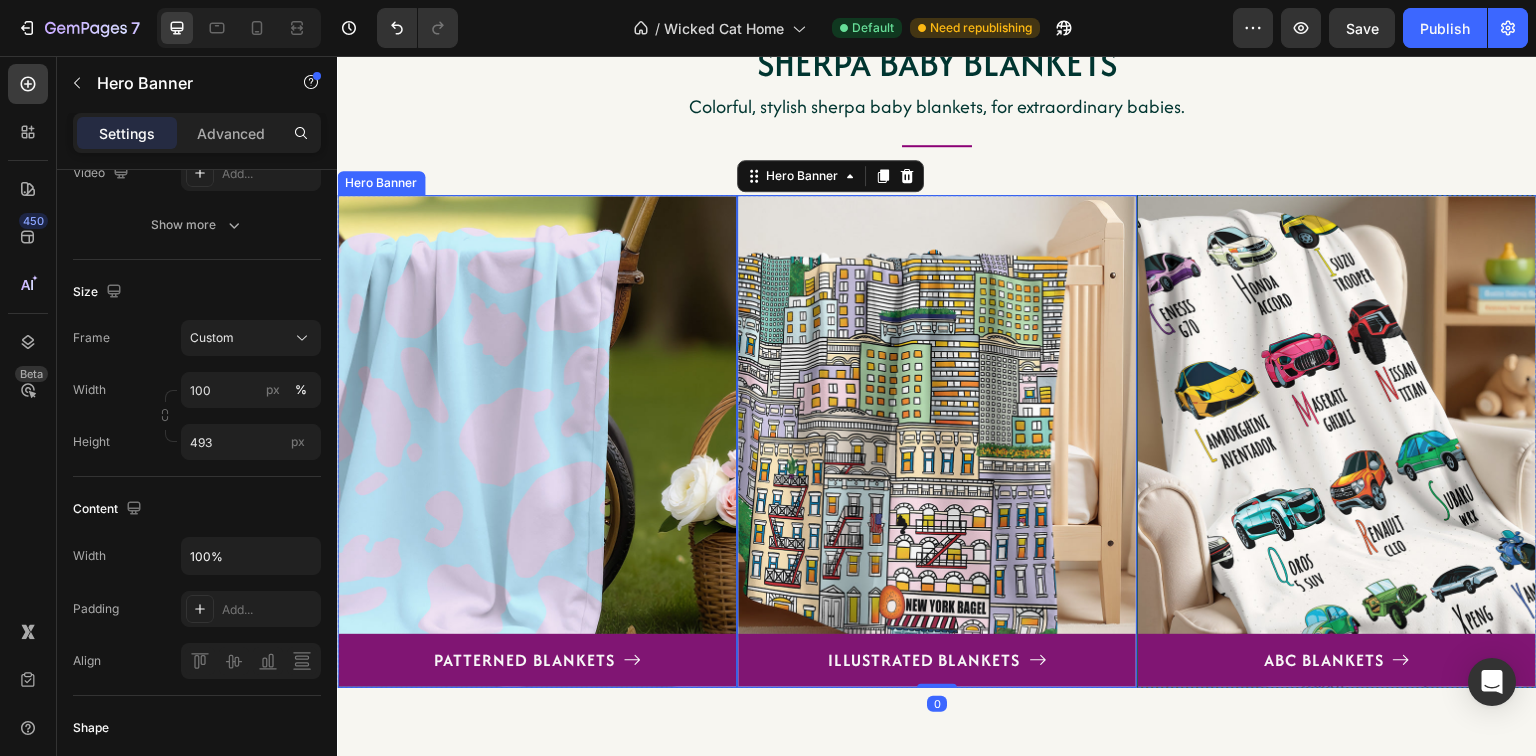 click at bounding box center [537, 441] 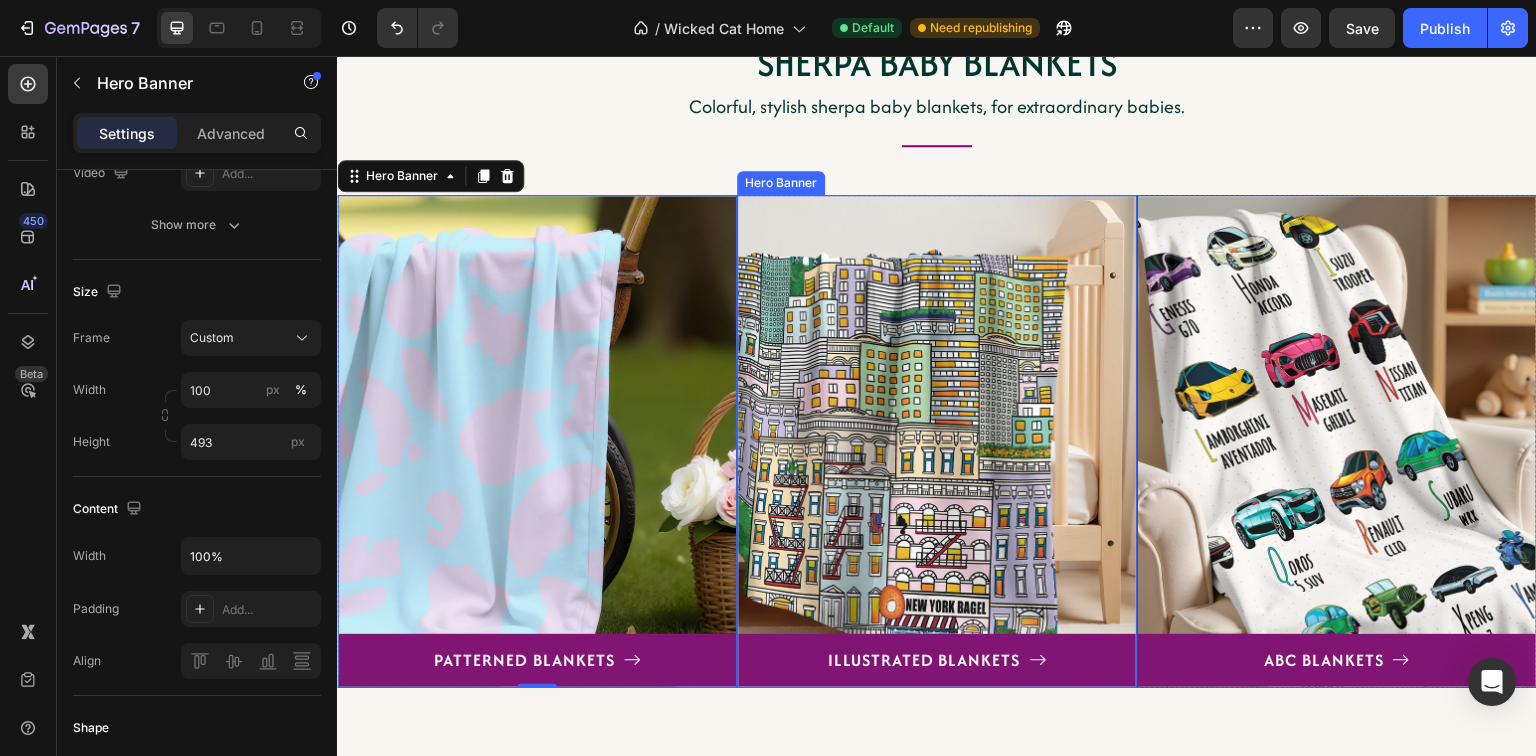 click on "COLORFUL CUDDLES Heading Sherpa Baby Blankets Heading Colorful, stylish sherpa baby blankets, for extraordinary babies. Text block                Title Line Row                PATTERNED BLANKETS Button Hero Banner   0                ILLUSTRATED BLANKETS Button Hero Banner                ABC BLANKETS Button Hero Banner Row Section 6" at bounding box center (937, 369) 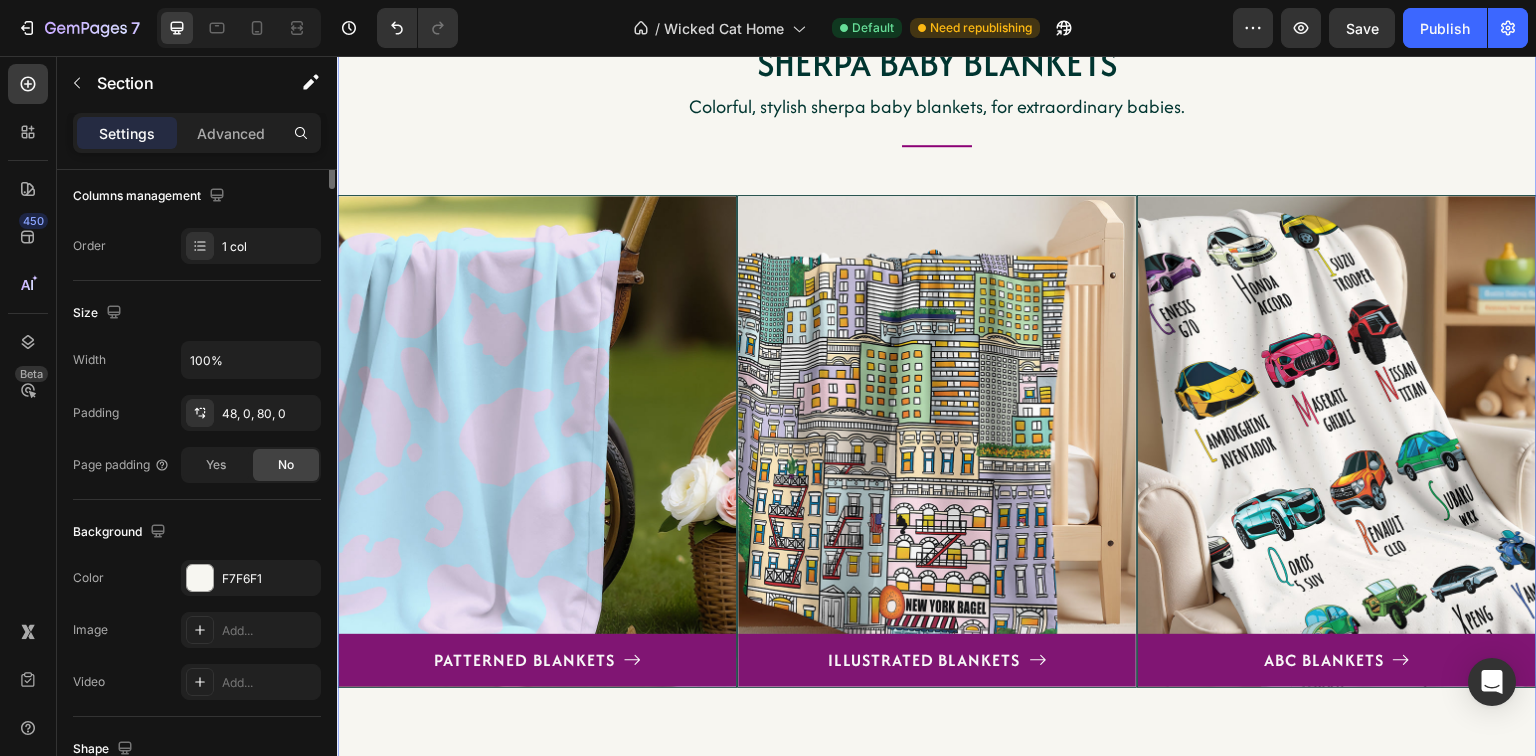scroll, scrollTop: 0, scrollLeft: 0, axis: both 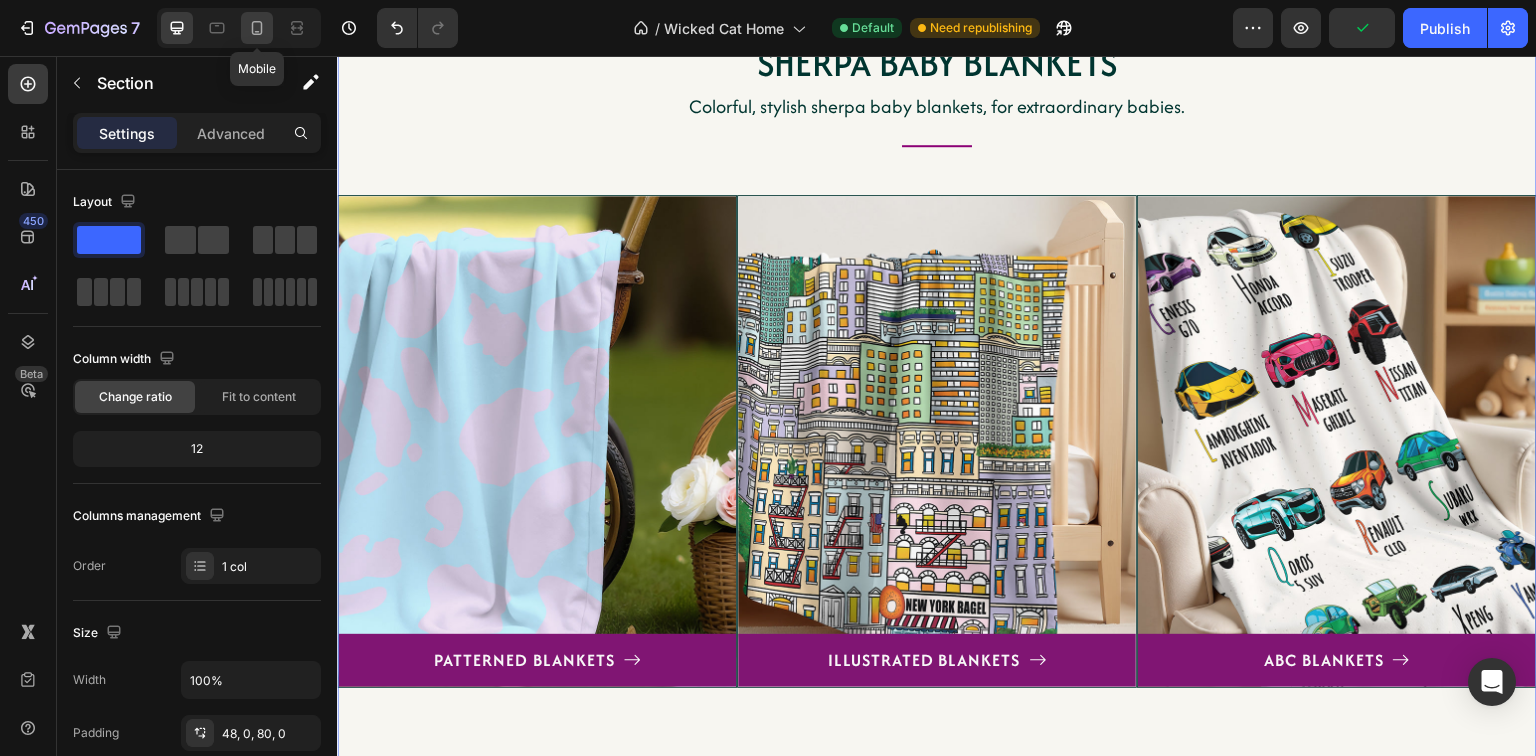 click 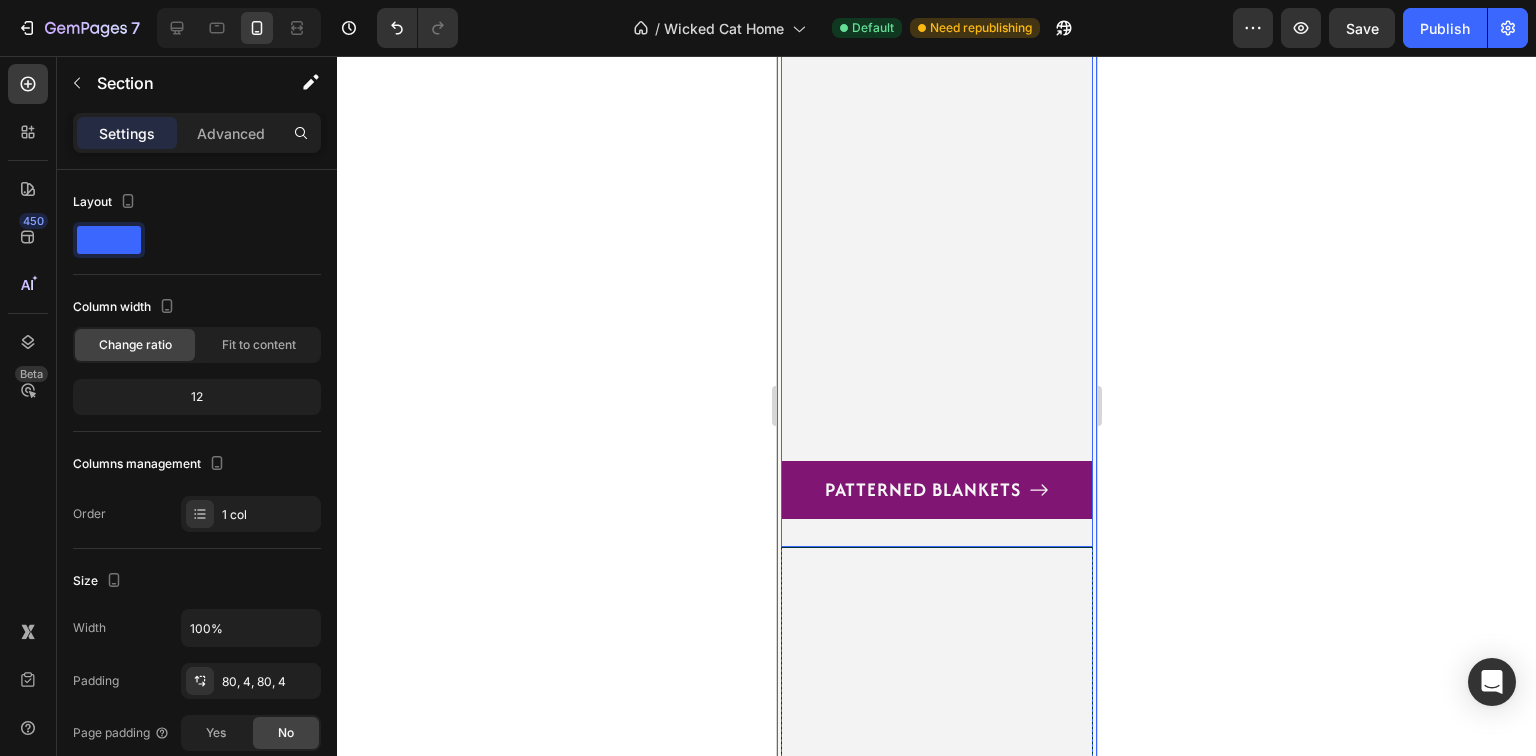 scroll, scrollTop: 3656, scrollLeft: 0, axis: vertical 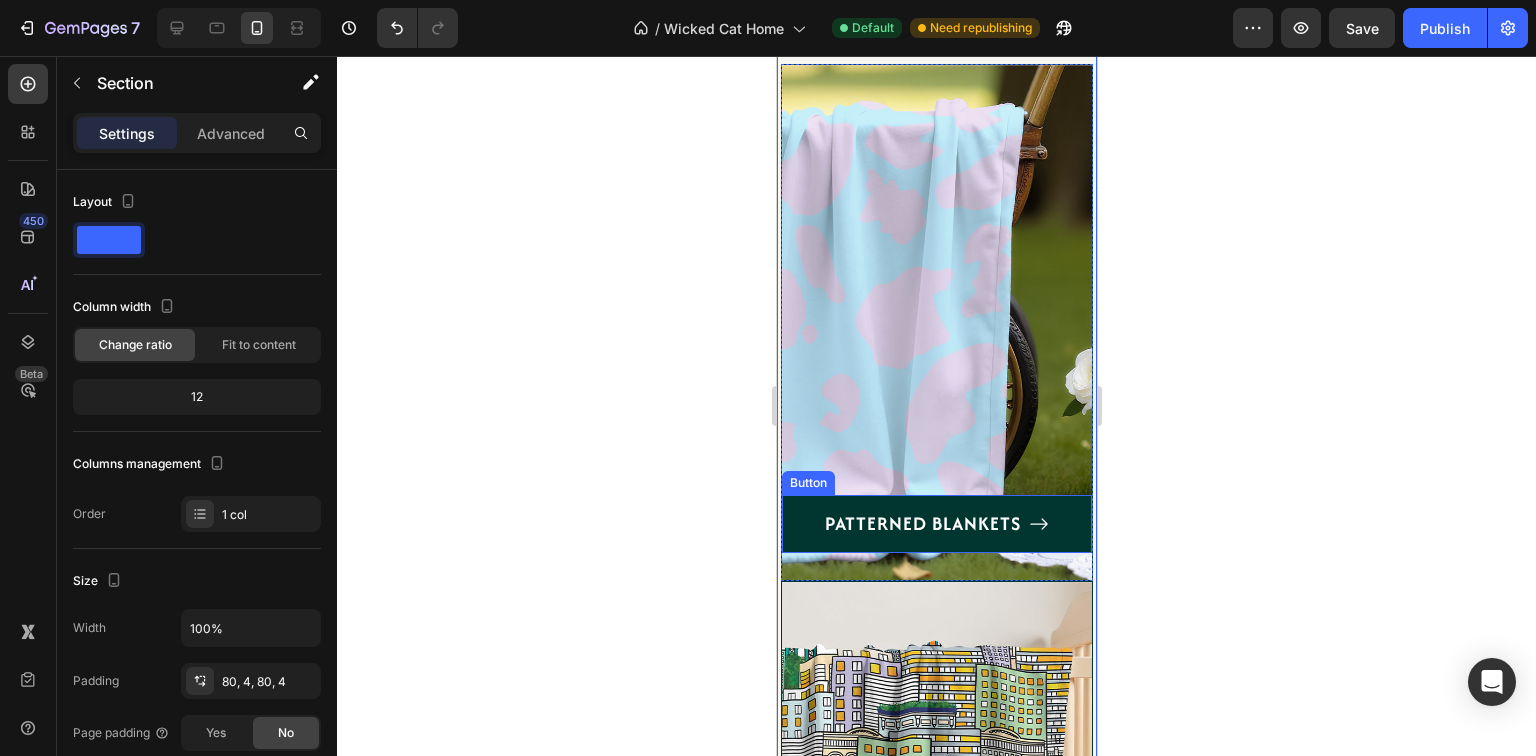 click on "PATTERNED BLANKETS" at bounding box center (936, 524) 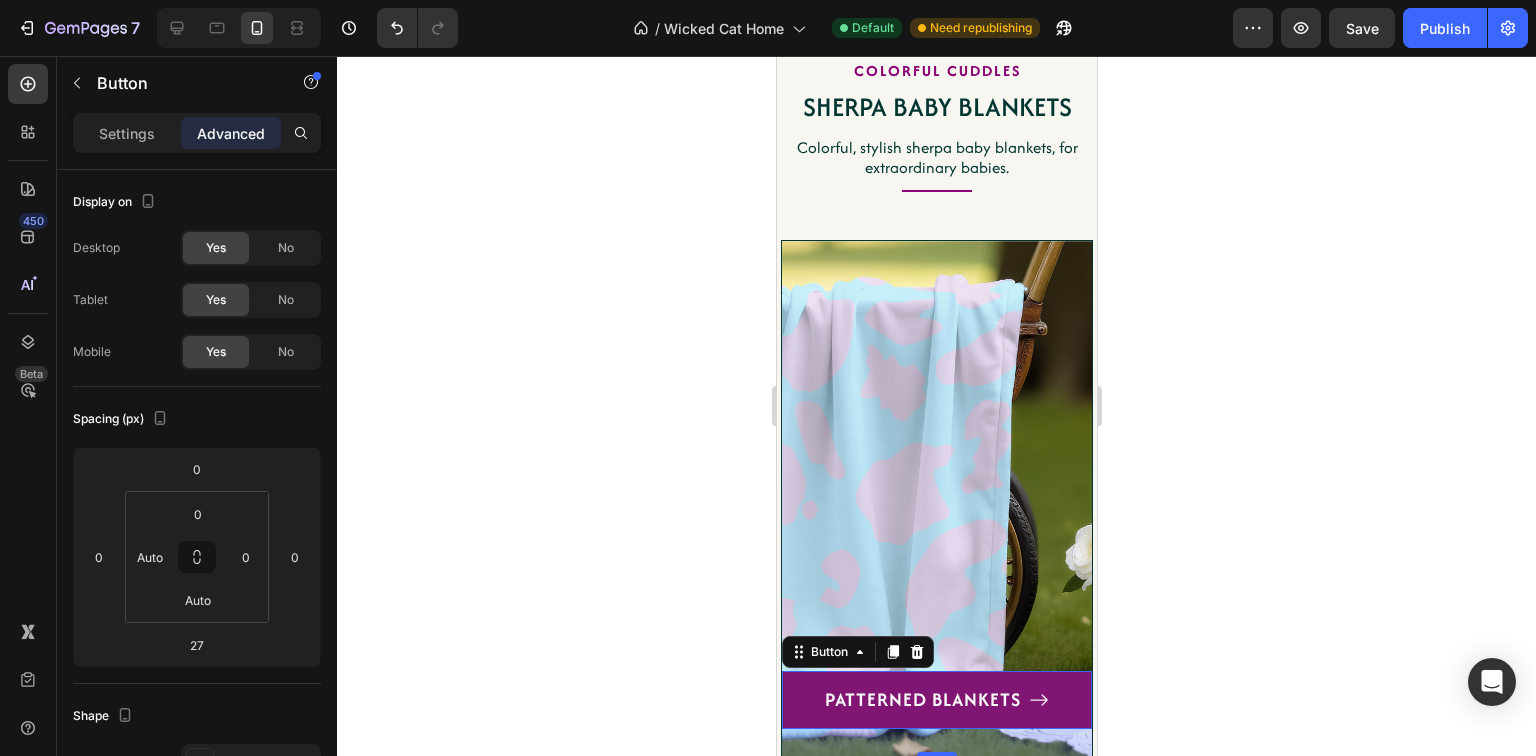 scroll, scrollTop: 3336, scrollLeft: 0, axis: vertical 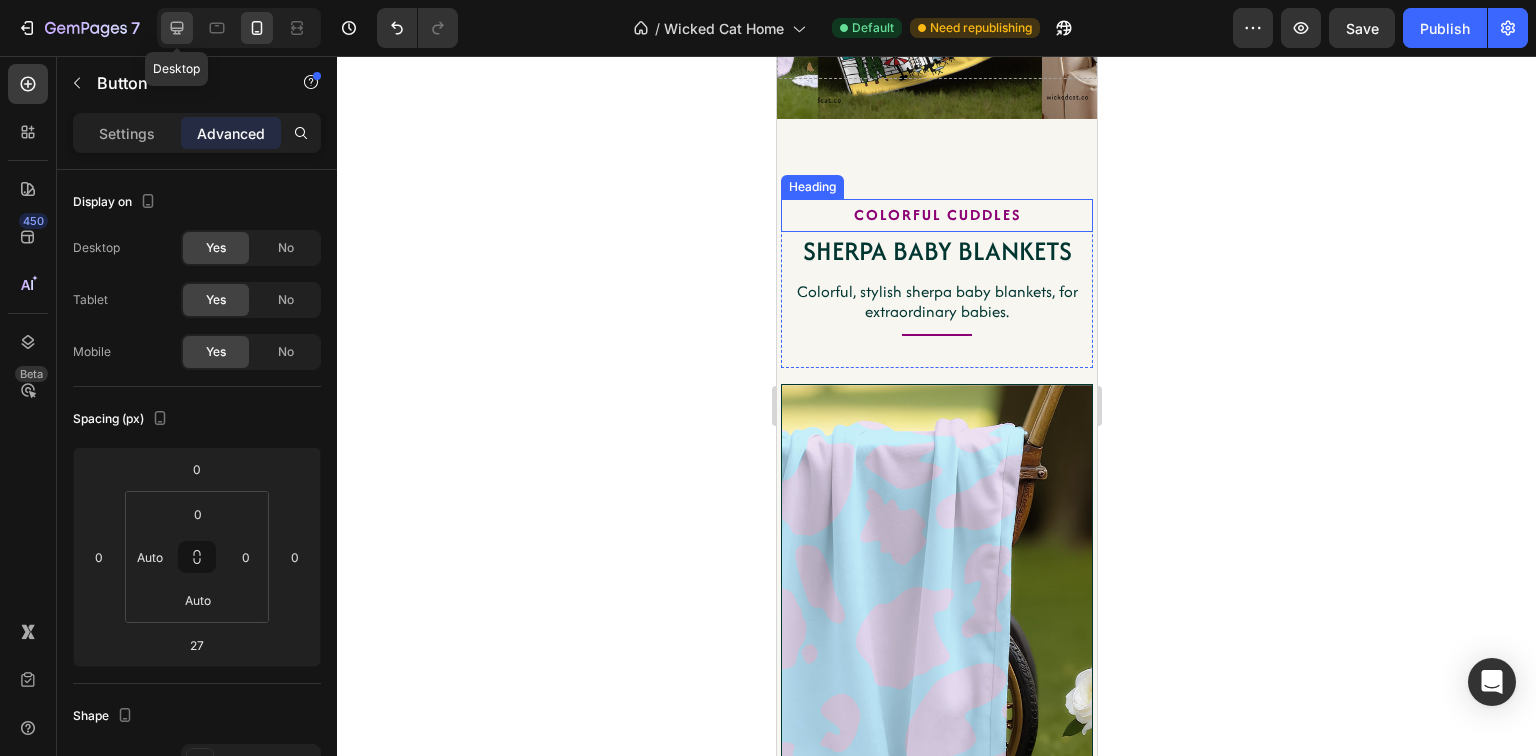 click 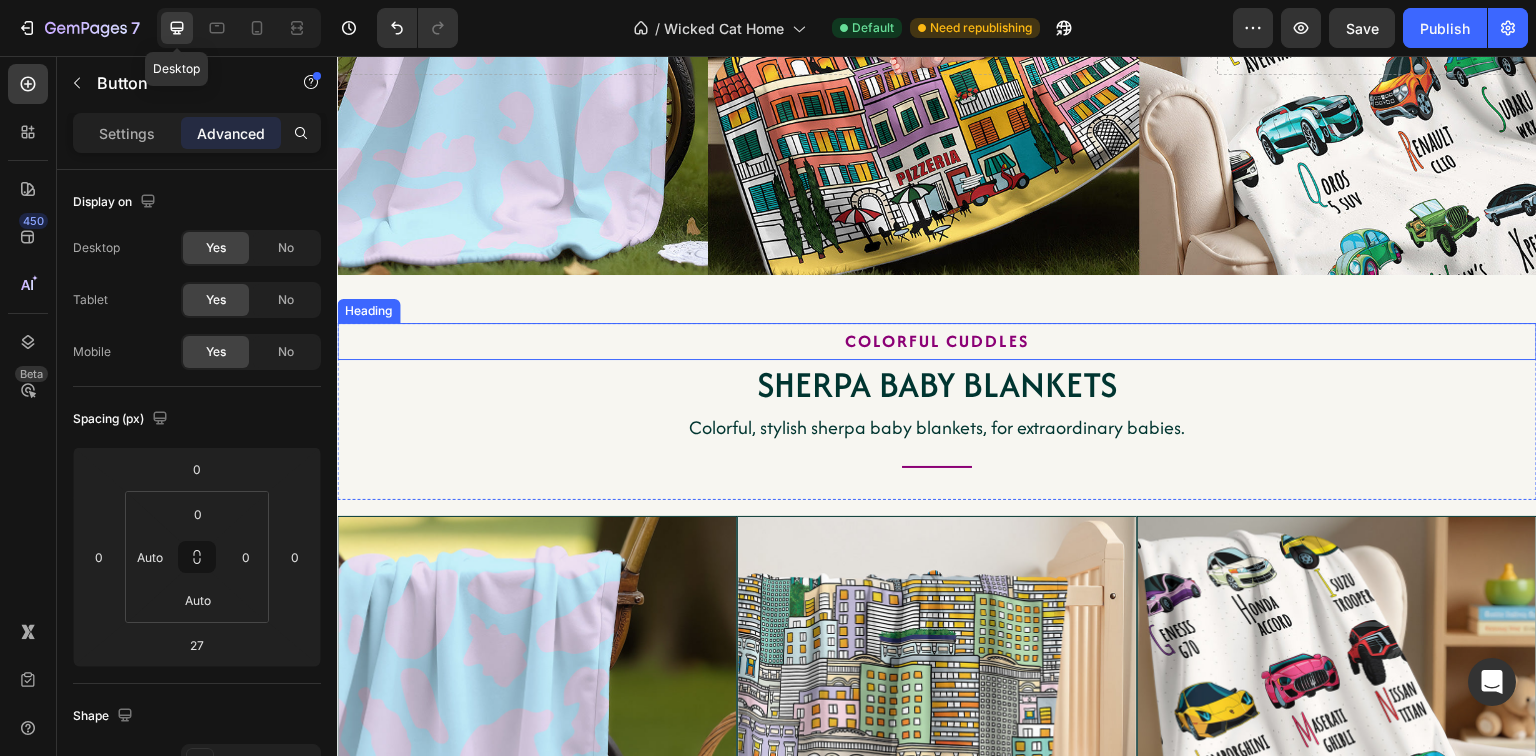 type 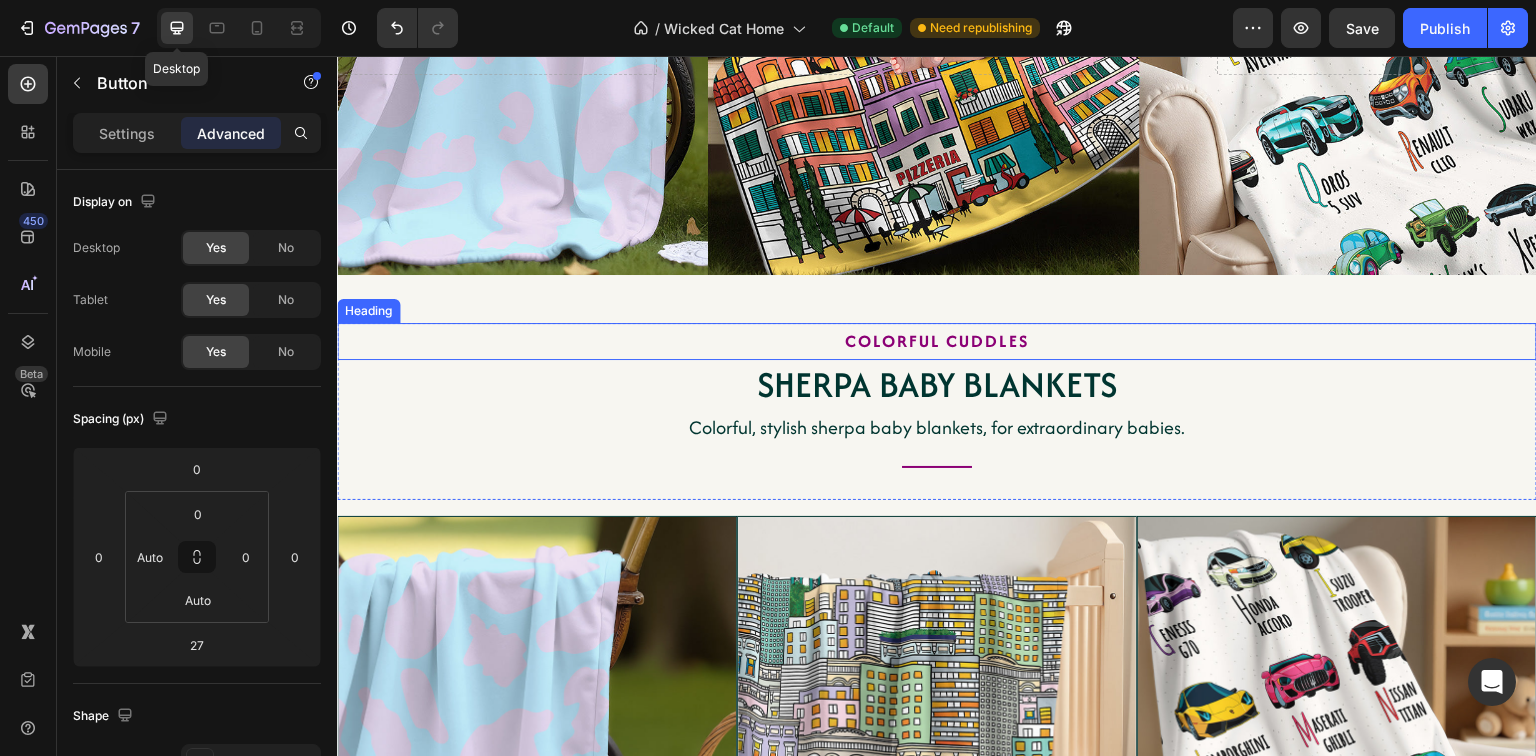 type on "0" 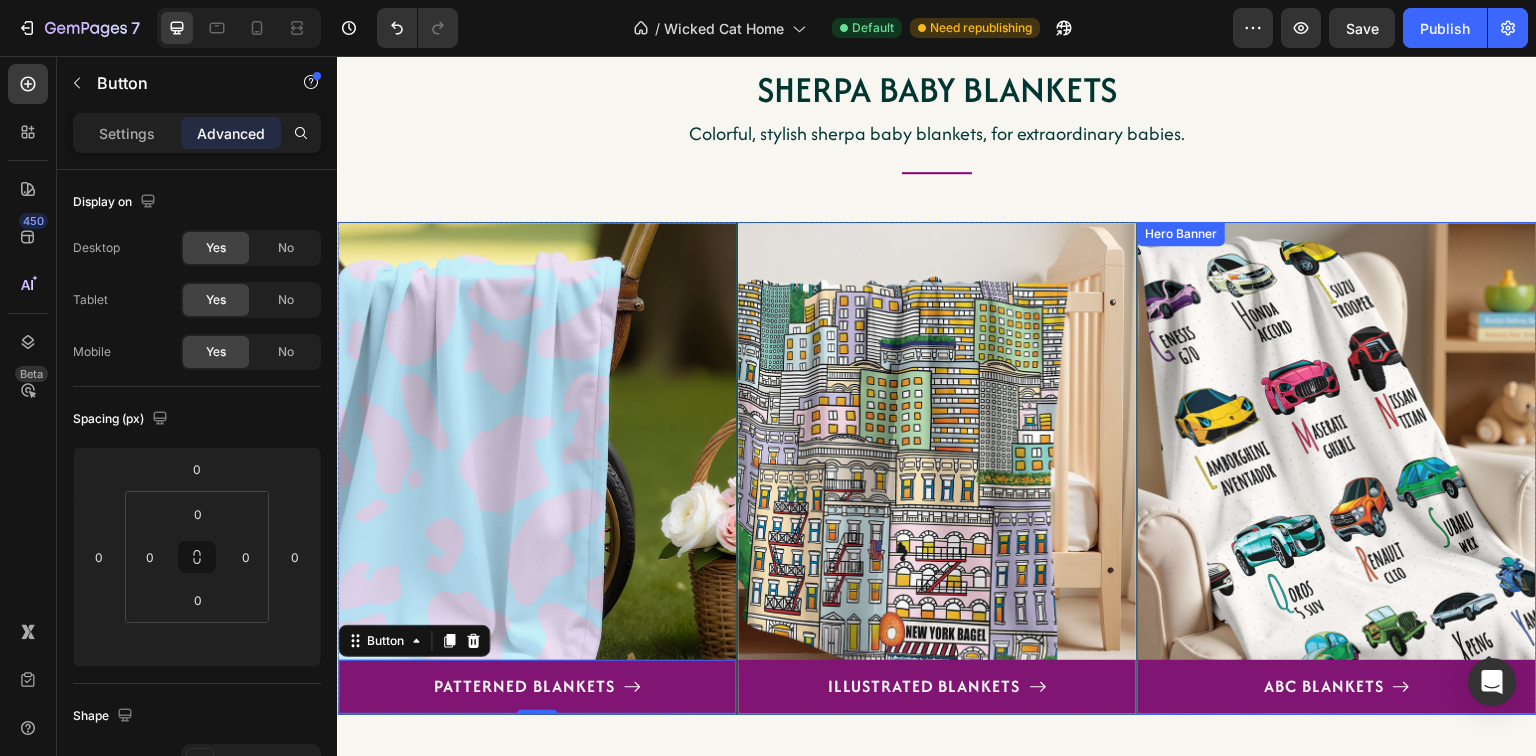 scroll, scrollTop: 3602, scrollLeft: 0, axis: vertical 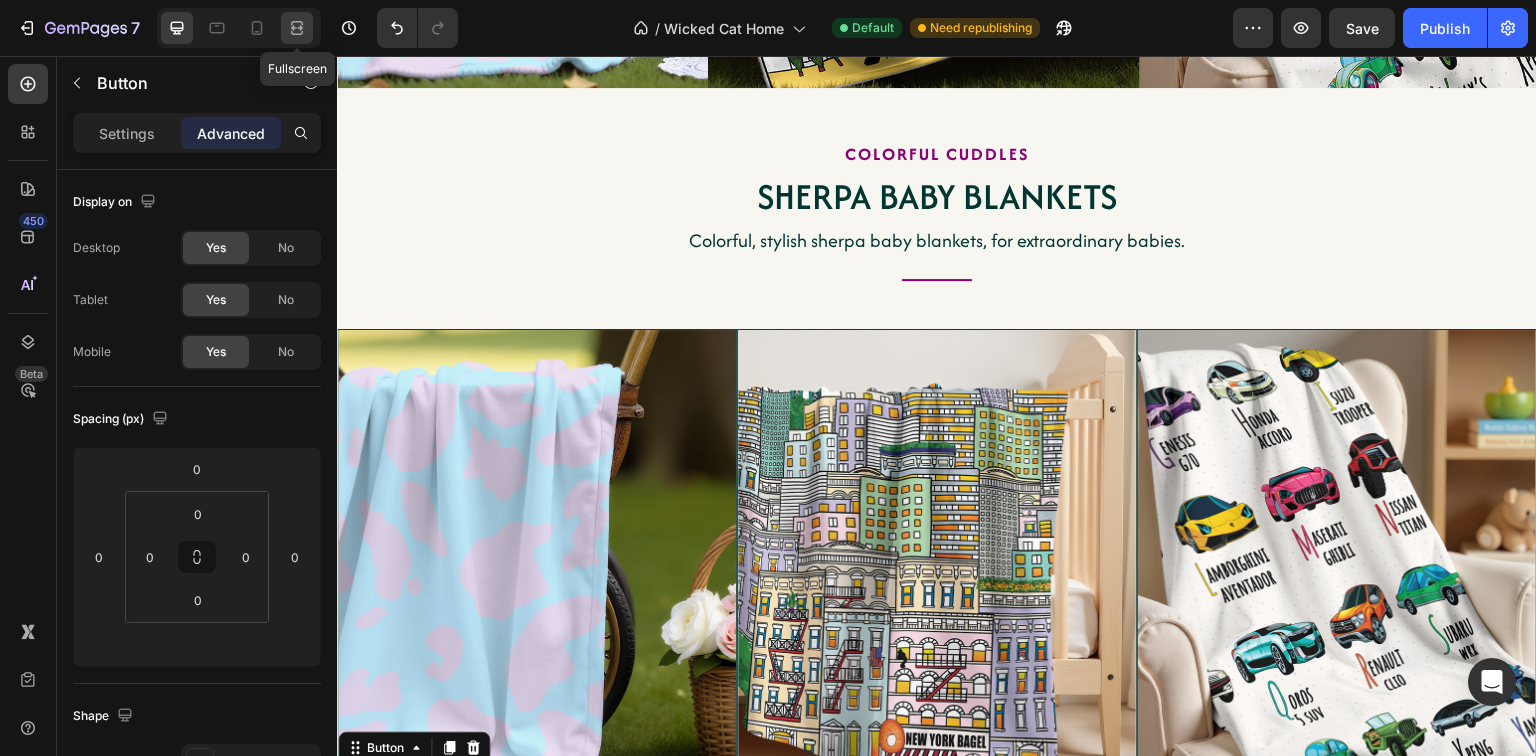 click 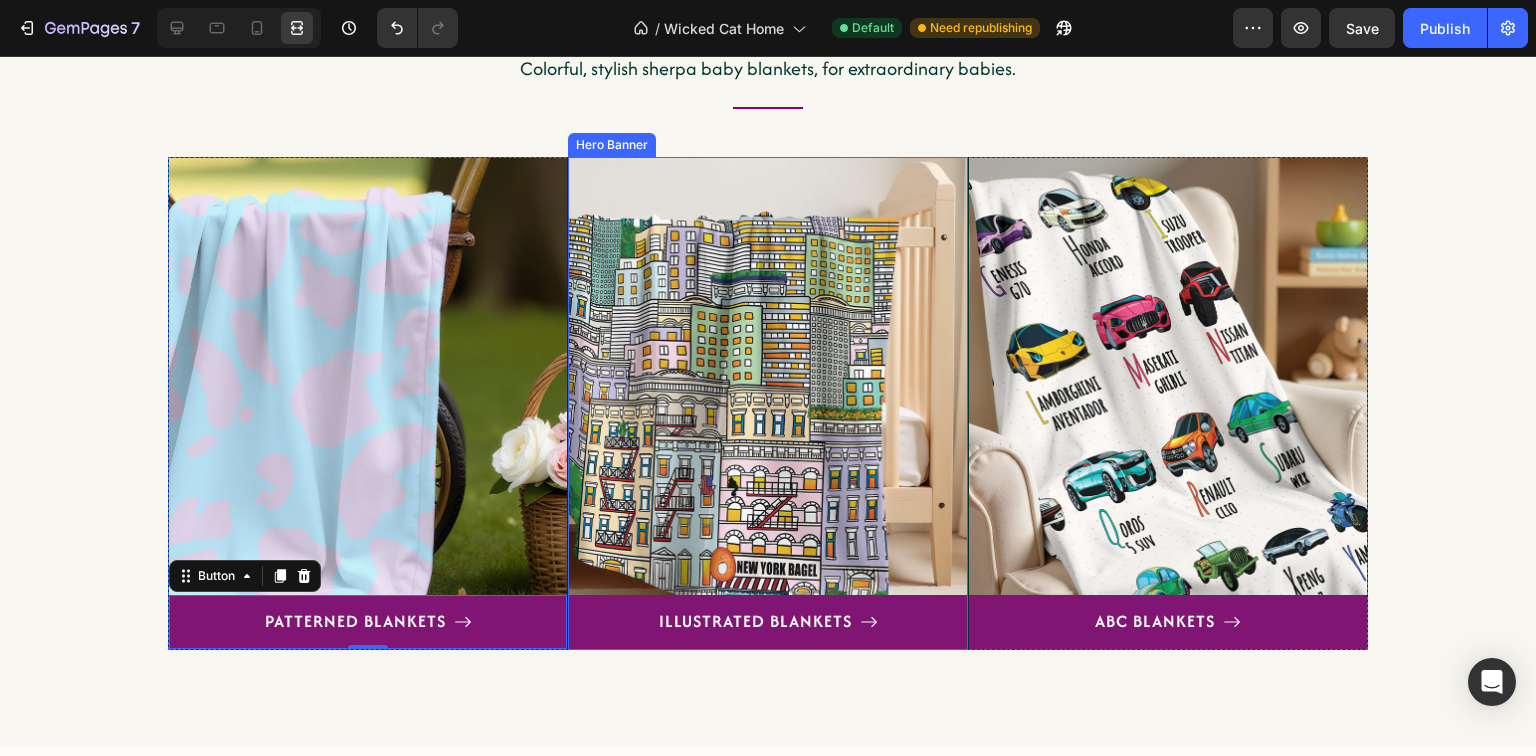 scroll, scrollTop: 3842, scrollLeft: 0, axis: vertical 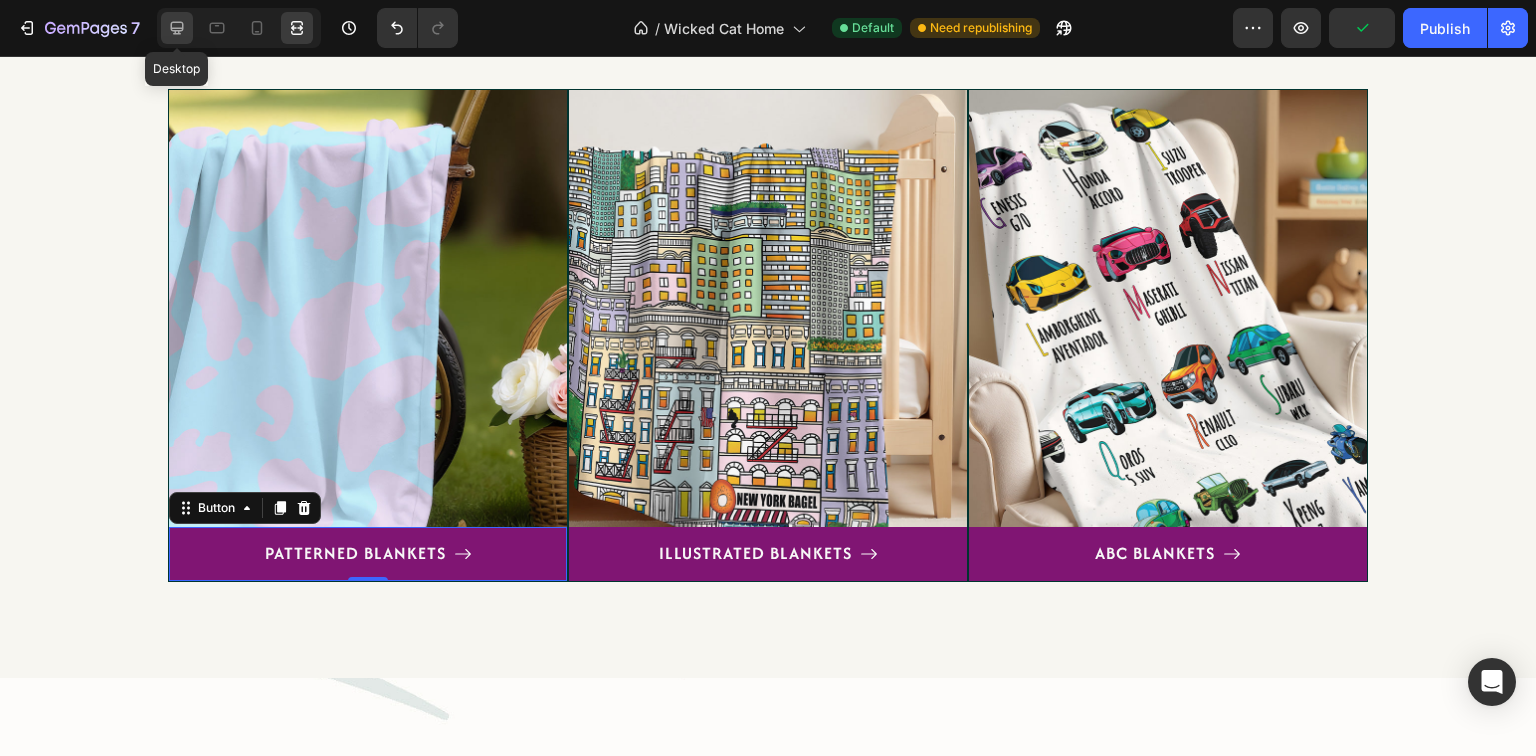 click 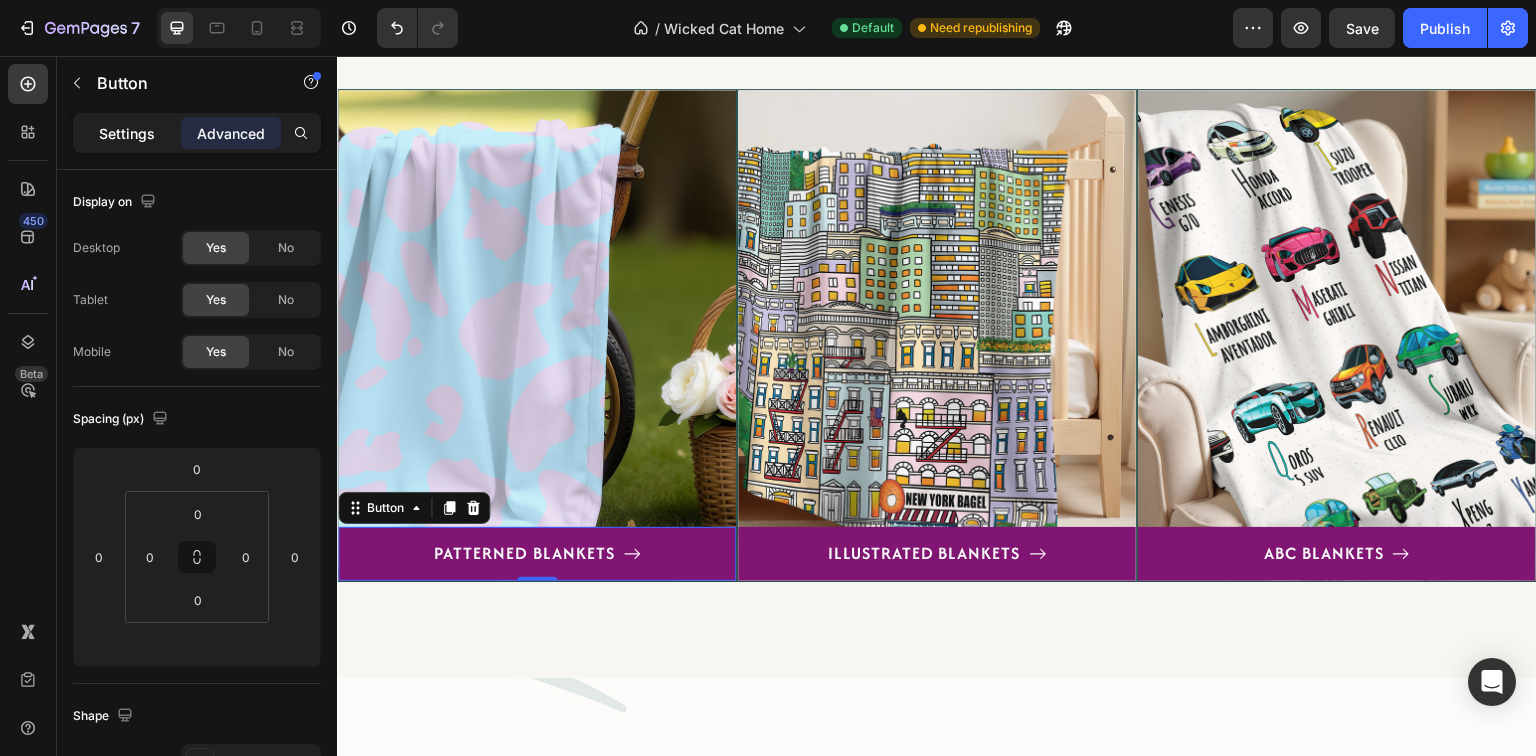 click on "Settings" at bounding box center (127, 133) 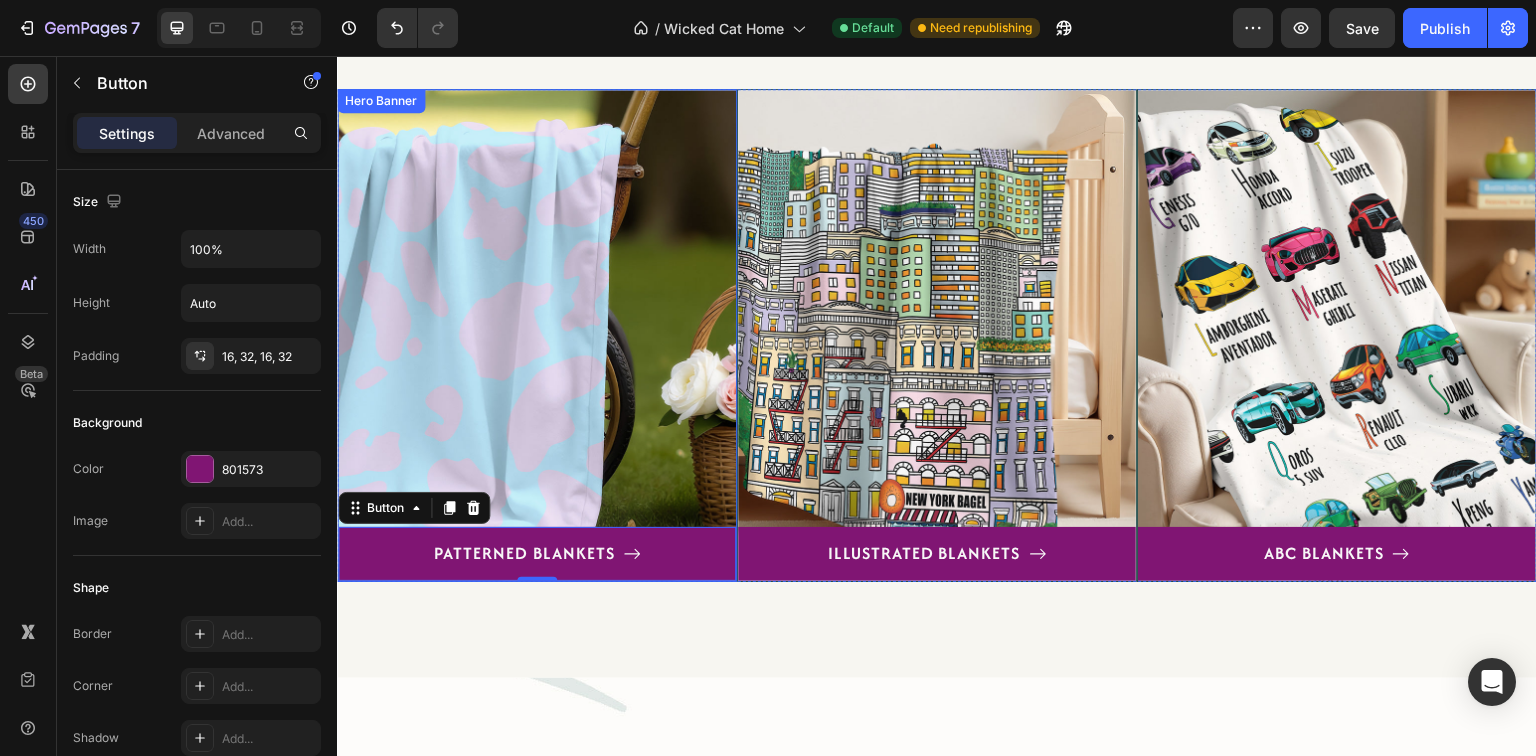 click at bounding box center [537, 335] 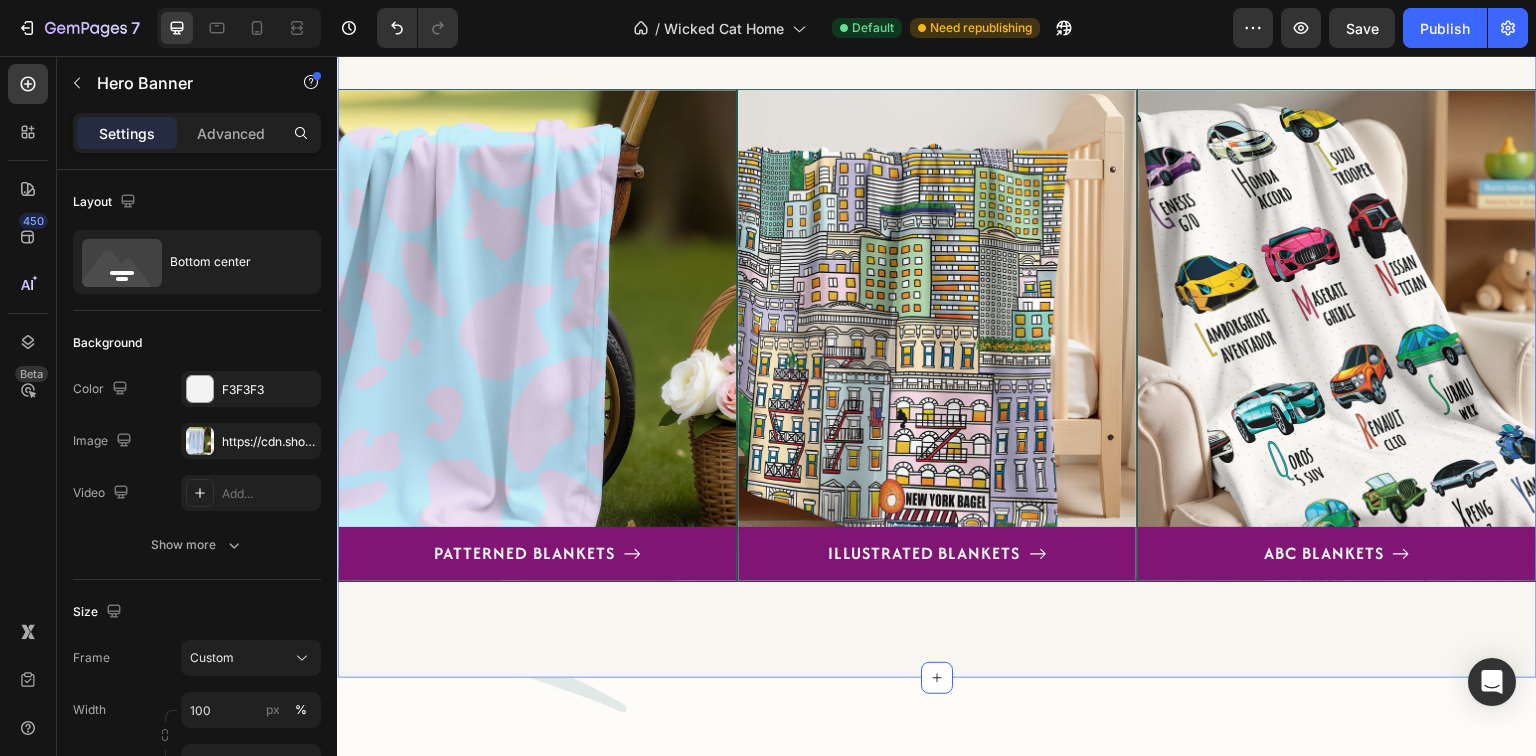 click on "COLORFUL CUDDLES Heading Sherpa Baby Blankets Heading Colorful, stylish sherpa baby blankets, for extraordinary babies. Text block                Title Line Row                PATTERNED BLANKETS Button Hero Banner                ILLUSTRATED BLANKETS Button Hero Banner                ABC BLANKETS Button Hero Banner Row" at bounding box center [937, 247] 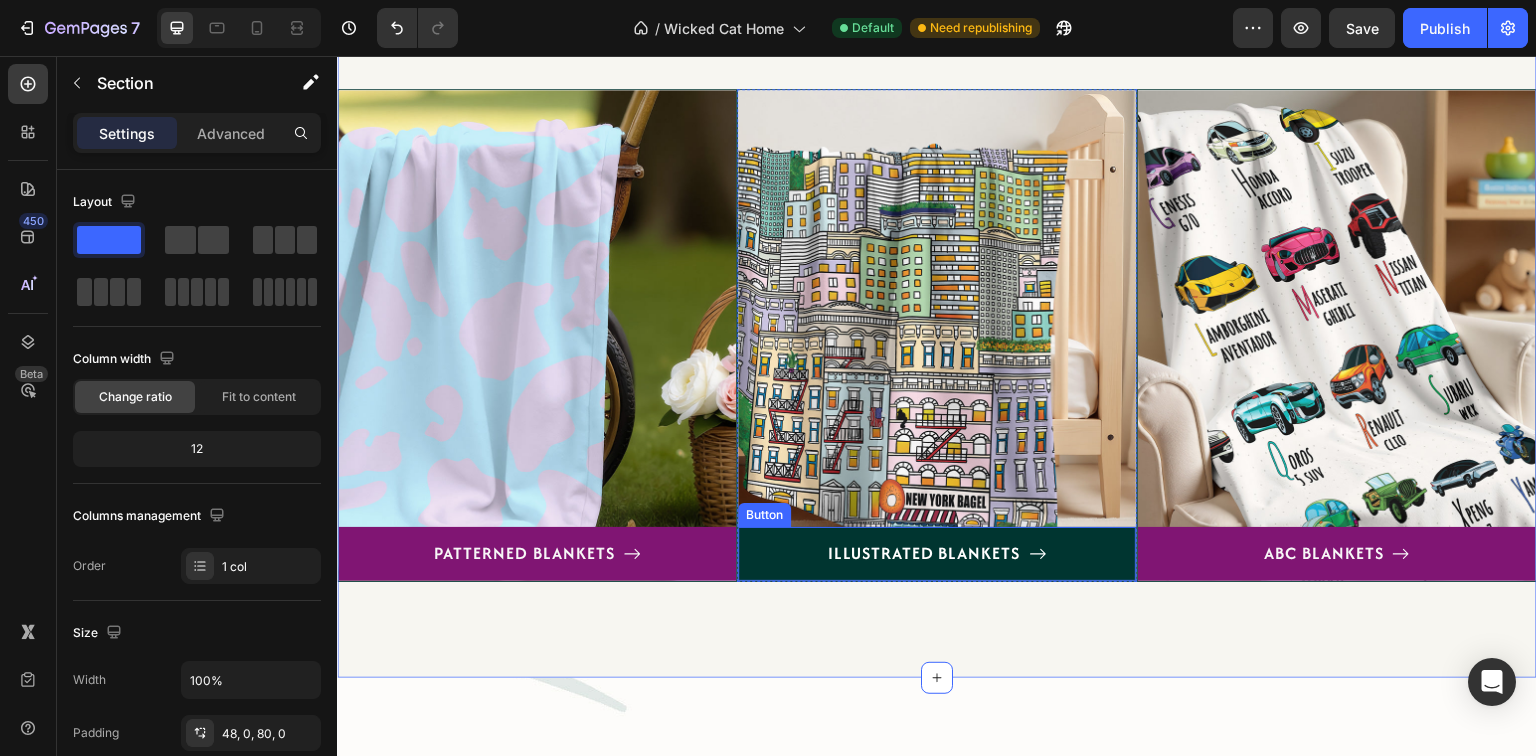 click on "ILLUSTRATED BLANKETS" at bounding box center (937, 554) 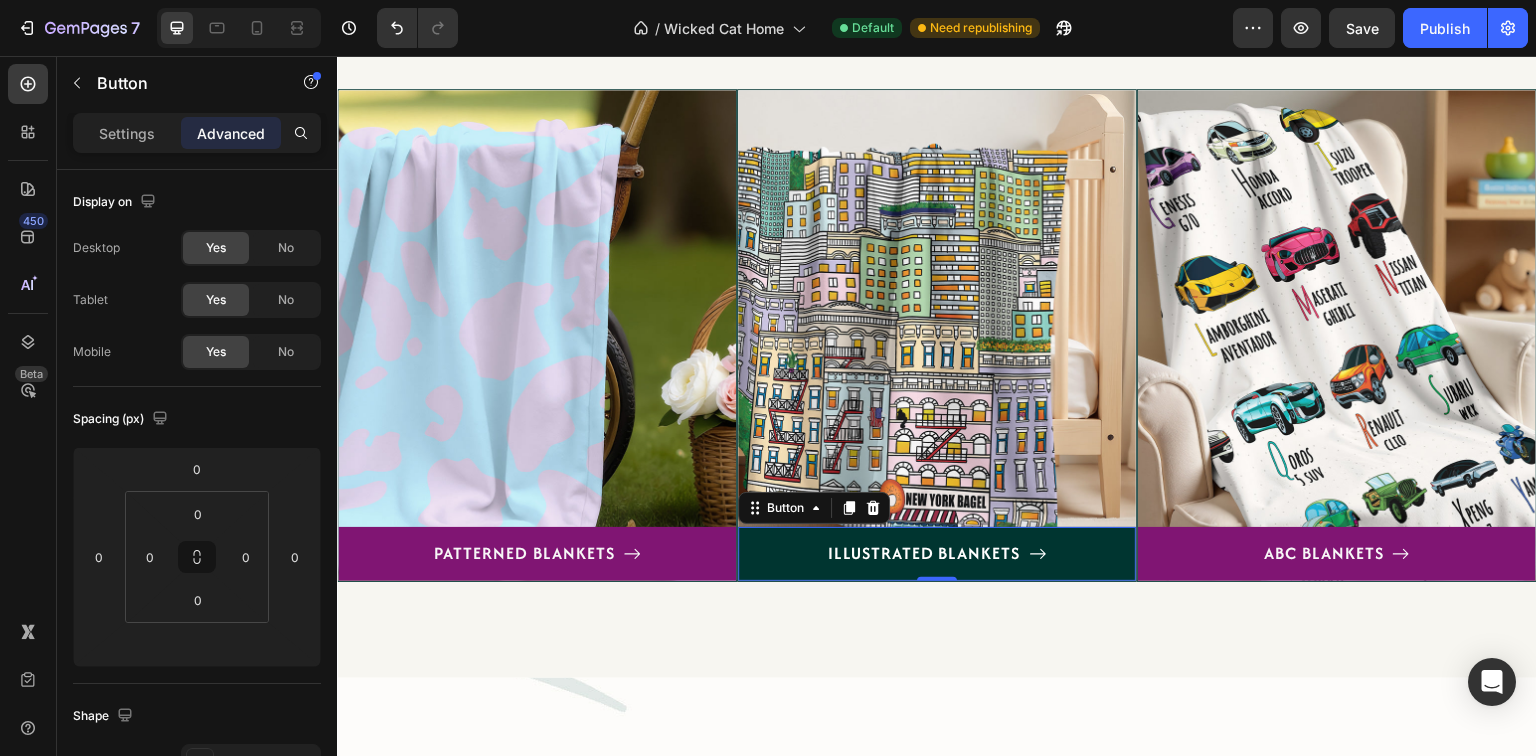 click on "ILLUSTRATED BLANKETS" at bounding box center [937, 554] 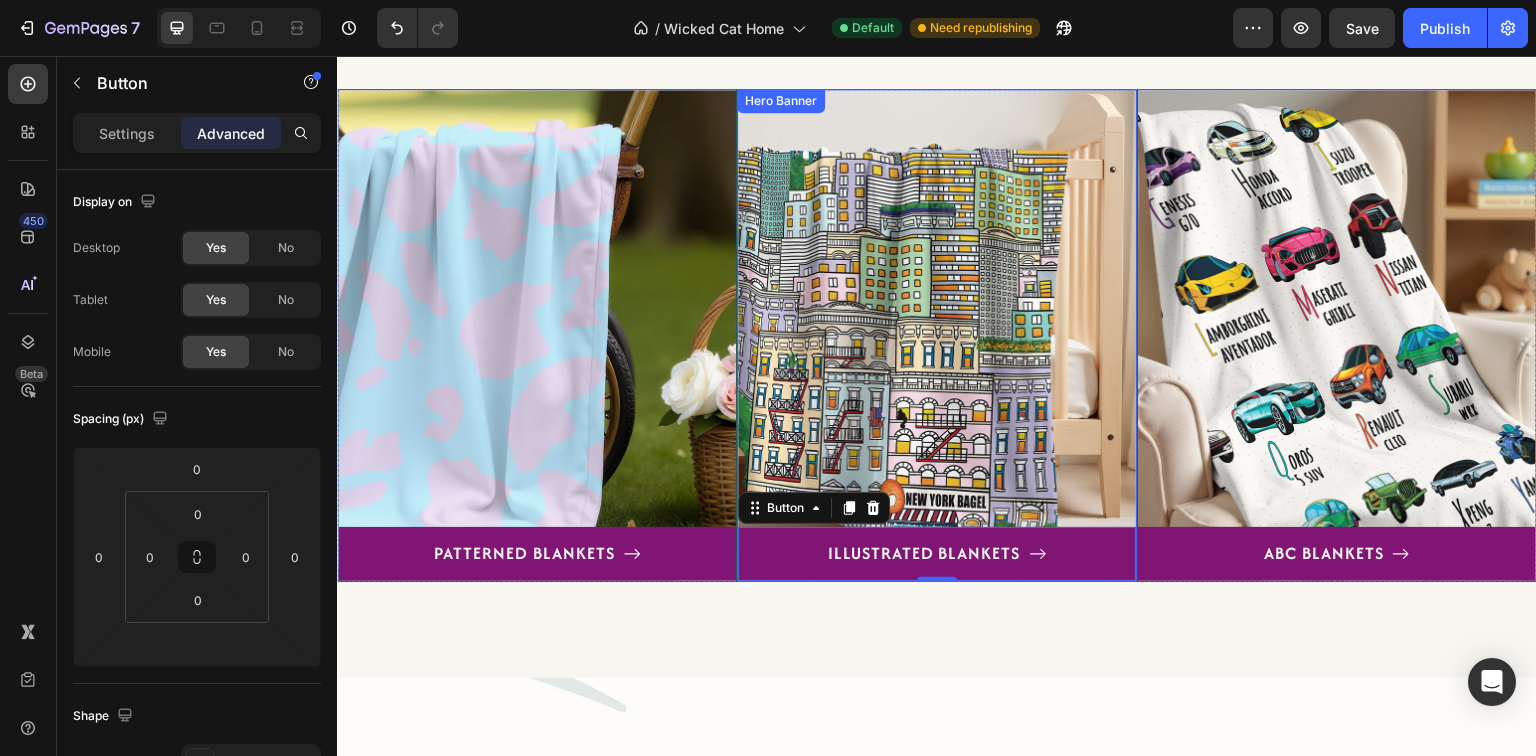 click on "ILLUSTRATED BLANKETS Button   0" at bounding box center (937, 335) 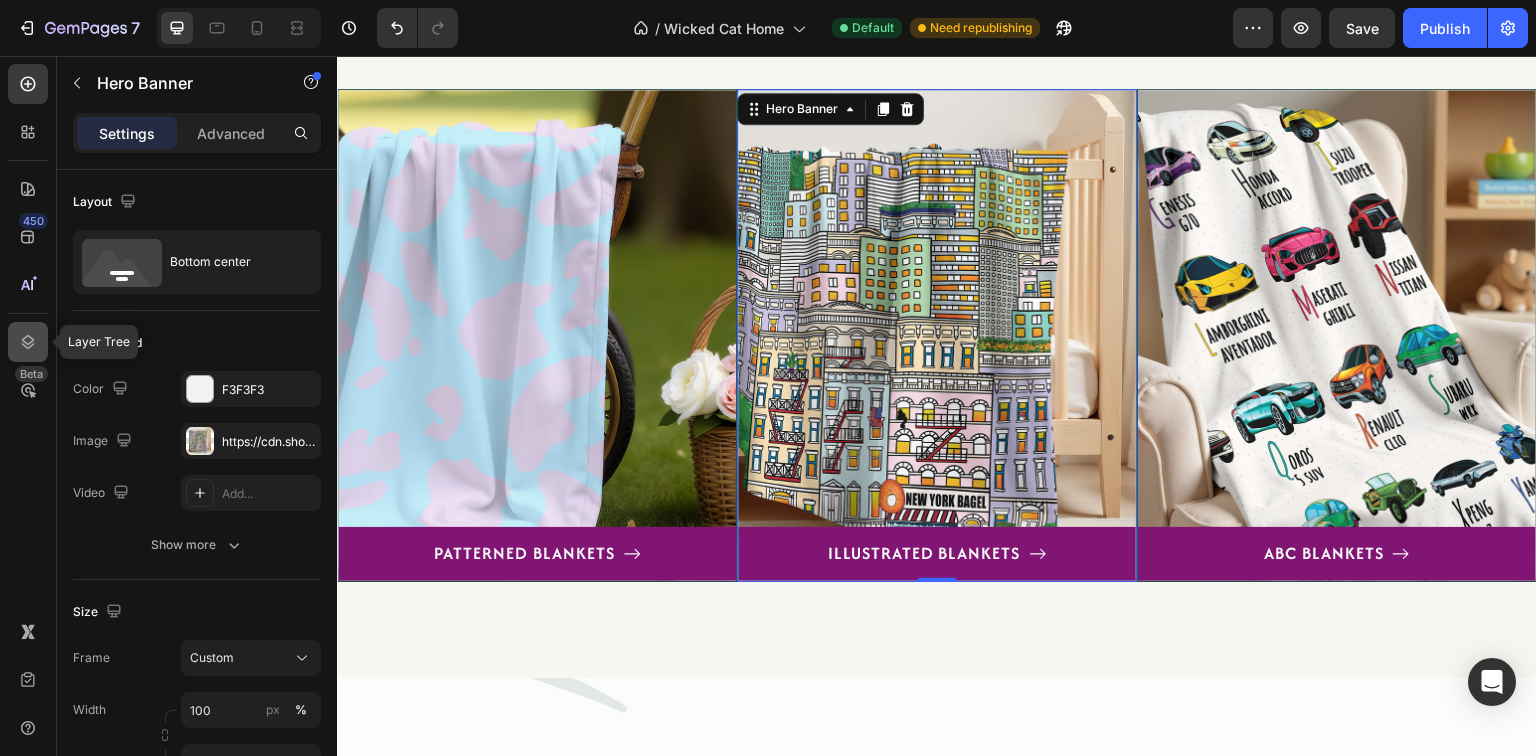 click 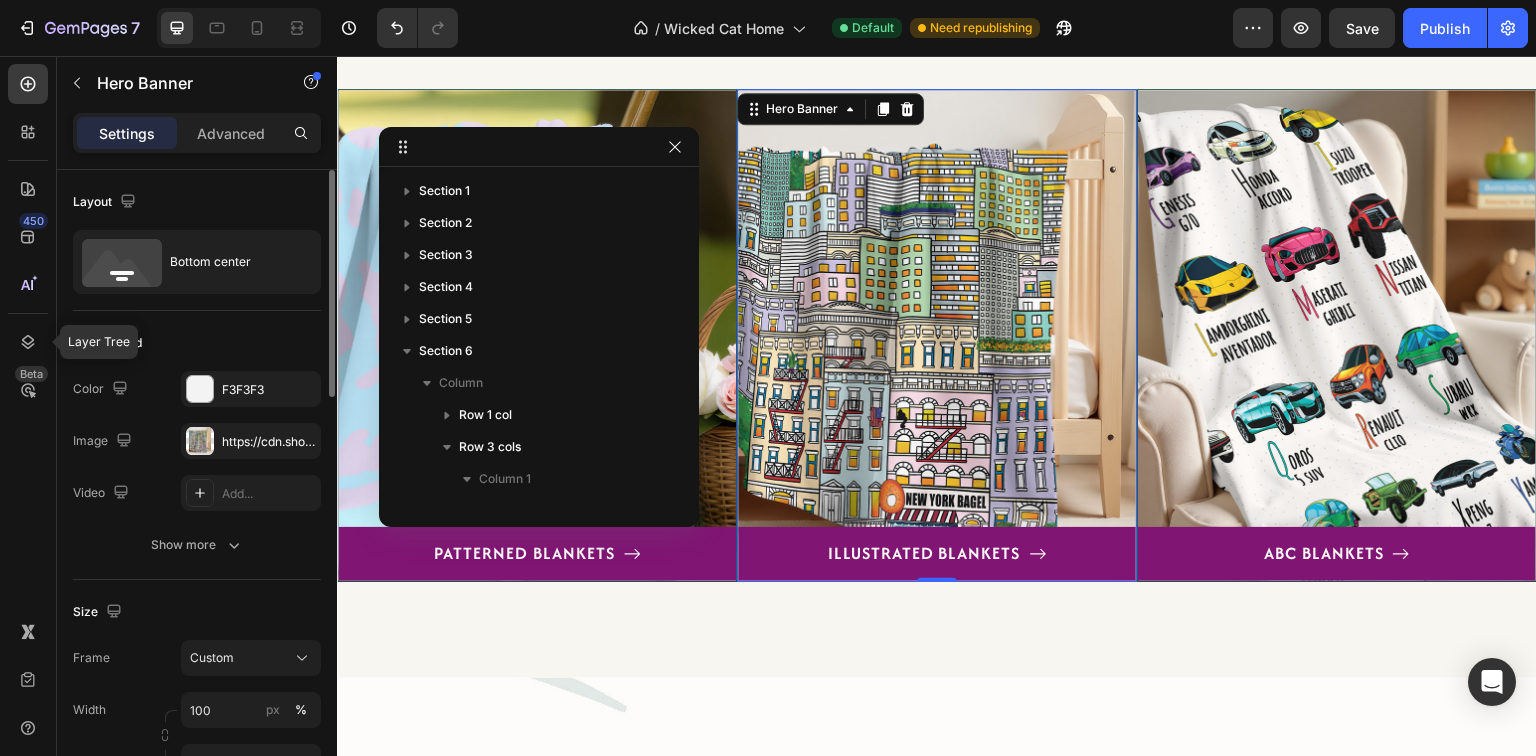 scroll, scrollTop: 250, scrollLeft: 0, axis: vertical 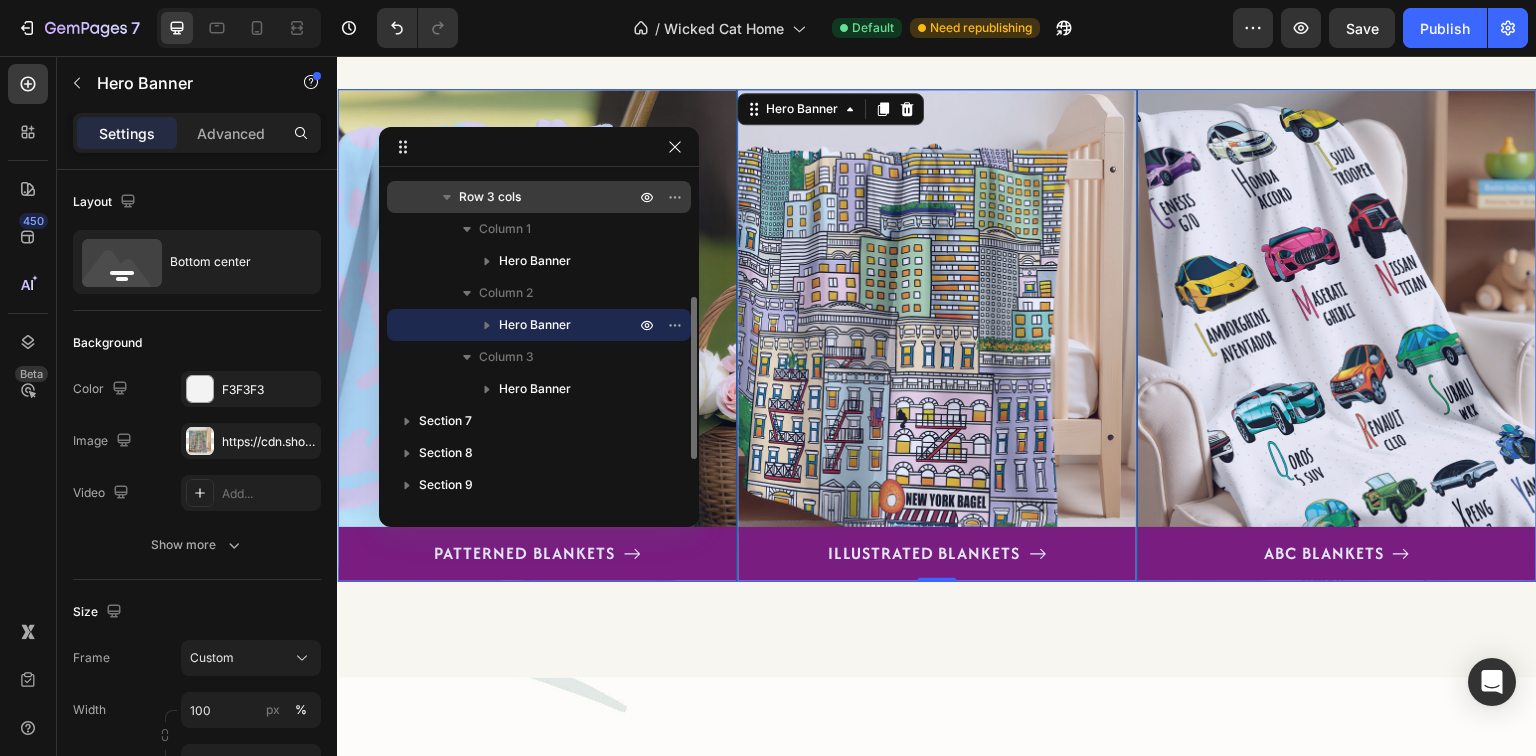 click on "Row 3 cols" at bounding box center [490, 197] 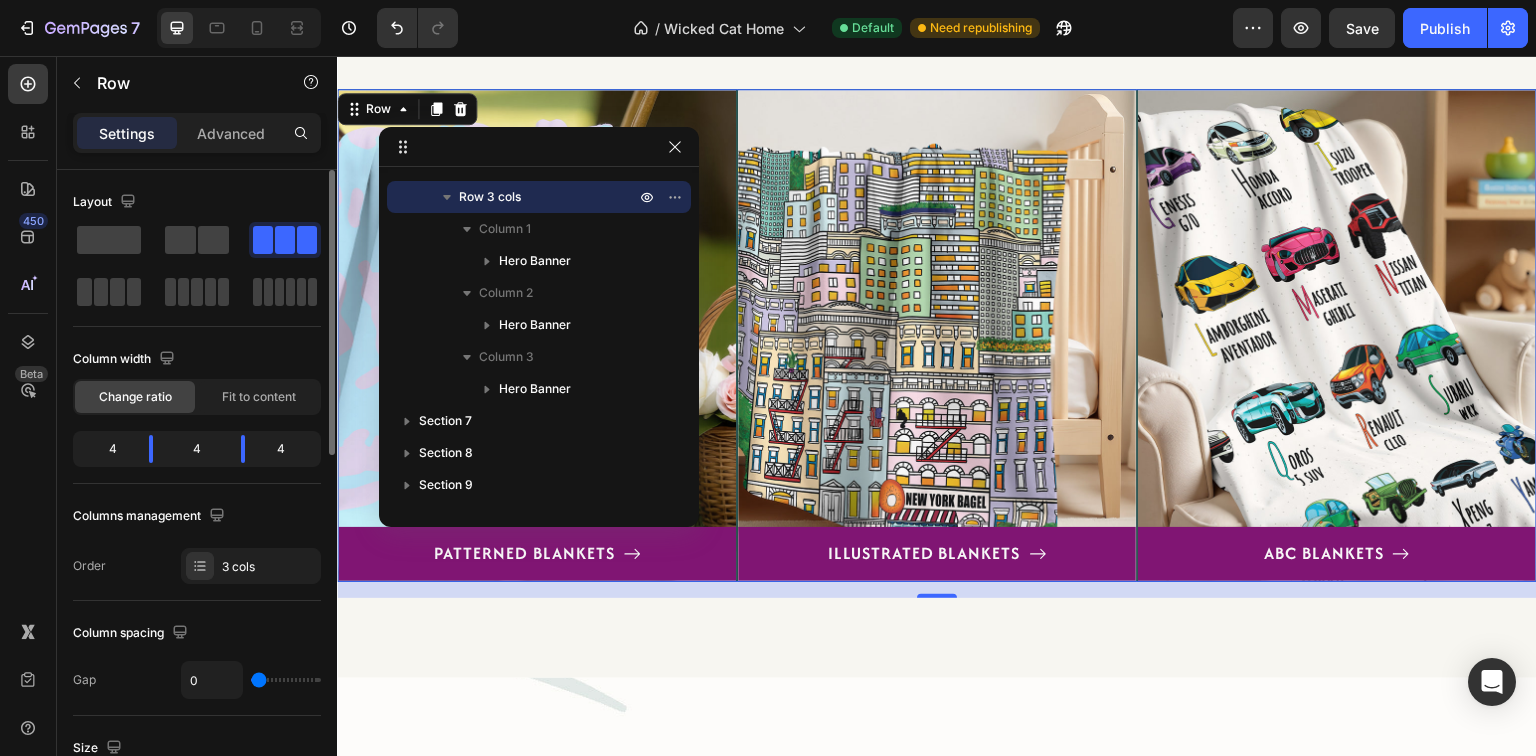 type on "2" 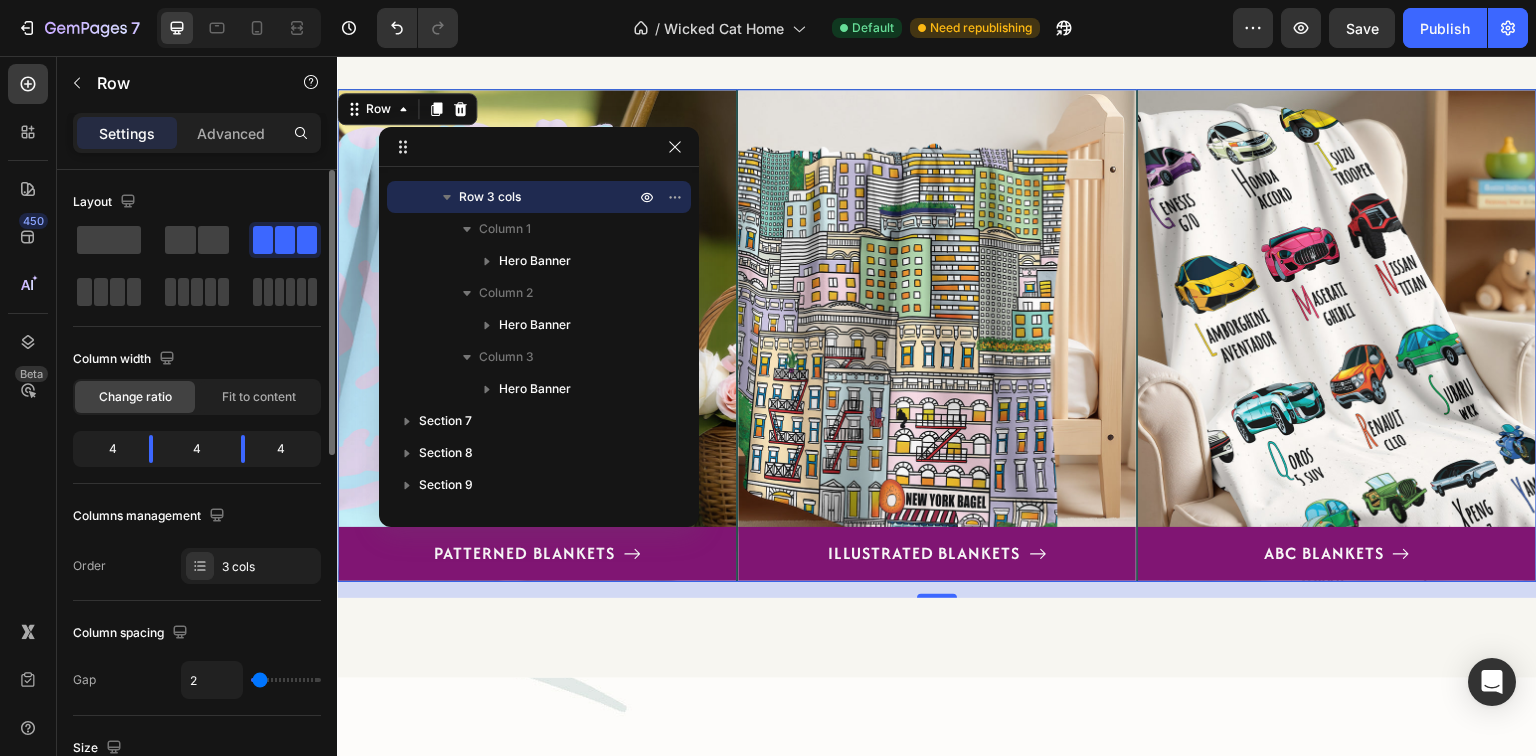 type on "4" 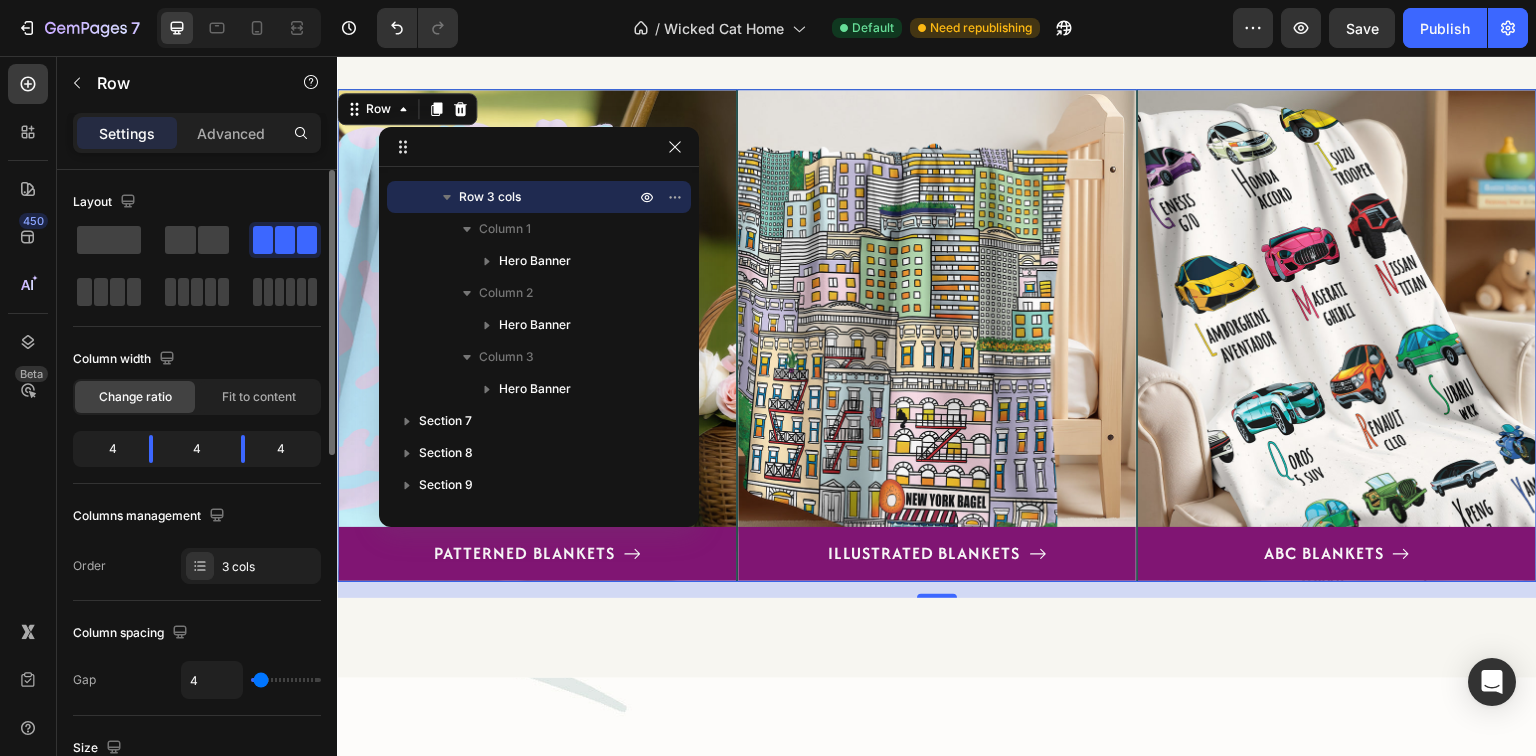 type on "6" 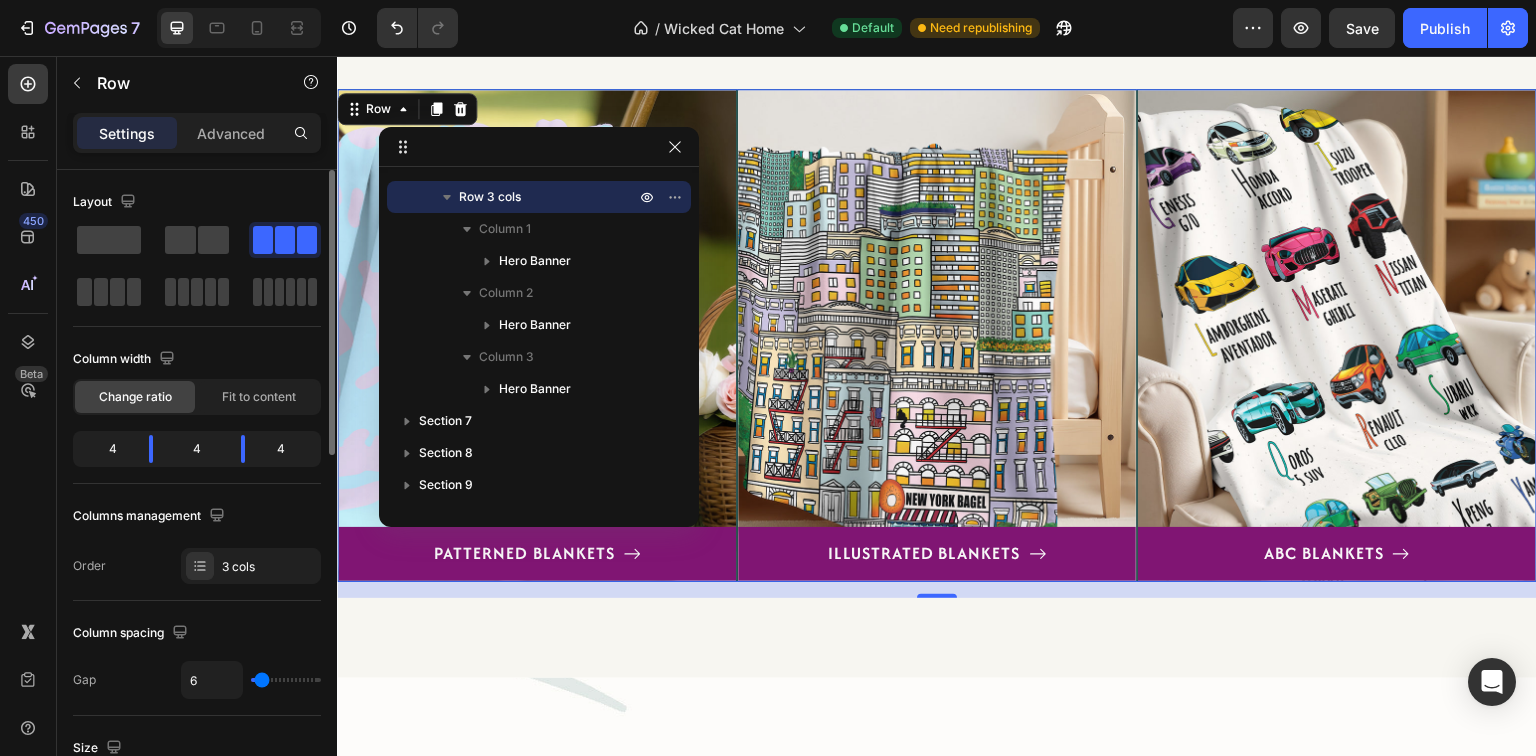type on "8" 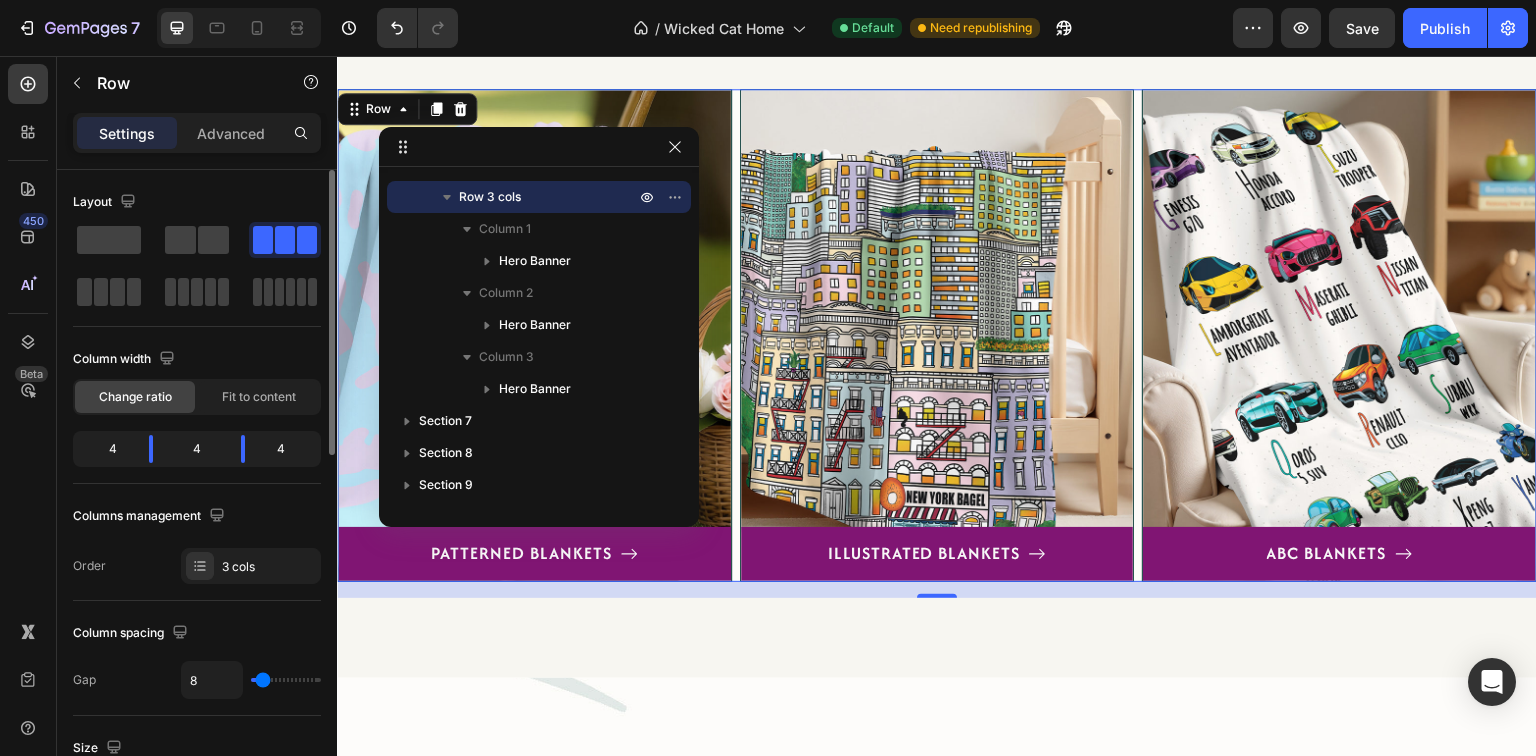 type on "9" 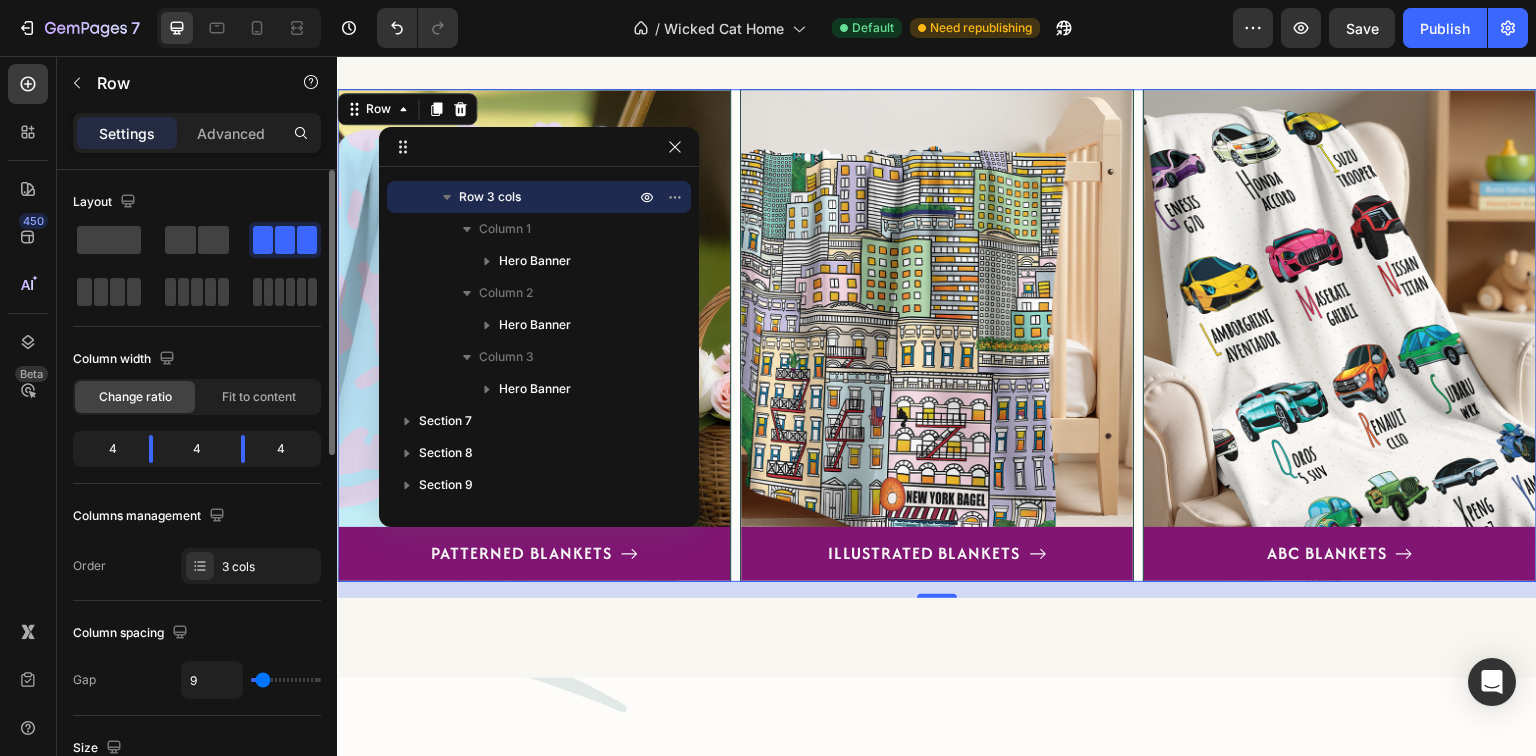 type on "11" 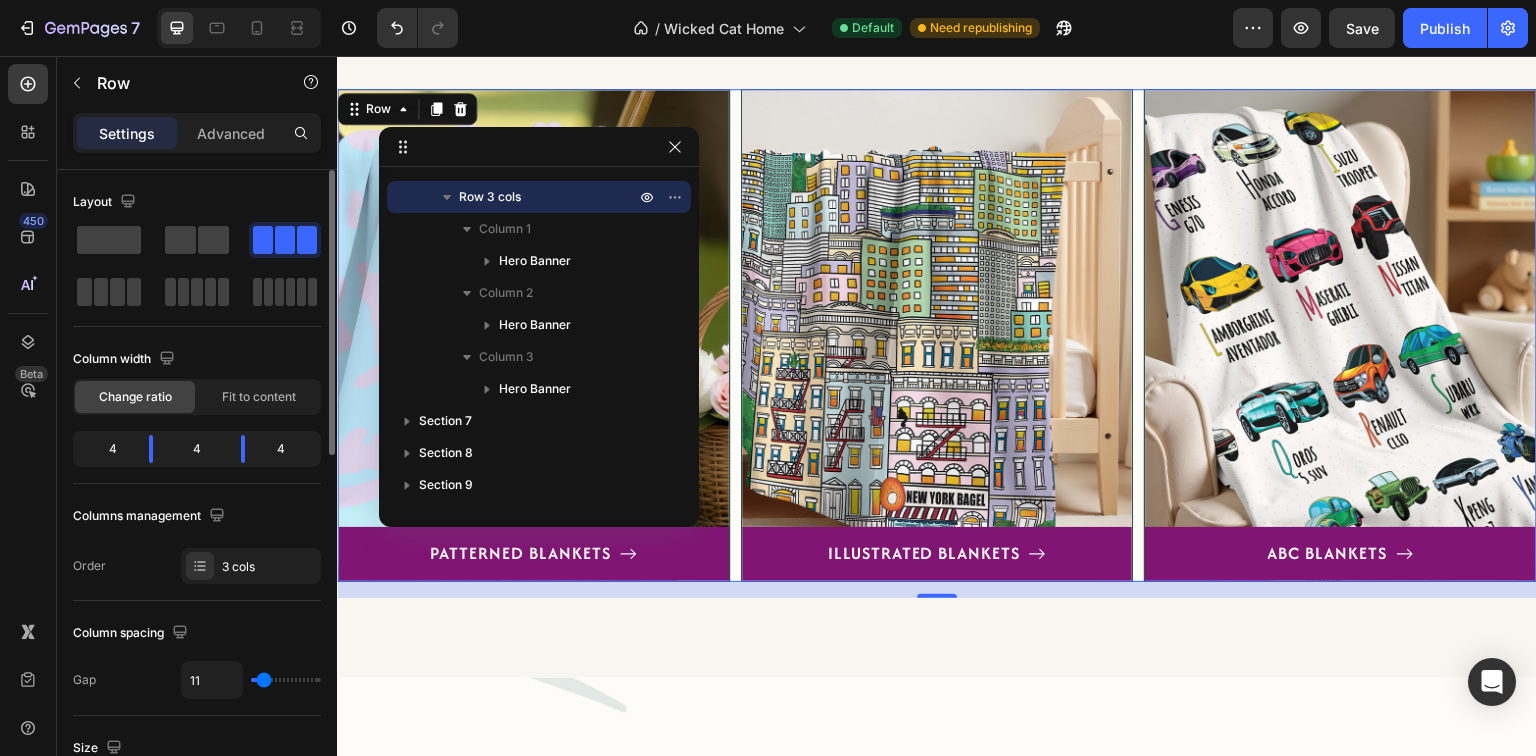 type on "9" 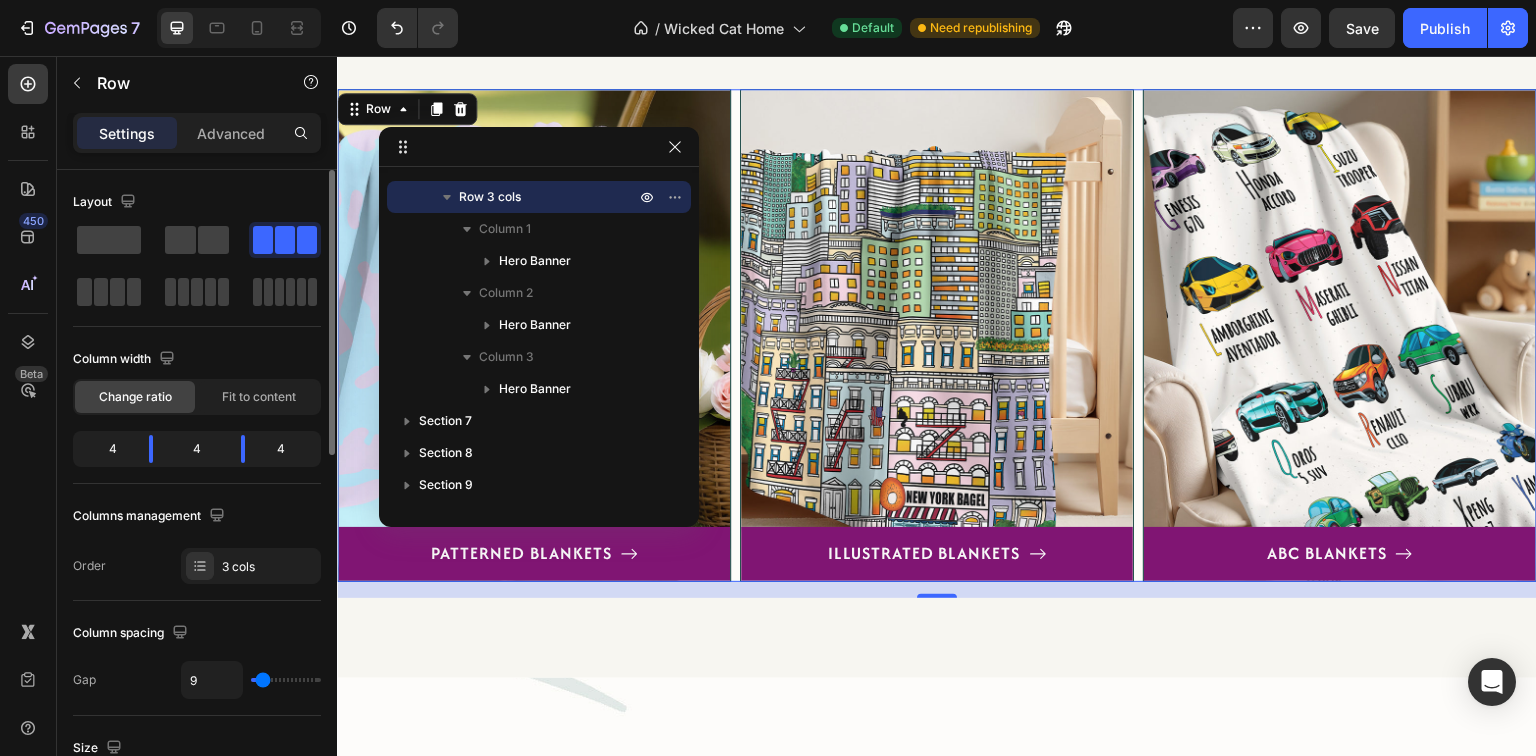 type on "8" 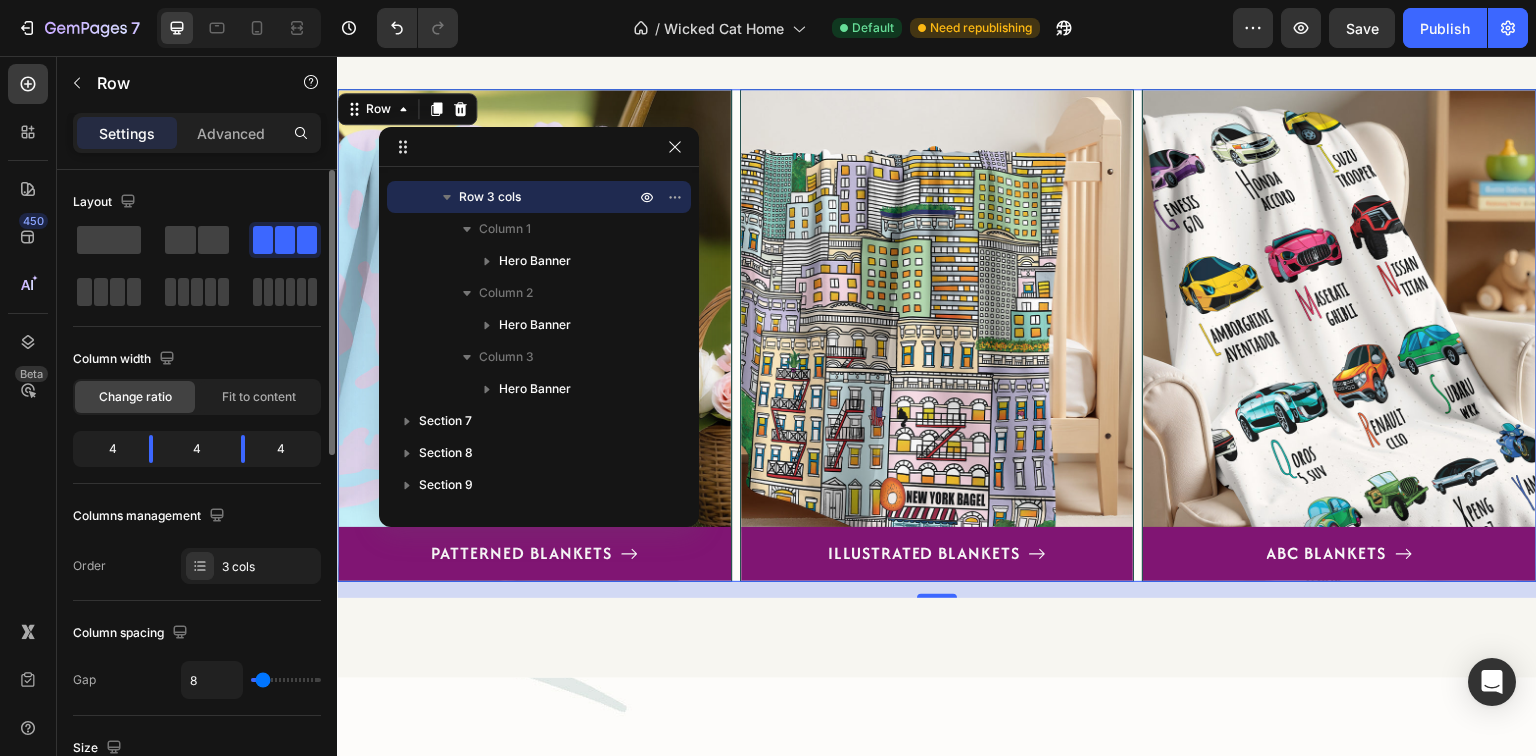 type on "9" 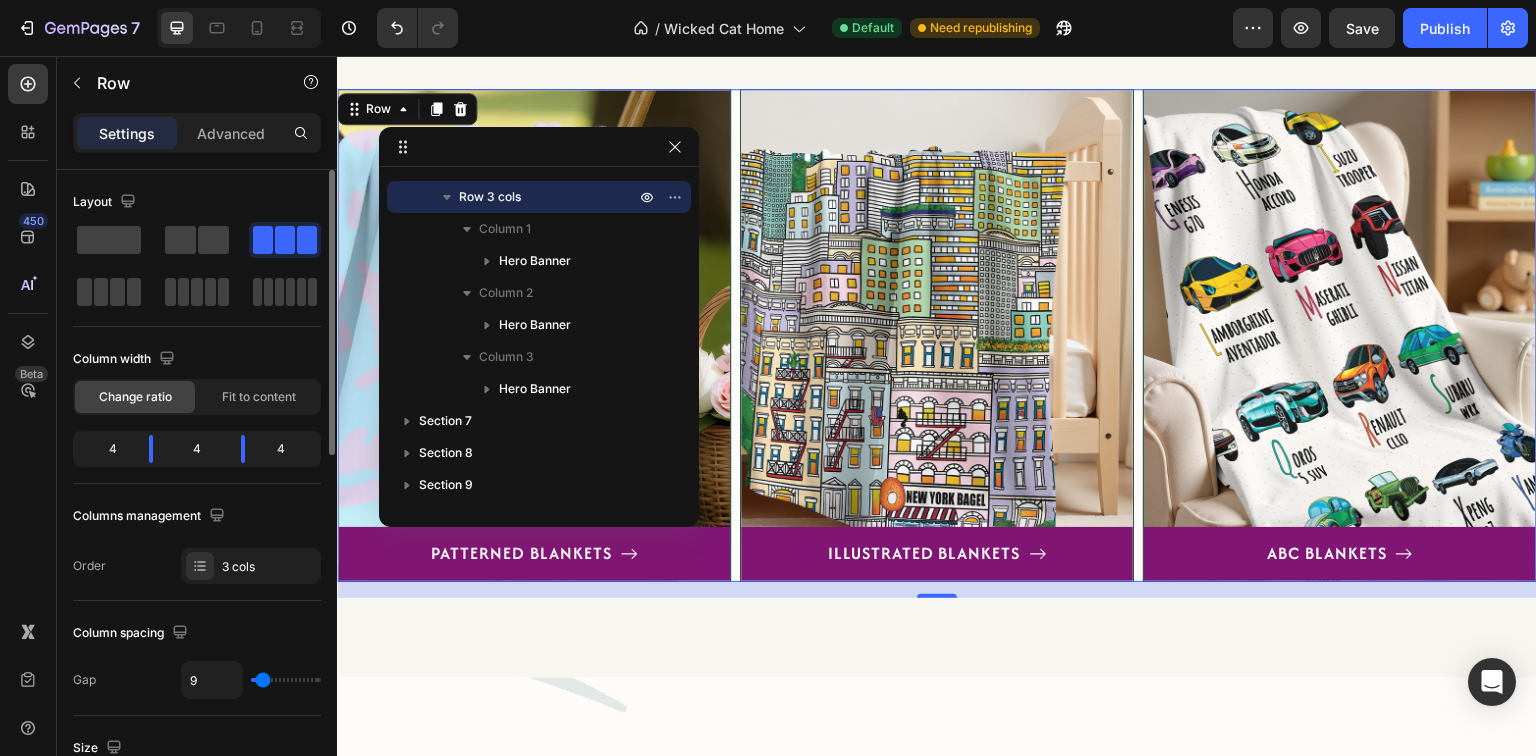 type on "11" 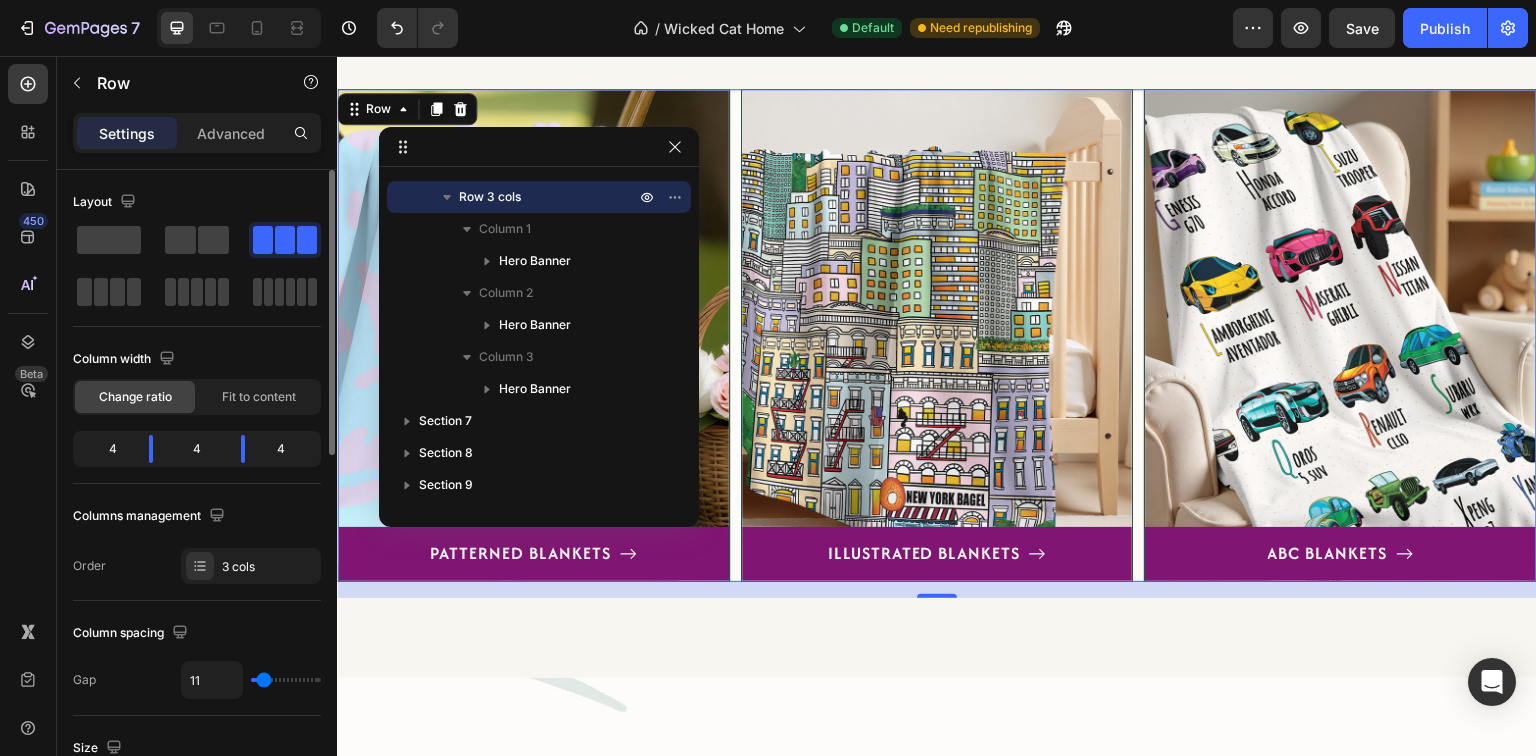 type on "9" 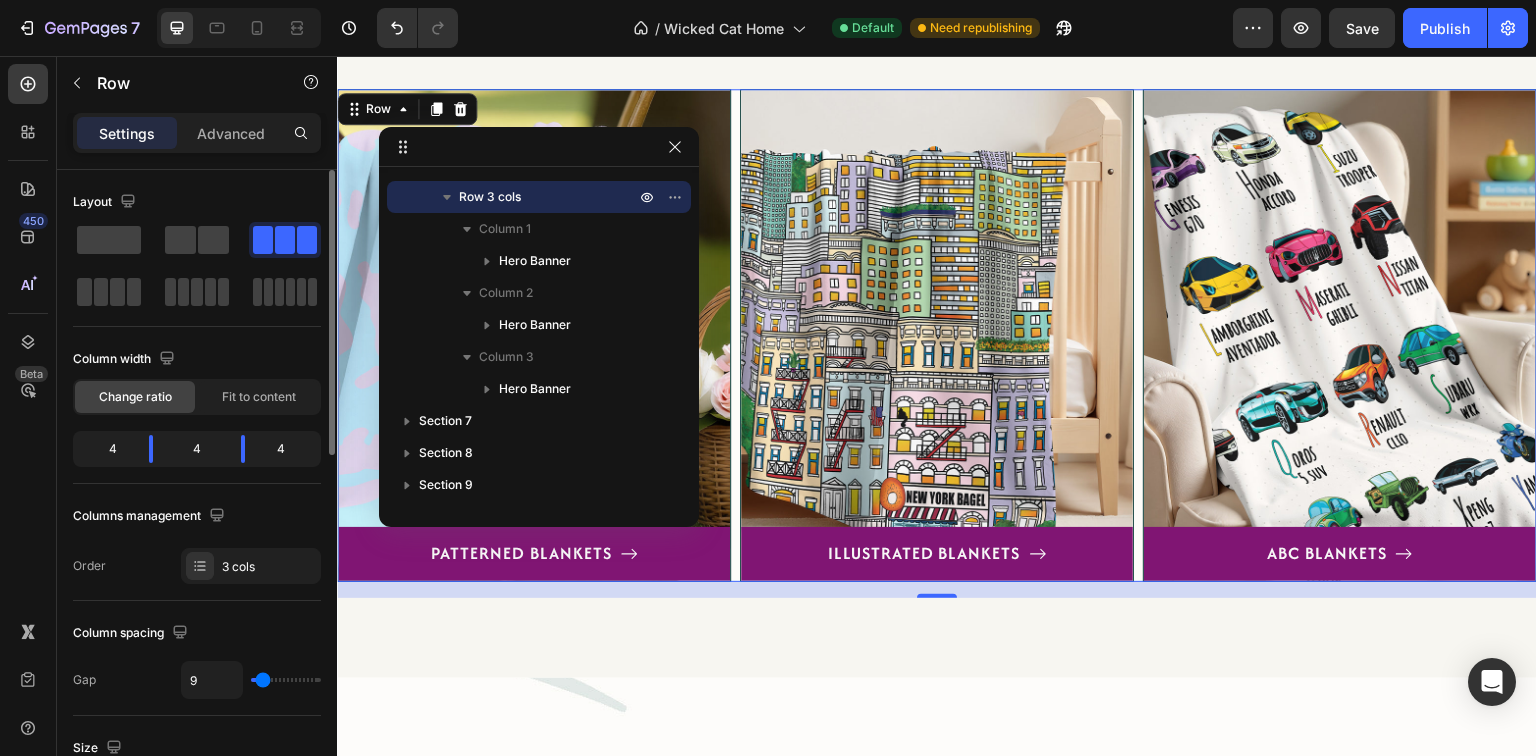 type on "11" 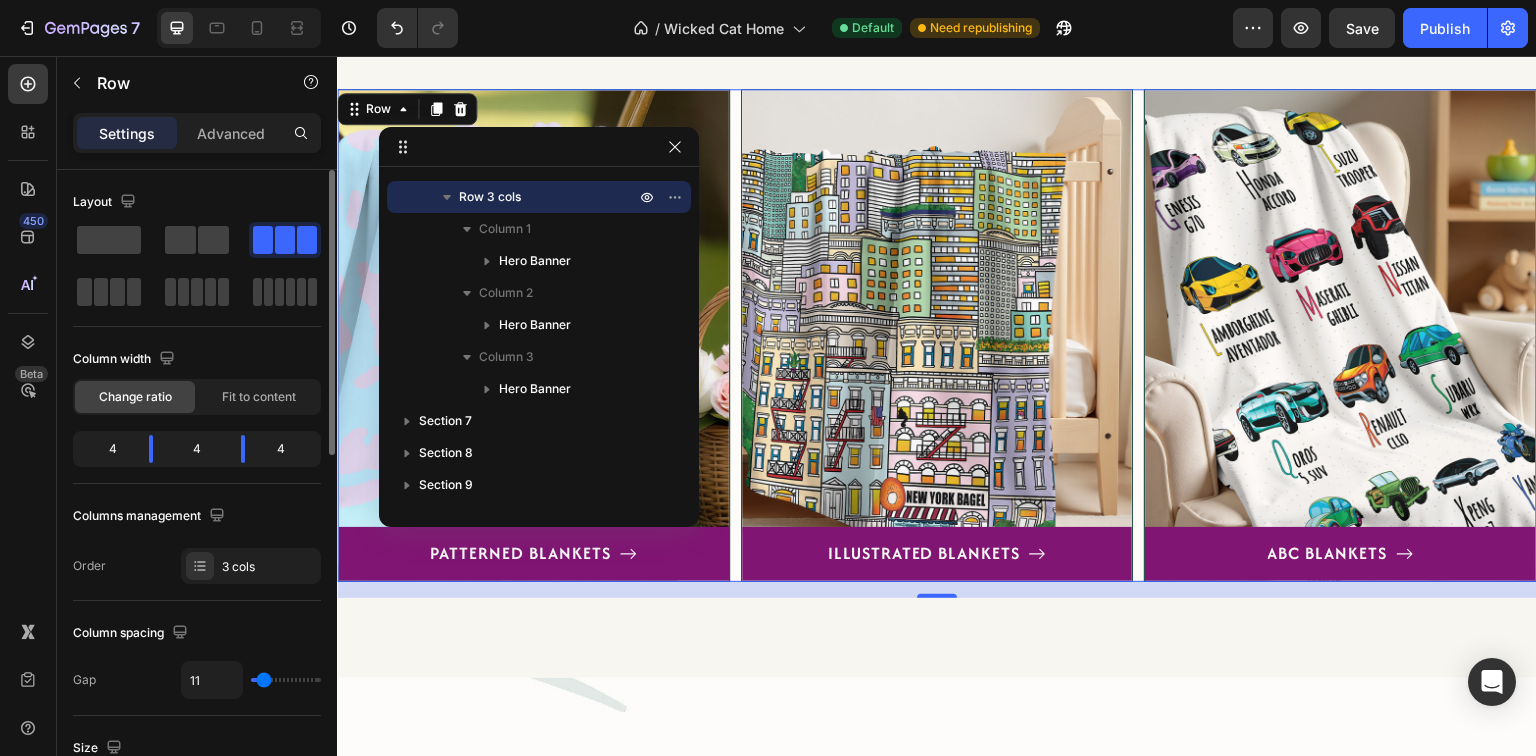 type on "9" 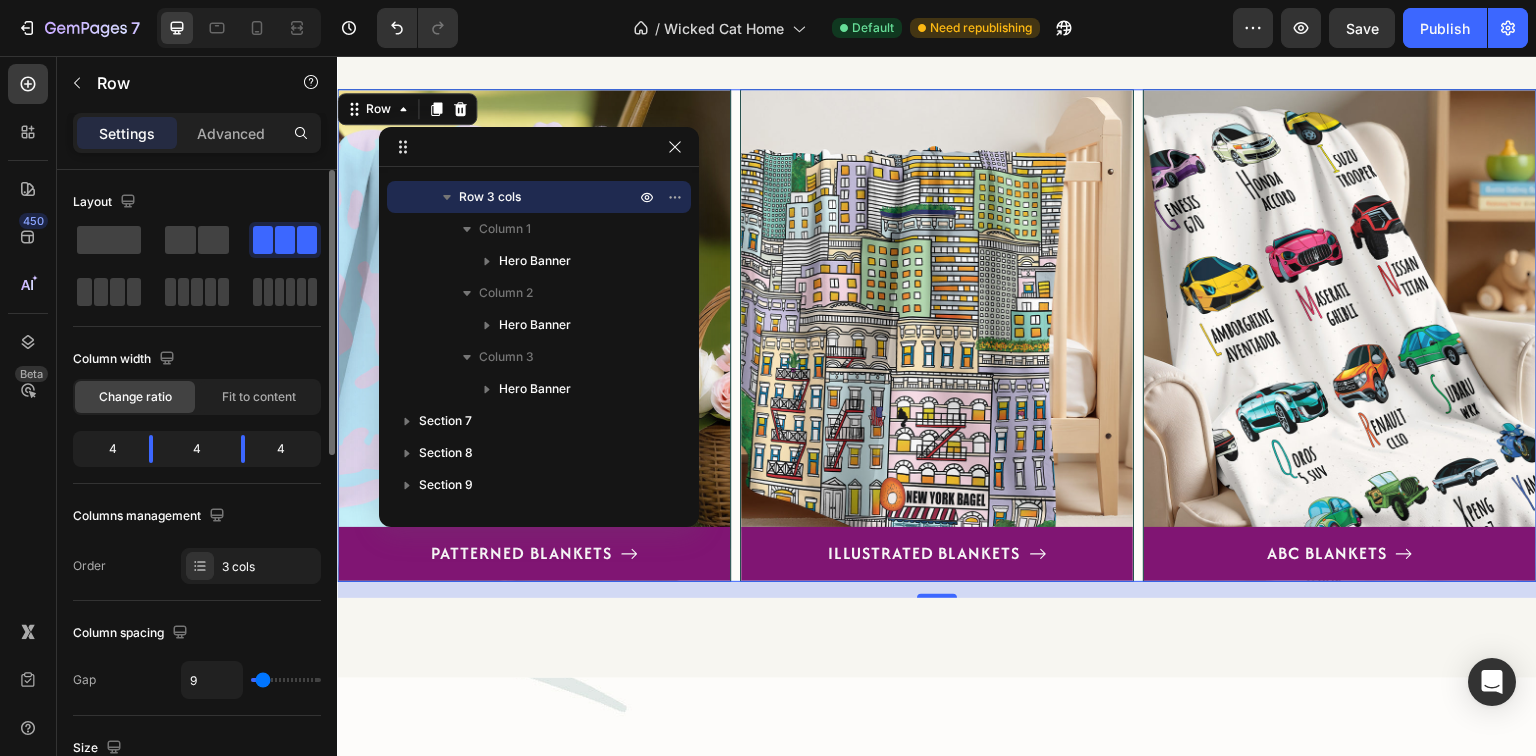 type on "9" 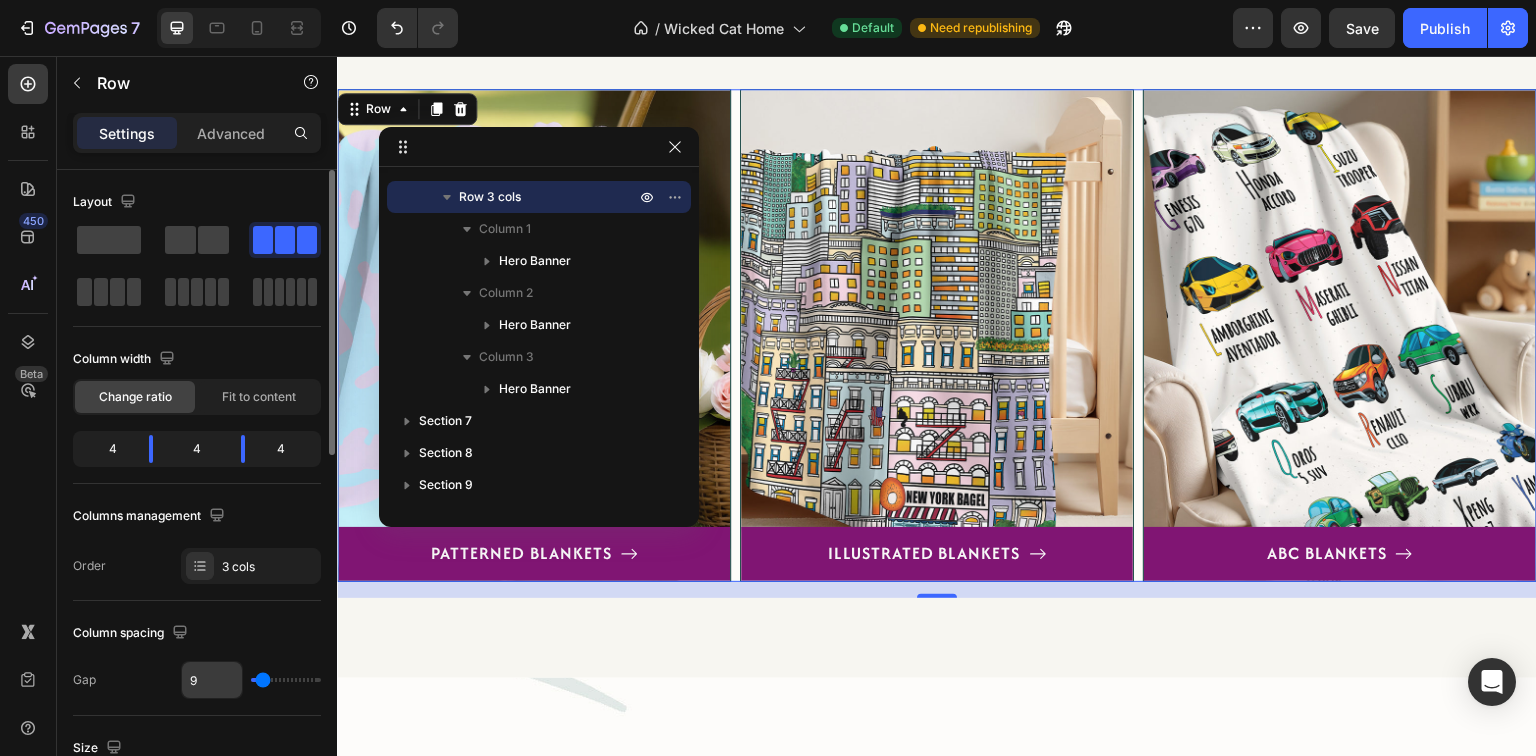 click on "9" at bounding box center (212, 680) 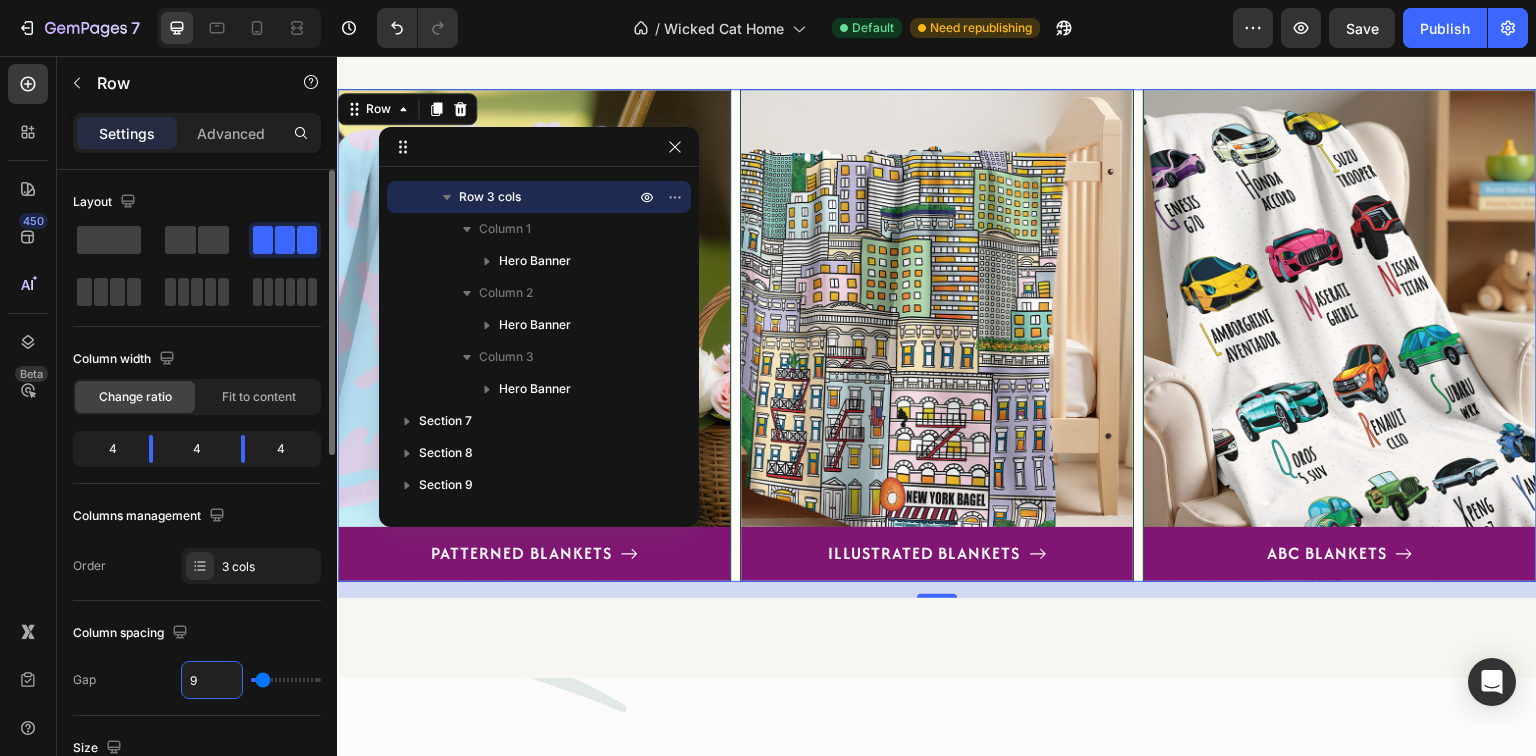 type on "1" 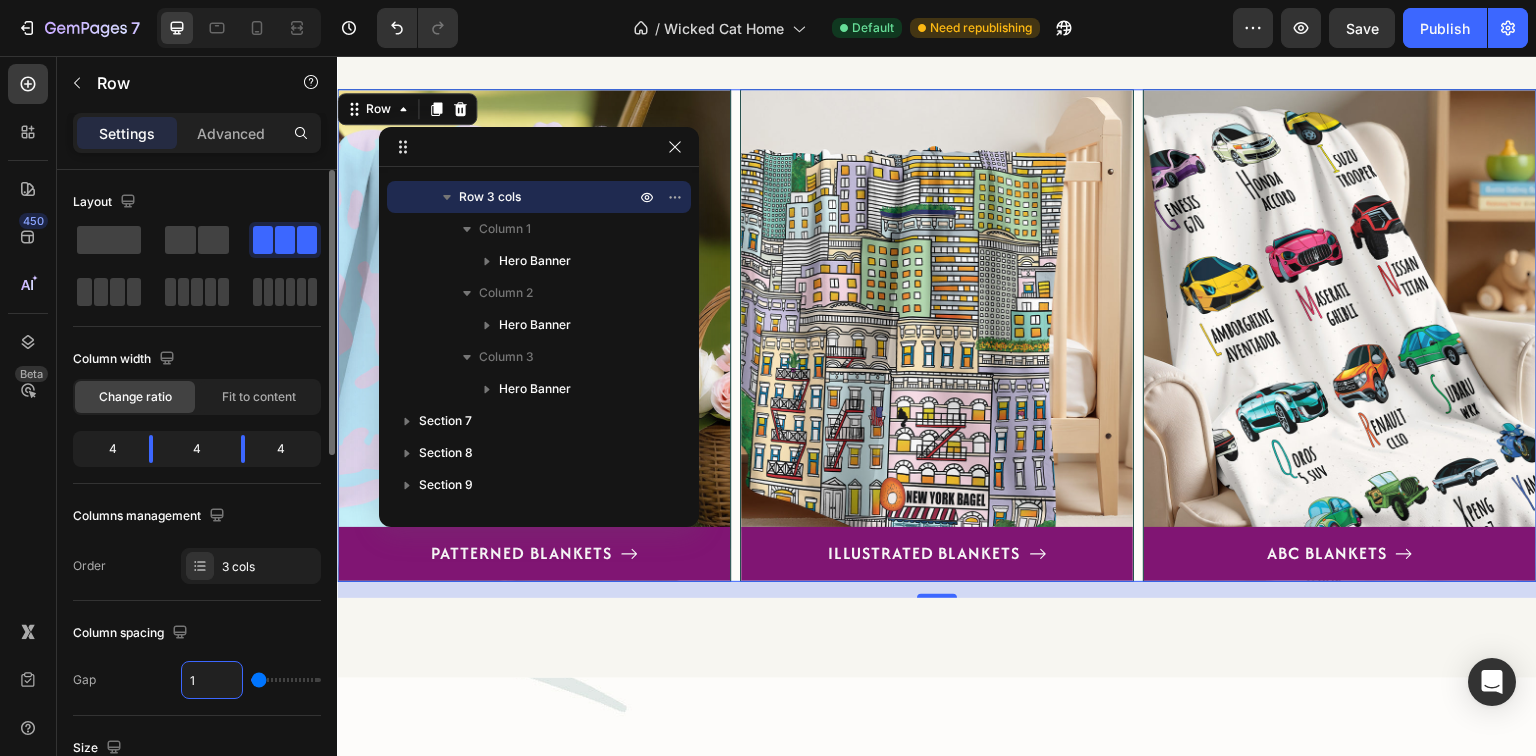 type on "10" 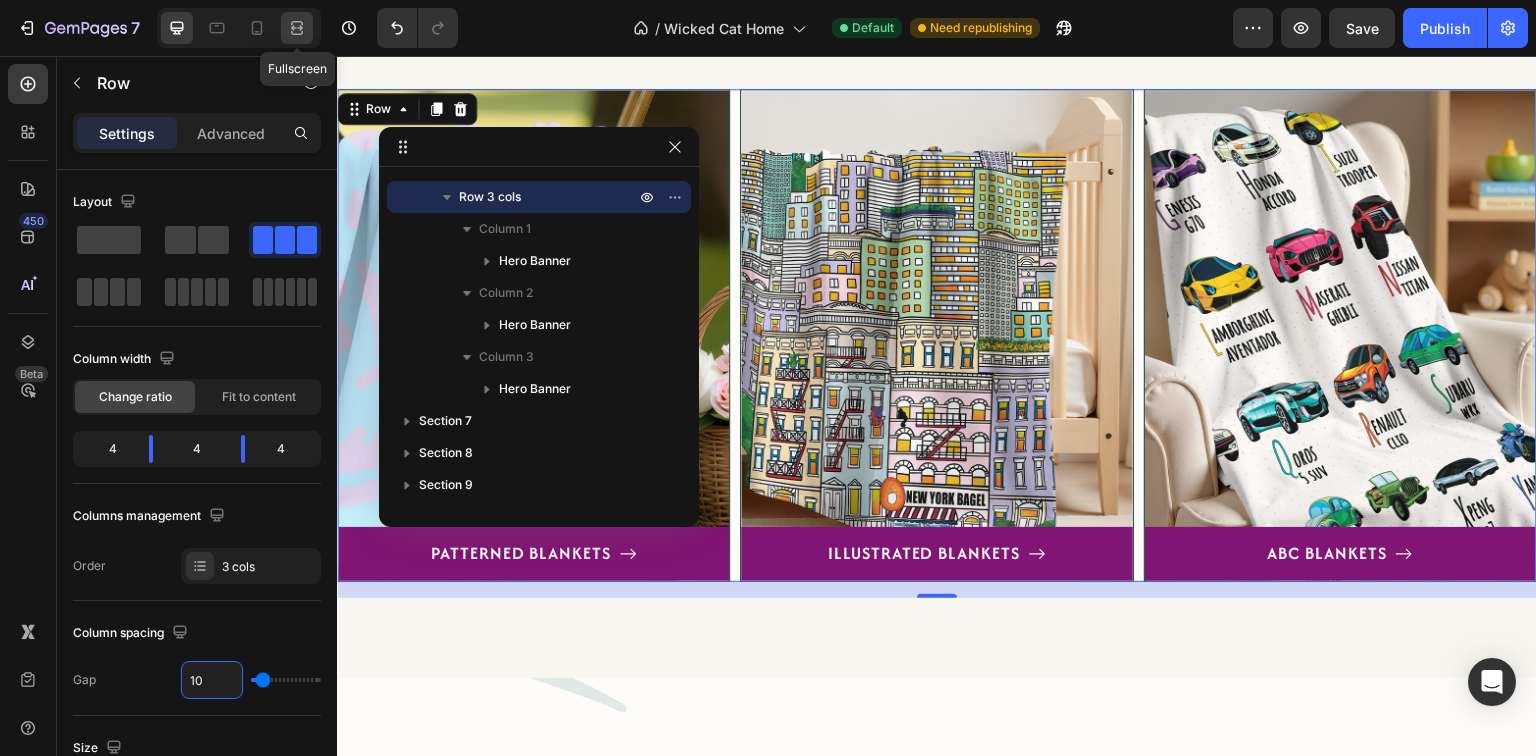 click 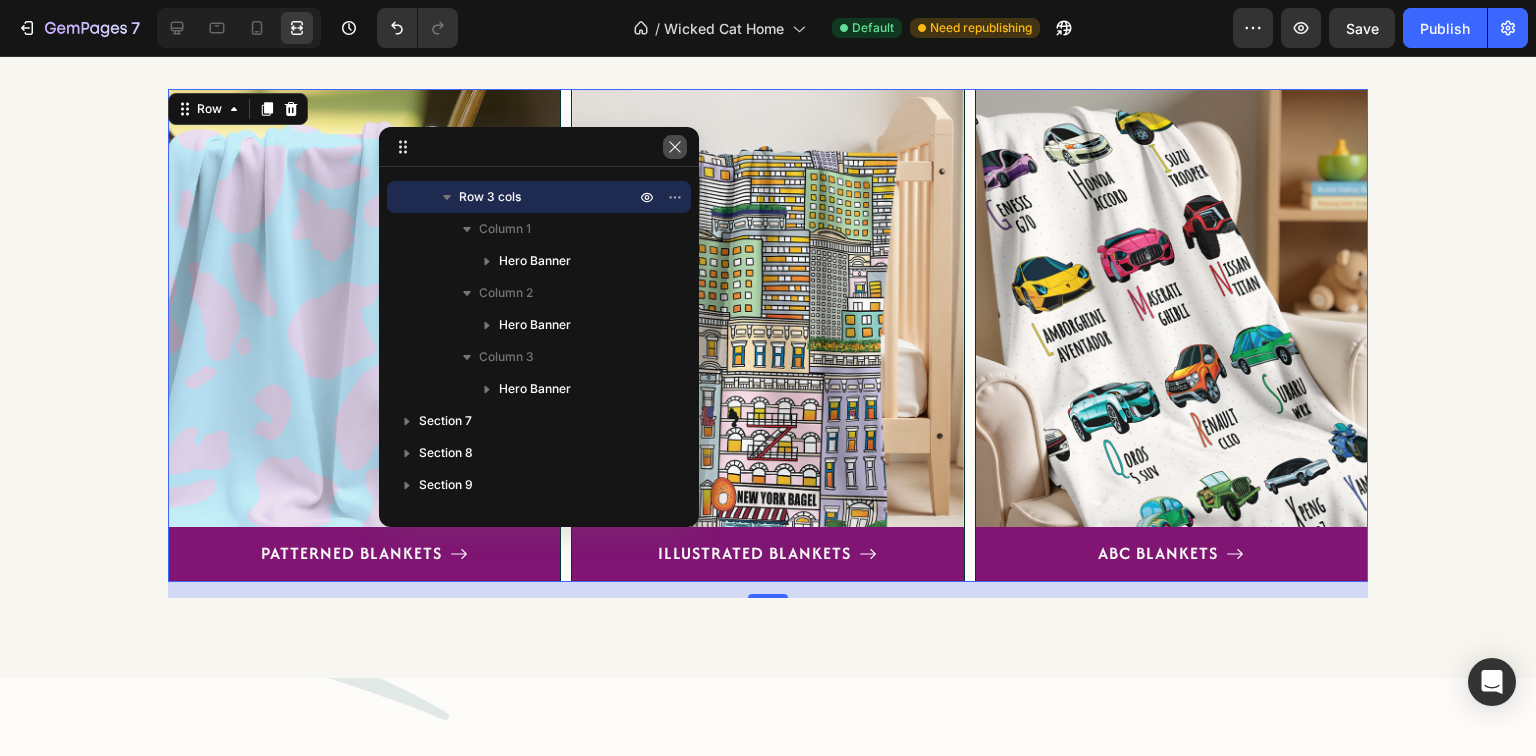 click 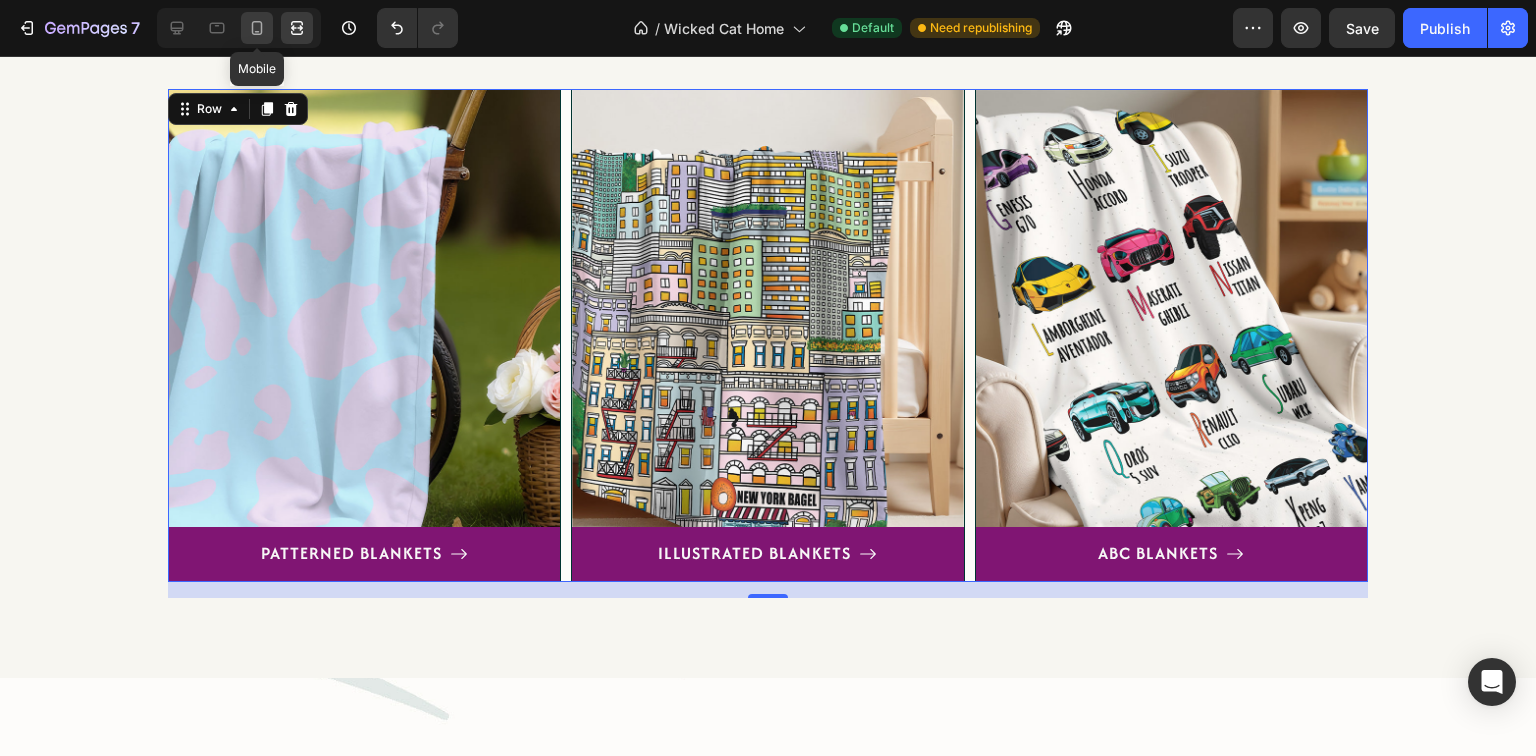 click 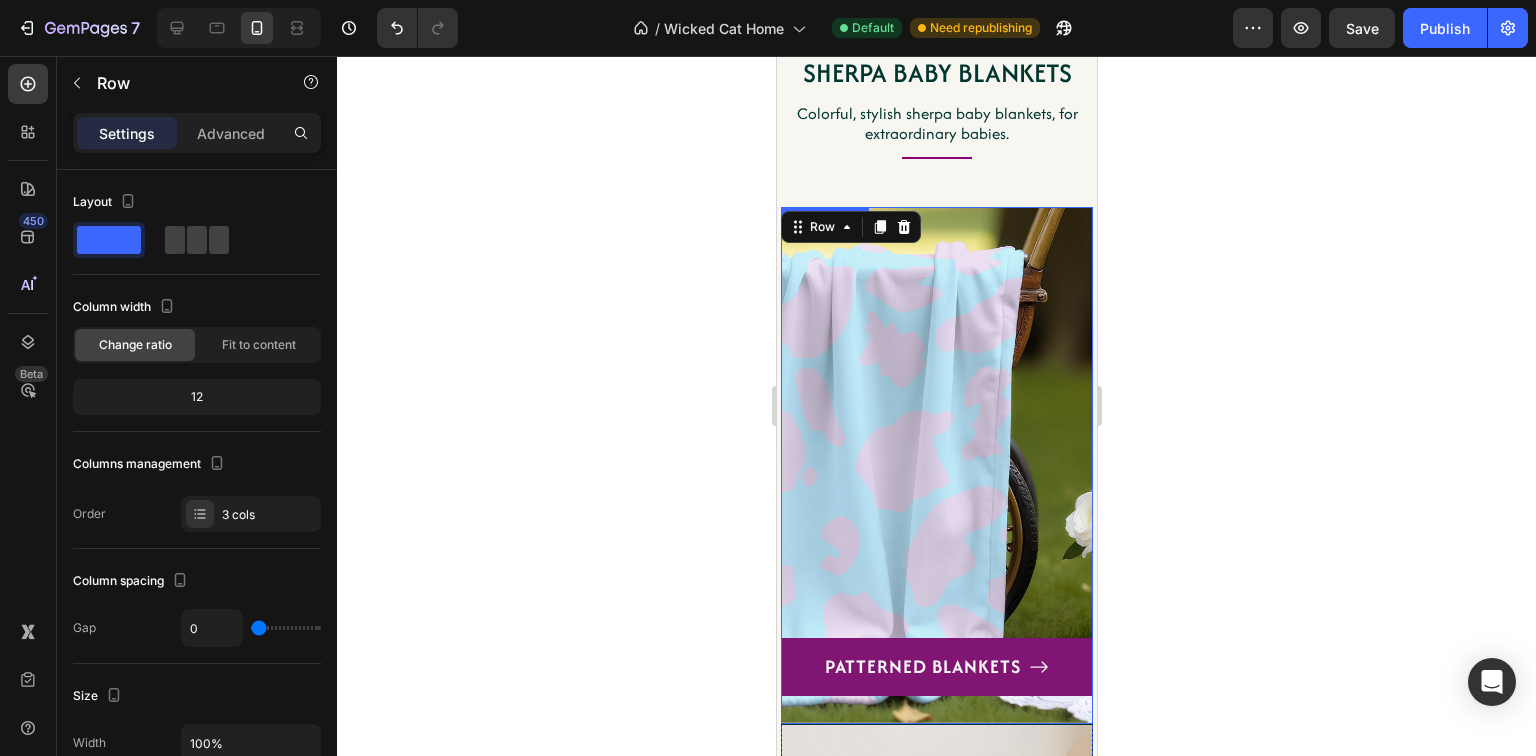 scroll, scrollTop: 3352, scrollLeft: 0, axis: vertical 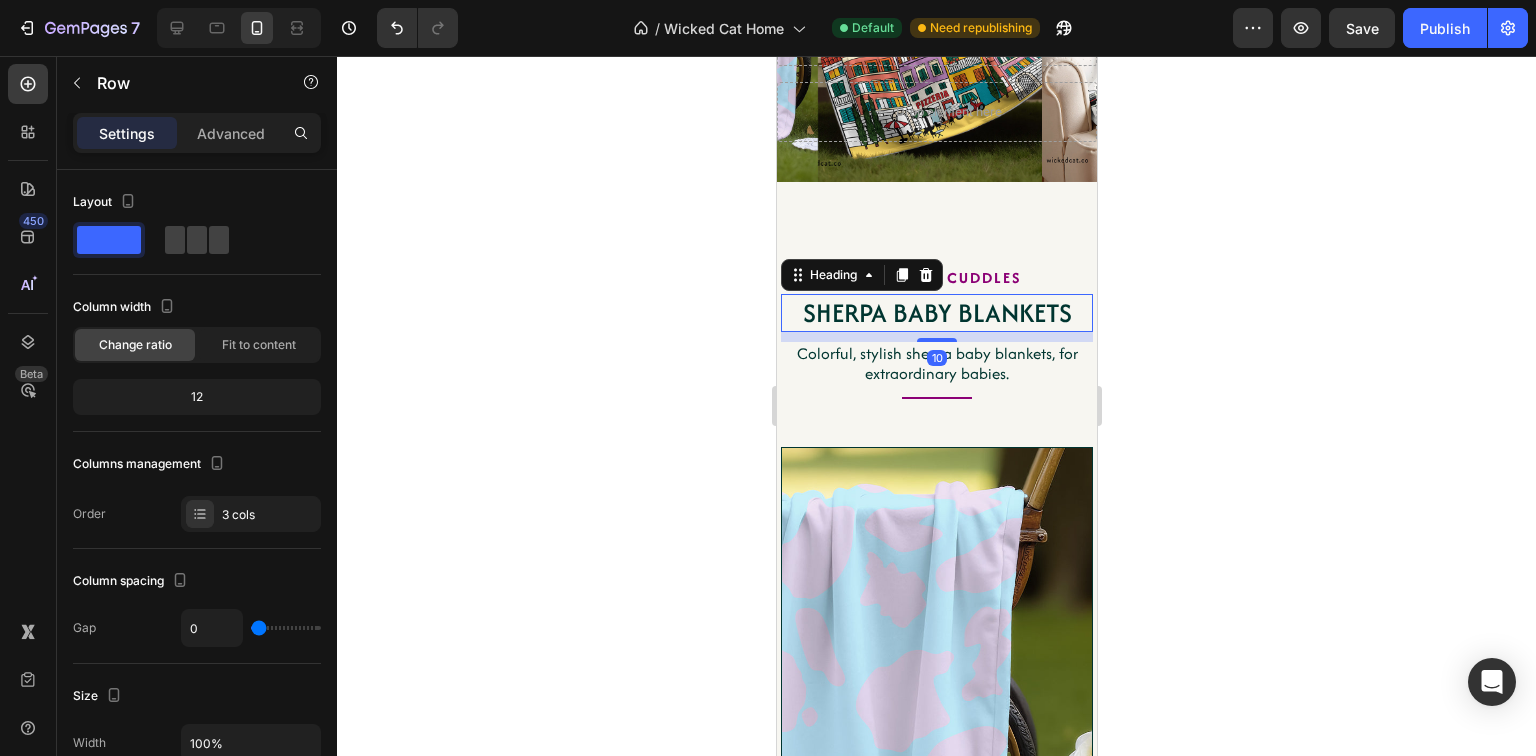 click on "Sherpa Baby Blankets" at bounding box center [936, 313] 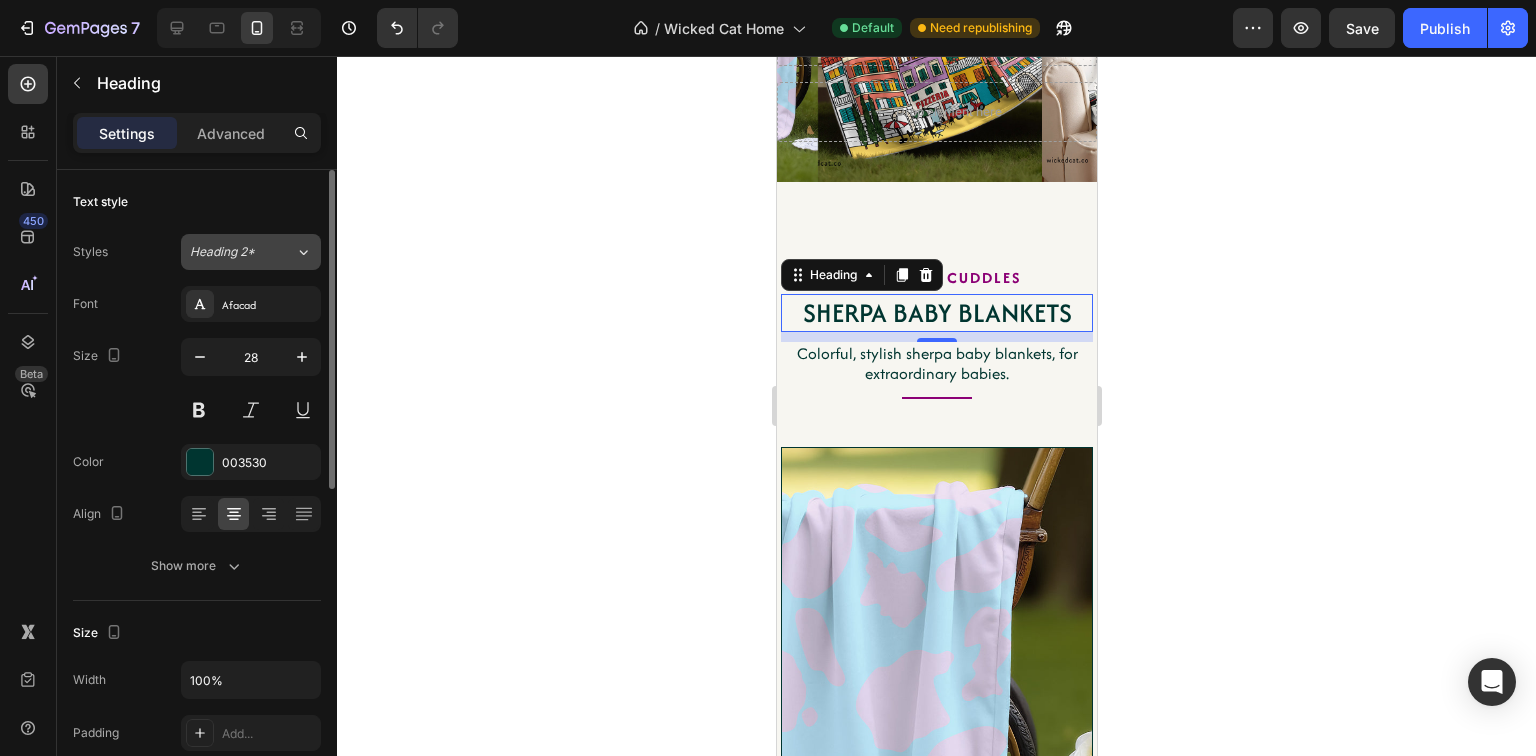 click on "Heading 2*" at bounding box center [242, 252] 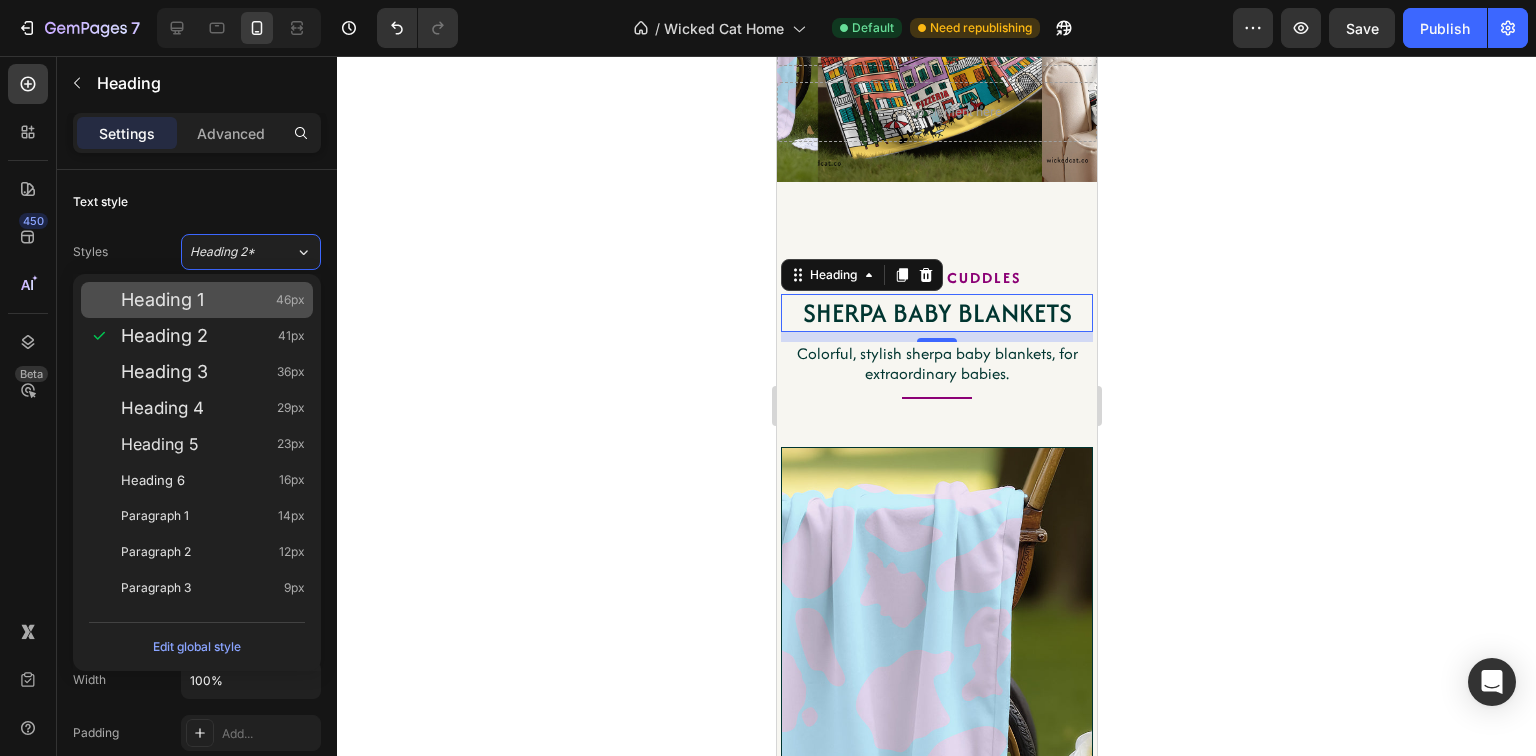 click on "Heading 1" at bounding box center [162, 300] 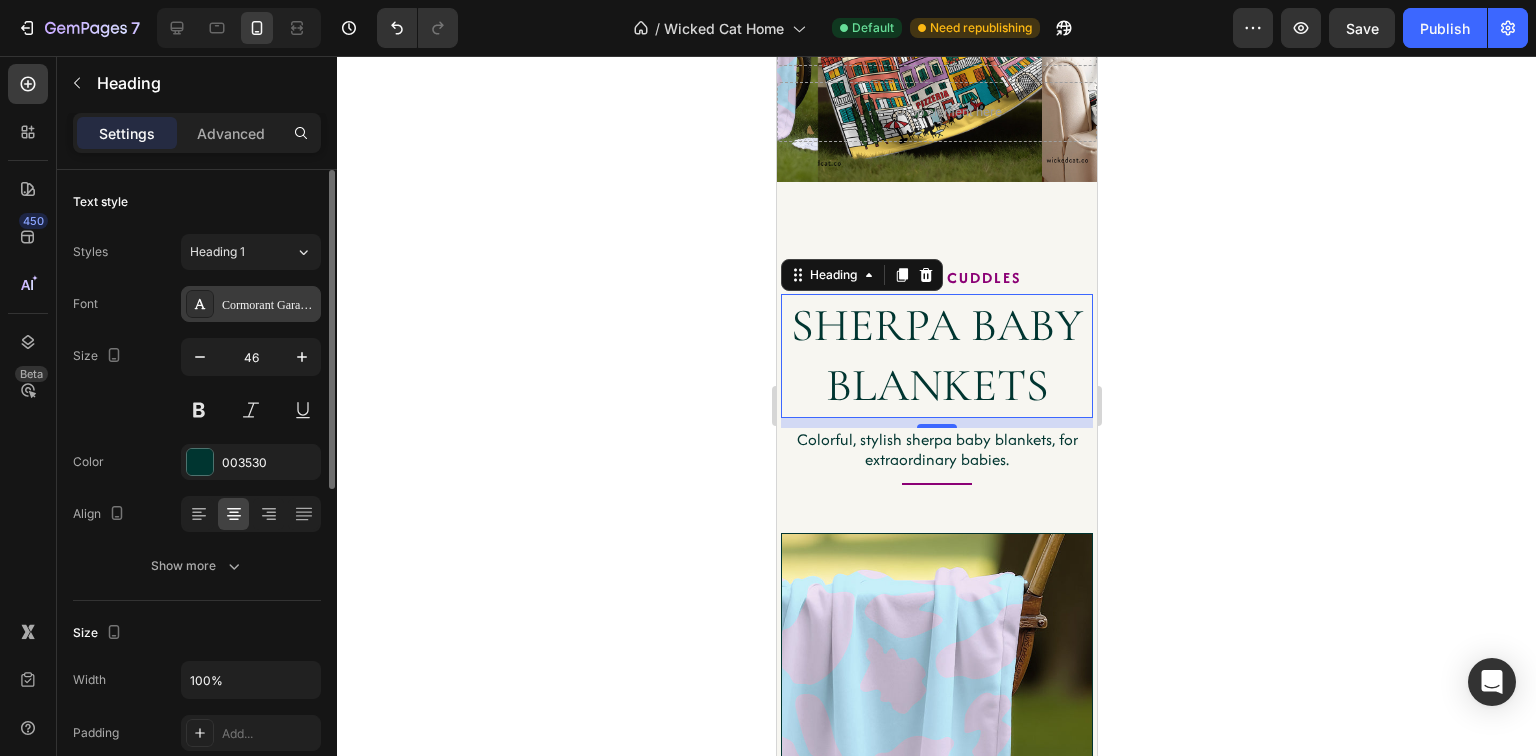 click on "Cormorant Garamond" at bounding box center (269, 305) 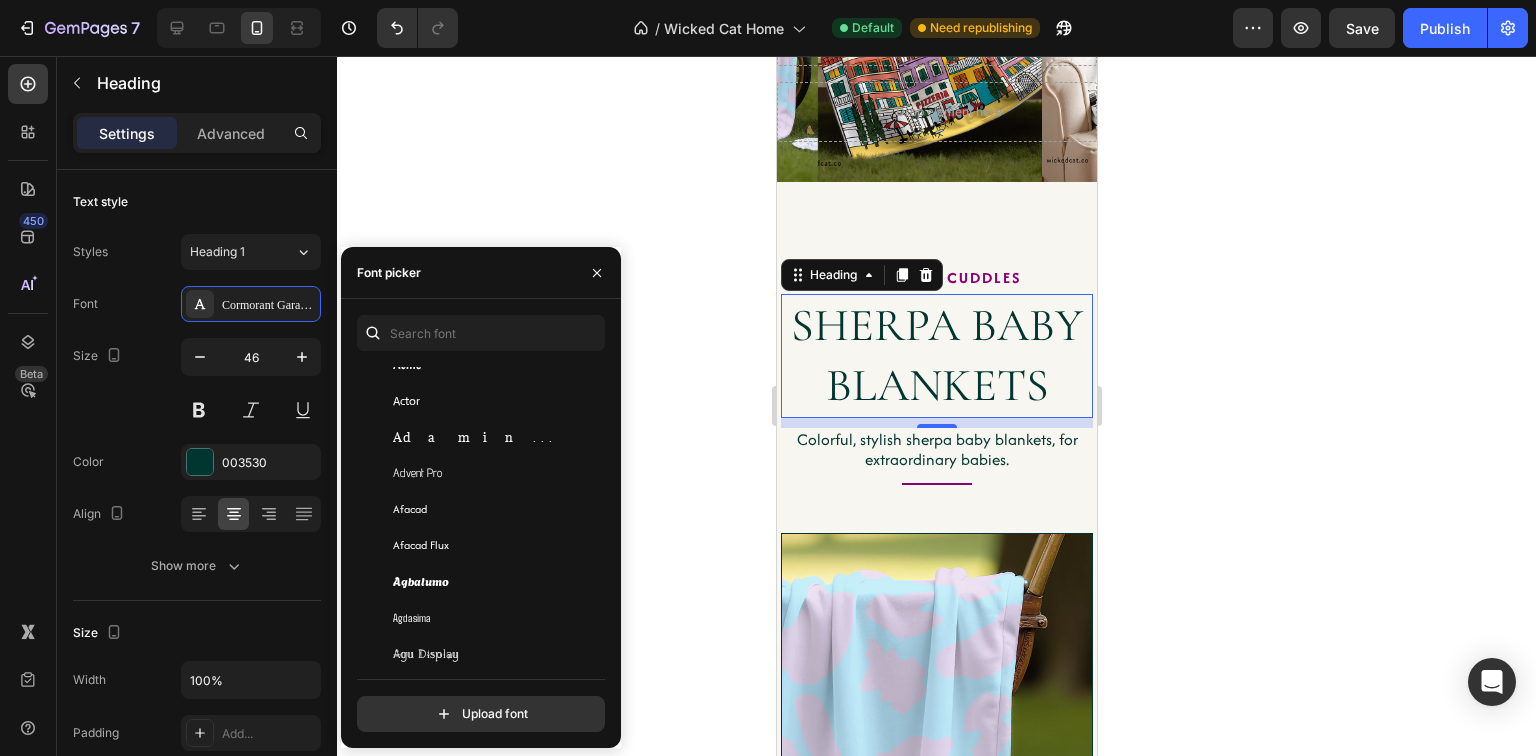 scroll, scrollTop: 400, scrollLeft: 0, axis: vertical 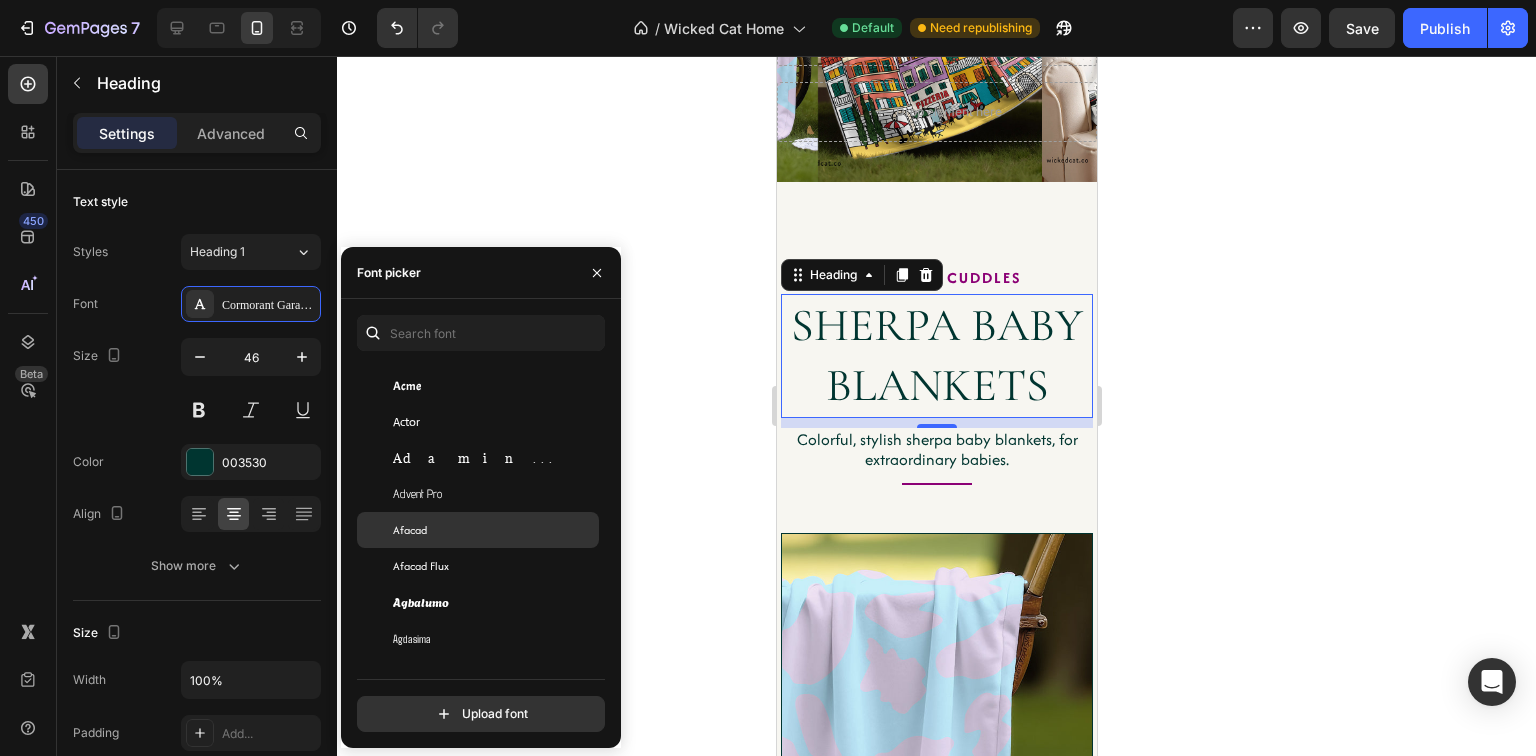 click on "Afacad" at bounding box center [494, 530] 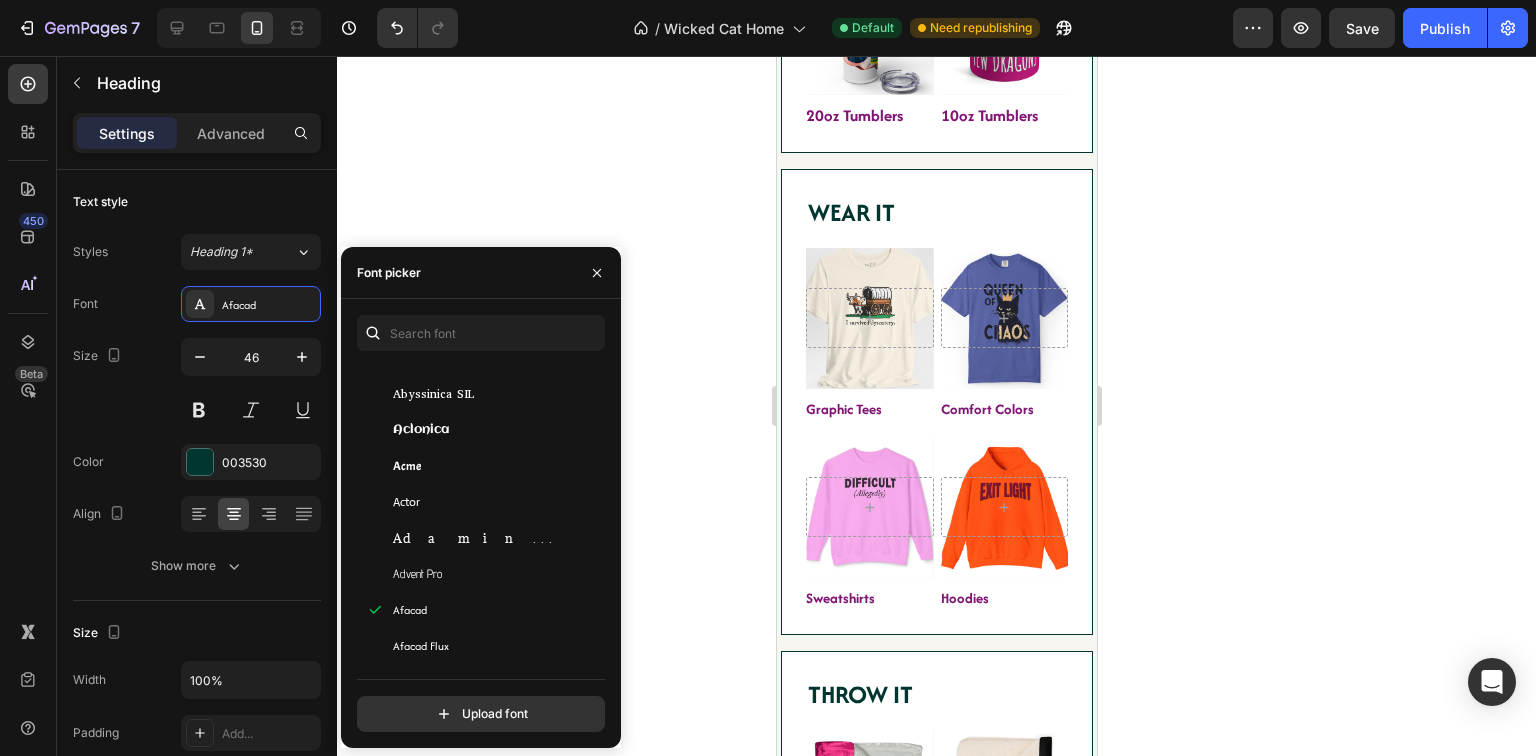 scroll, scrollTop: 1145, scrollLeft: 0, axis: vertical 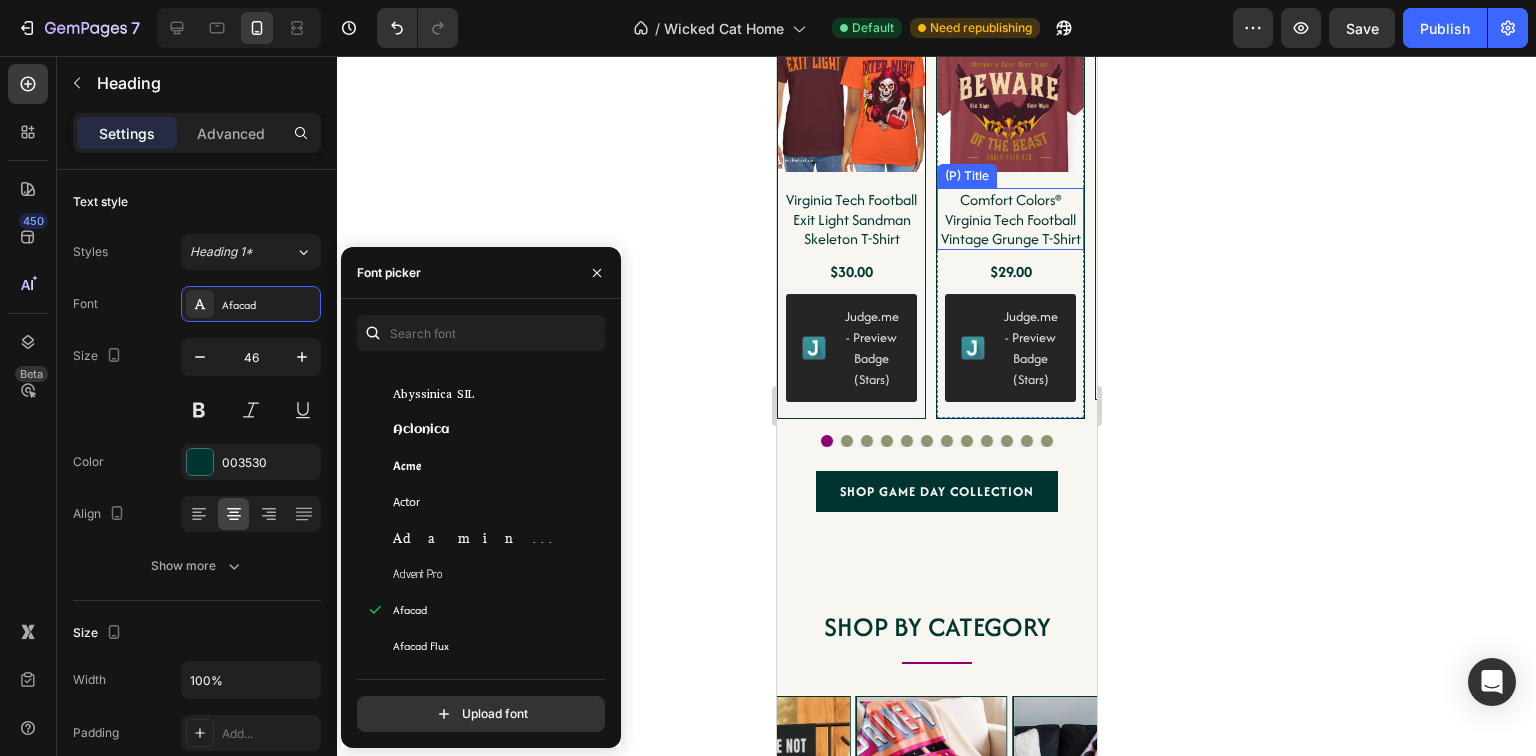 click on "Comfort Colors® Virginia Tech Football Vintage Grunge T-Shirt" at bounding box center [850, 219] 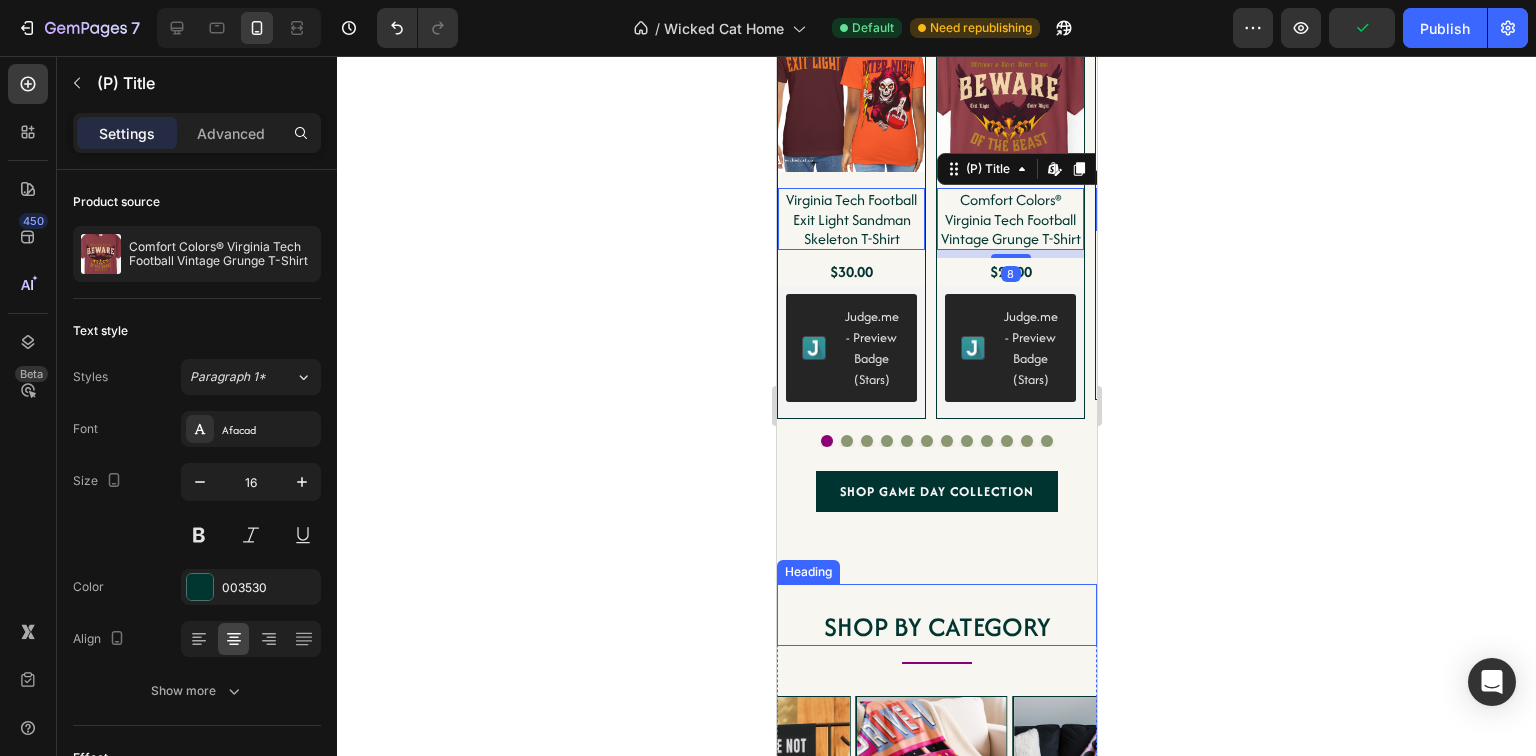 click on "Shop By Category" at bounding box center (936, 627) 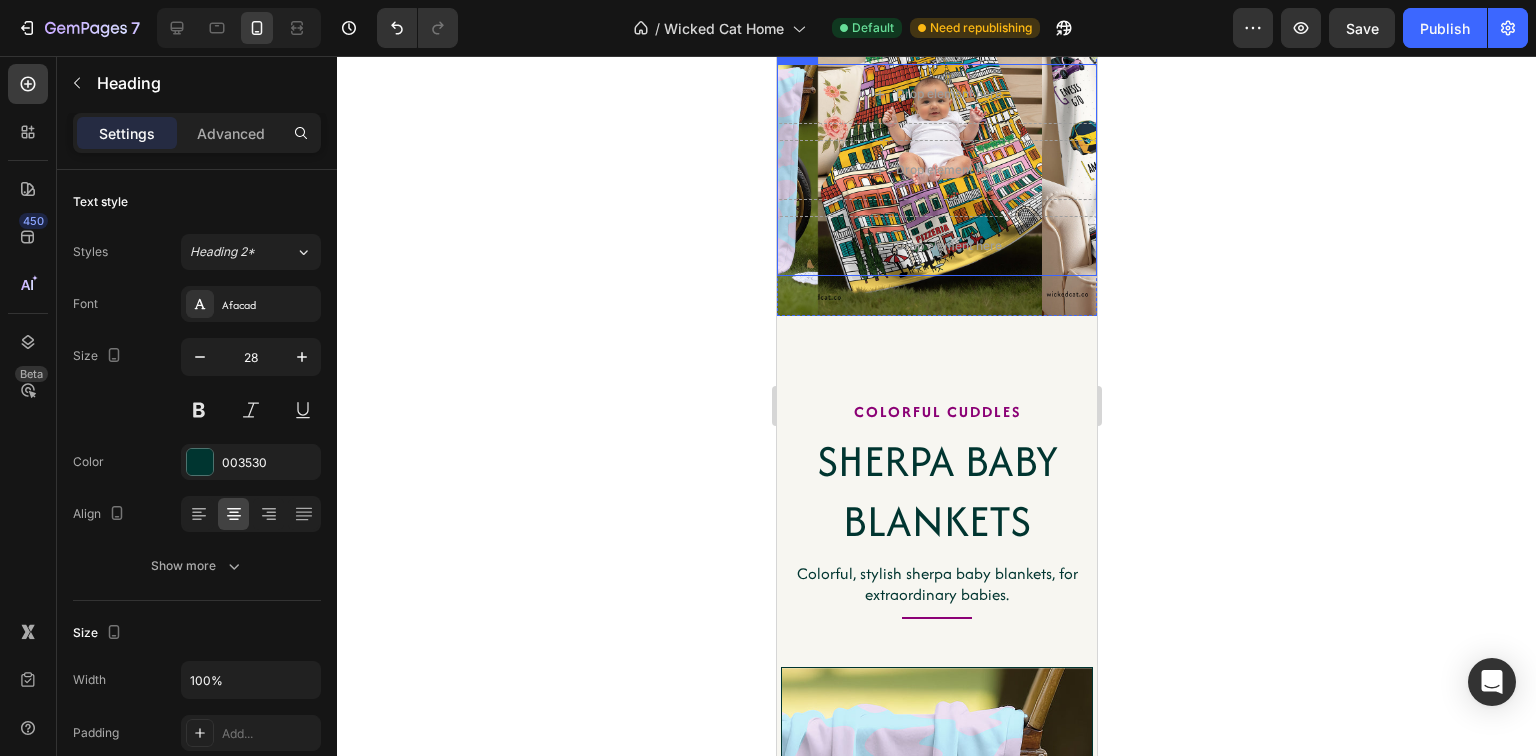 scroll, scrollTop: 4185, scrollLeft: 0, axis: vertical 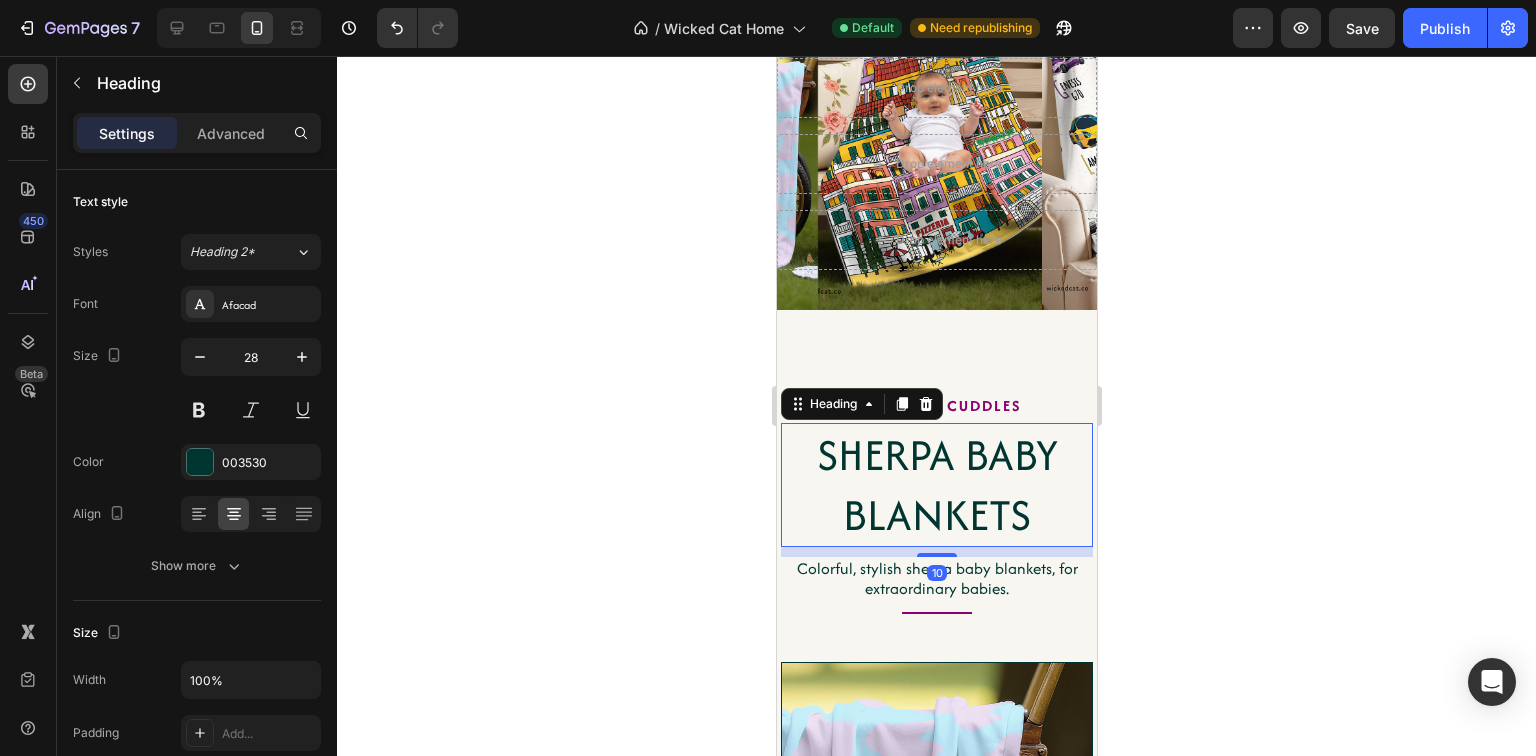 click on "Sherpa Baby Blankets" at bounding box center [936, 485] 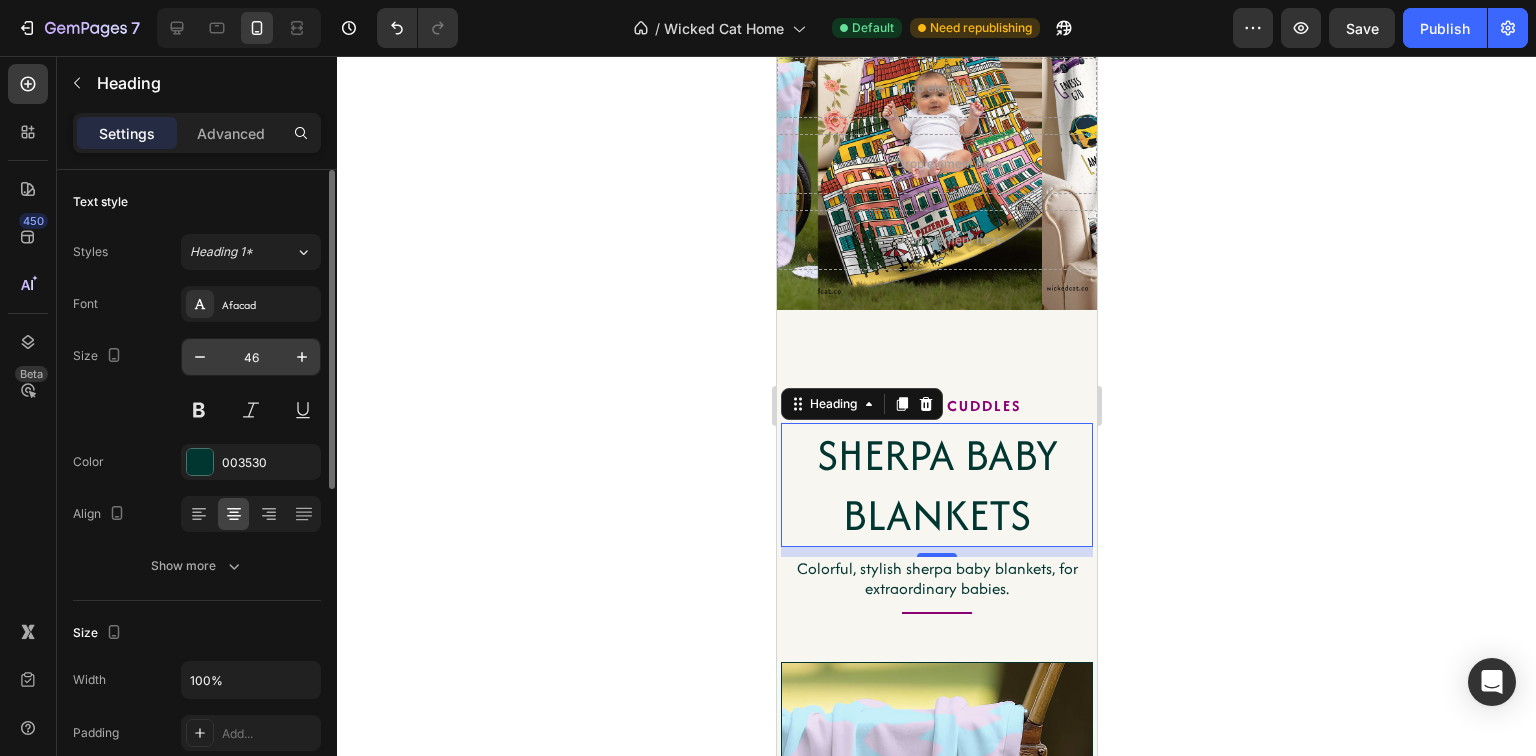 click on "46" at bounding box center (251, 357) 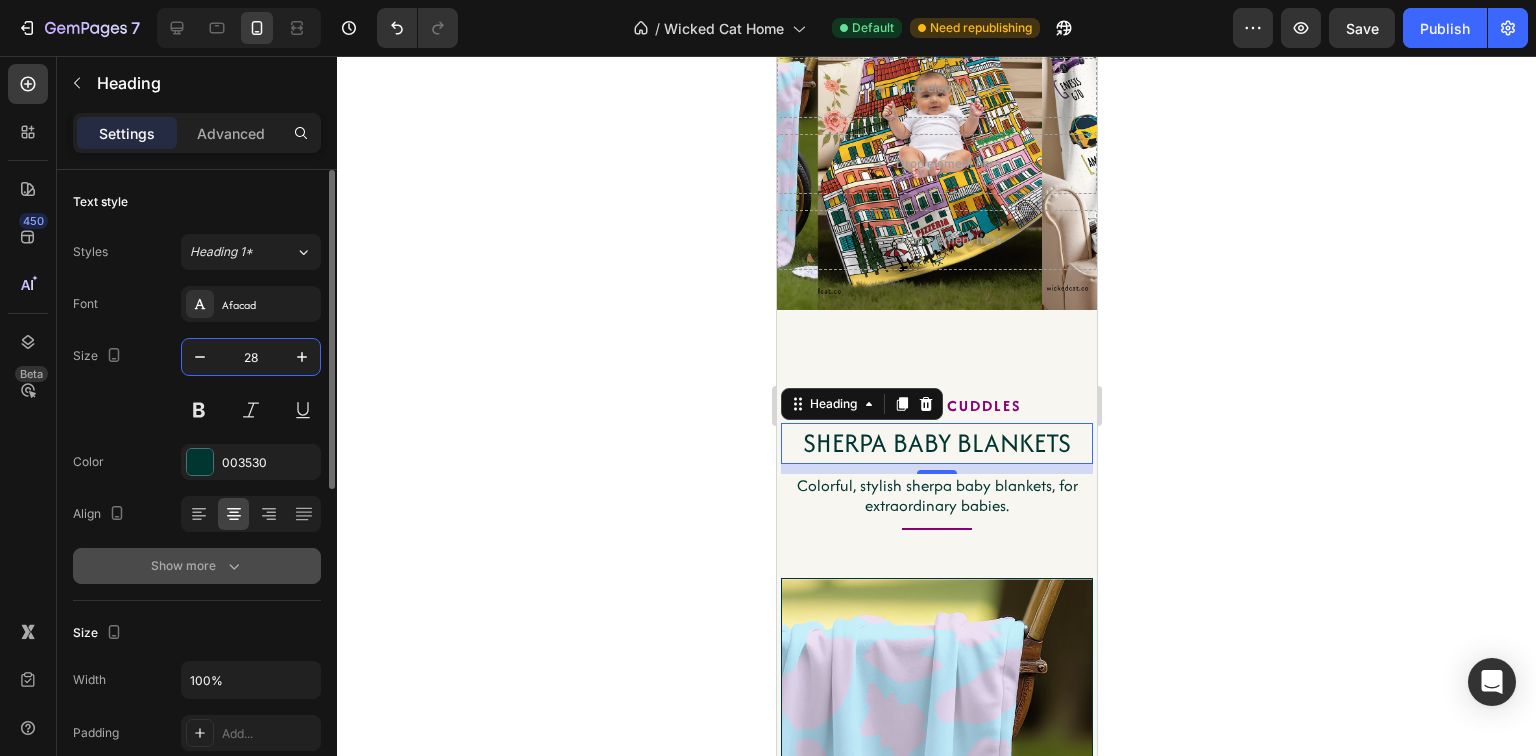 type on "28" 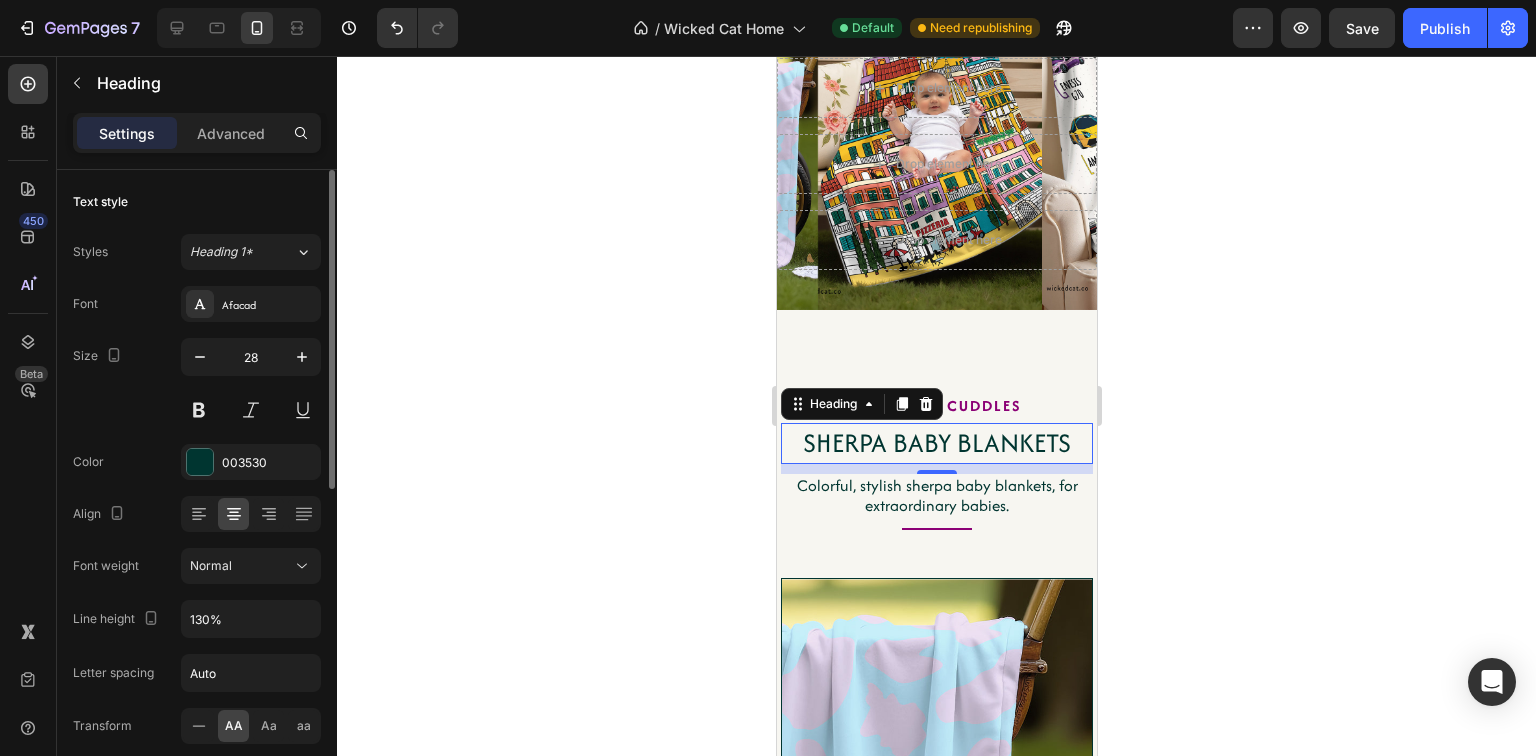 click on "Normal" at bounding box center (211, 565) 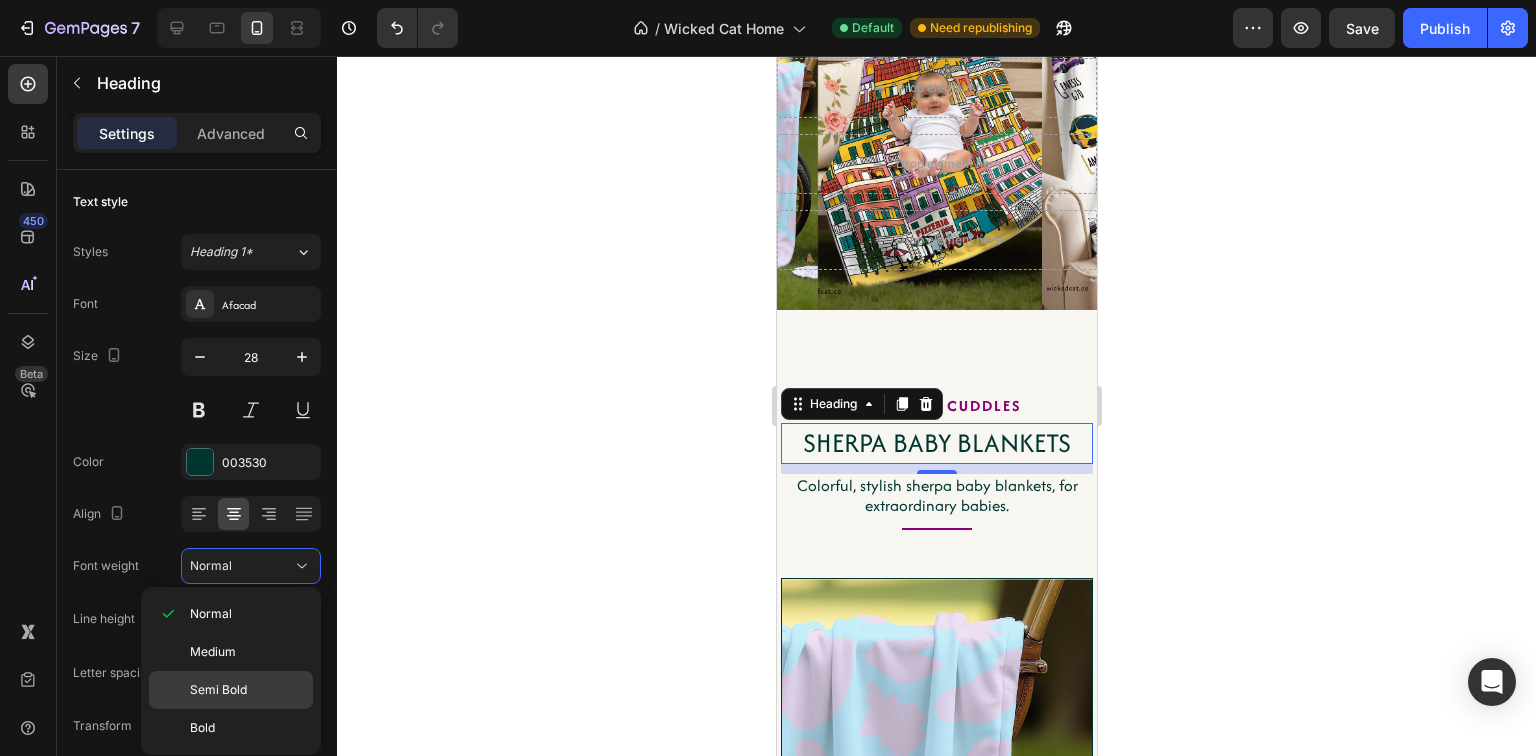 click on "Semi Bold" at bounding box center [218, 690] 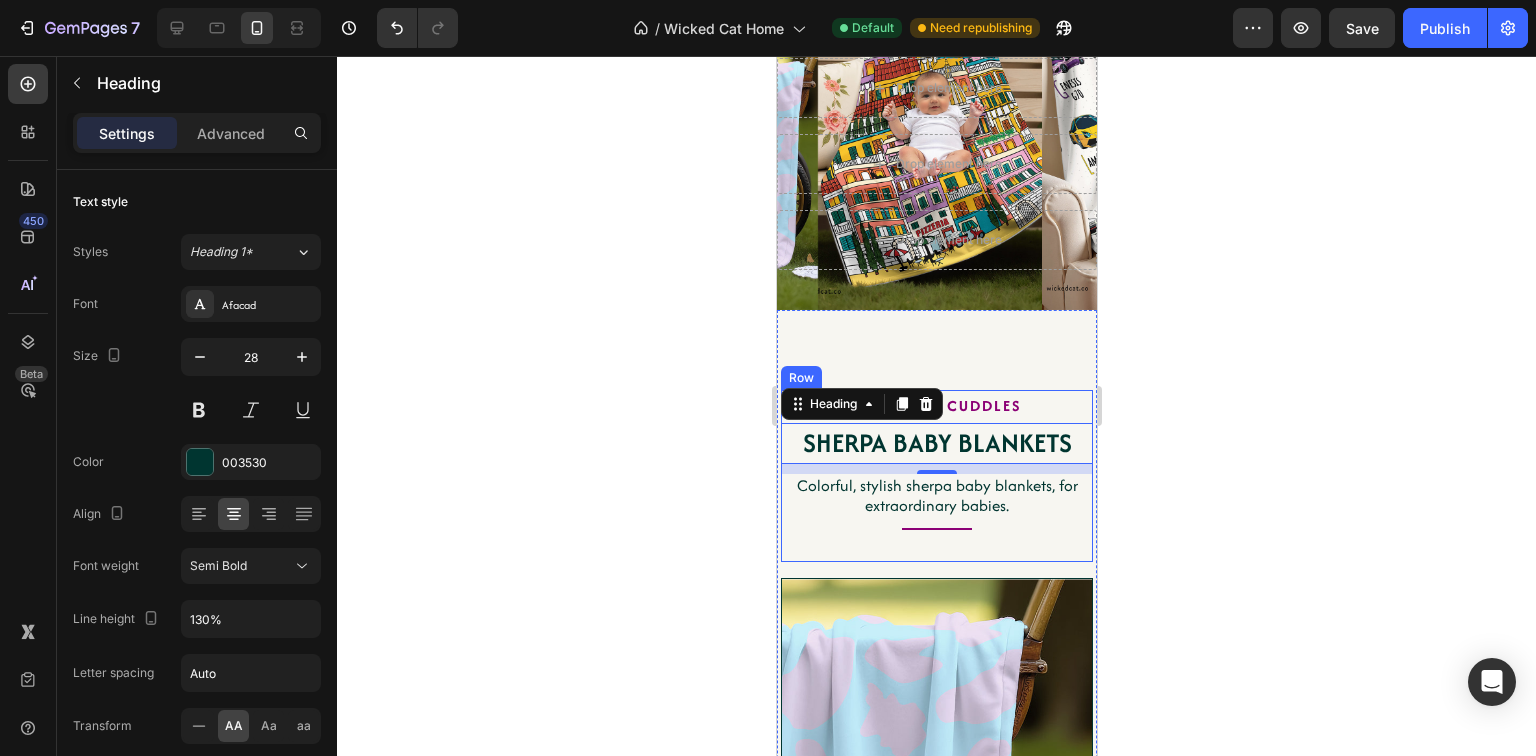 click 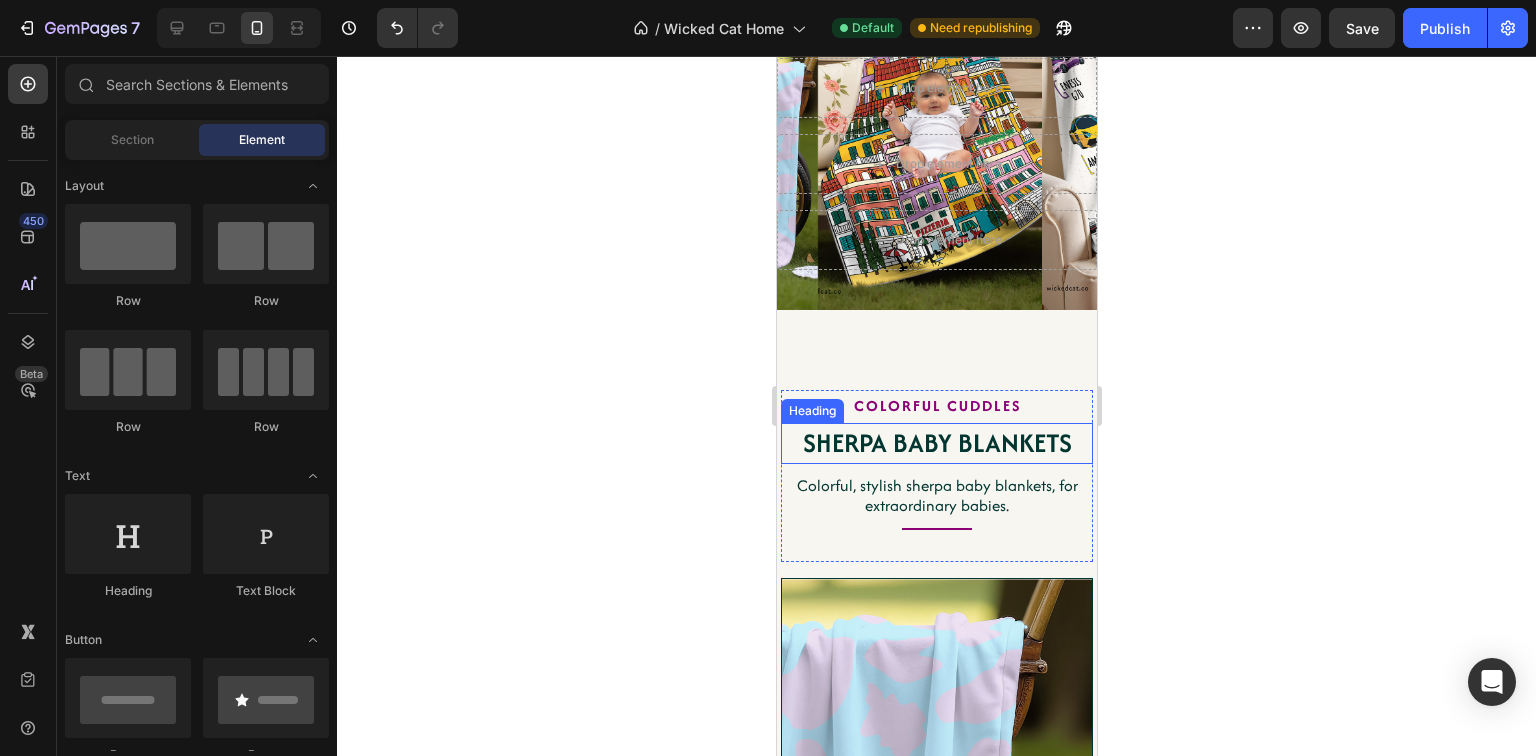 click on "Sherpa Baby Blankets" at bounding box center [936, 443] 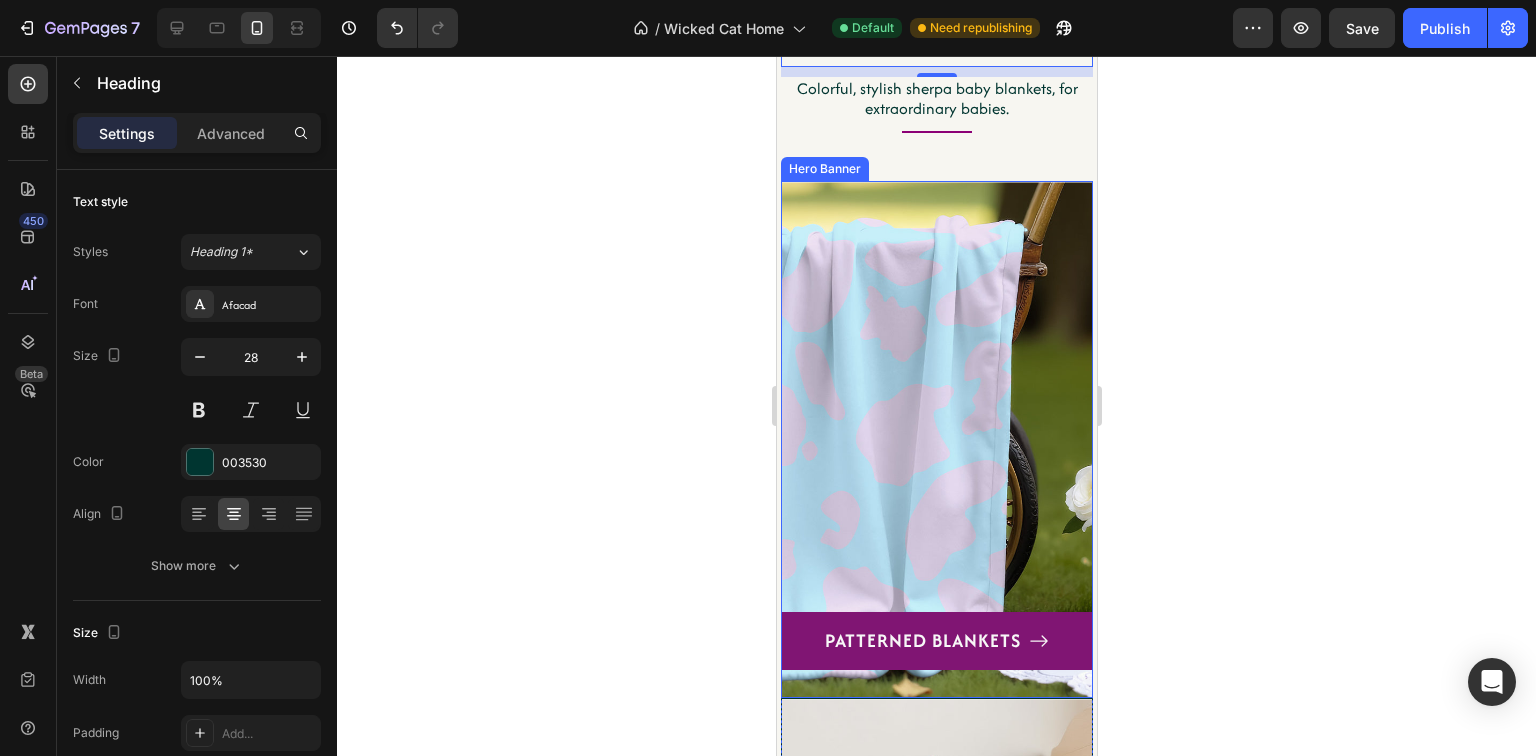 scroll, scrollTop: 4585, scrollLeft: 0, axis: vertical 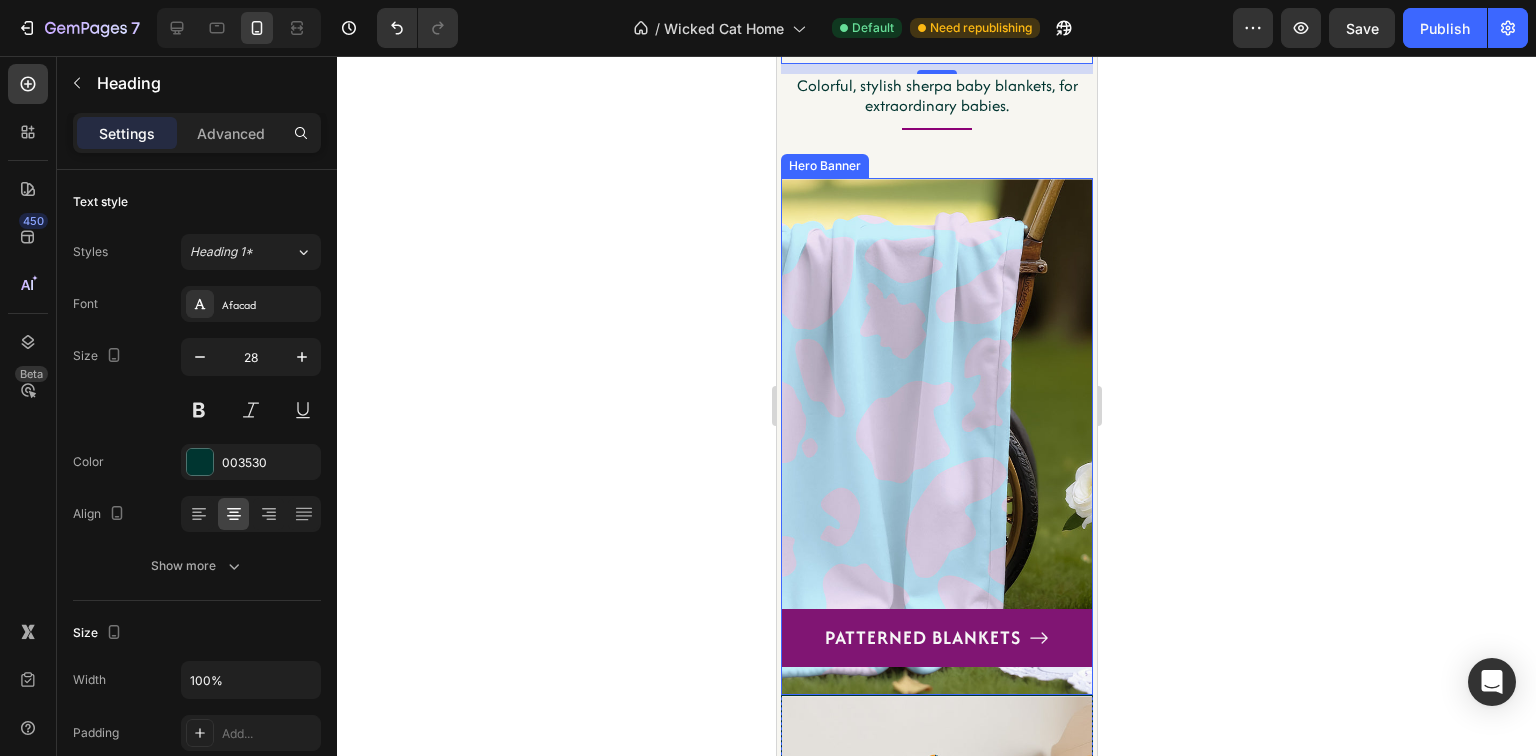 click at bounding box center (936, 436) 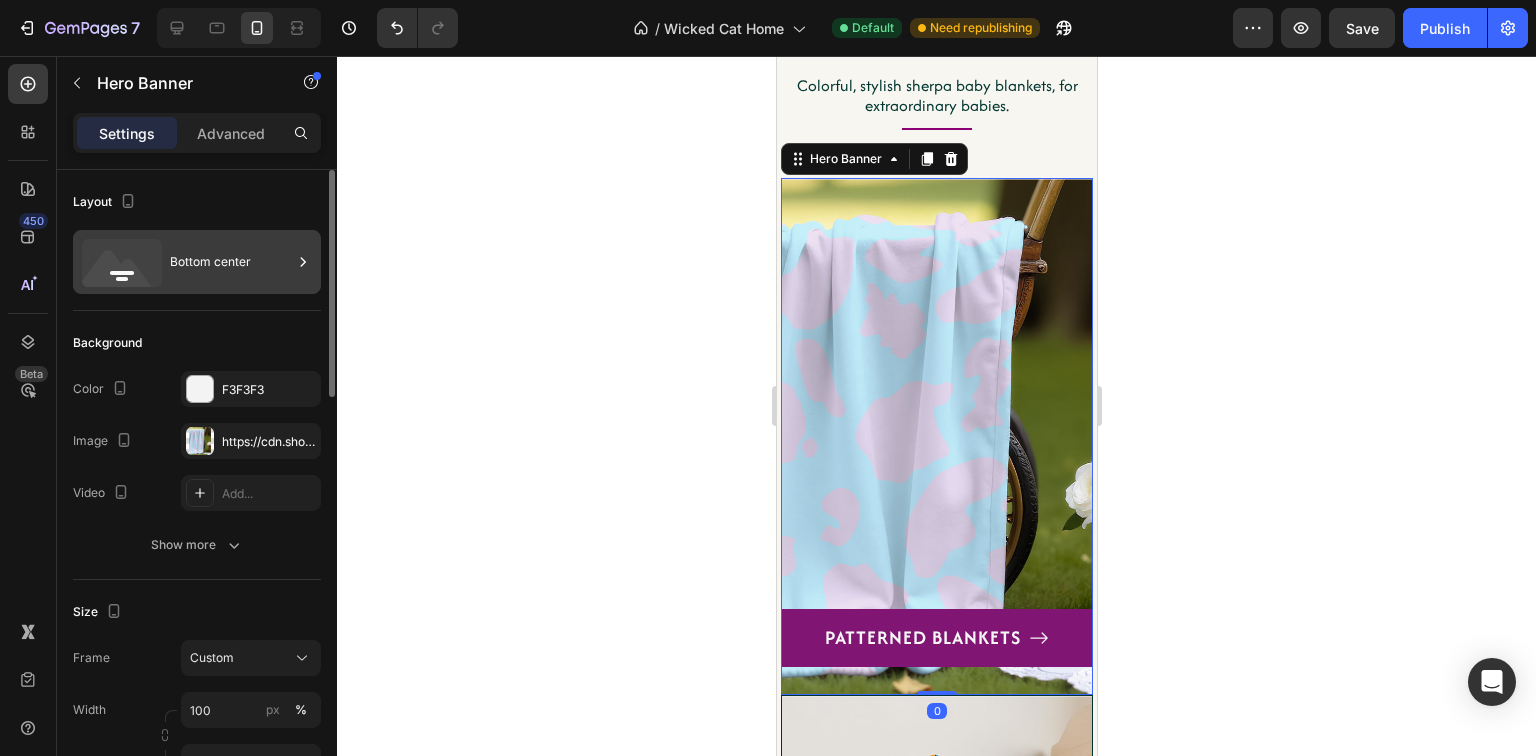 click on "Bottom center" at bounding box center [231, 262] 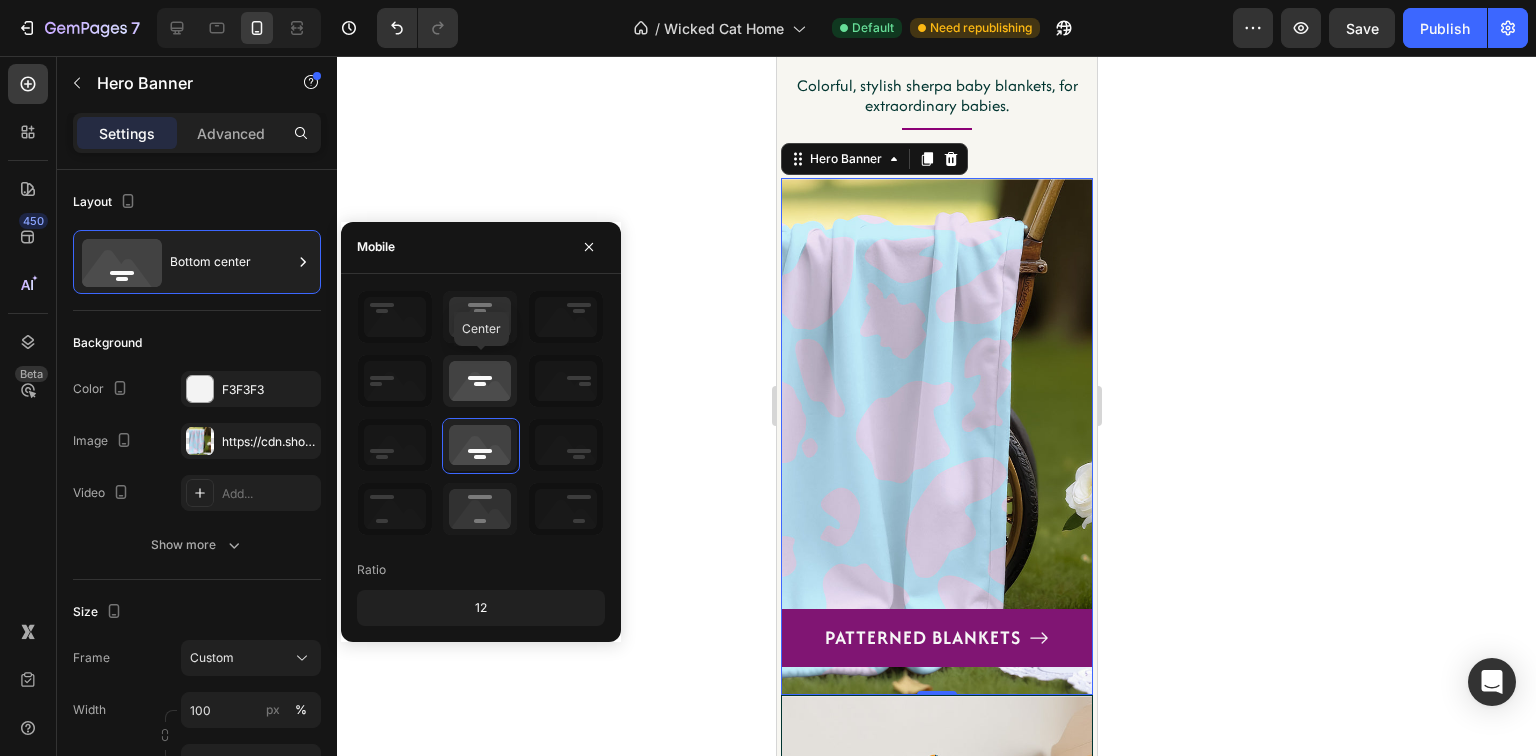click 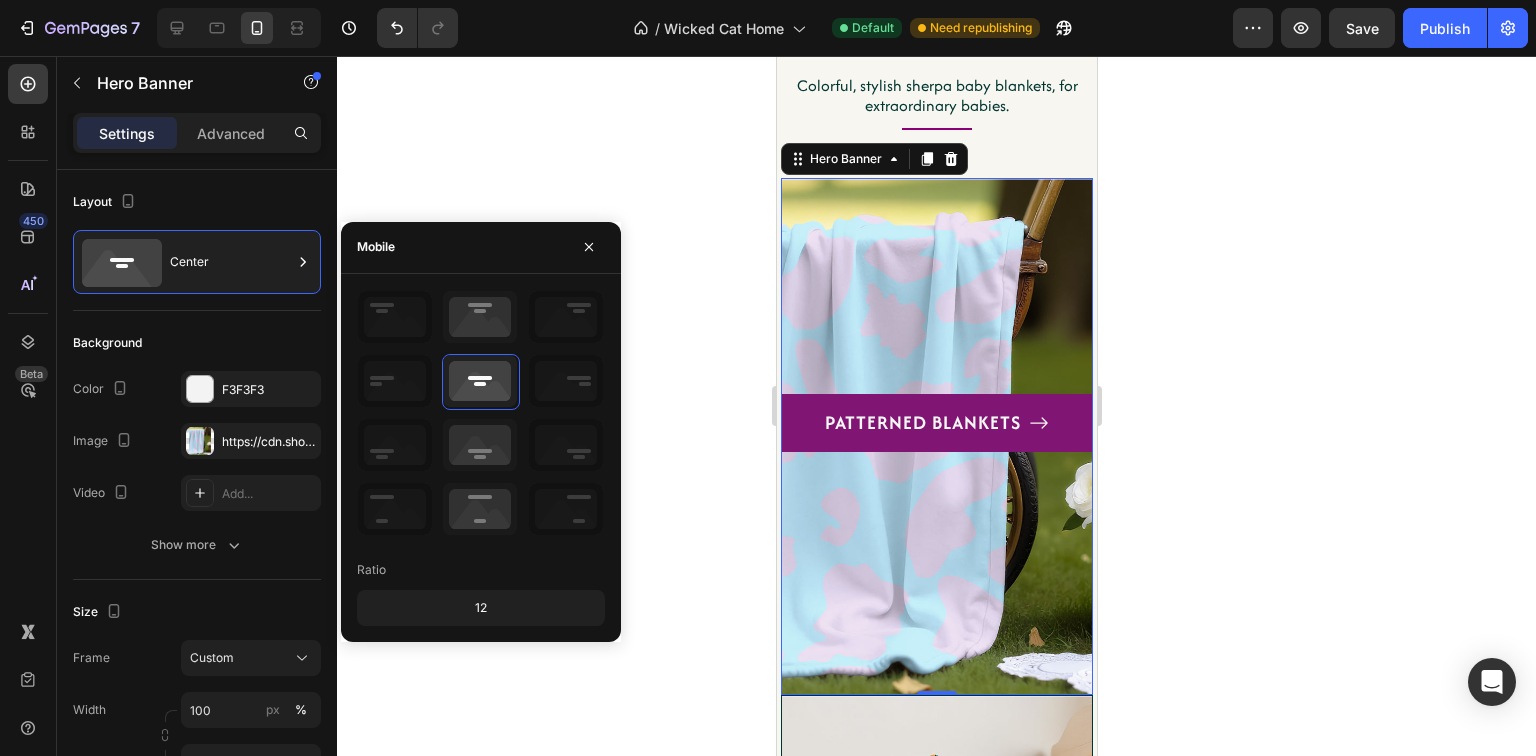 click 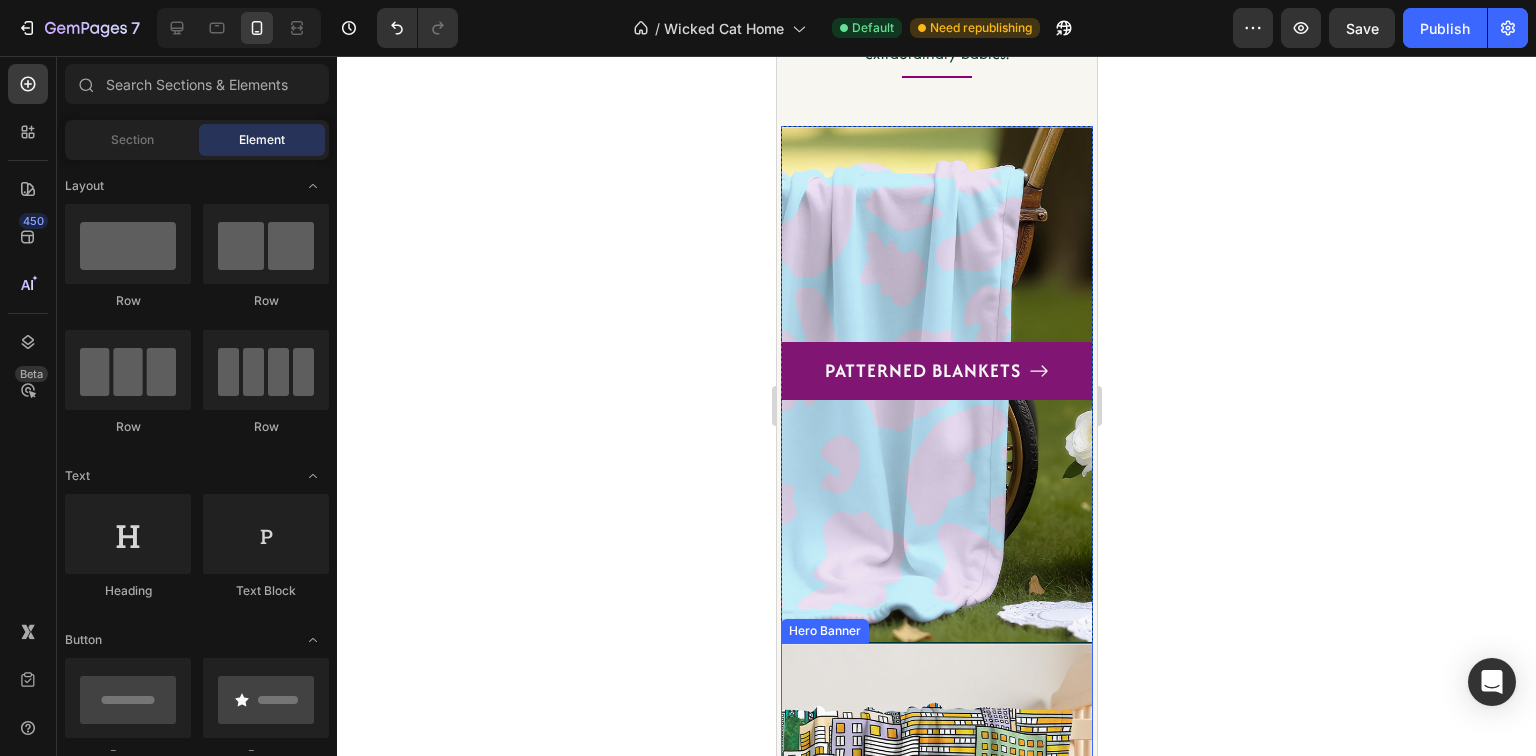 scroll, scrollTop: 4665, scrollLeft: 0, axis: vertical 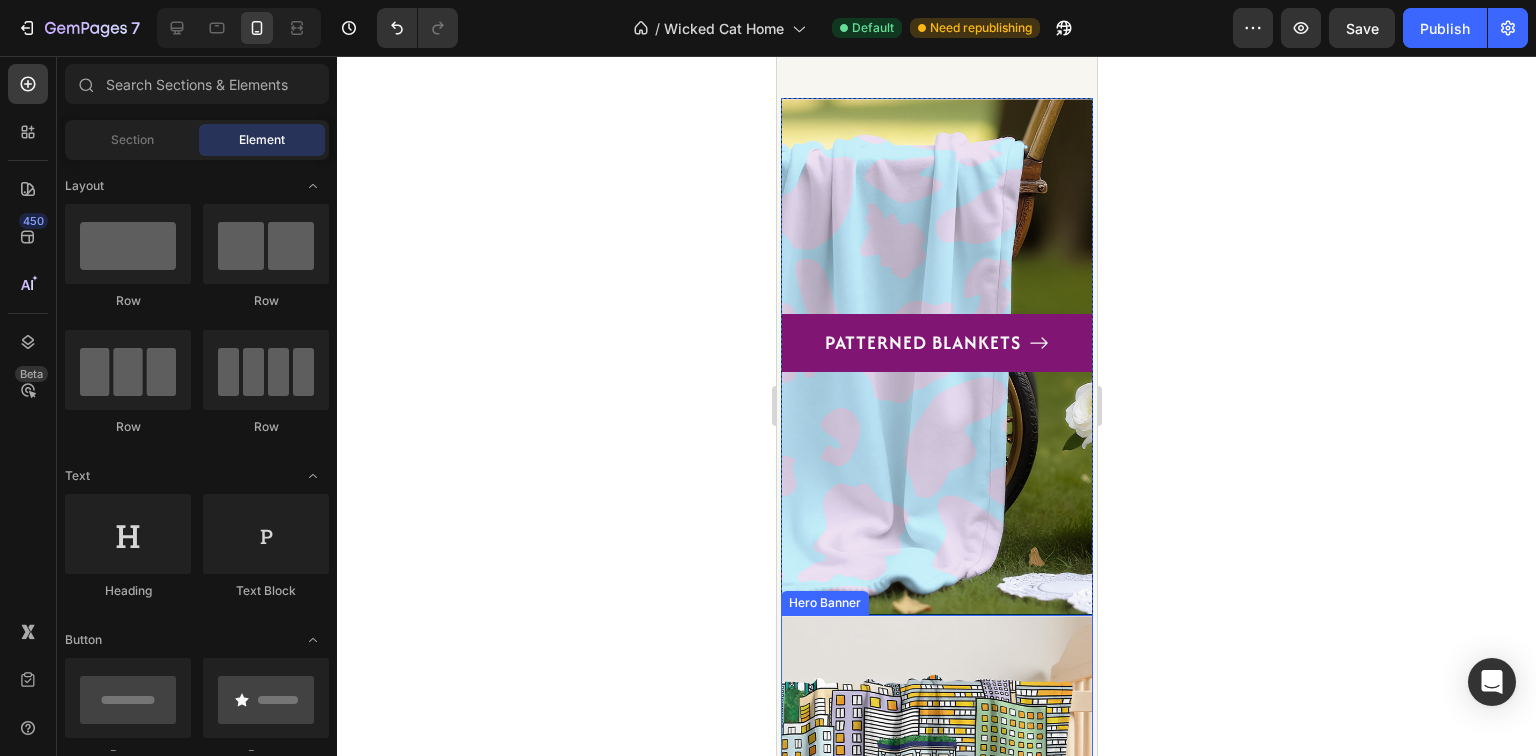 click at bounding box center (936, 873) 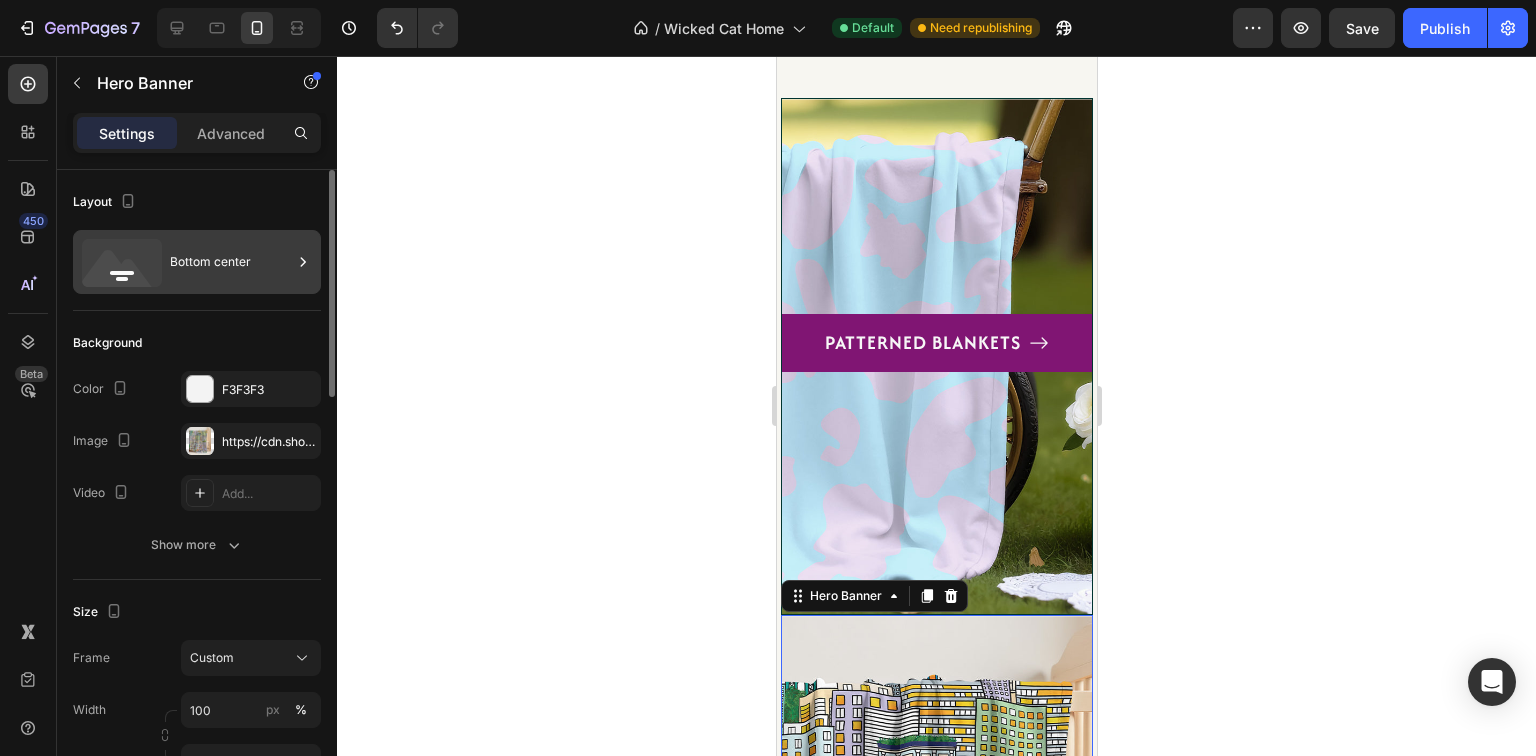 click on "Bottom center" at bounding box center (231, 262) 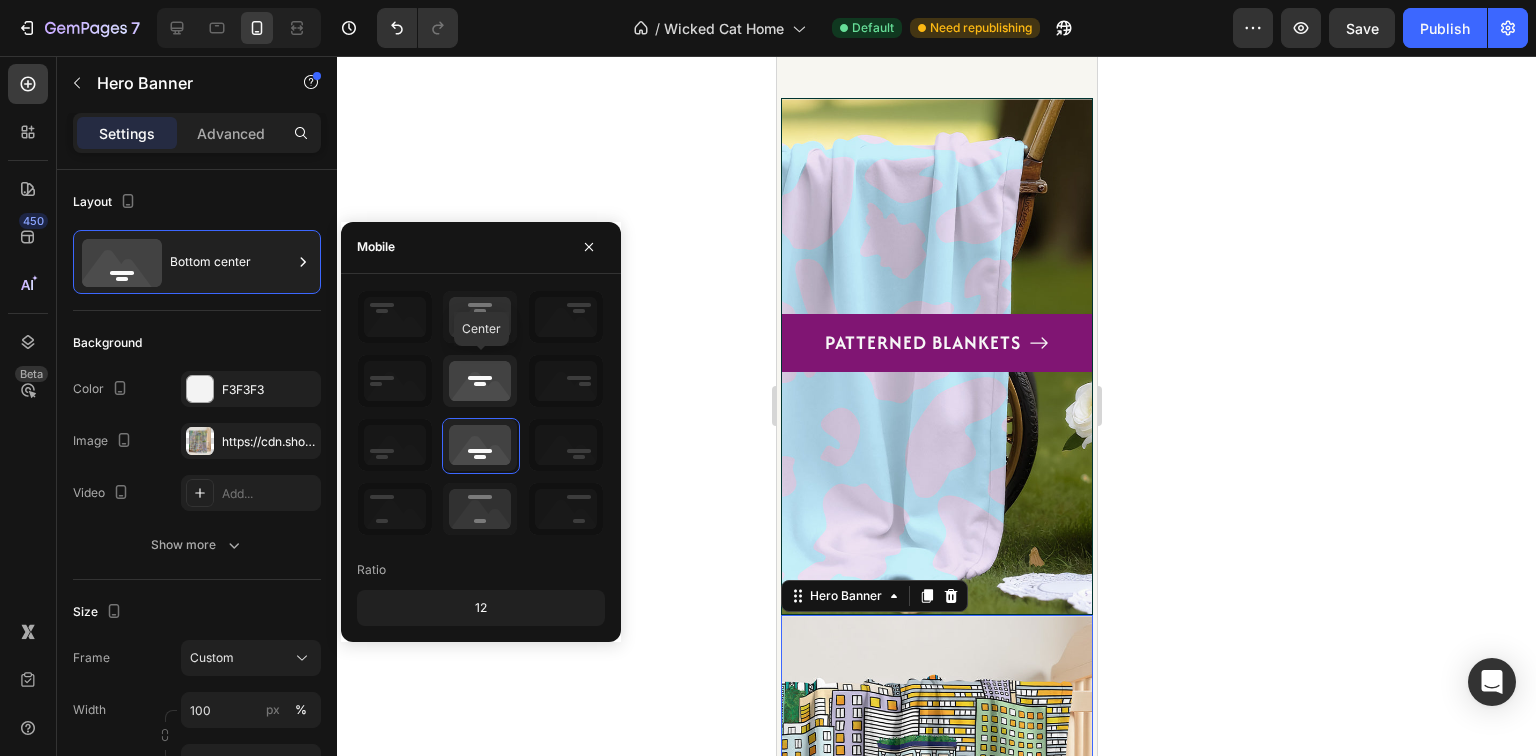 click 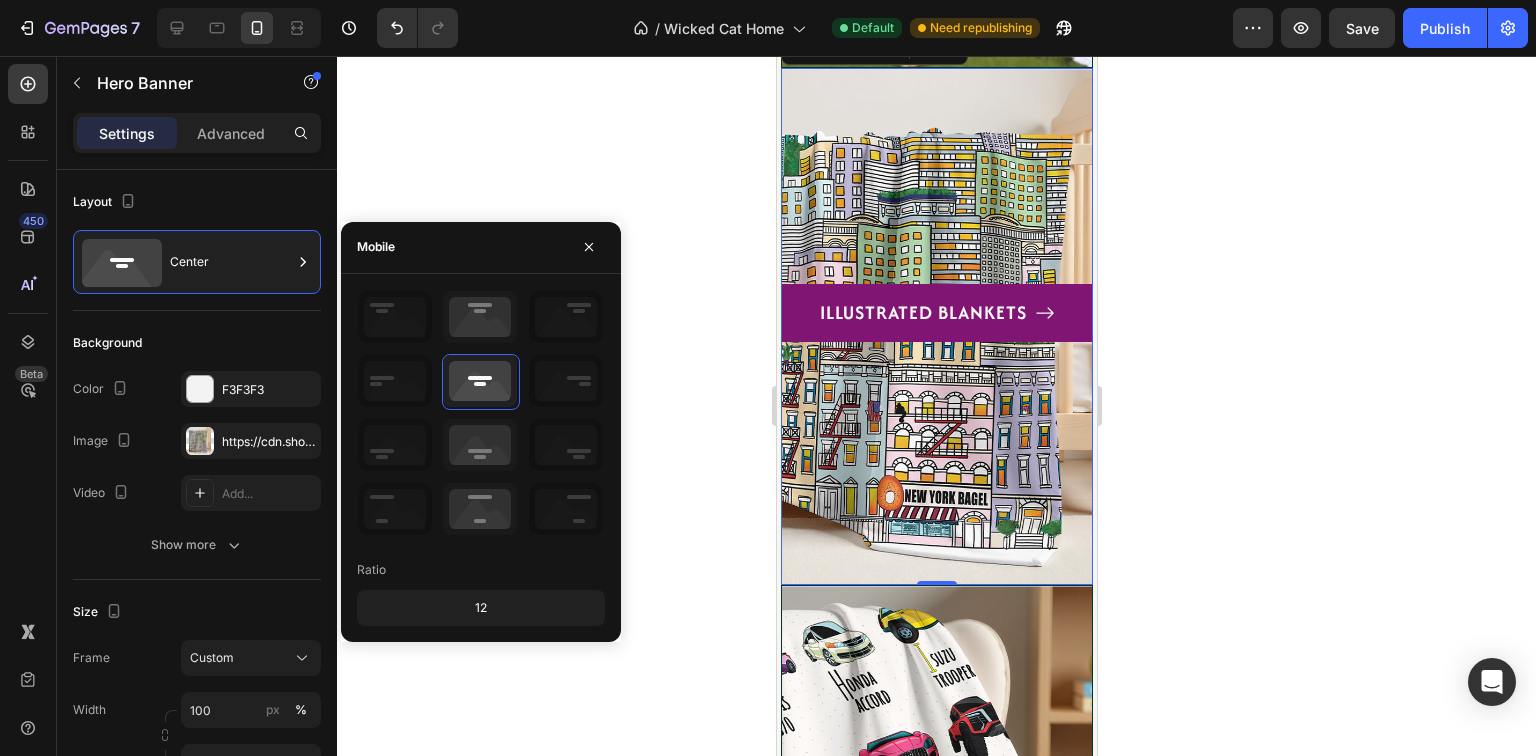 scroll, scrollTop: 5305, scrollLeft: 0, axis: vertical 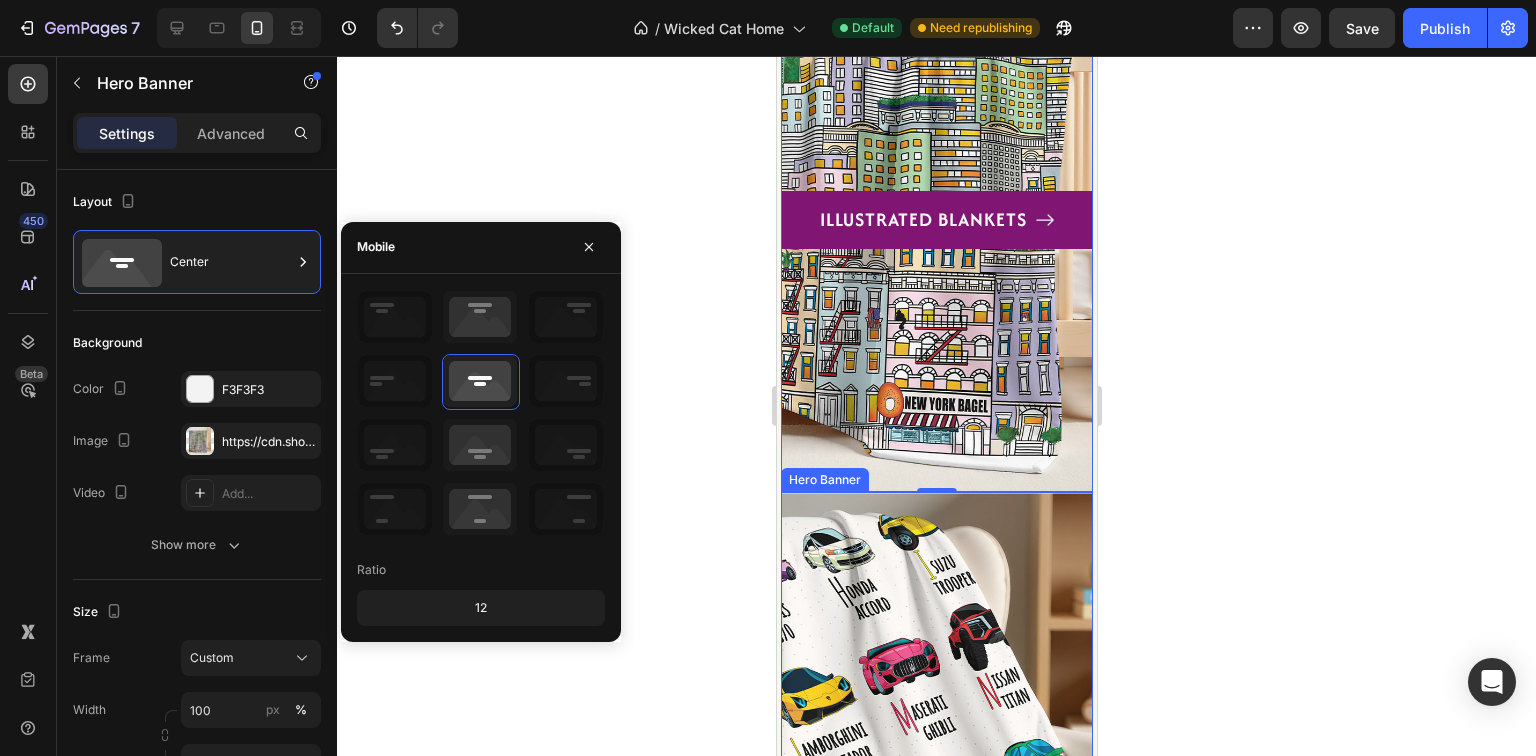 click at bounding box center [936, 750] 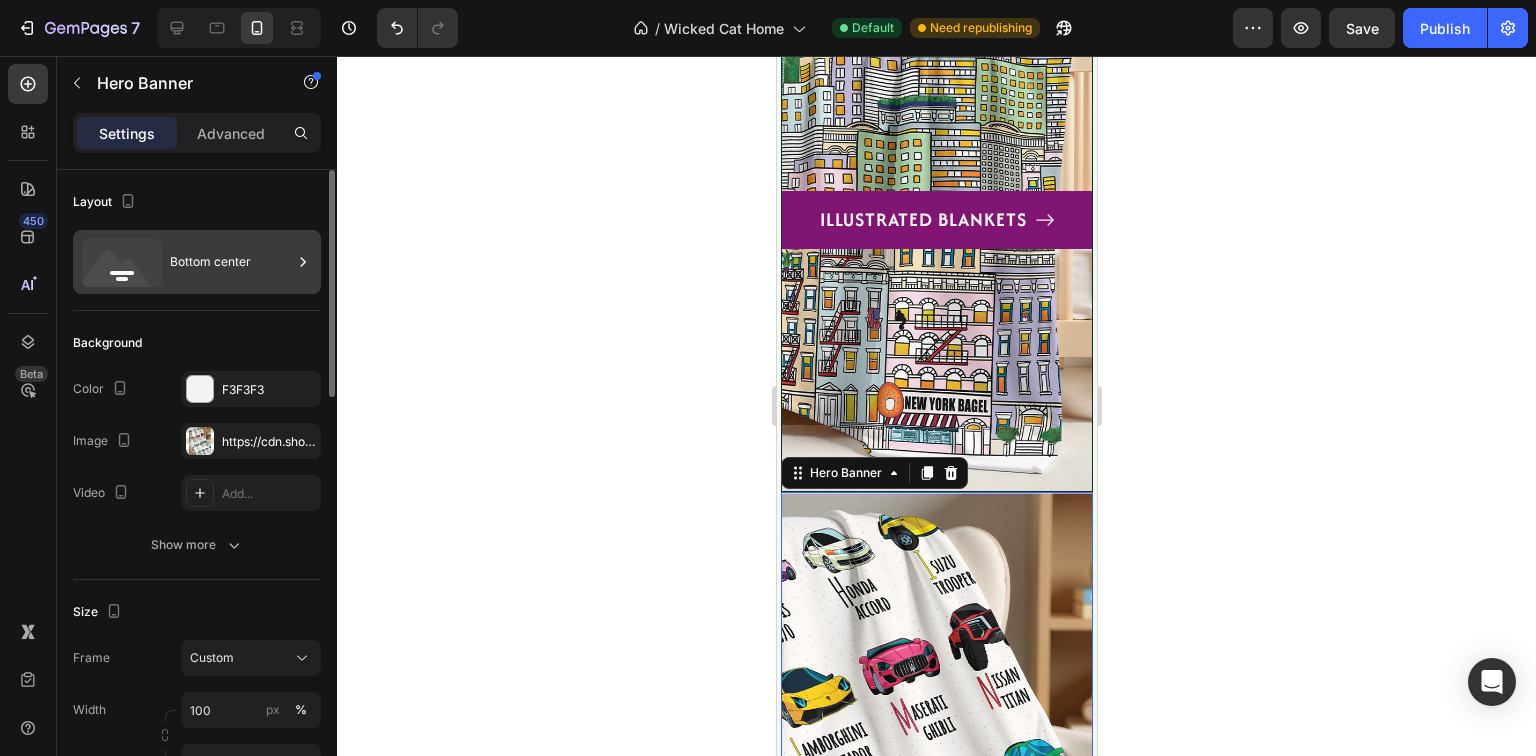 click on "Bottom center" at bounding box center [231, 262] 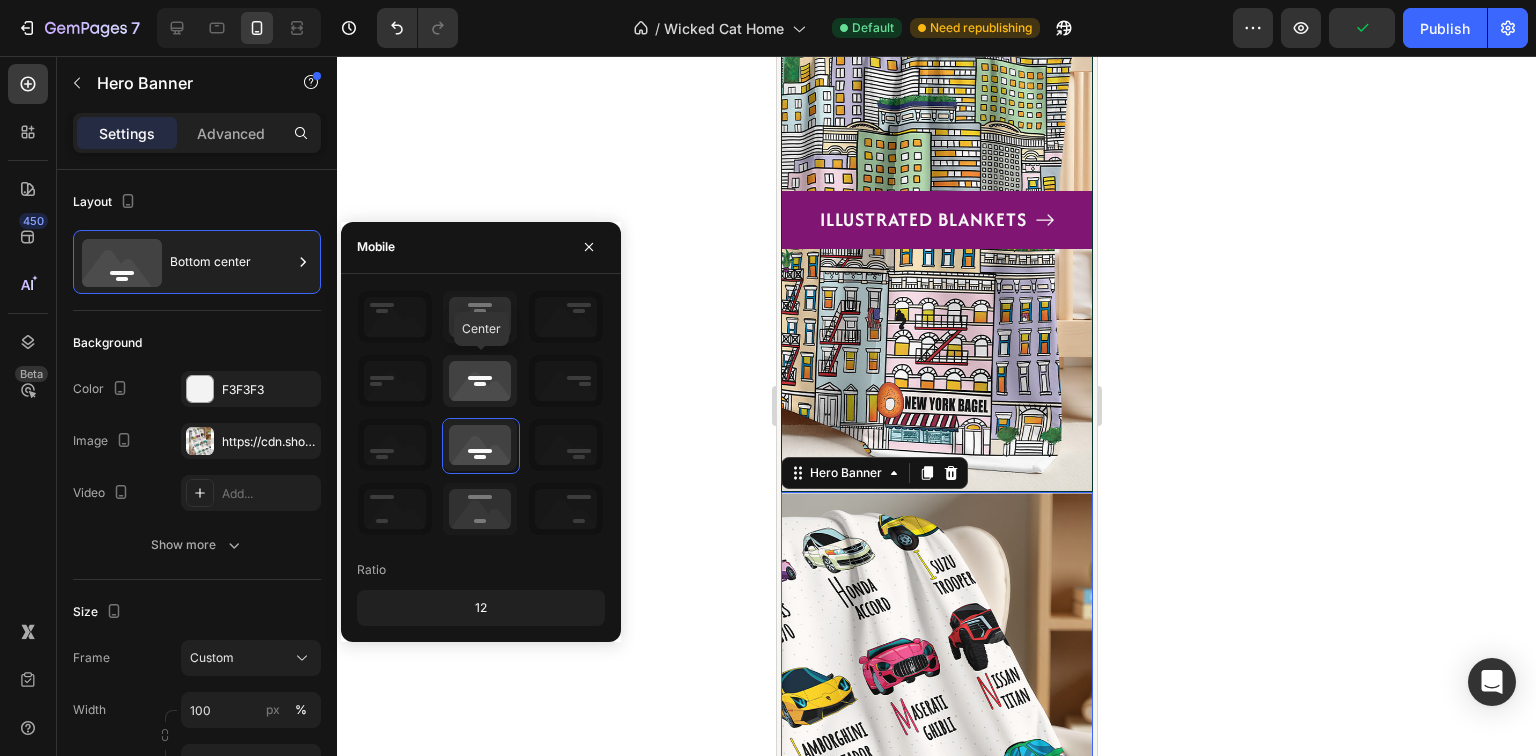 drag, startPoint x: 489, startPoint y: 379, endPoint x: 274, endPoint y: 380, distance: 215.00232 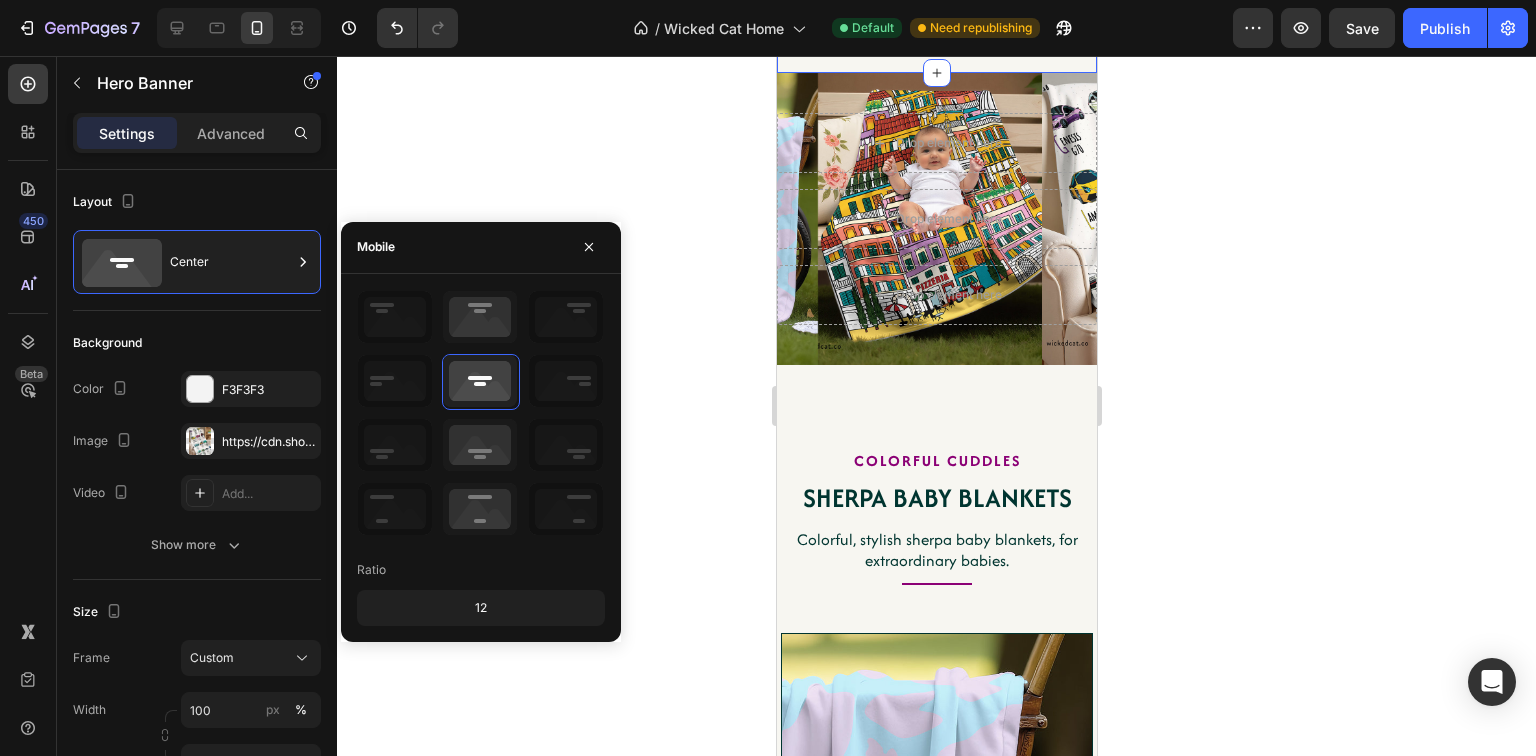 scroll, scrollTop: 3964, scrollLeft: 0, axis: vertical 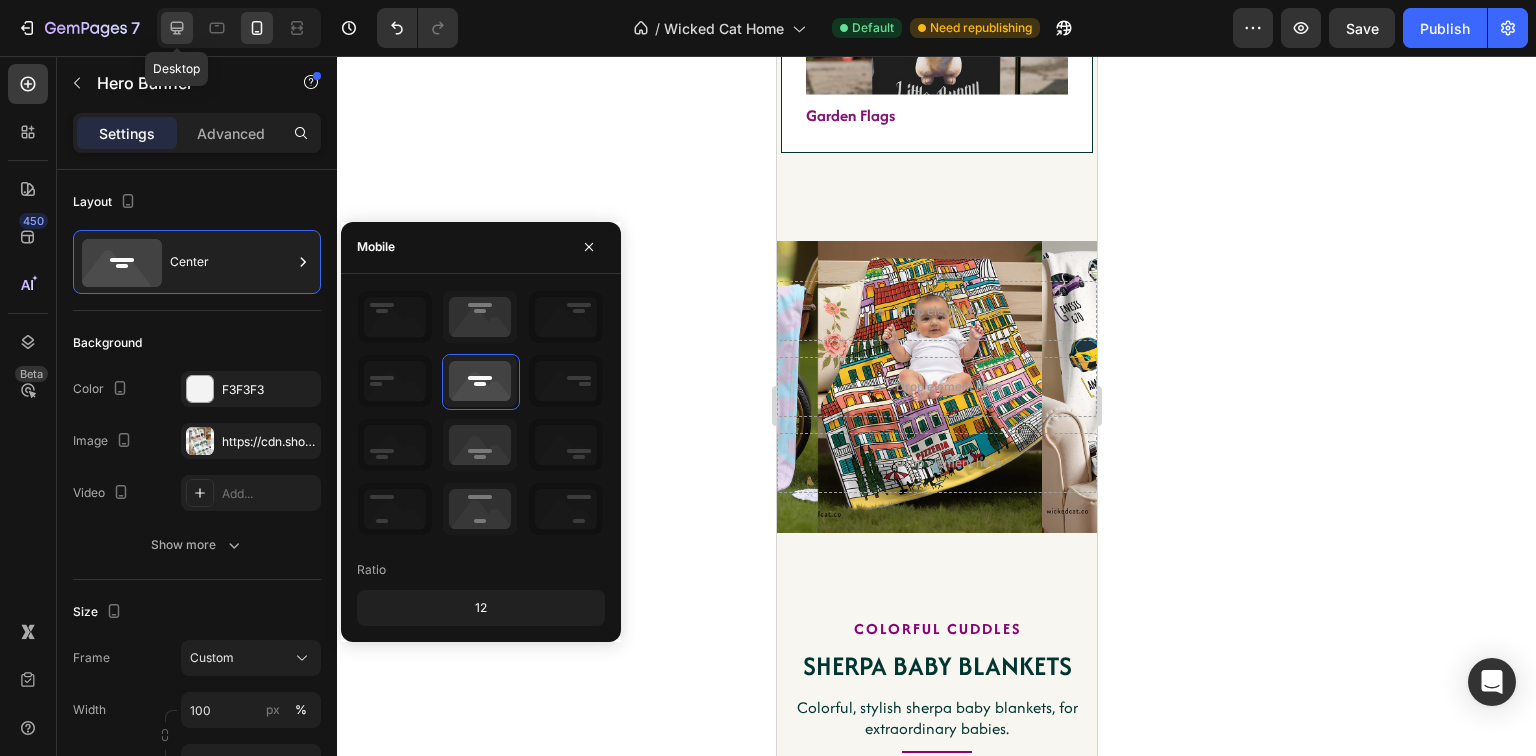 click 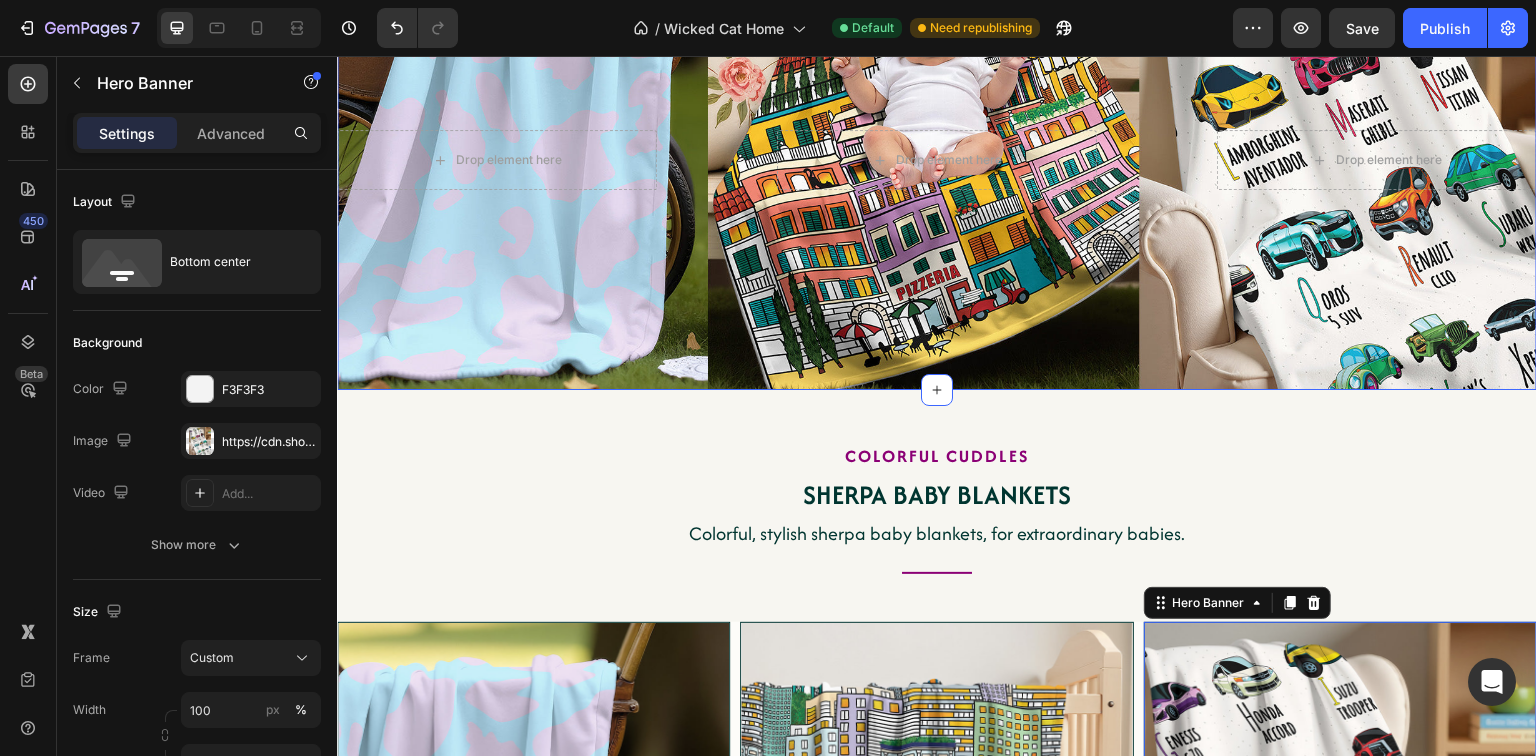 scroll, scrollTop: 2484, scrollLeft: 0, axis: vertical 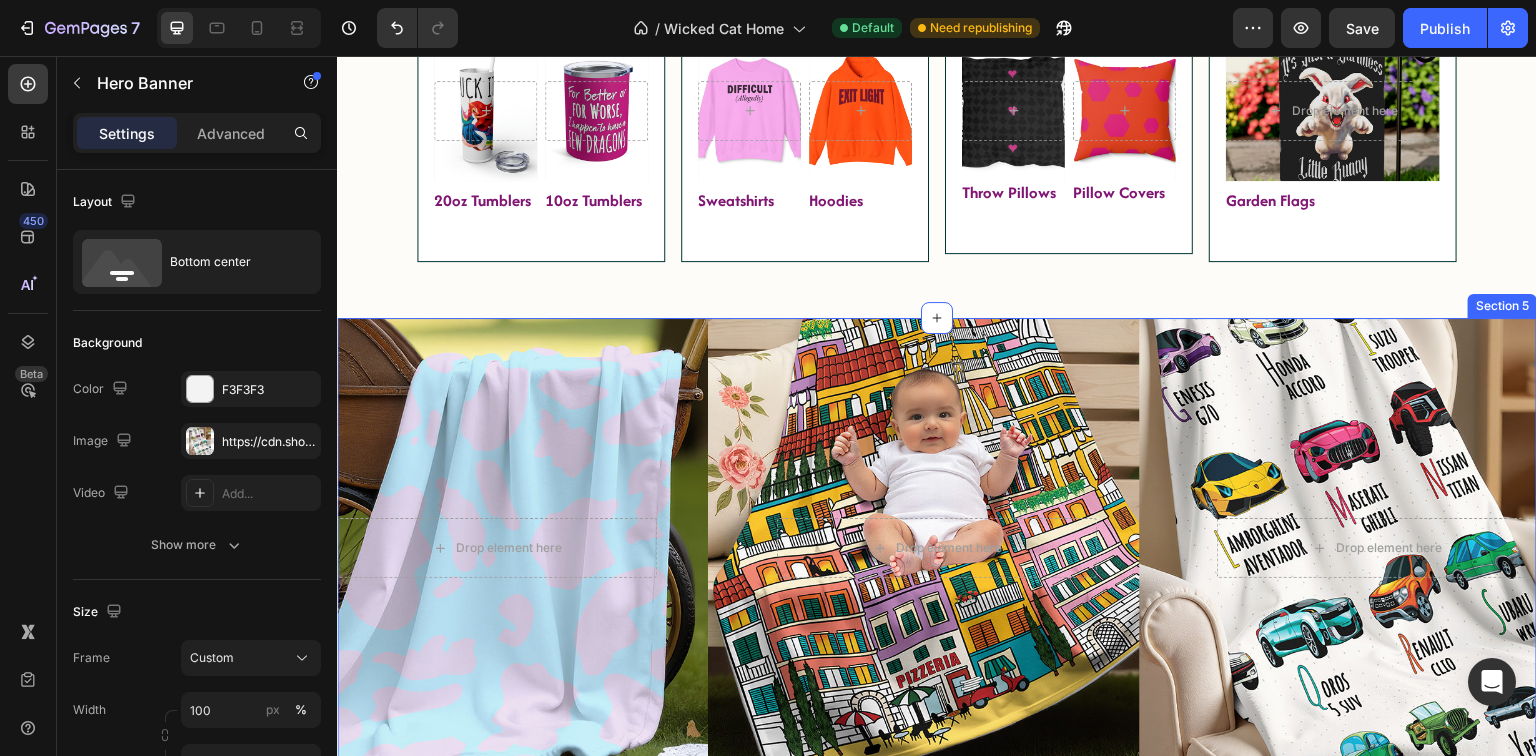 click on "Section 5" at bounding box center (1502, 306) 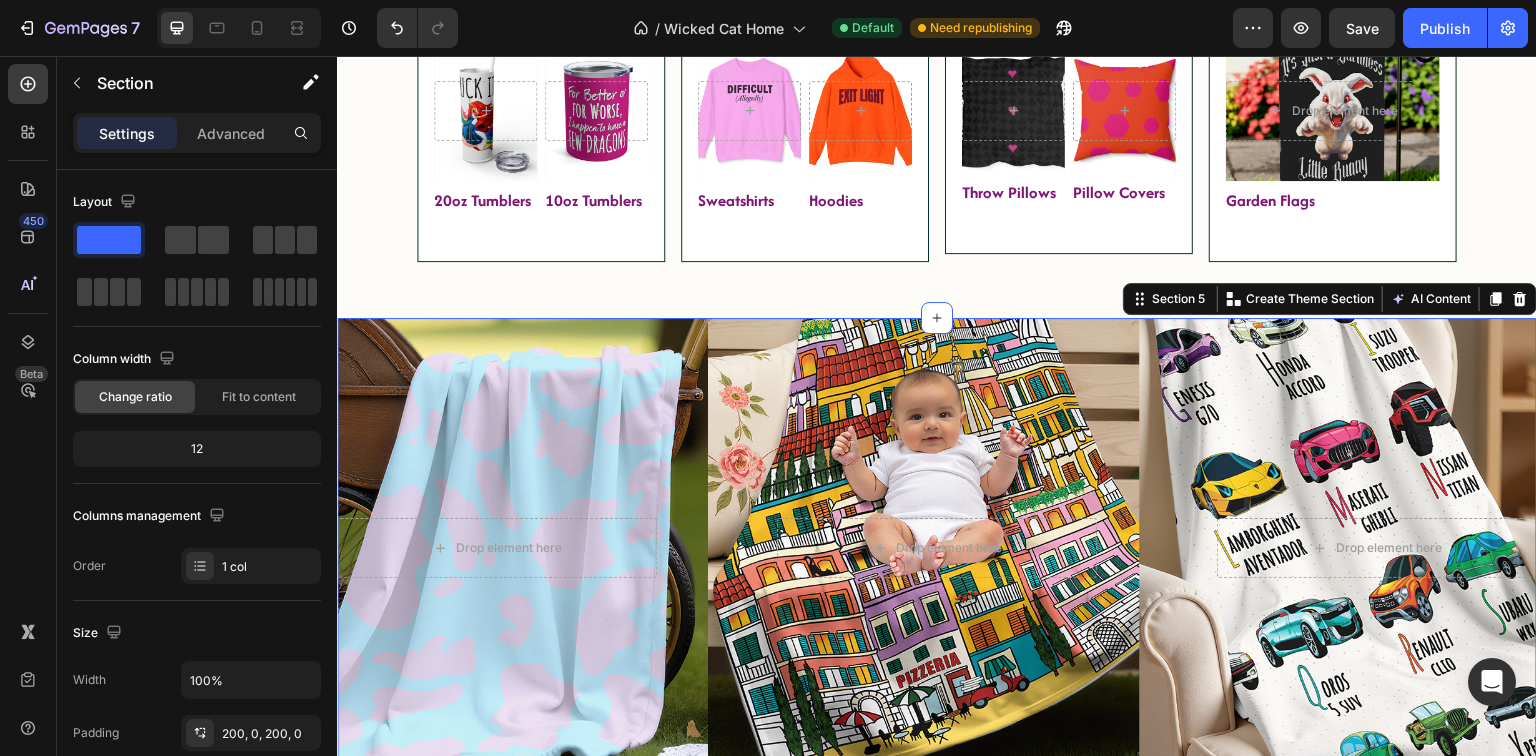 drag, startPoint x: 1505, startPoint y: 320, endPoint x: 1455, endPoint y: 346, distance: 56.35601 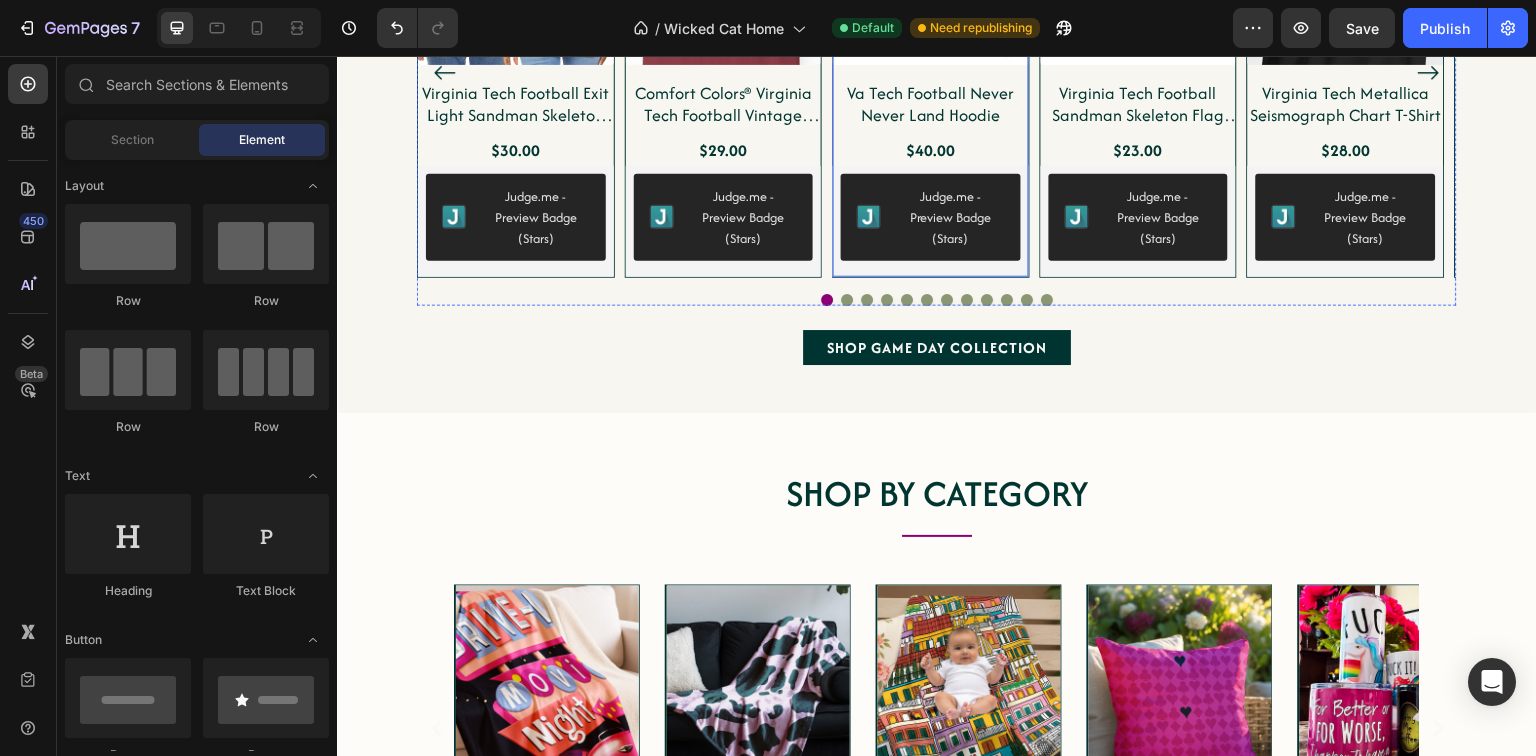 scroll, scrollTop: 1393, scrollLeft: 0, axis: vertical 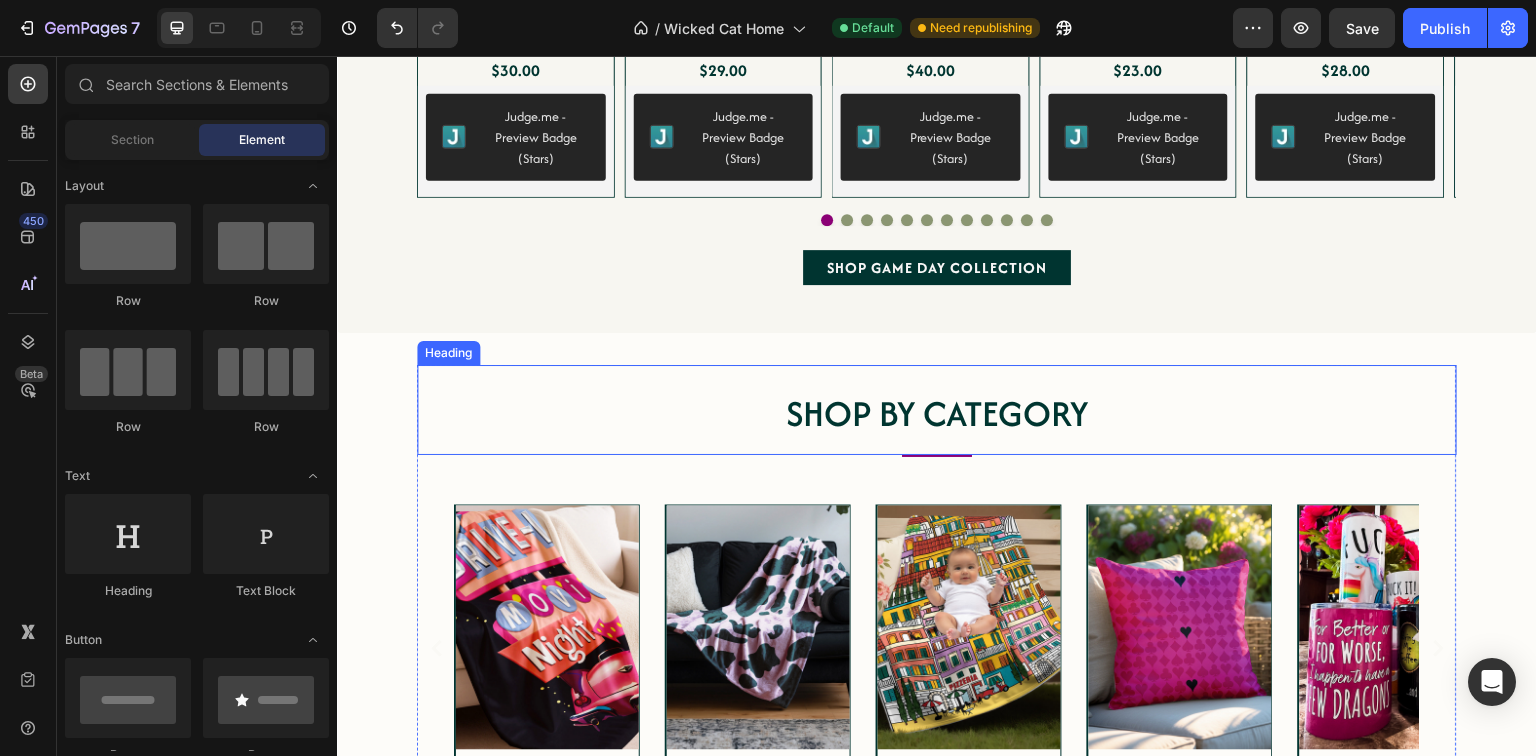click on "Shop By Category" at bounding box center [937, 414] 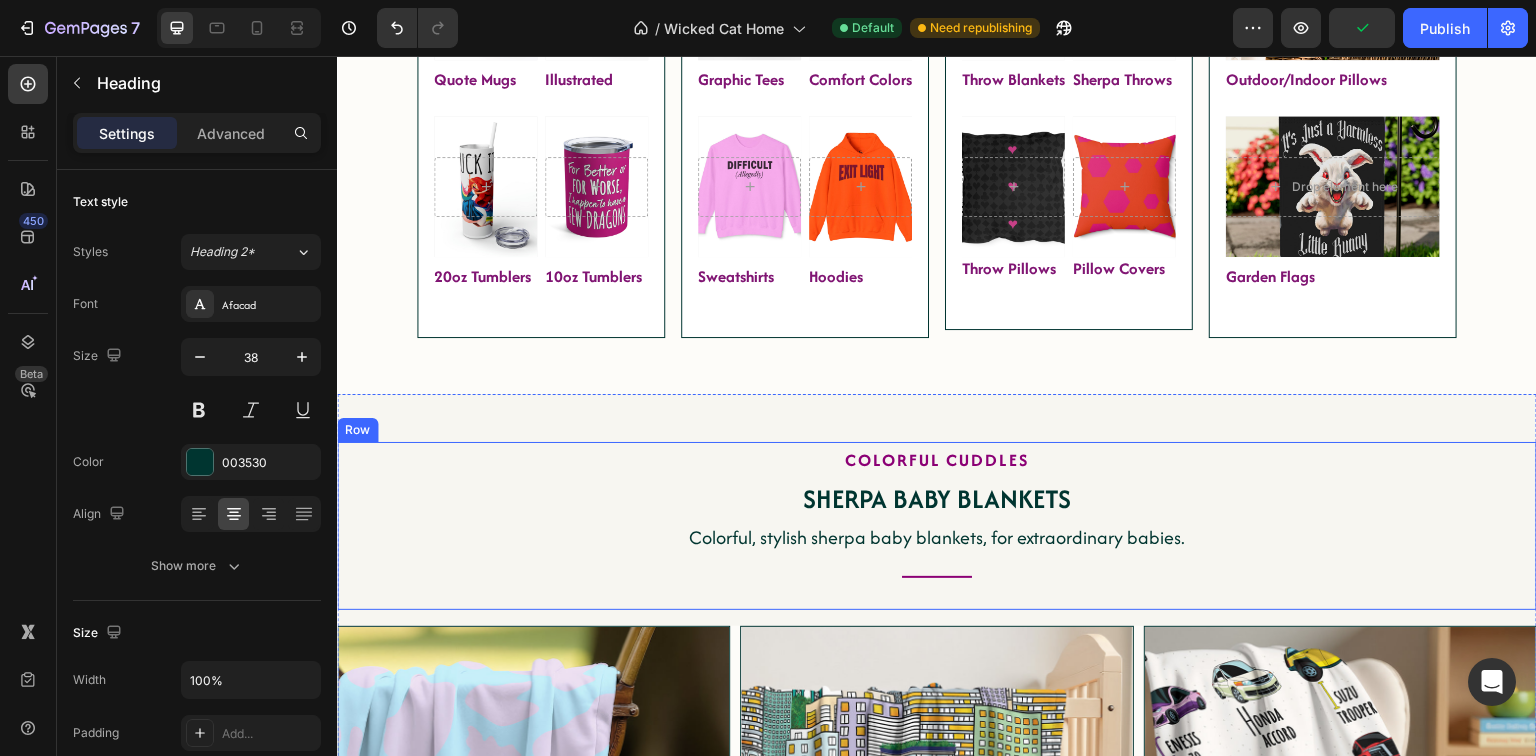 scroll, scrollTop: 2513, scrollLeft: 0, axis: vertical 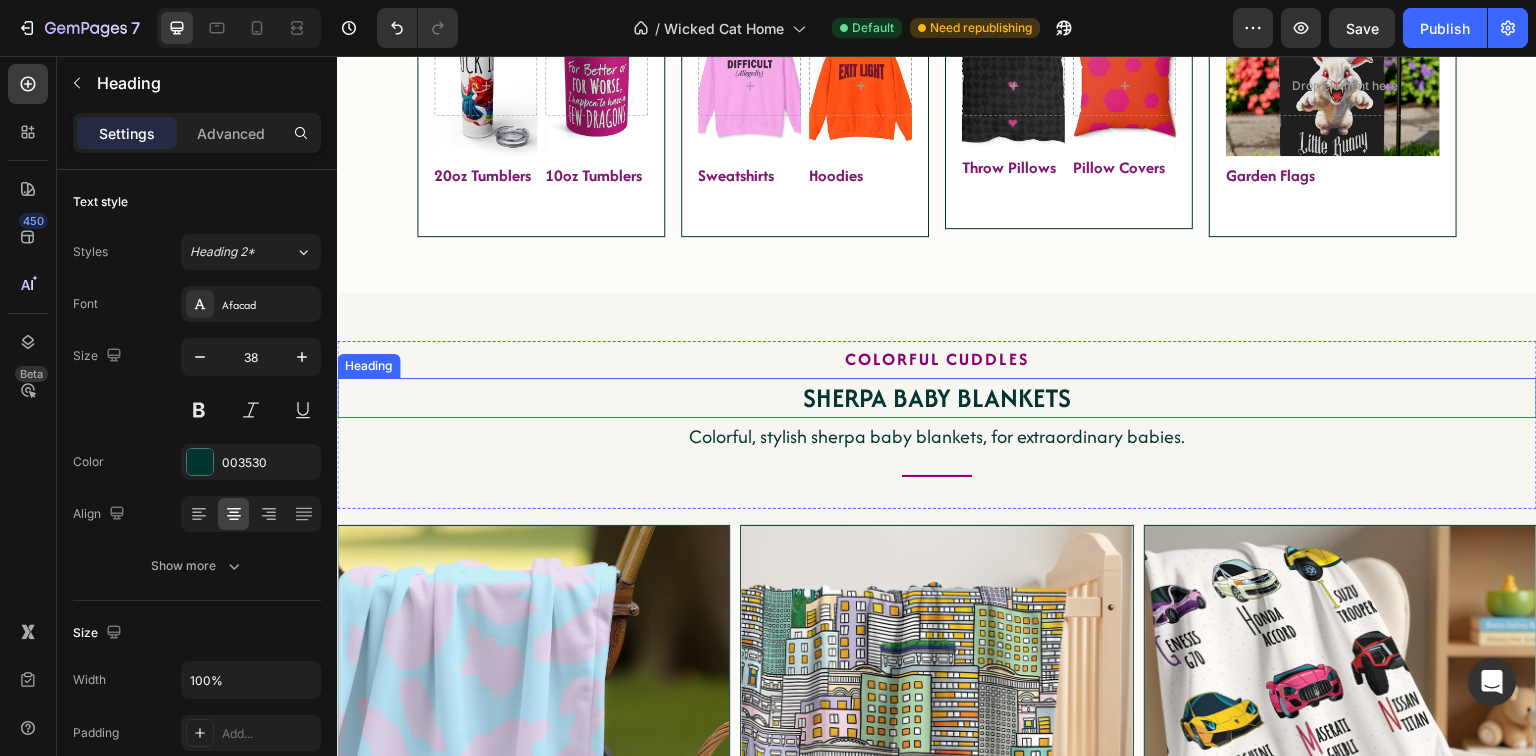 click on "Sherpa Baby Blankets" at bounding box center [937, 398] 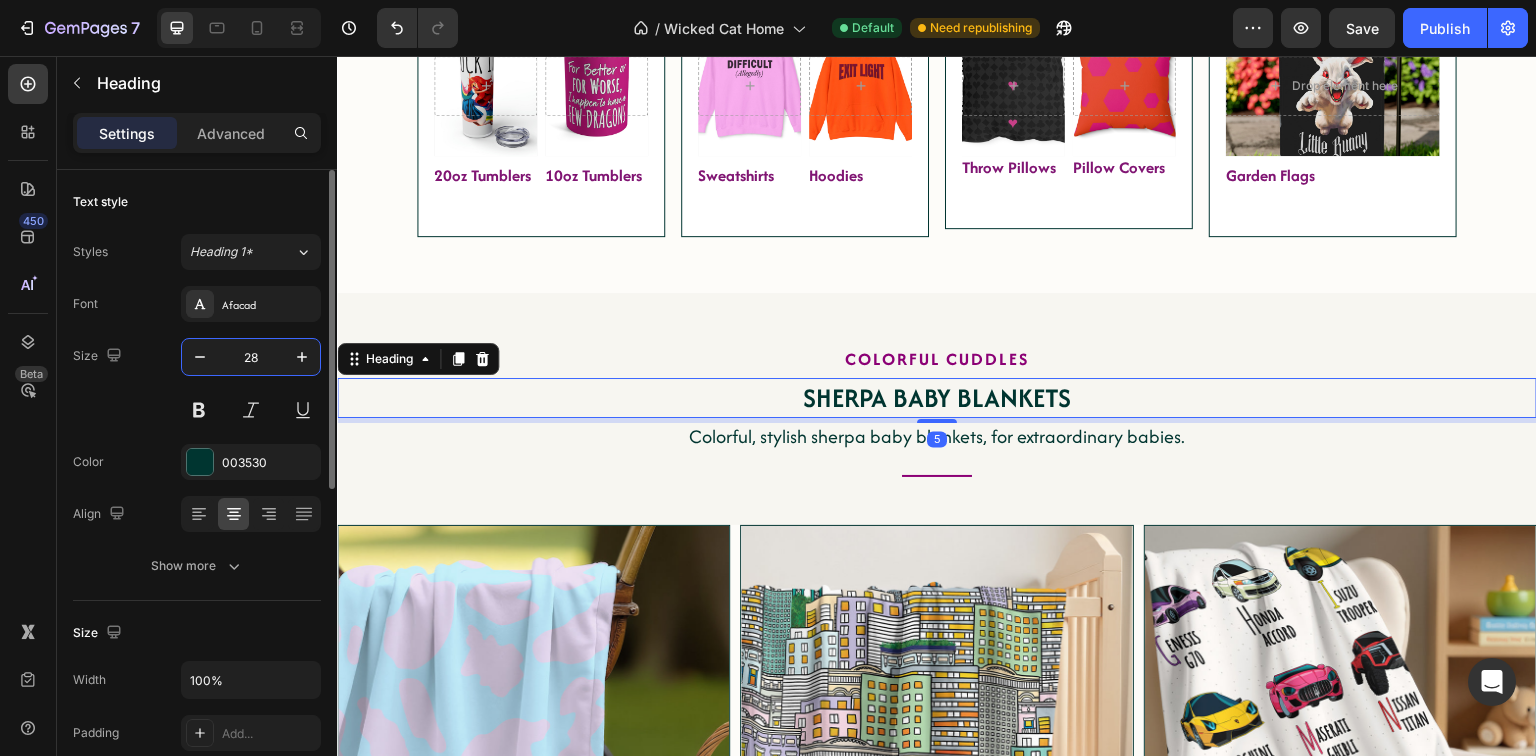 click on "28" at bounding box center [251, 357] 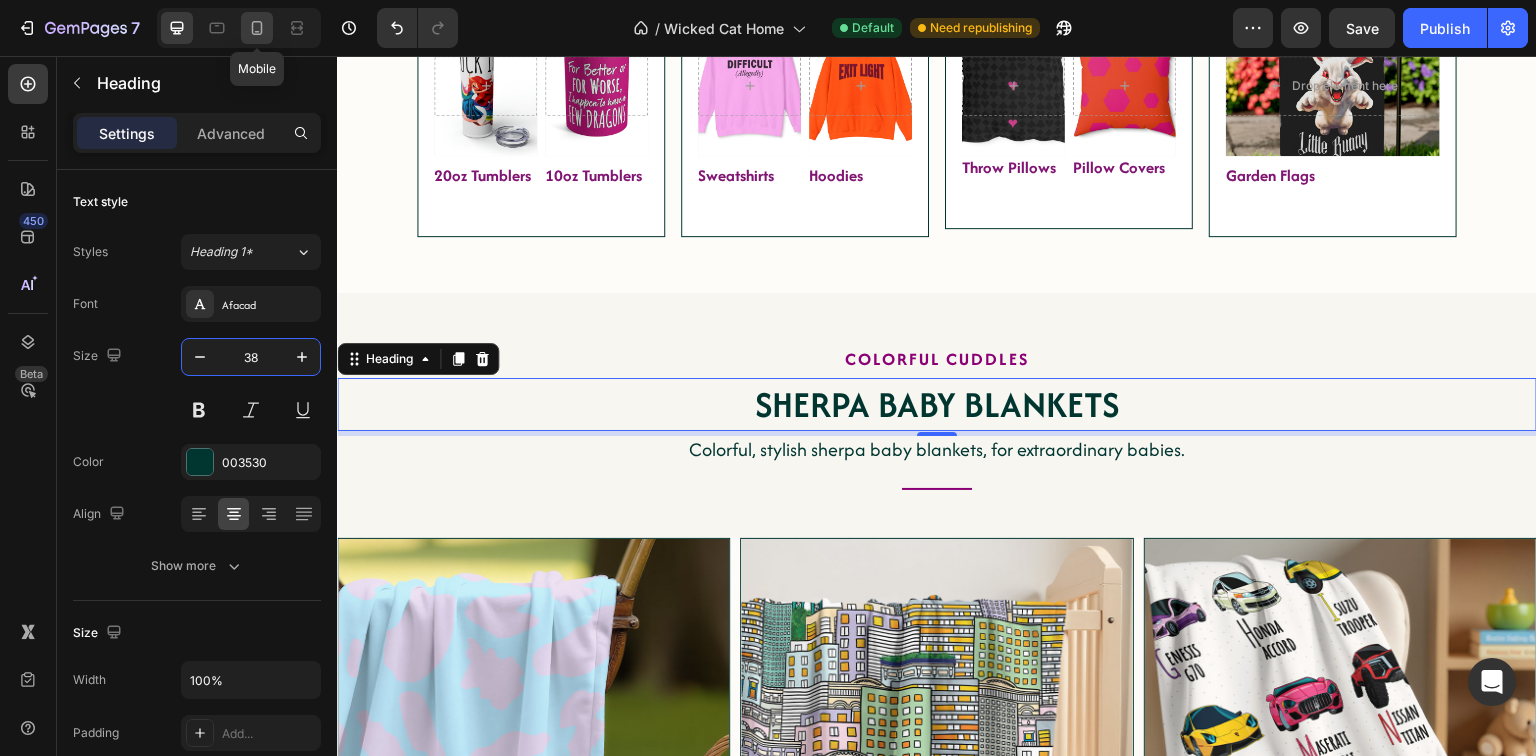 click 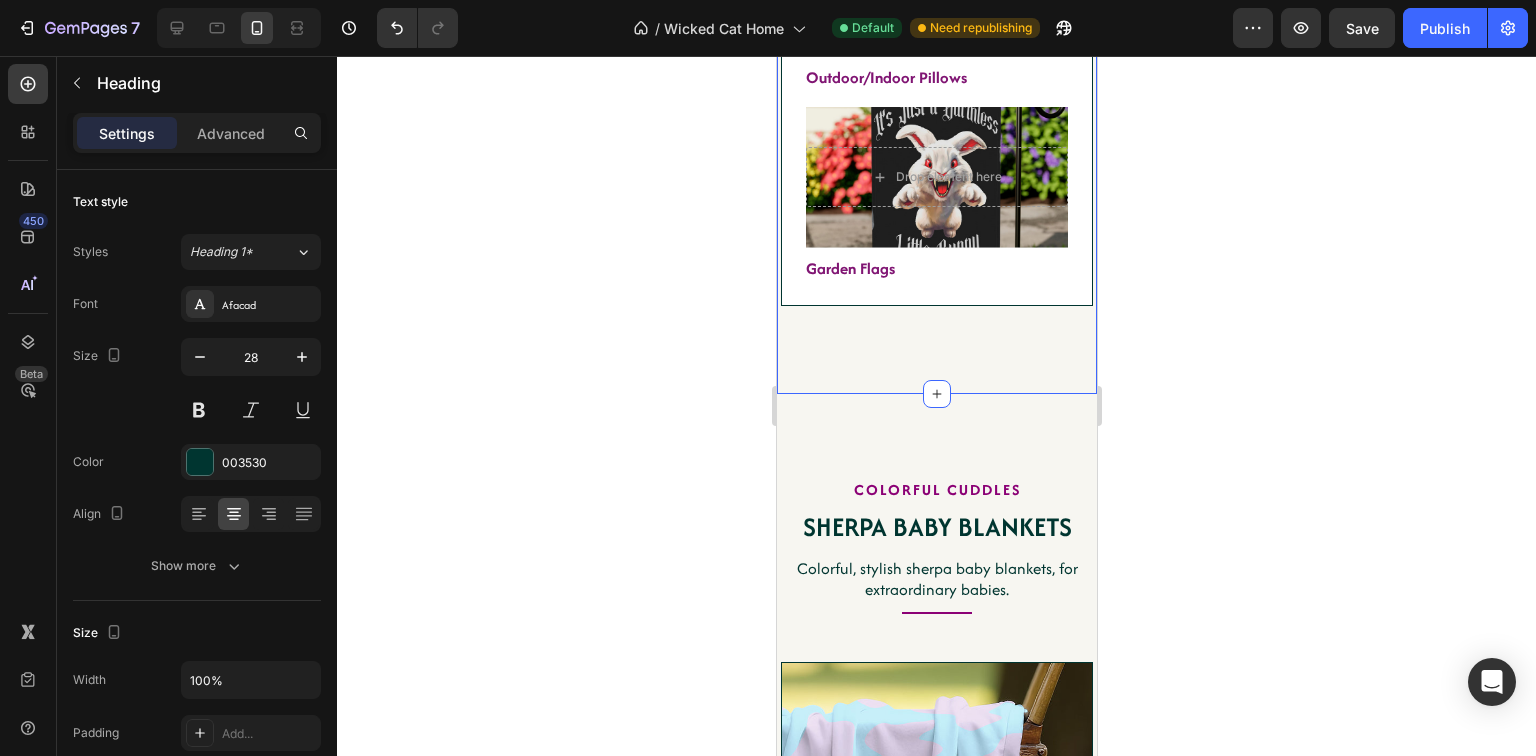 scroll, scrollTop: 3910, scrollLeft: 0, axis: vertical 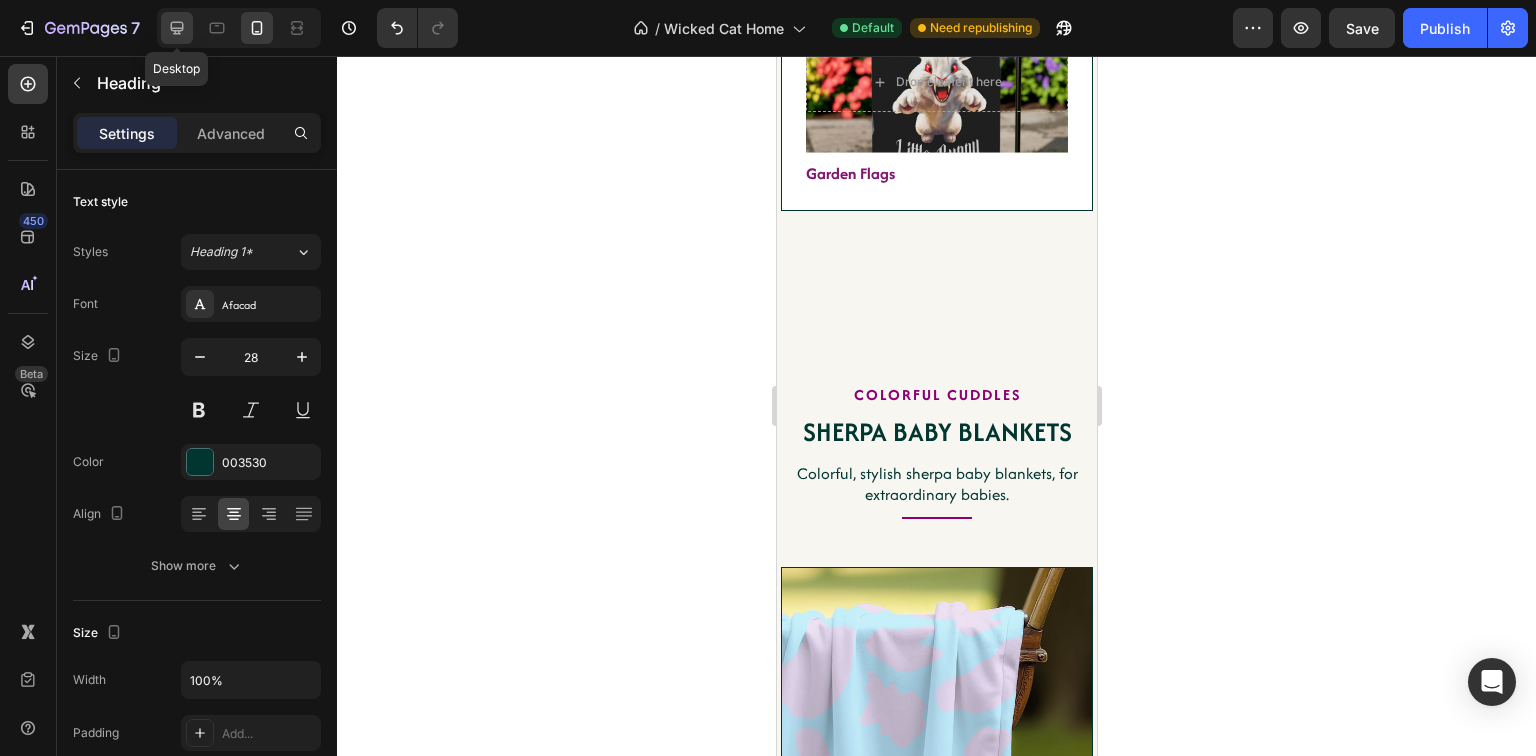 drag, startPoint x: 168, startPoint y: 22, endPoint x: 121, endPoint y: 310, distance: 291.80988 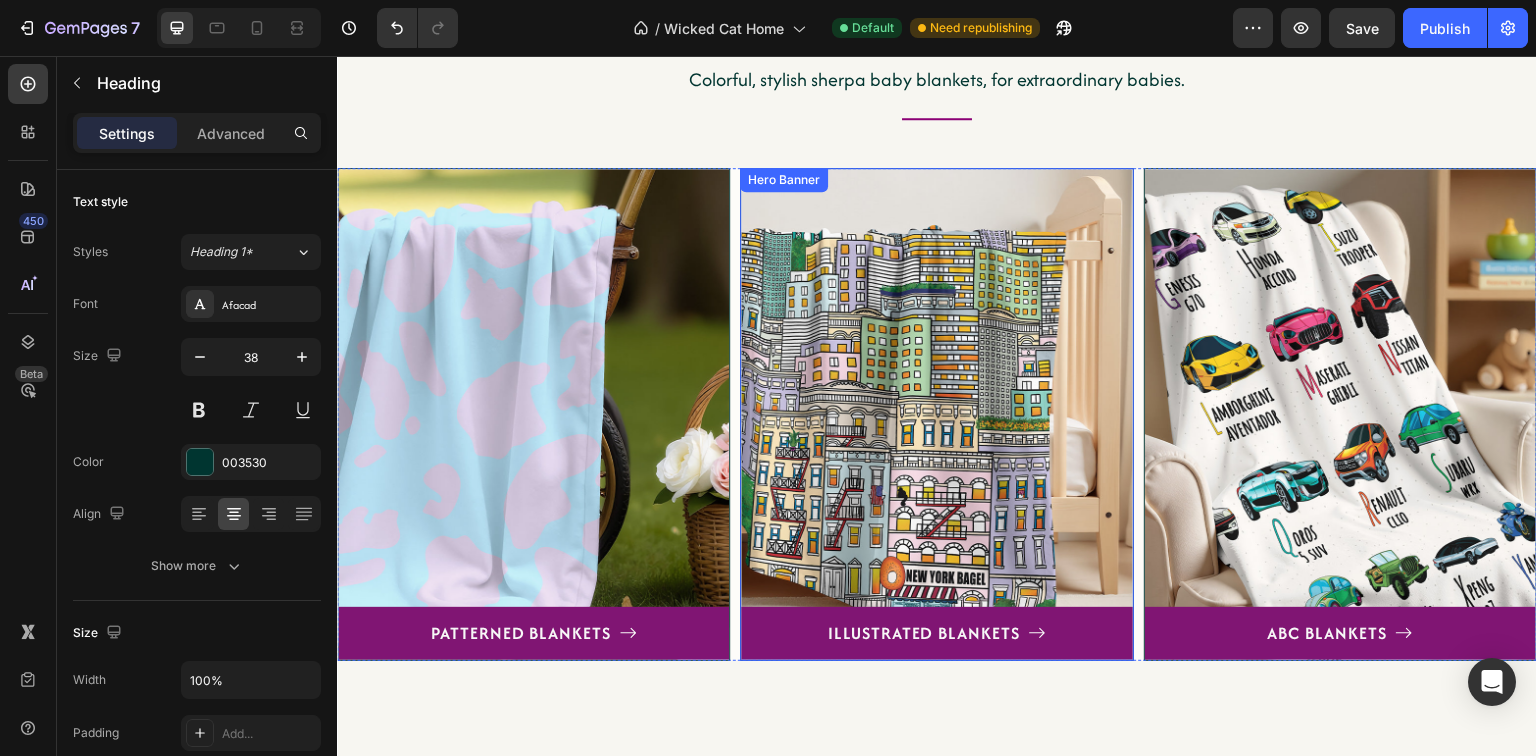 scroll, scrollTop: 2472, scrollLeft: 0, axis: vertical 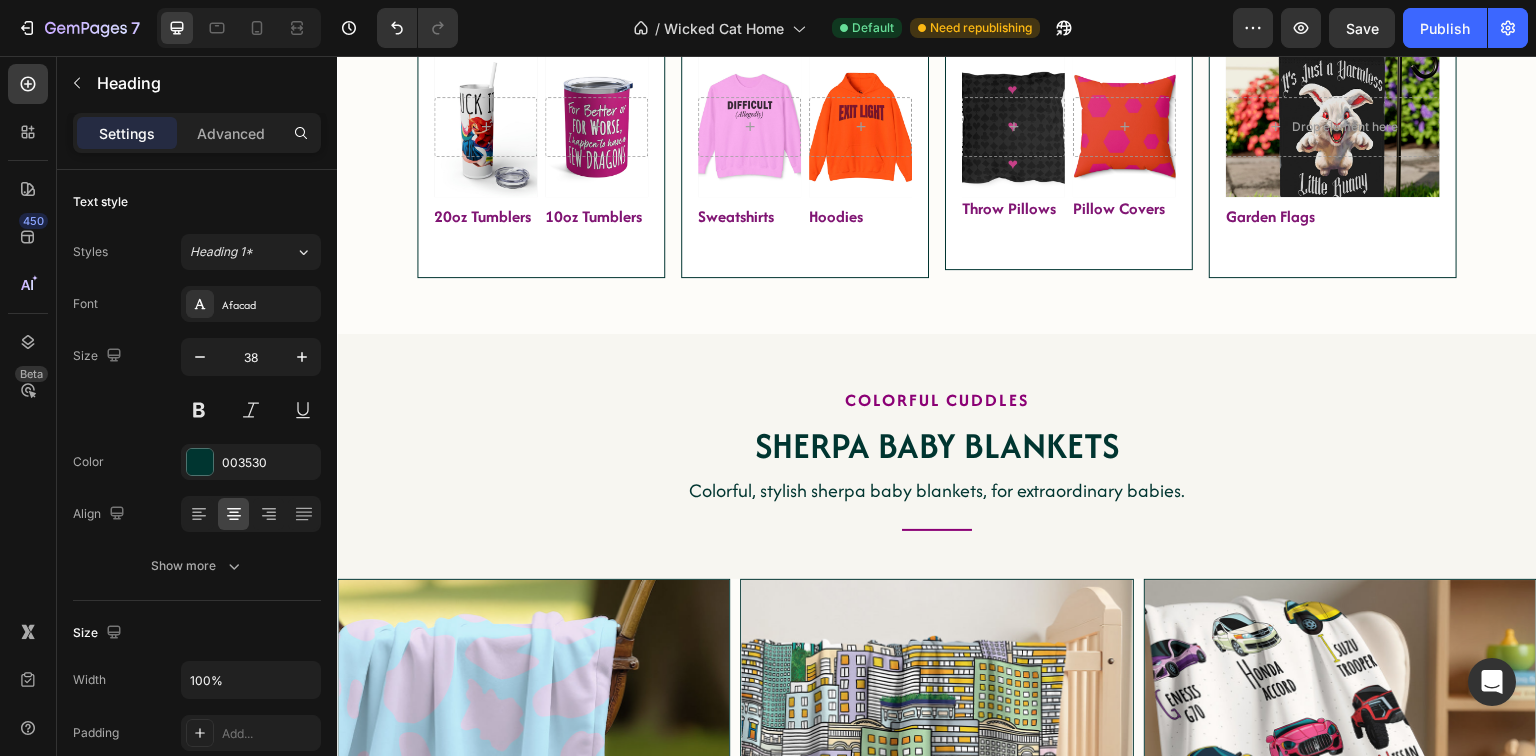 click on "Sherpa Baby Blankets" at bounding box center (937, 445) 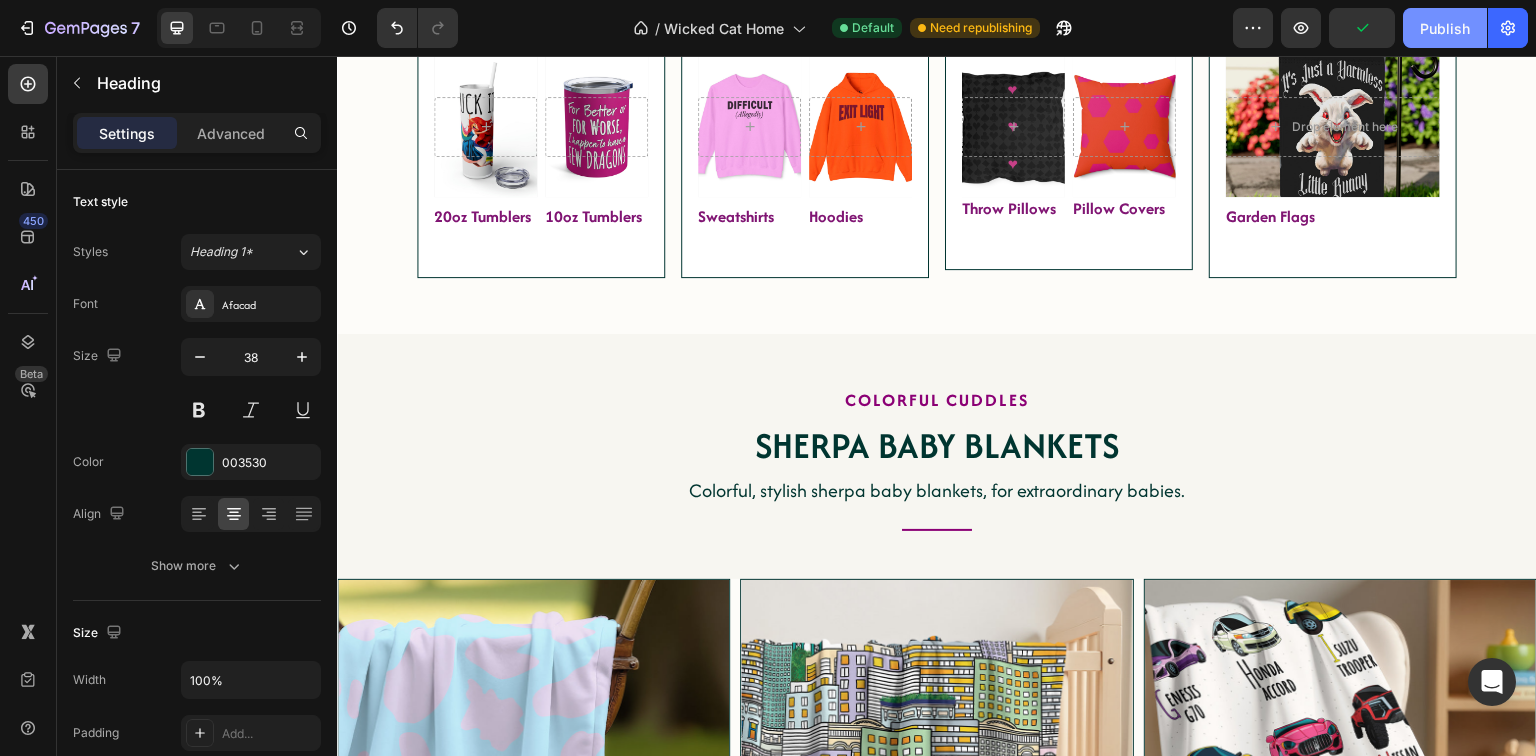 click on "Publish" at bounding box center (1445, 28) 